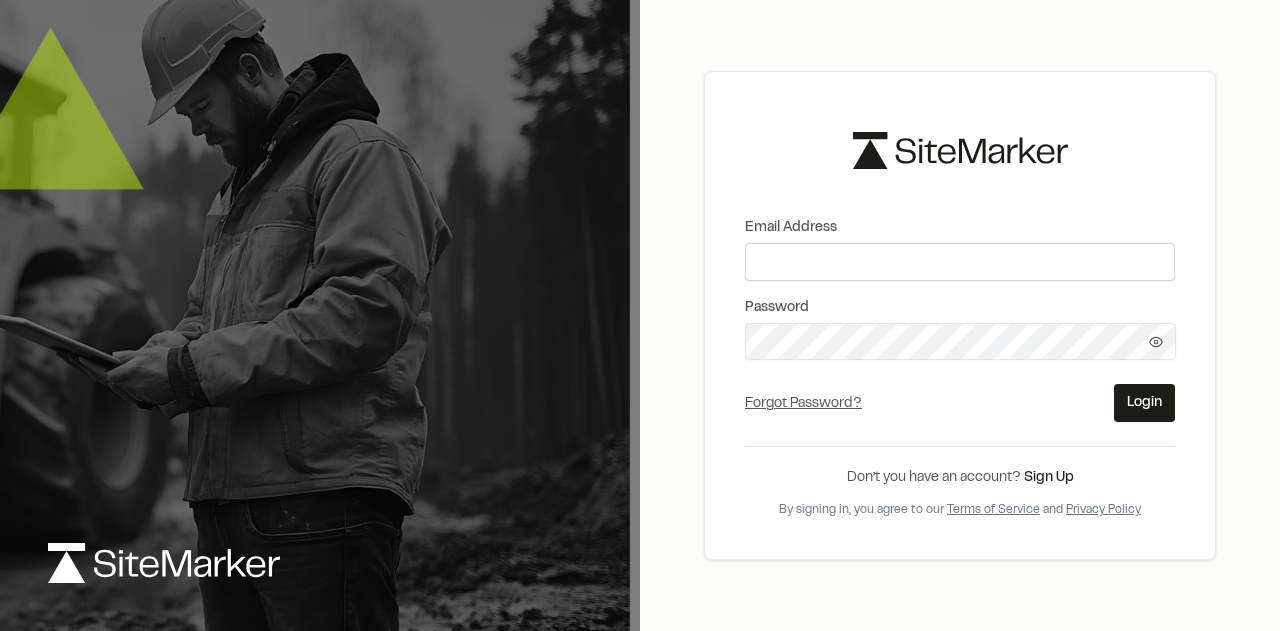 scroll, scrollTop: 0, scrollLeft: 0, axis: both 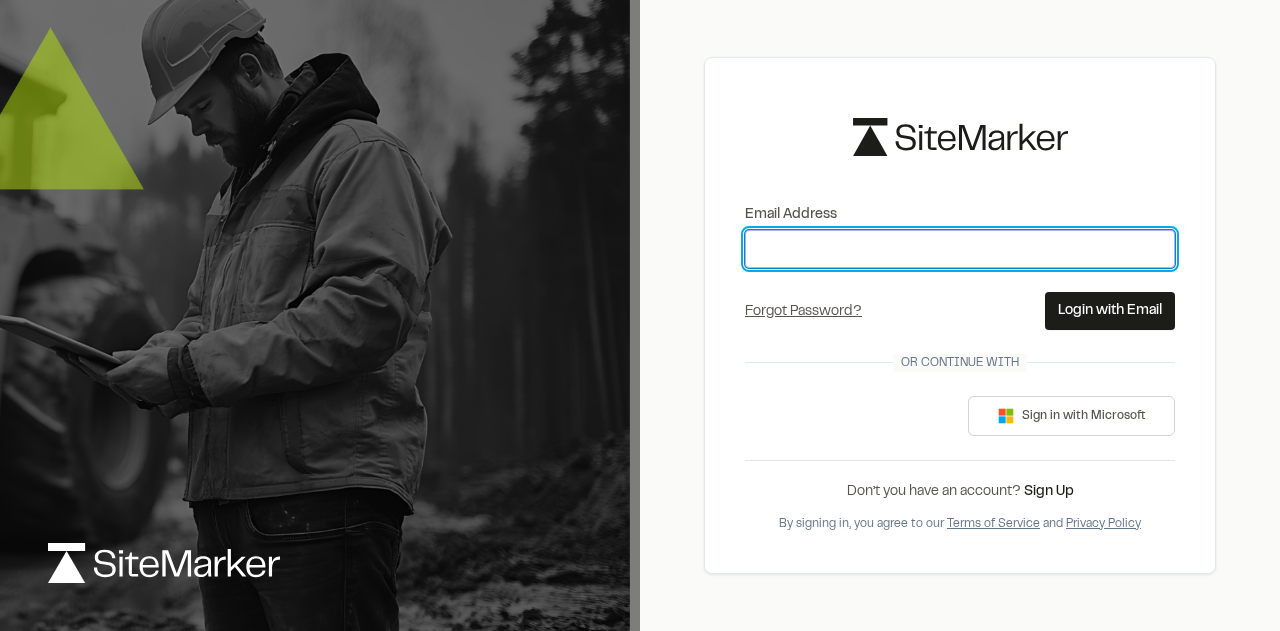 type on "**********" 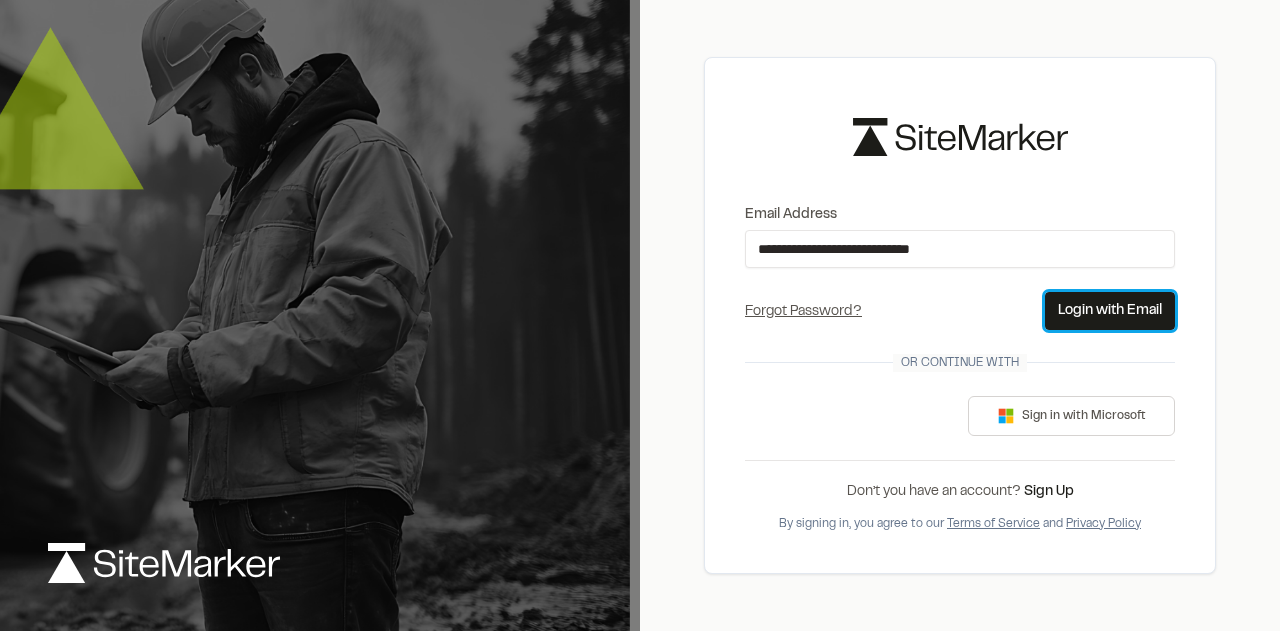 click on "Login with Email" at bounding box center (1110, 311) 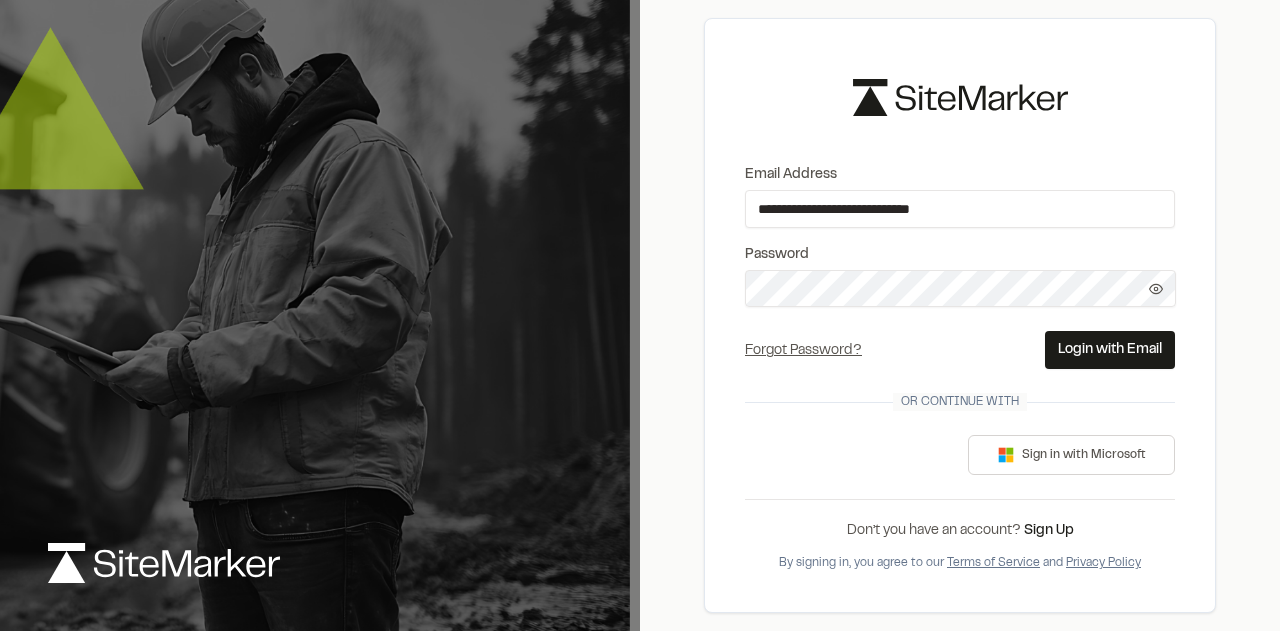 click on "Login with Email" at bounding box center (1110, 350) 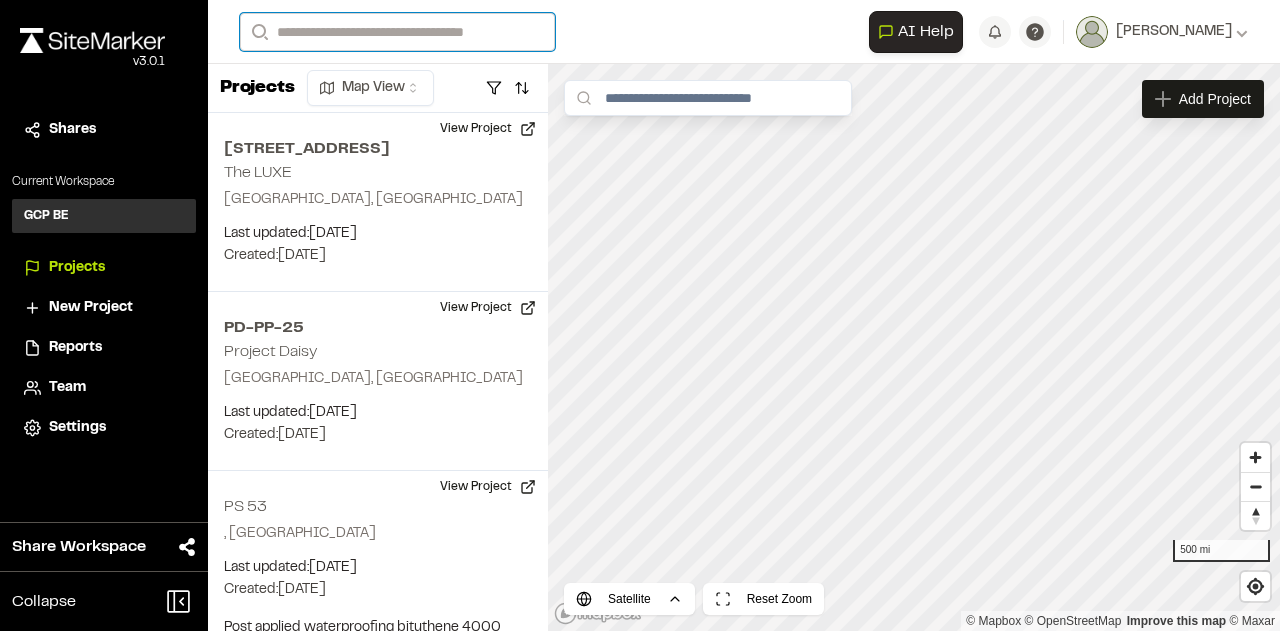 click on "Search" at bounding box center [397, 32] 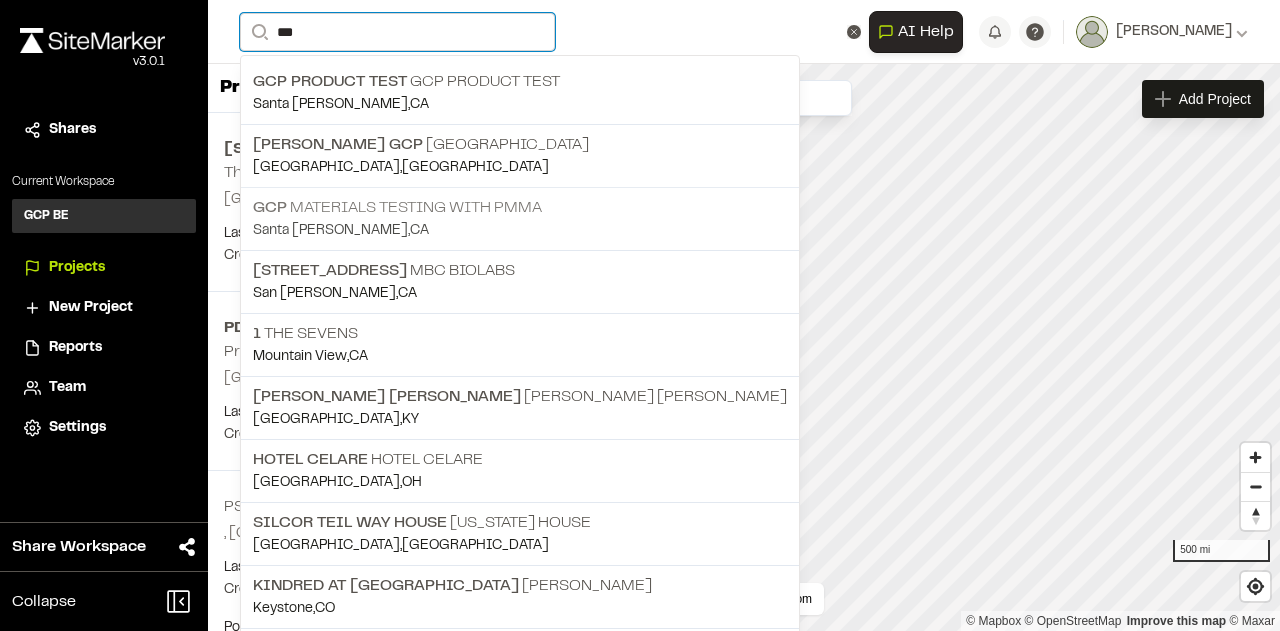 type on "***" 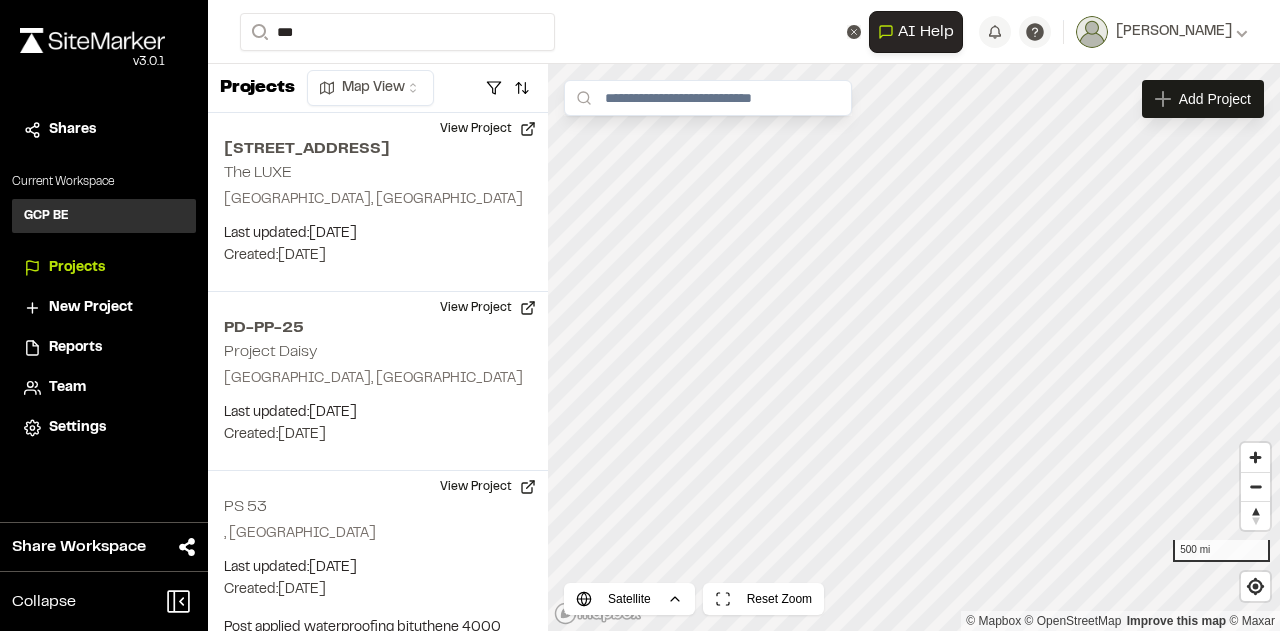 click on "GCP   Materials testing with PMMA" at bounding box center (520, 208) 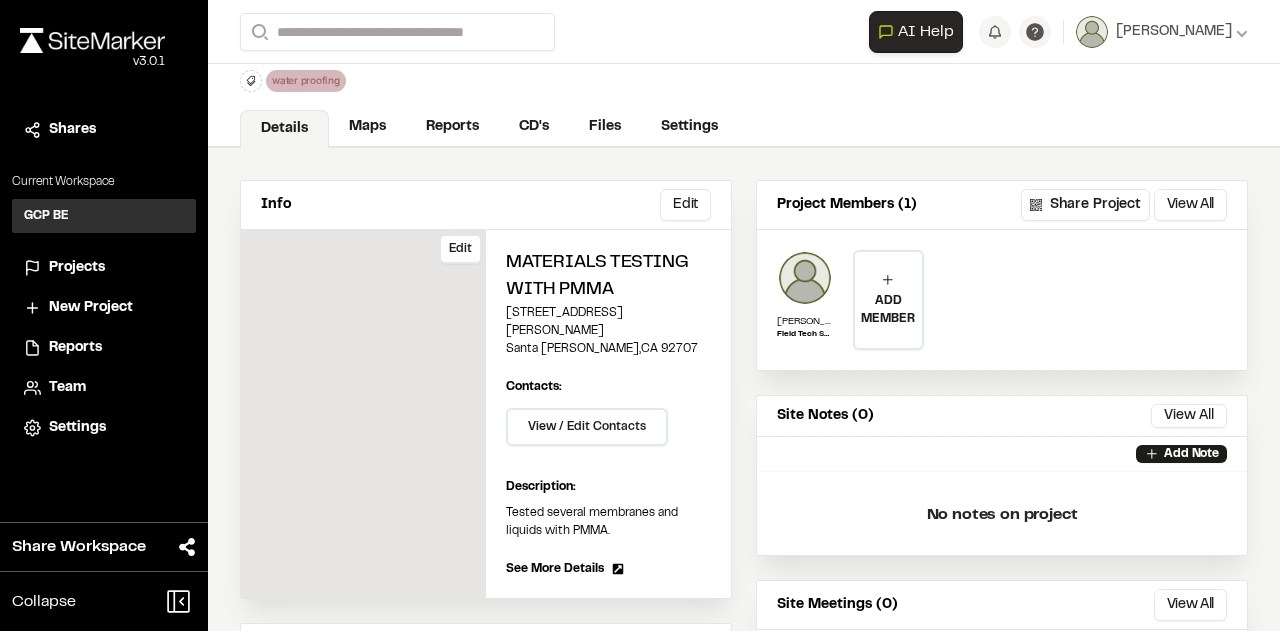 scroll, scrollTop: 0, scrollLeft: 0, axis: both 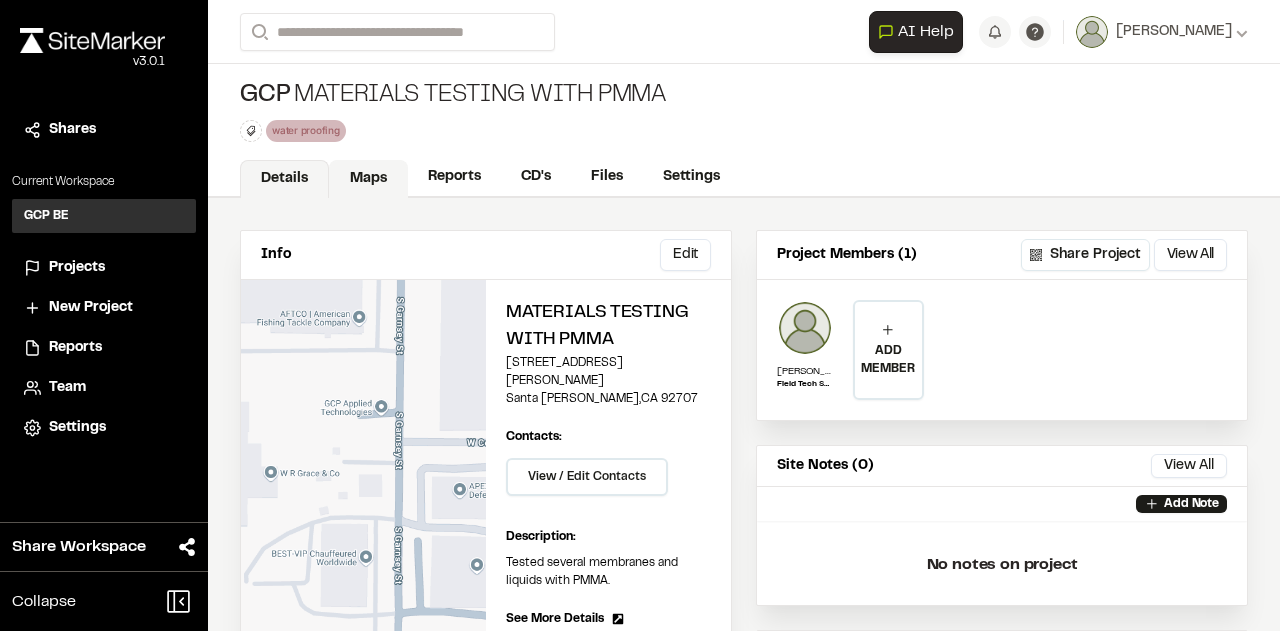 click on "Maps" at bounding box center (368, 179) 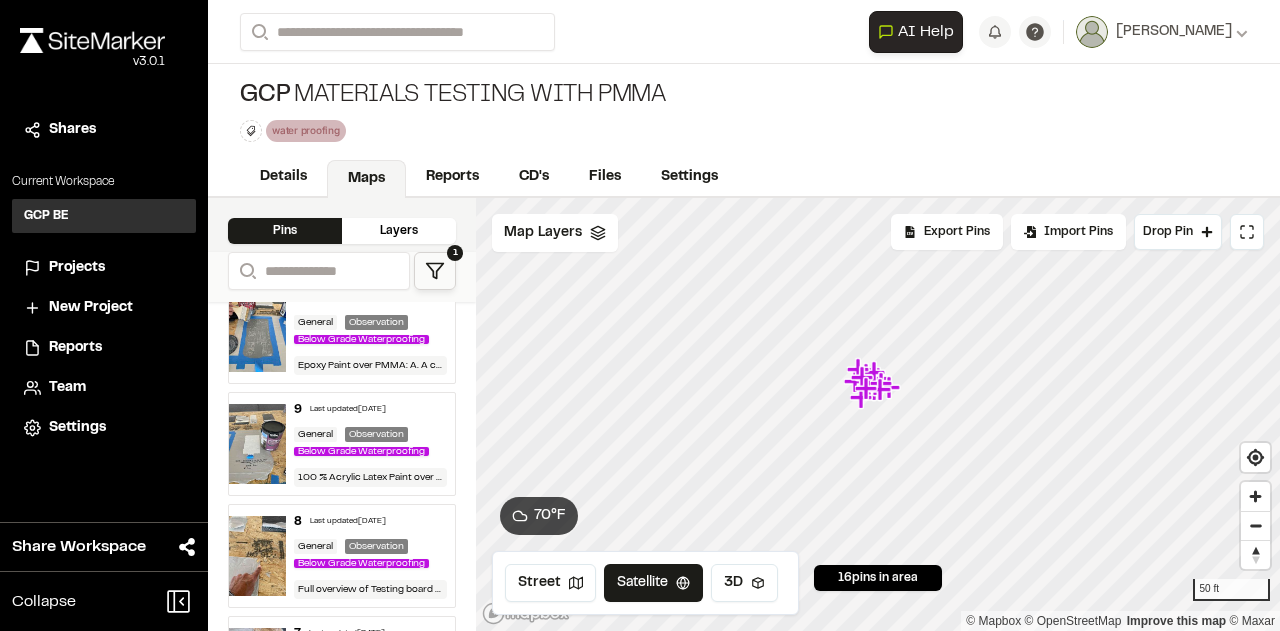 scroll, scrollTop: 0, scrollLeft: 0, axis: both 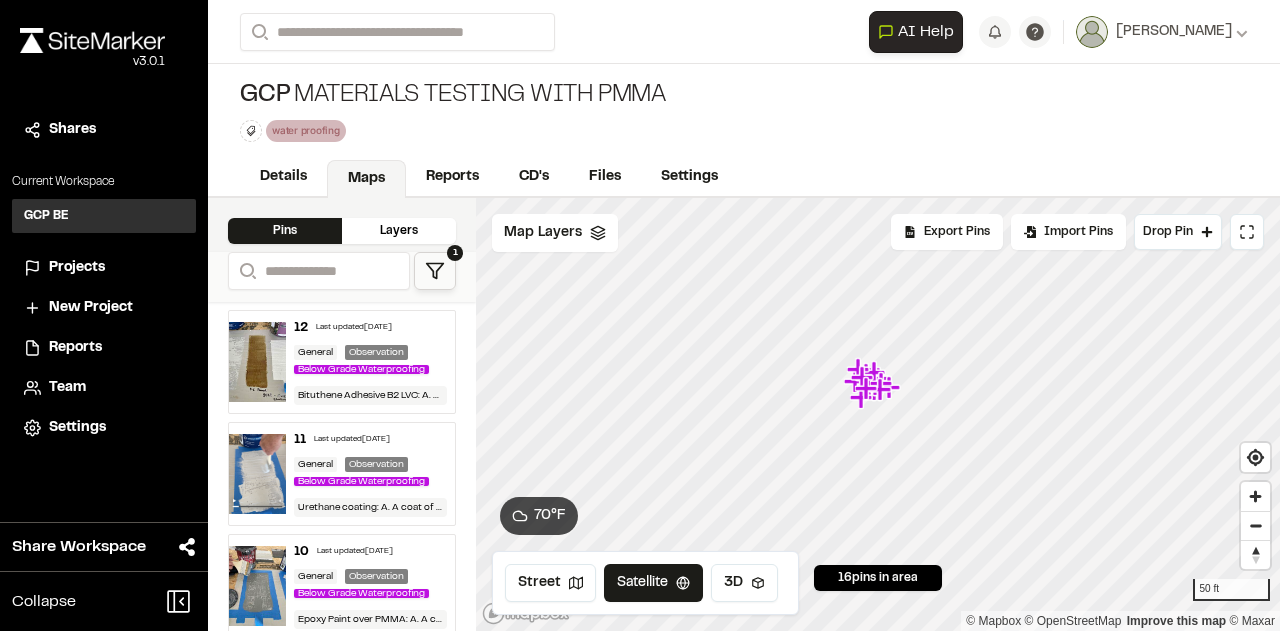 click on "12 Last updated  [DATE] General Observation Below Grade Waterproofing Bituthene Adhesive B2 LVC:
A. A light coat of B2 primer was placed over PMMA and primer did not showed any negative effect during installation. Primer was allowed to cured and dry.
B. Several hours after installation, primer was easily removed." at bounding box center (371, 362) 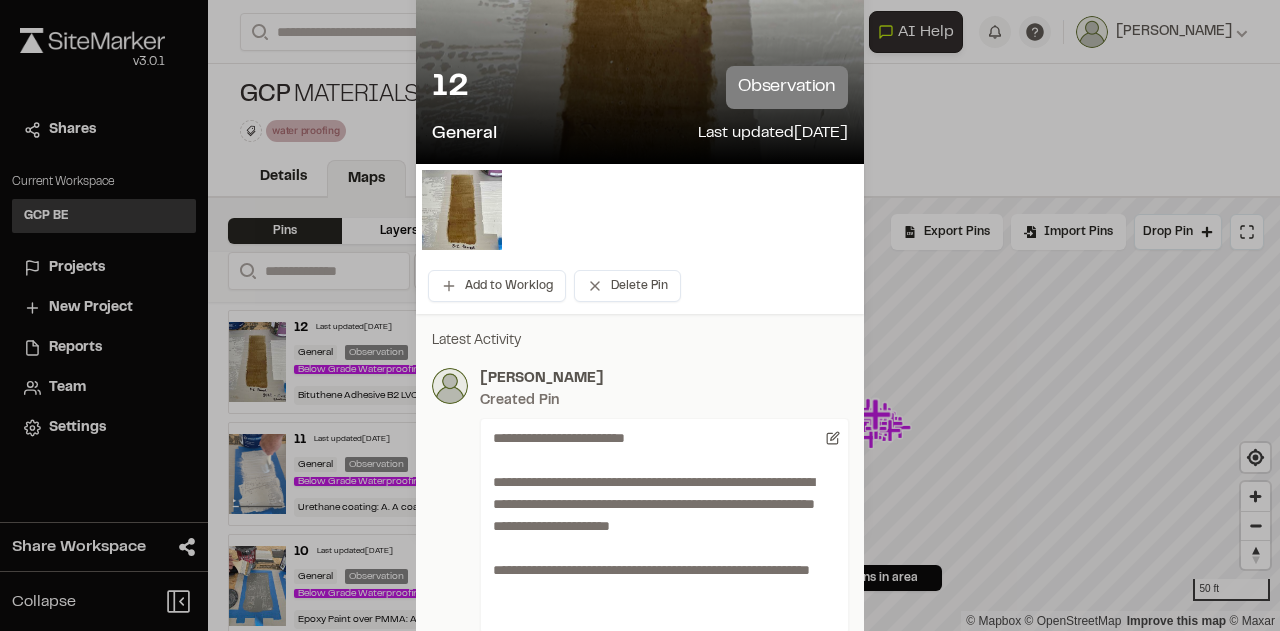 scroll, scrollTop: 0, scrollLeft: 0, axis: both 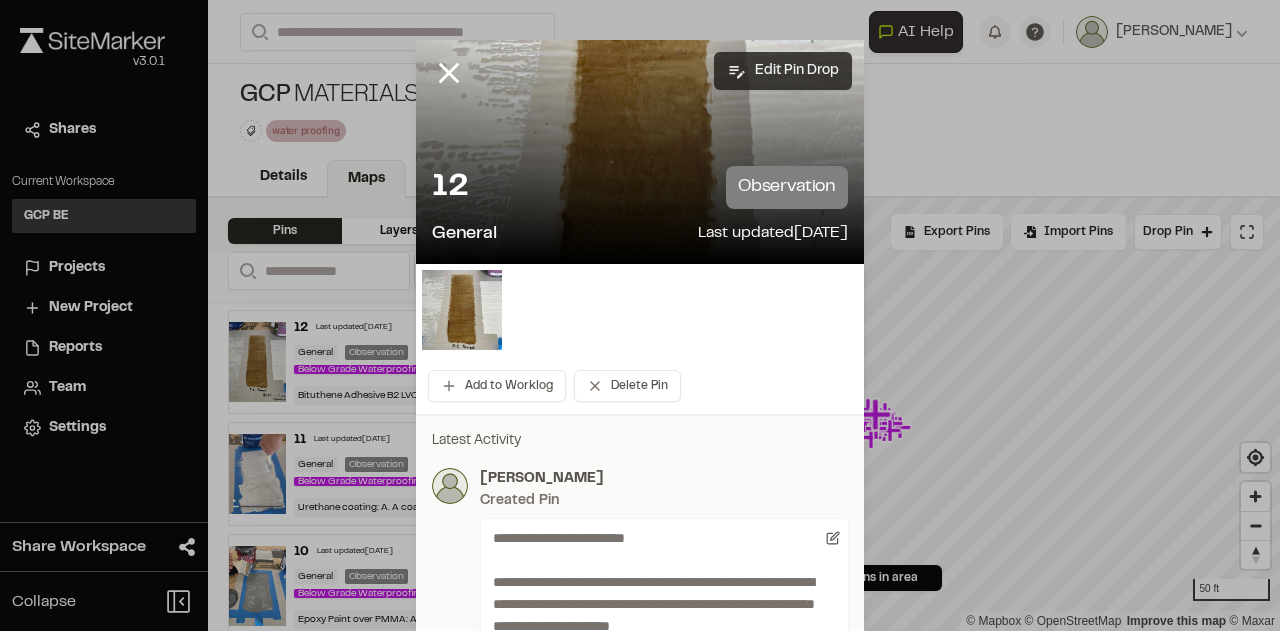 click on "Edit Pin Drop" at bounding box center [783, 71] 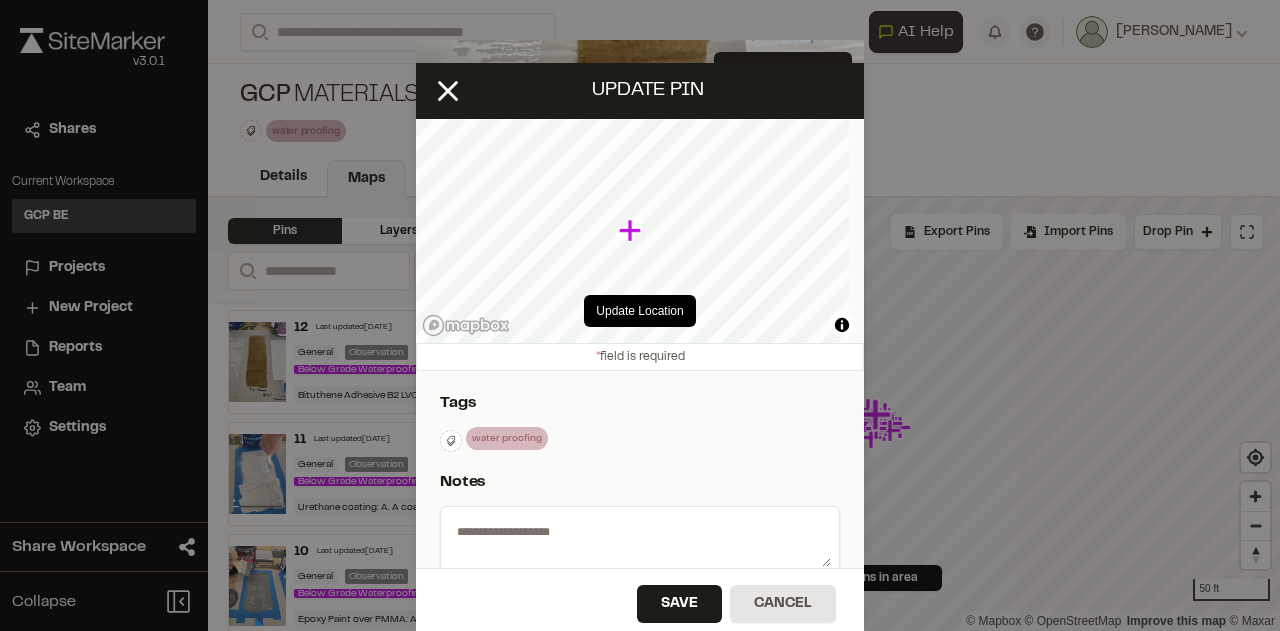 type on "**********" 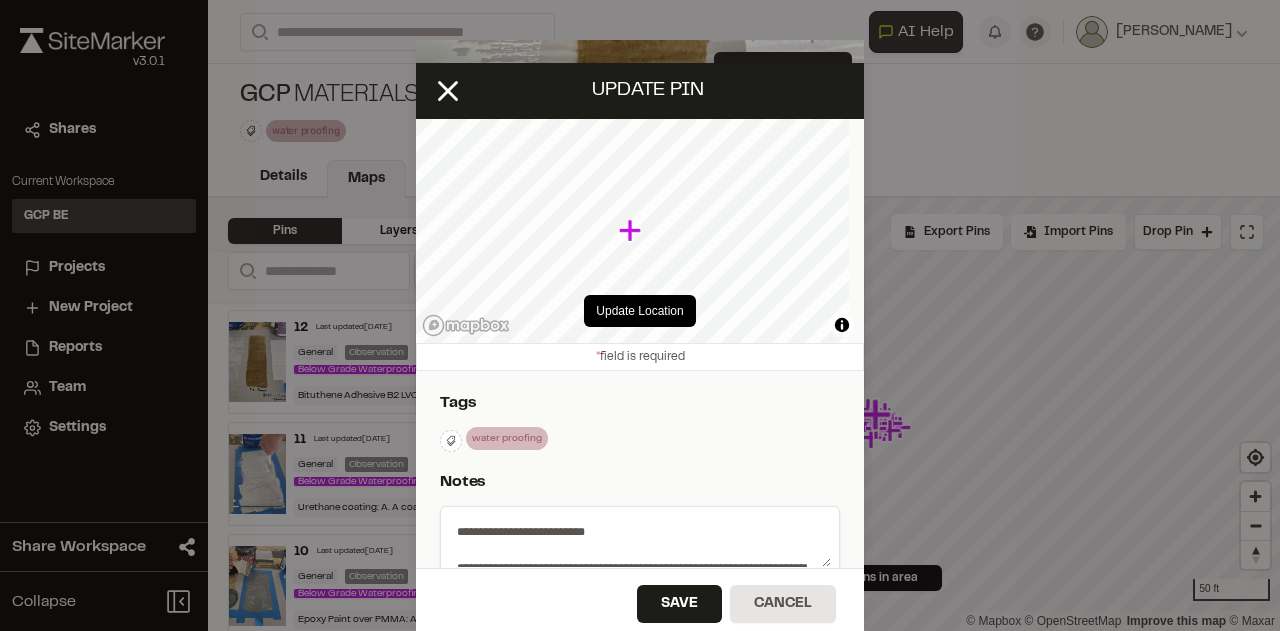 select on "****" 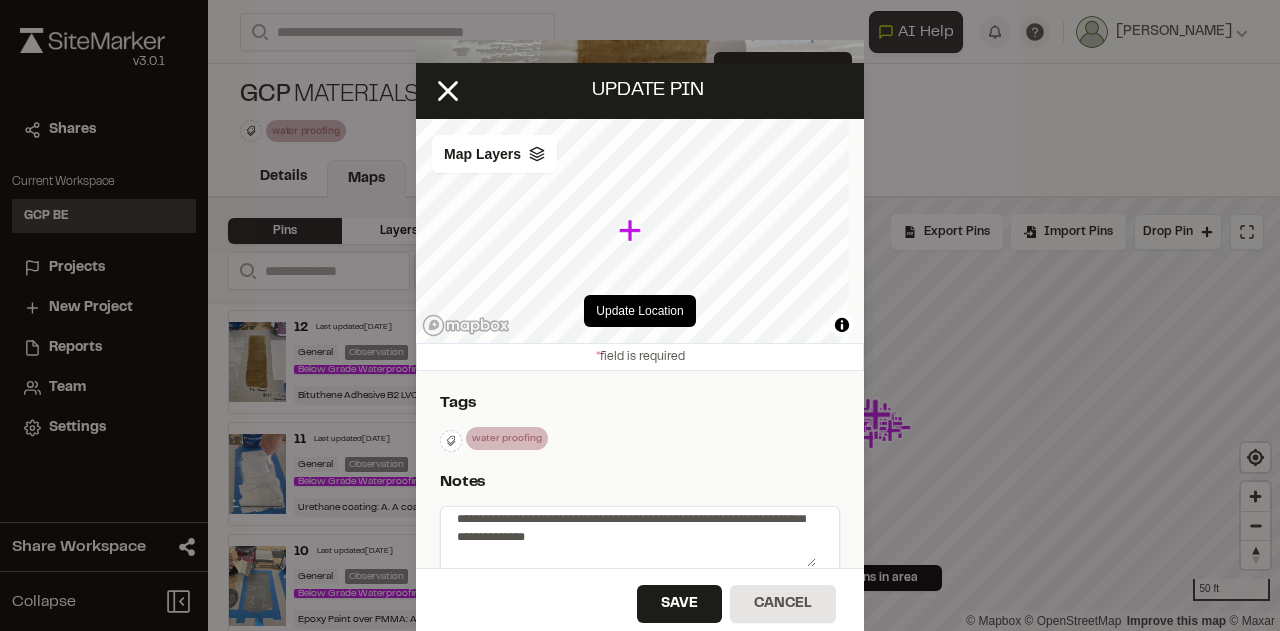 scroll, scrollTop: 90, scrollLeft: 0, axis: vertical 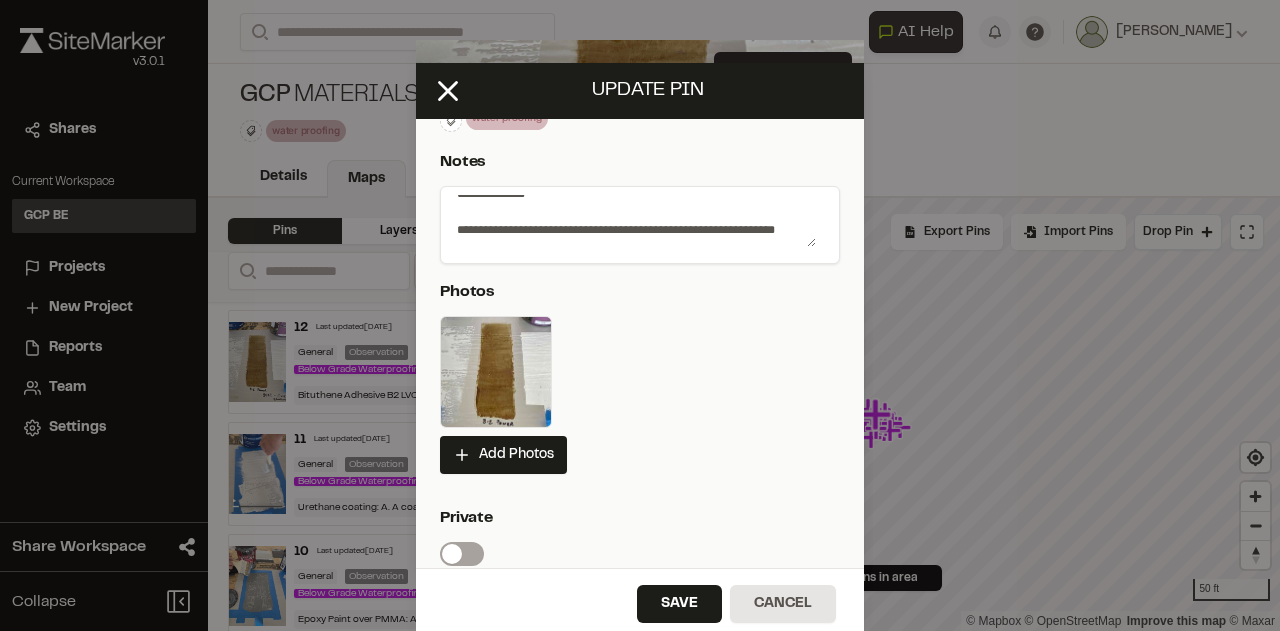 click on "**********" at bounding box center [632, 221] 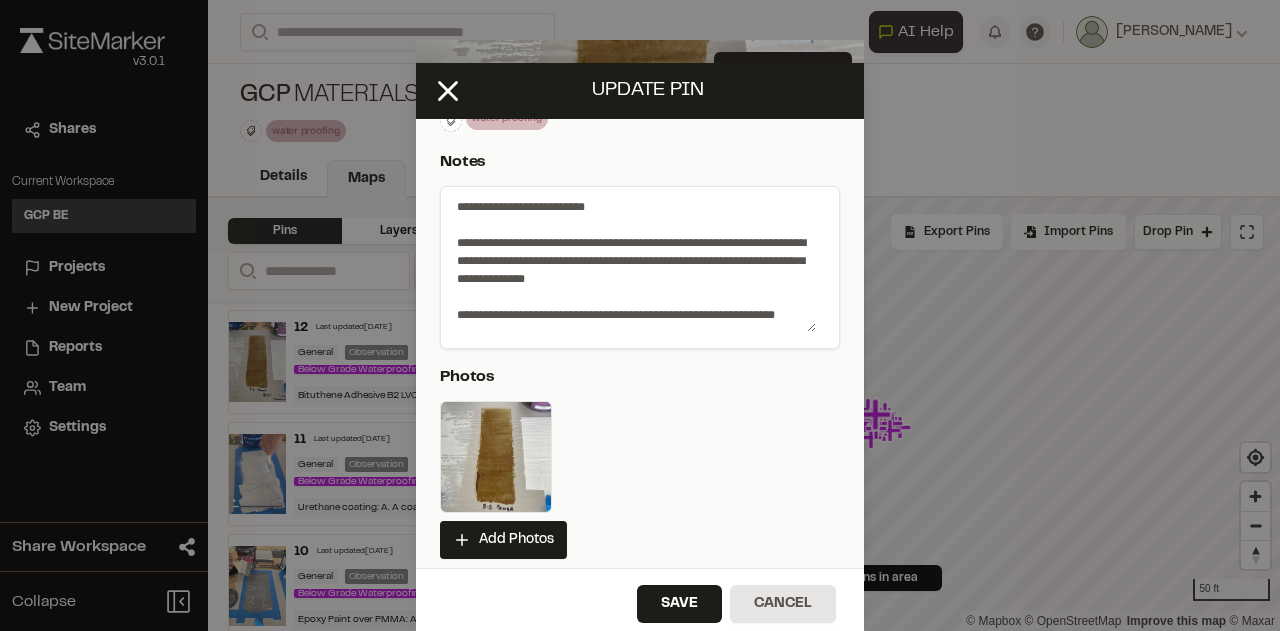scroll, scrollTop: 0, scrollLeft: 0, axis: both 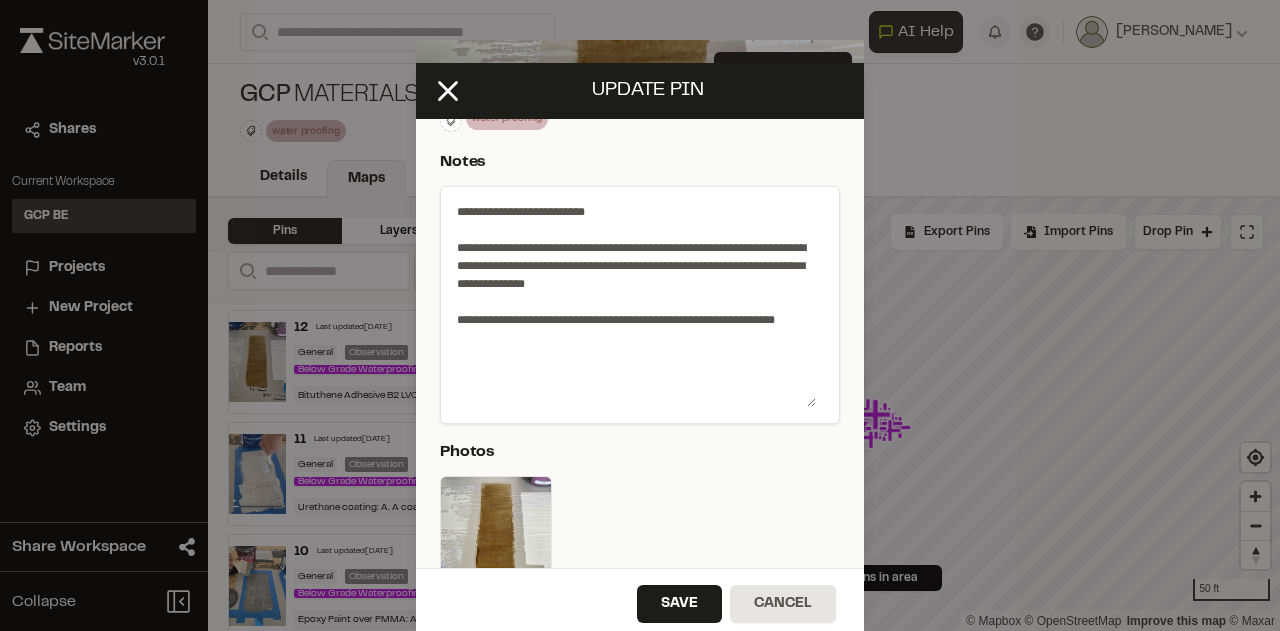 drag, startPoint x: 799, startPoint y: 239, endPoint x: 792, endPoint y: 394, distance: 155.15799 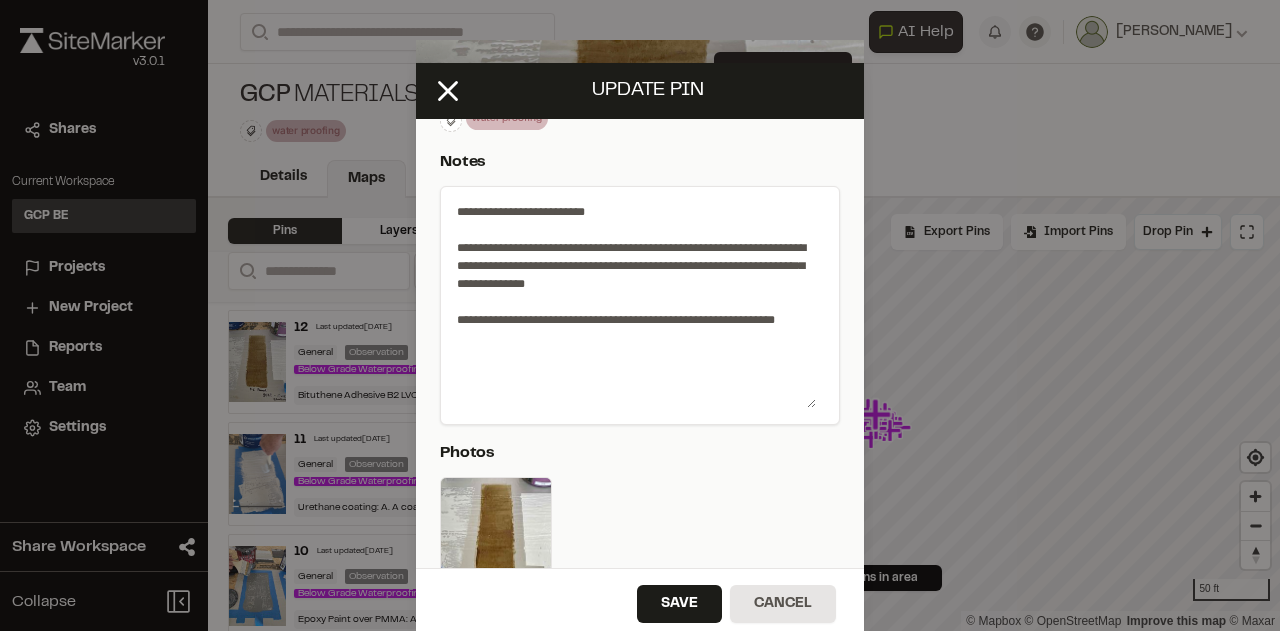 click on "**********" at bounding box center (632, 301) 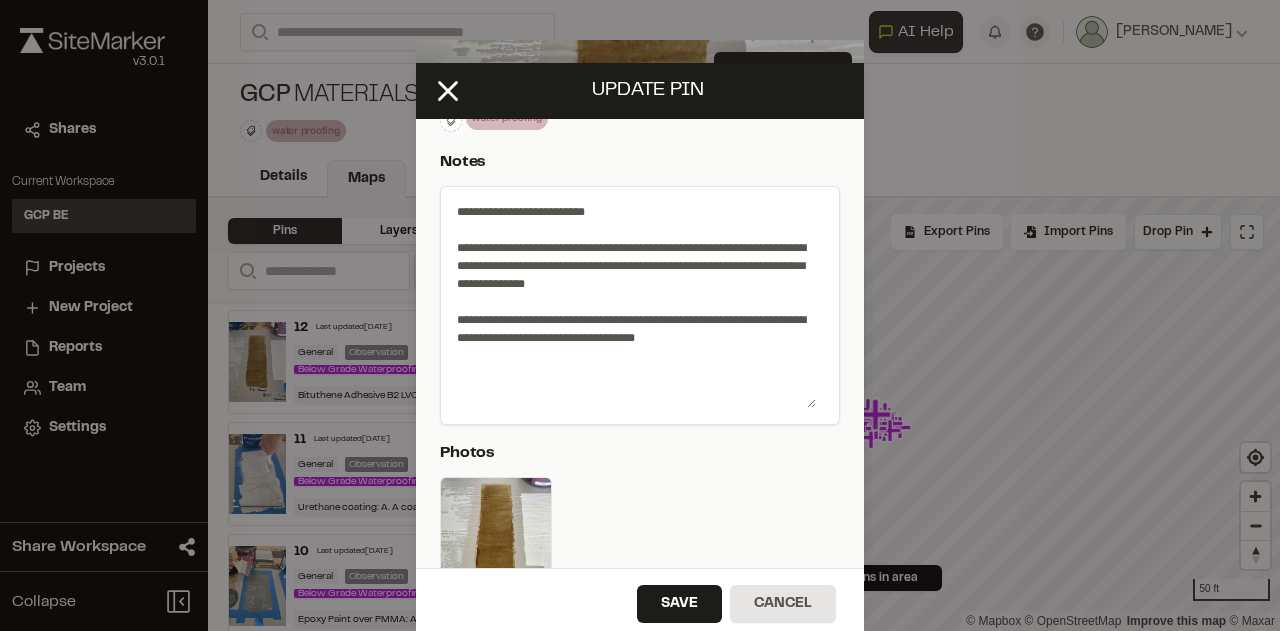 type on "**********" 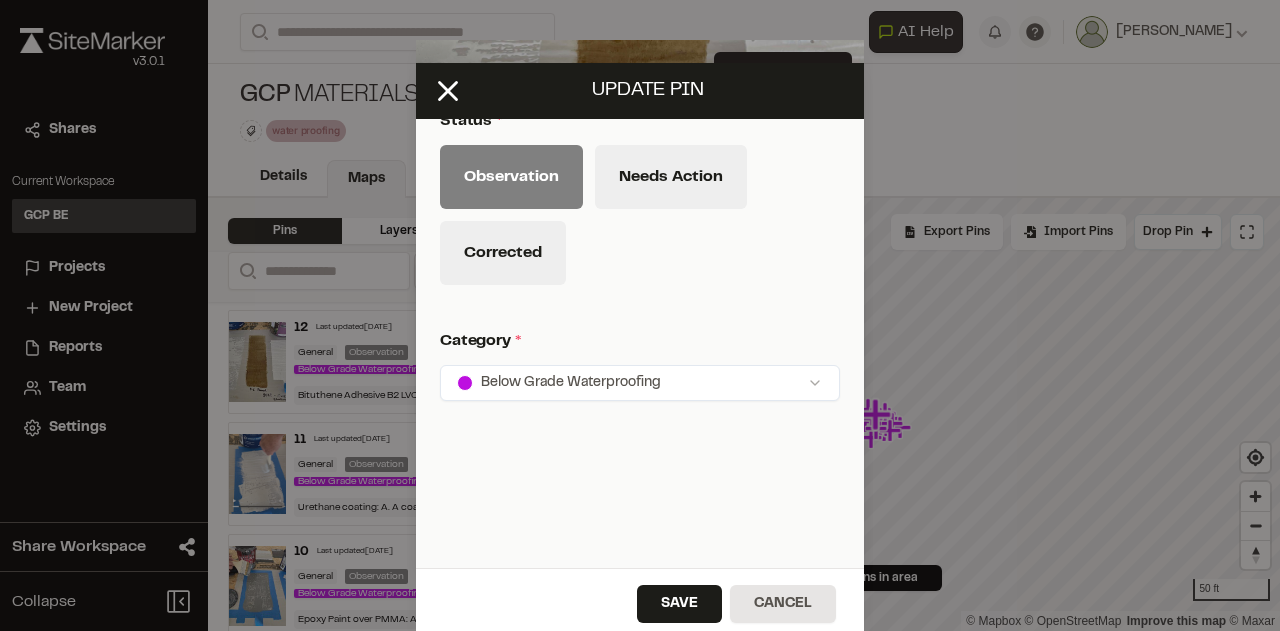 scroll, scrollTop: 1128, scrollLeft: 0, axis: vertical 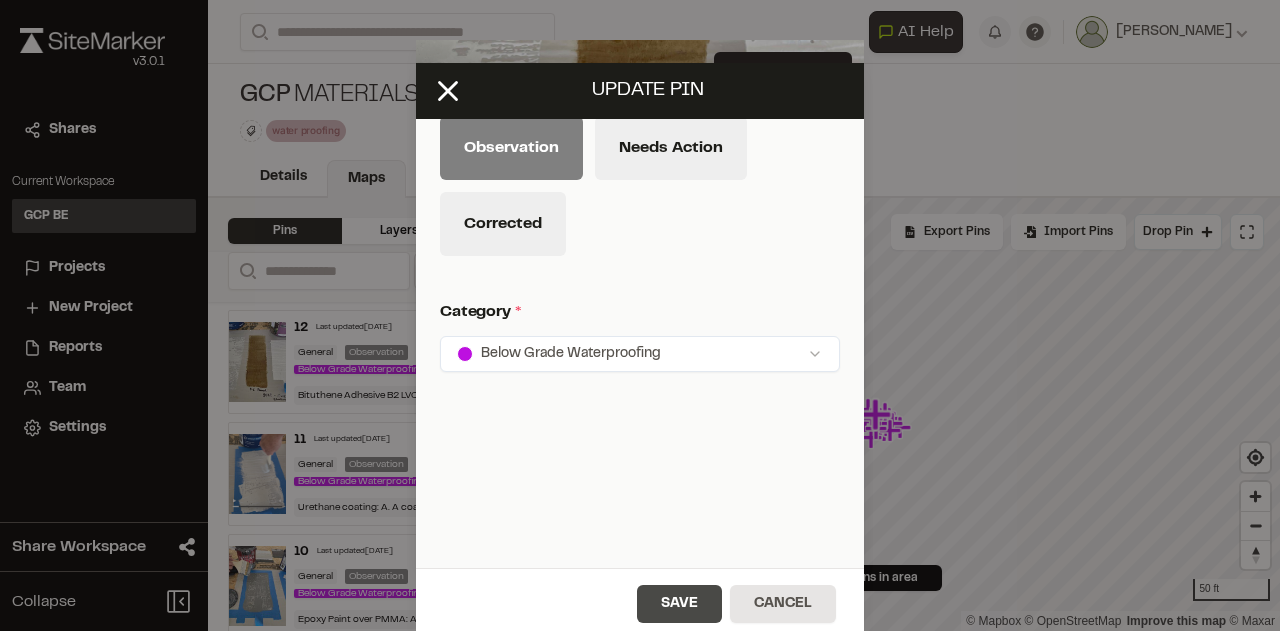 click on "Save" at bounding box center (679, 604) 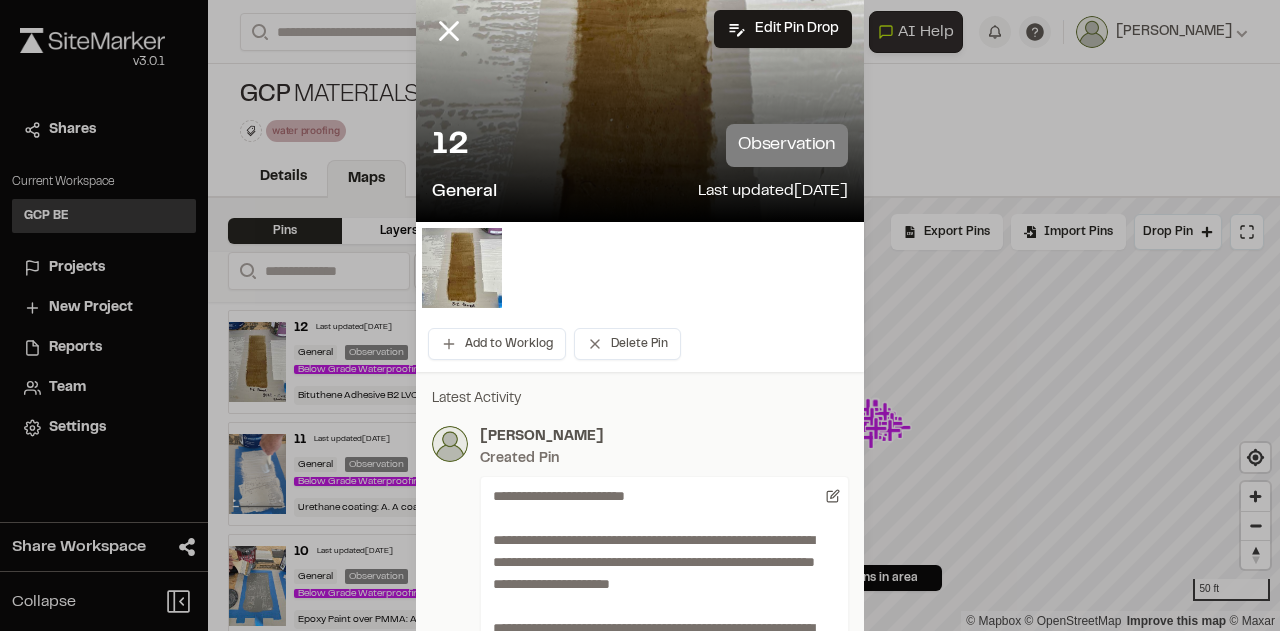 scroll, scrollTop: 0, scrollLeft: 0, axis: both 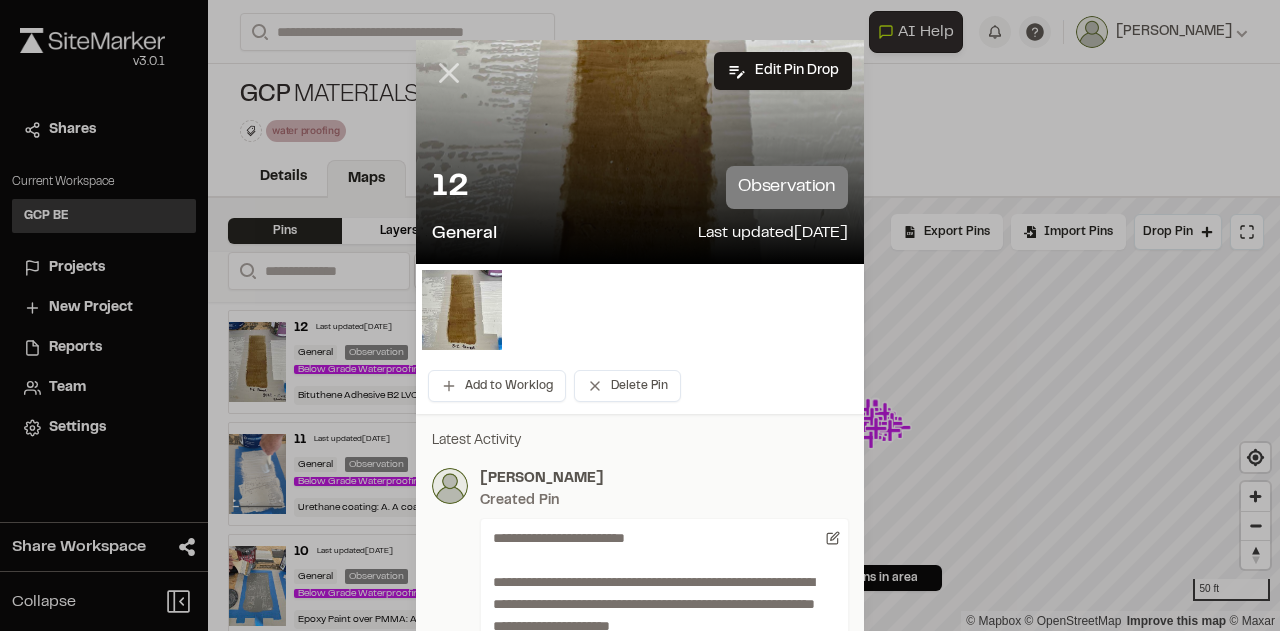 click 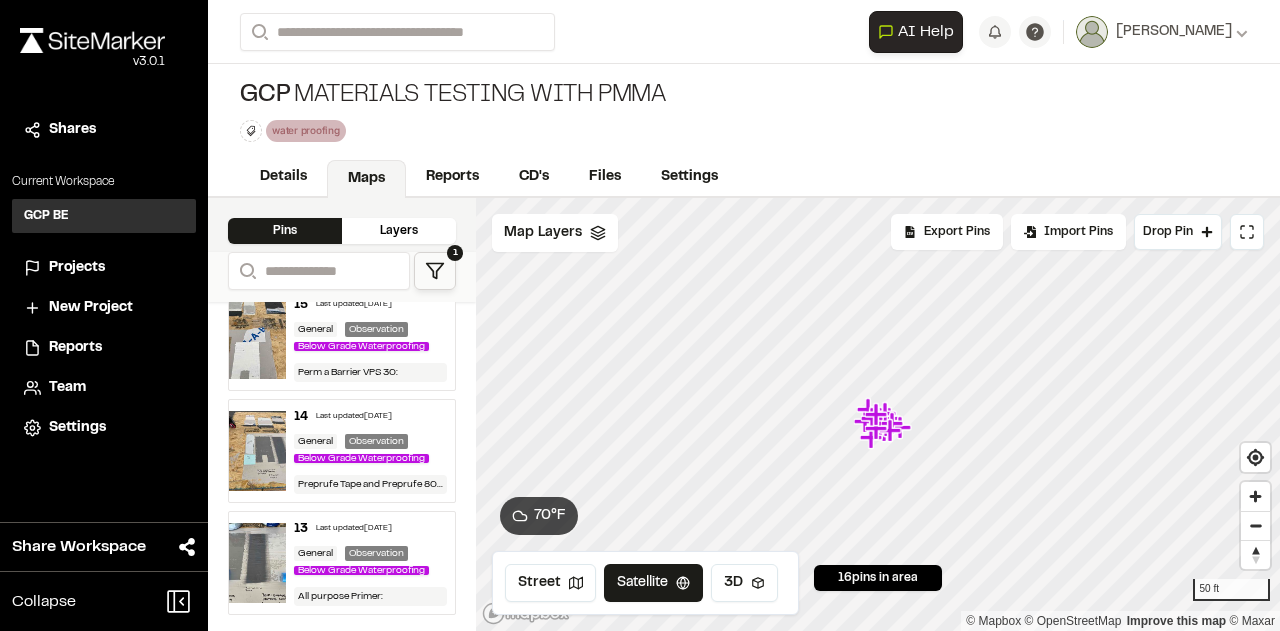 scroll, scrollTop: 1754, scrollLeft: 0, axis: vertical 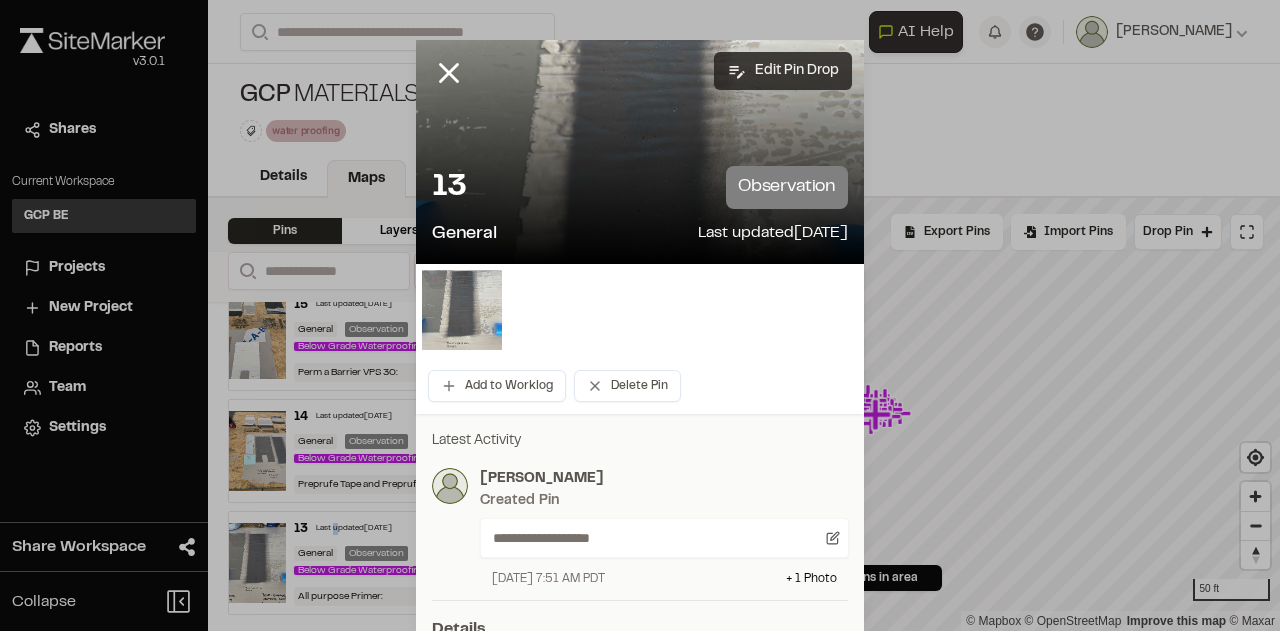 click on "Edit Pin Drop" at bounding box center [783, 71] 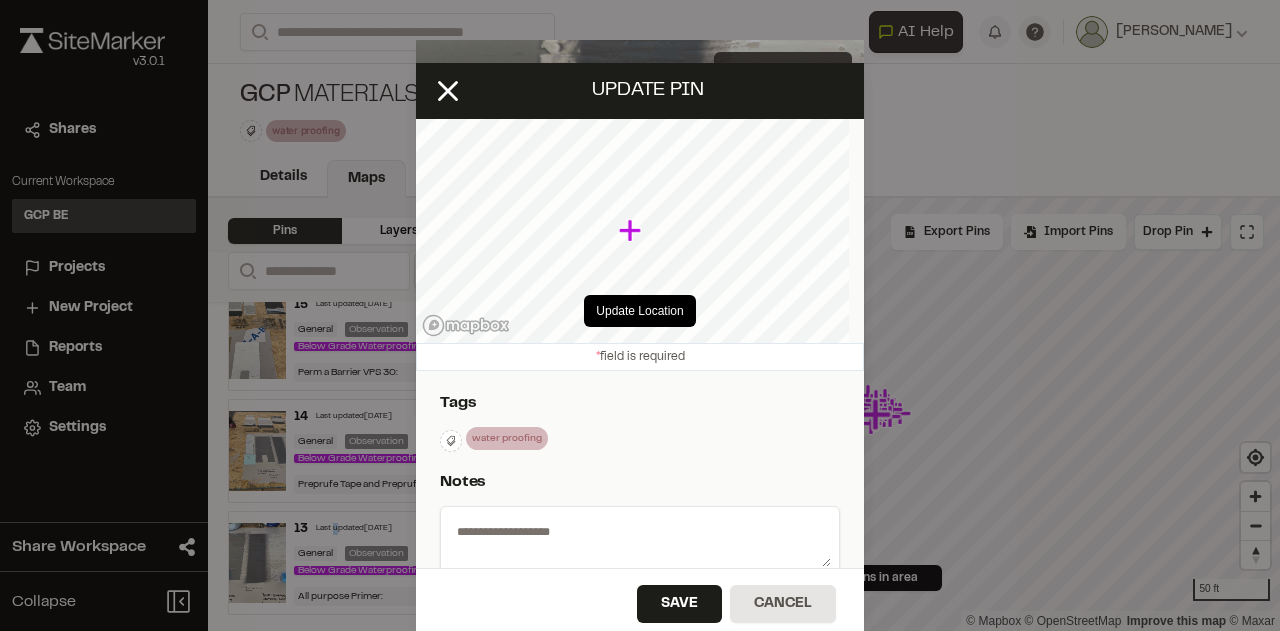 select on "****" 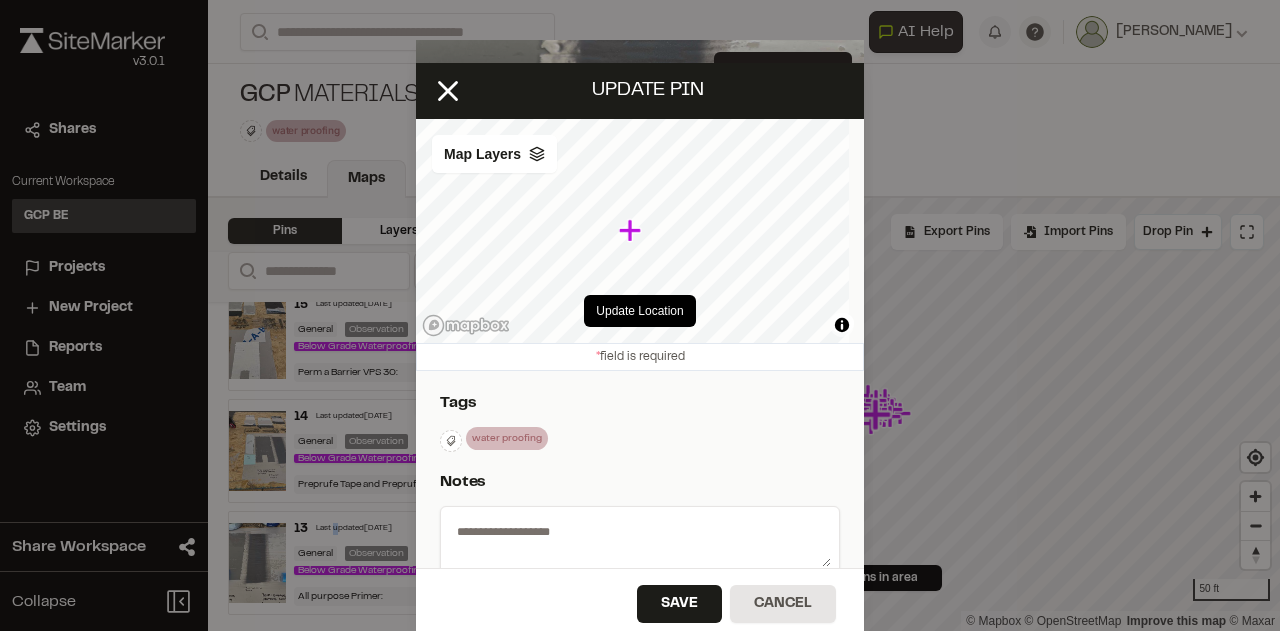 type on "**********" 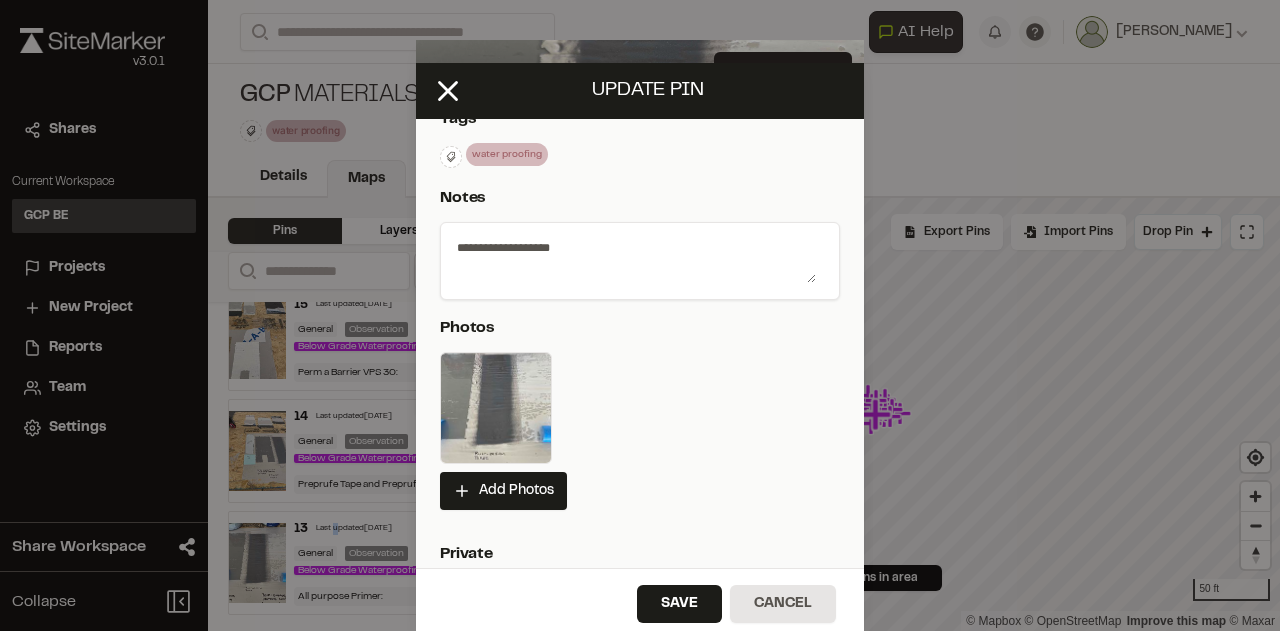 scroll, scrollTop: 300, scrollLeft: 0, axis: vertical 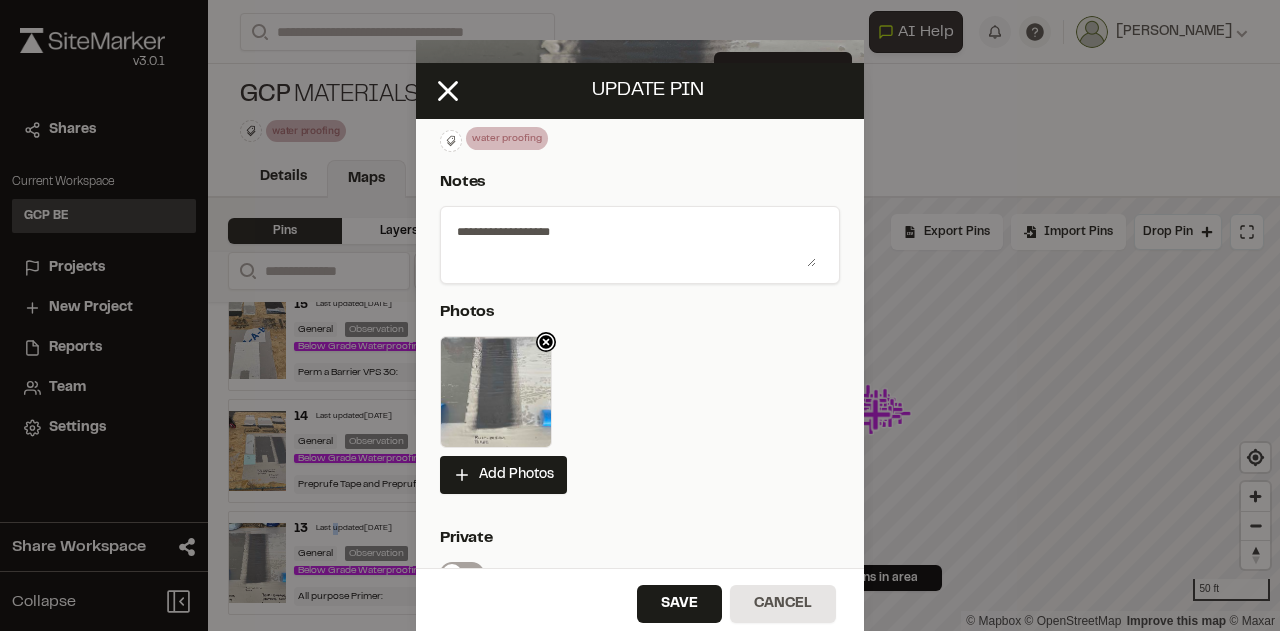 click at bounding box center [496, 392] 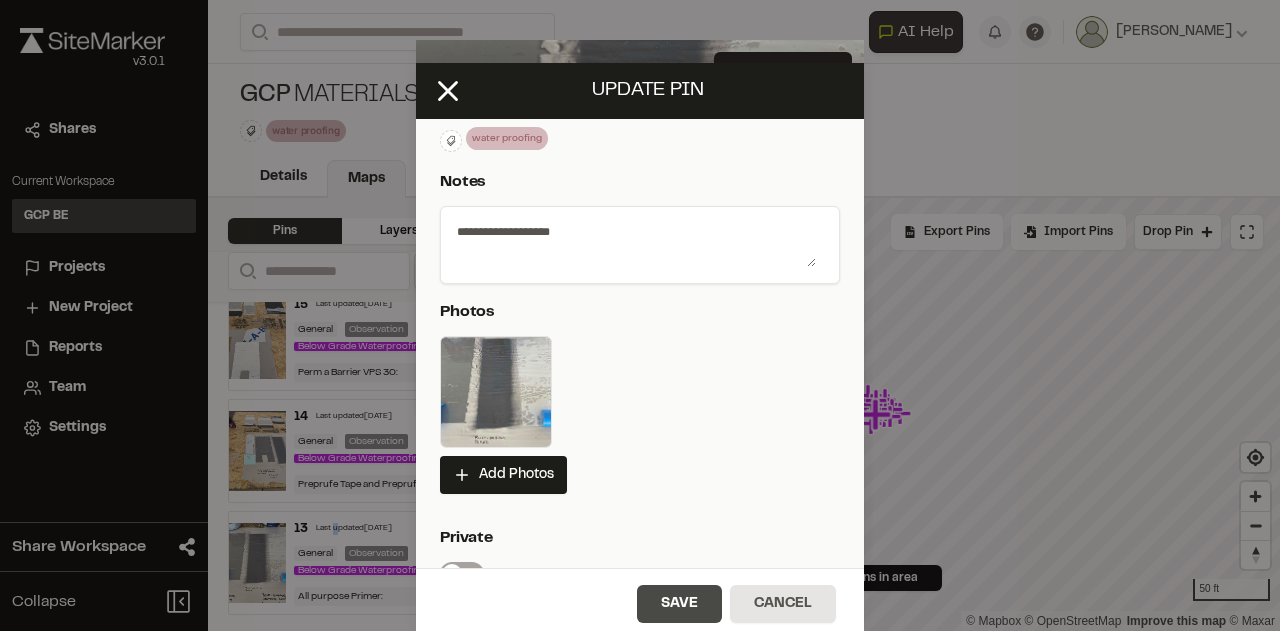click on "Save" at bounding box center (679, 604) 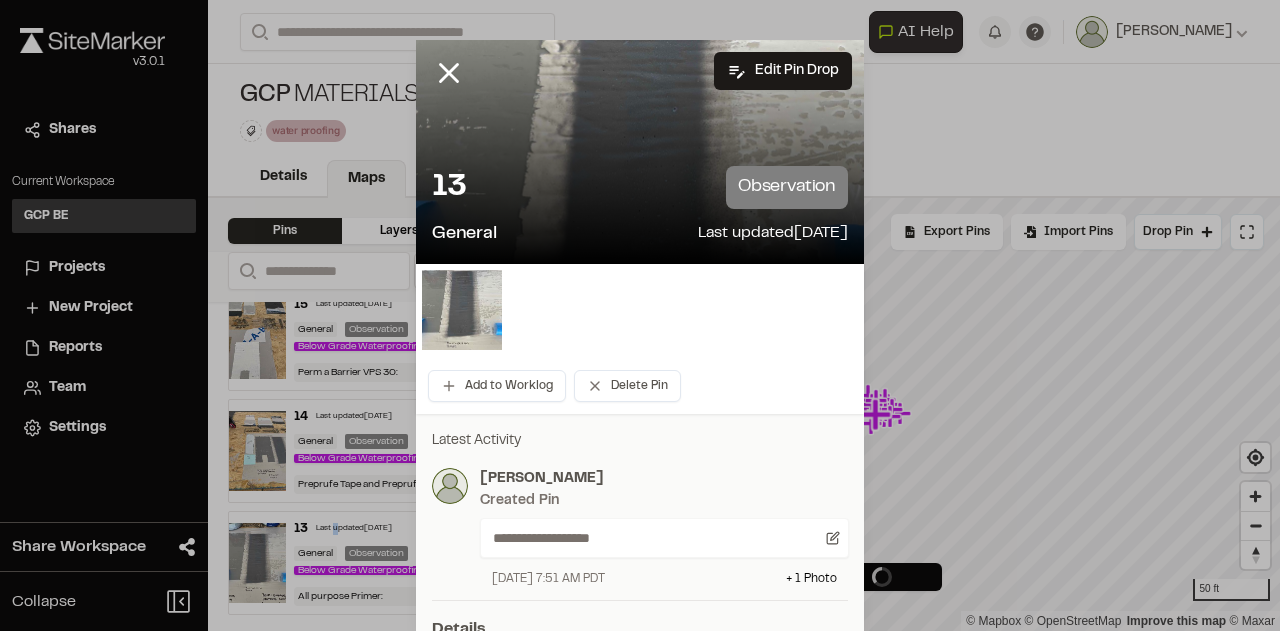 scroll, scrollTop: 1754, scrollLeft: 0, axis: vertical 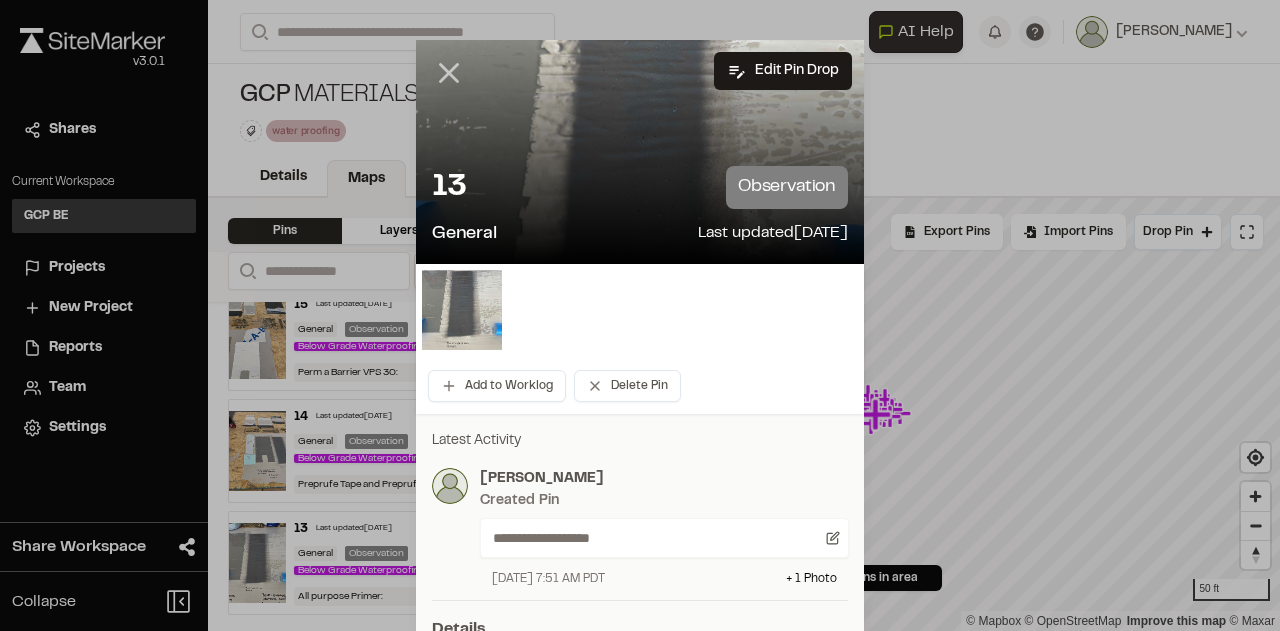 click 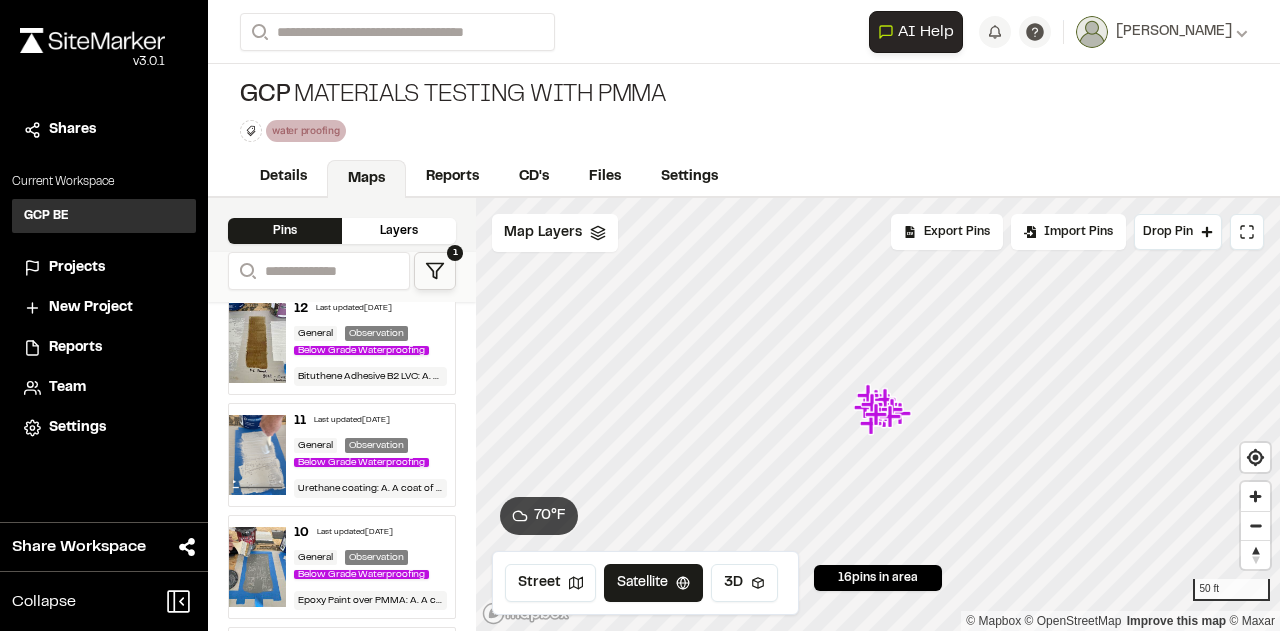 scroll, scrollTop: 0, scrollLeft: 0, axis: both 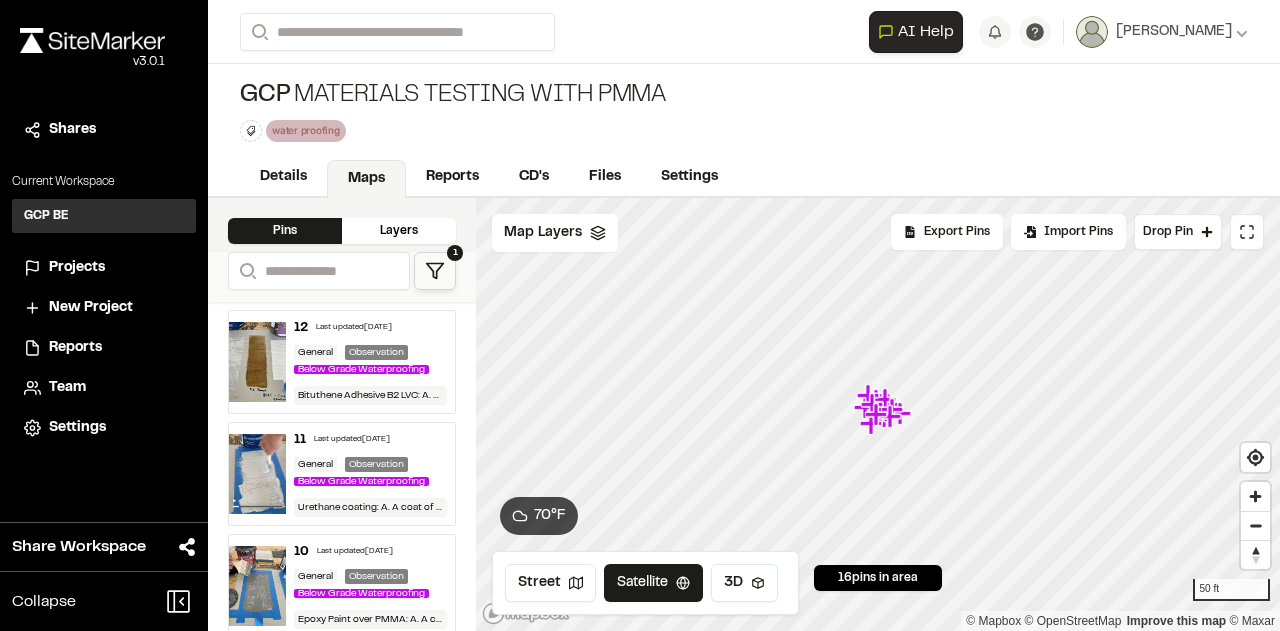 click on "12 Last updated  [DATE]" at bounding box center (371, 328) 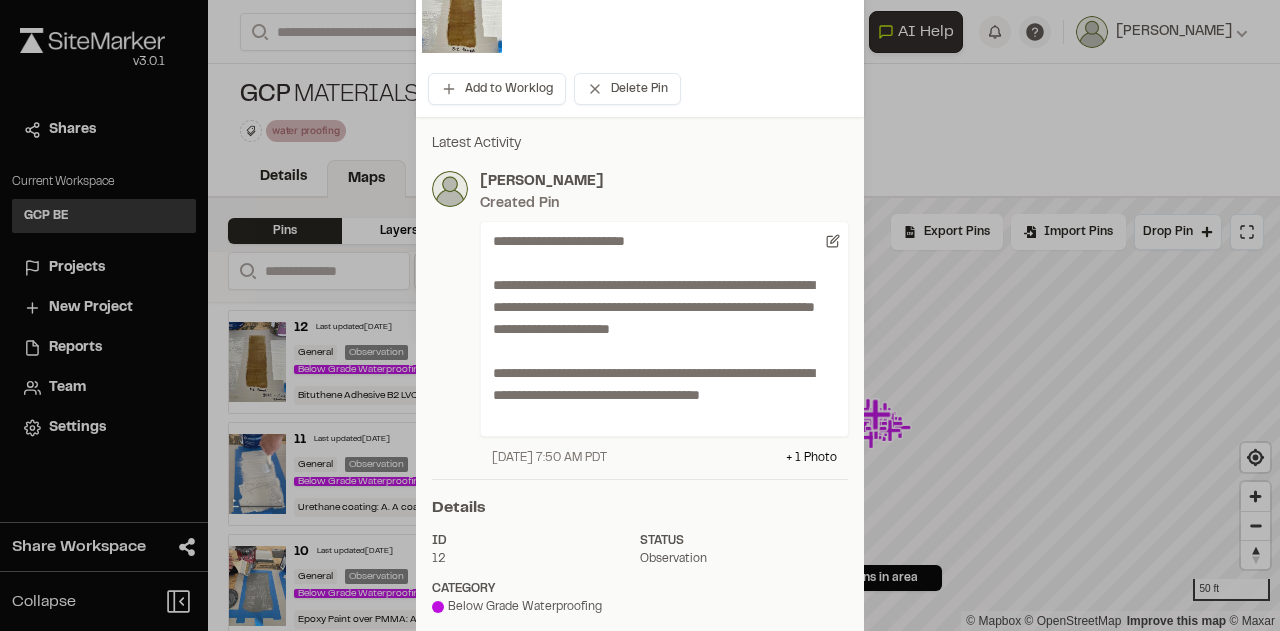 scroll, scrollTop: 300, scrollLeft: 0, axis: vertical 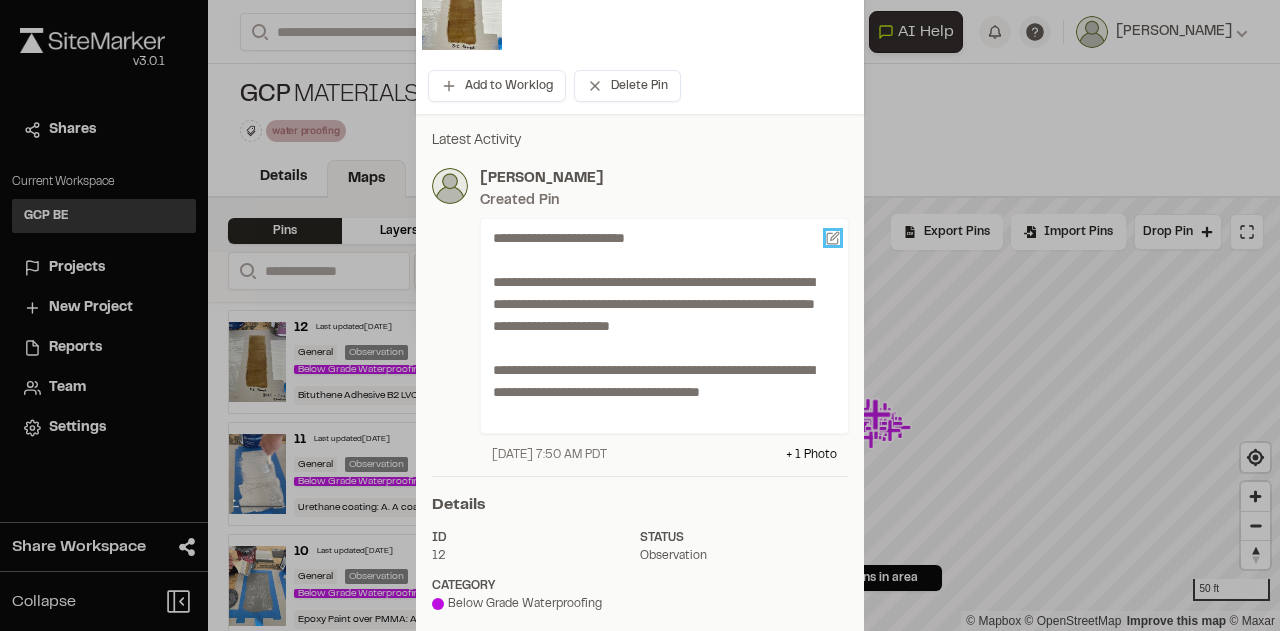 click 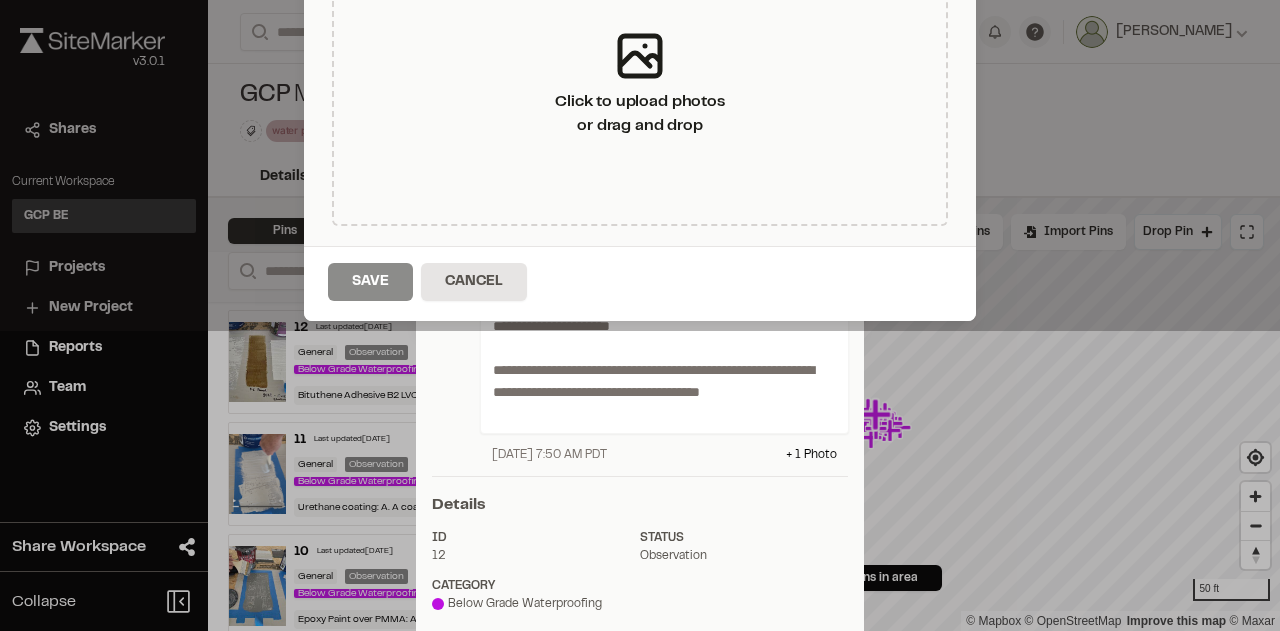 type on "**********" 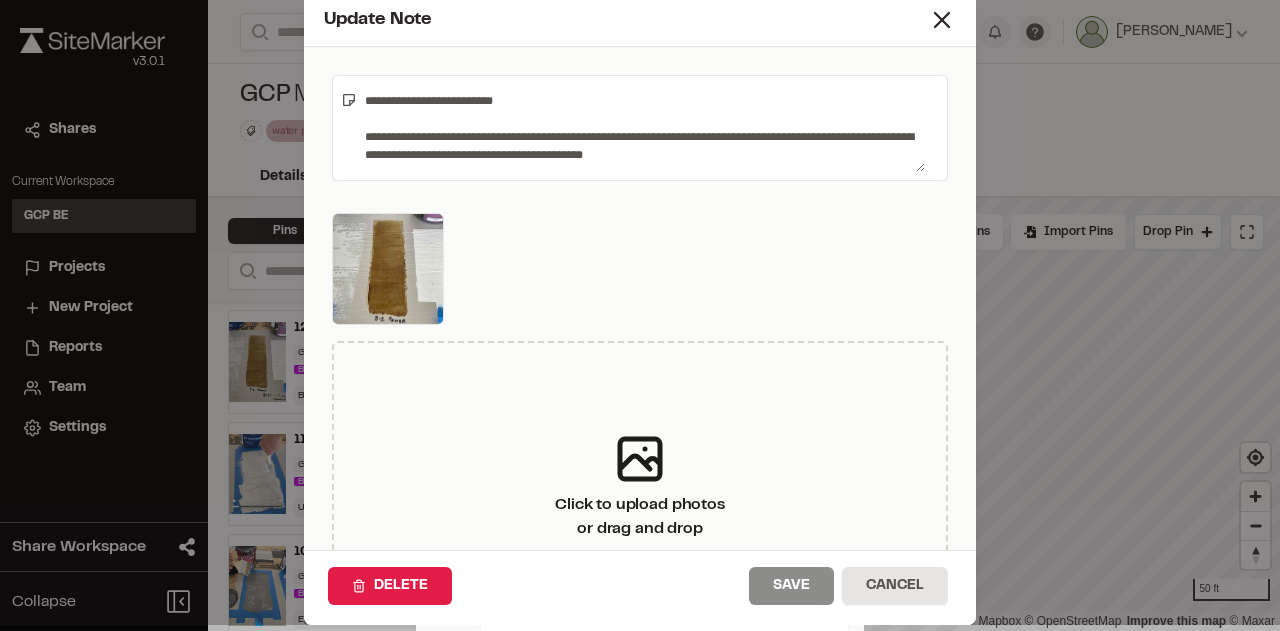 scroll, scrollTop: 0, scrollLeft: 0, axis: both 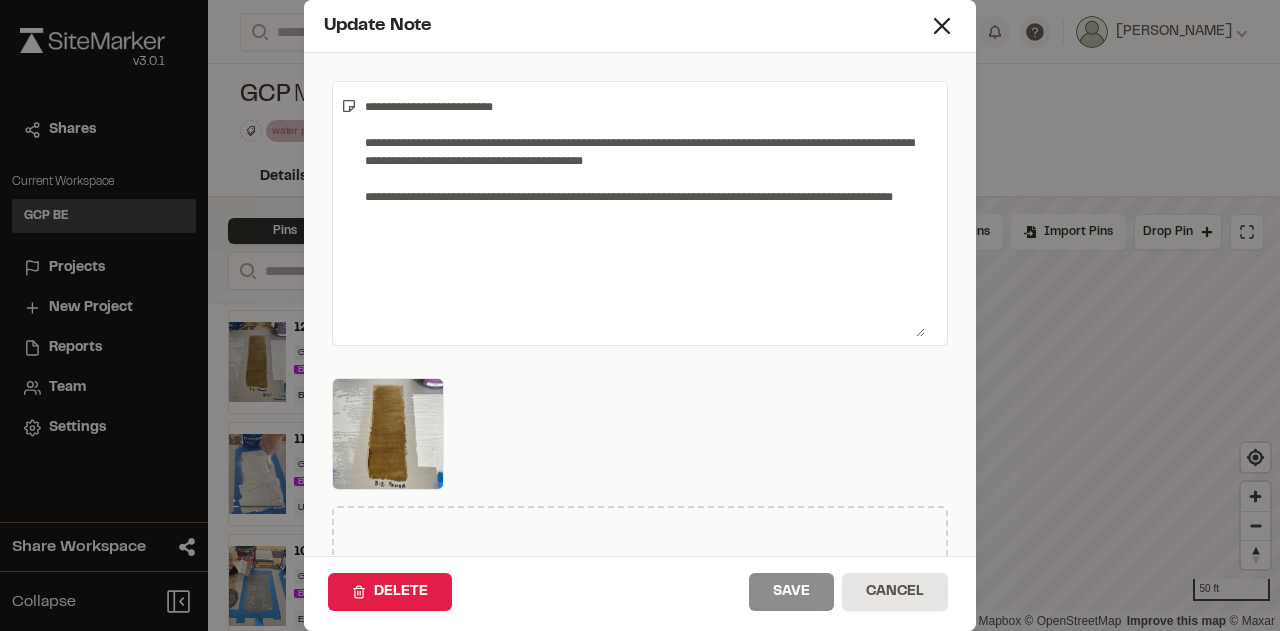 drag, startPoint x: 906, startPoint y: 168, endPoint x: 890, endPoint y: 327, distance: 159.80301 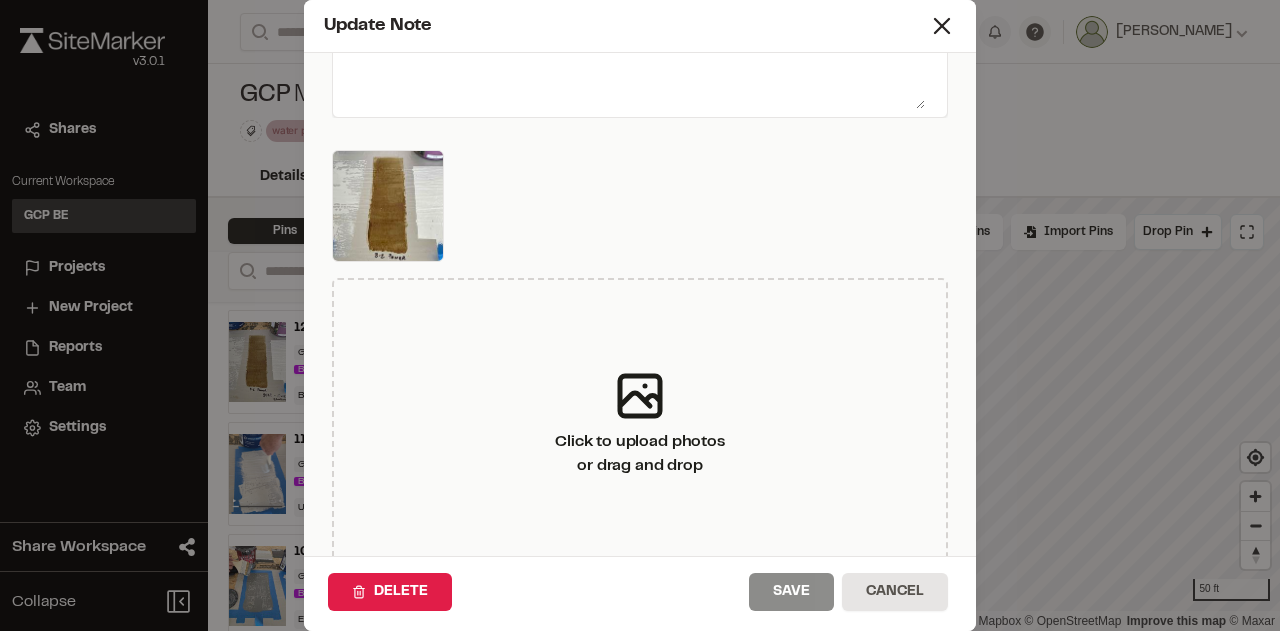 scroll, scrollTop: 256, scrollLeft: 0, axis: vertical 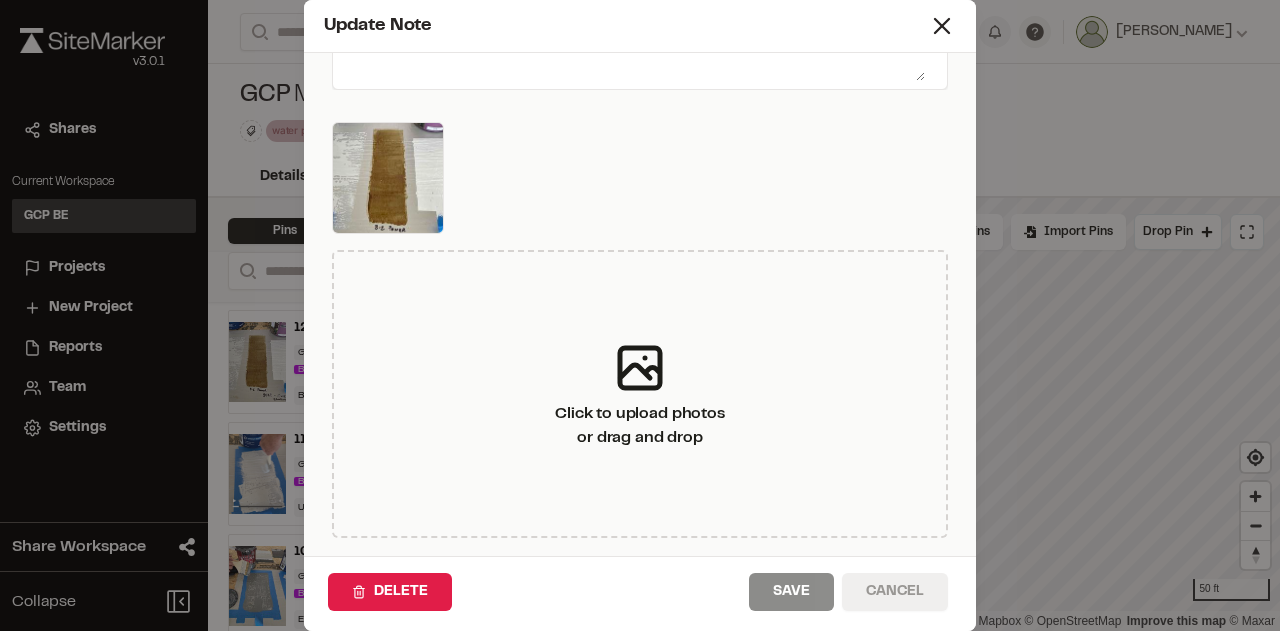 click on "Cancel" at bounding box center [895, 592] 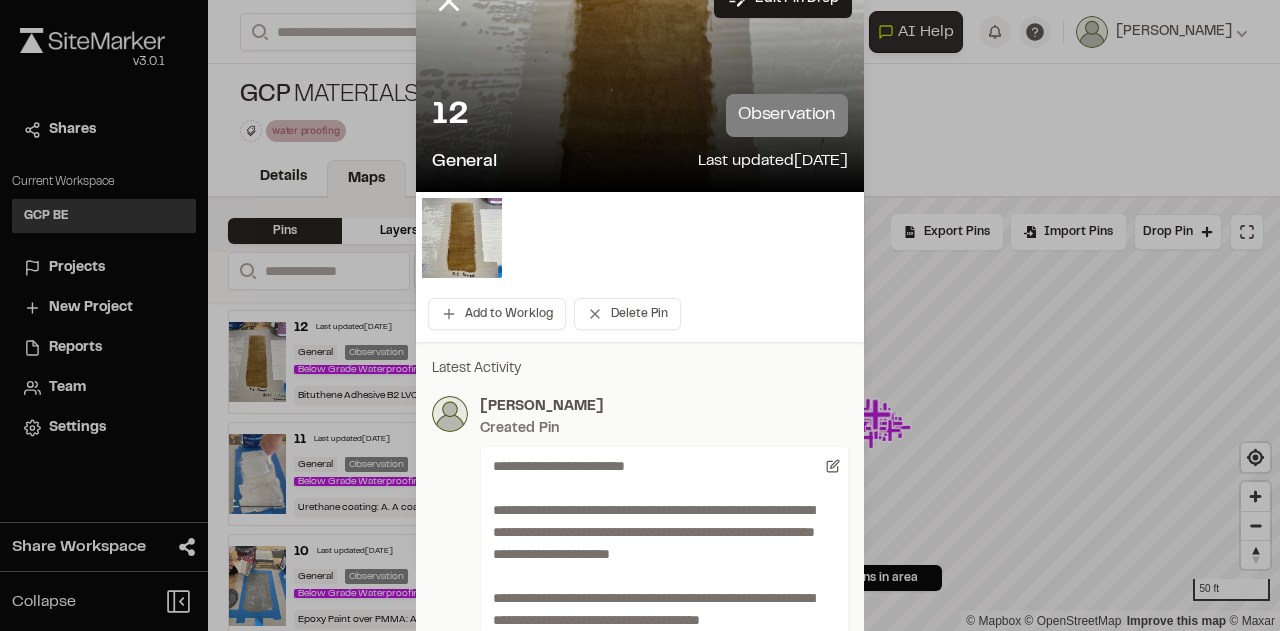 scroll, scrollTop: 0, scrollLeft: 0, axis: both 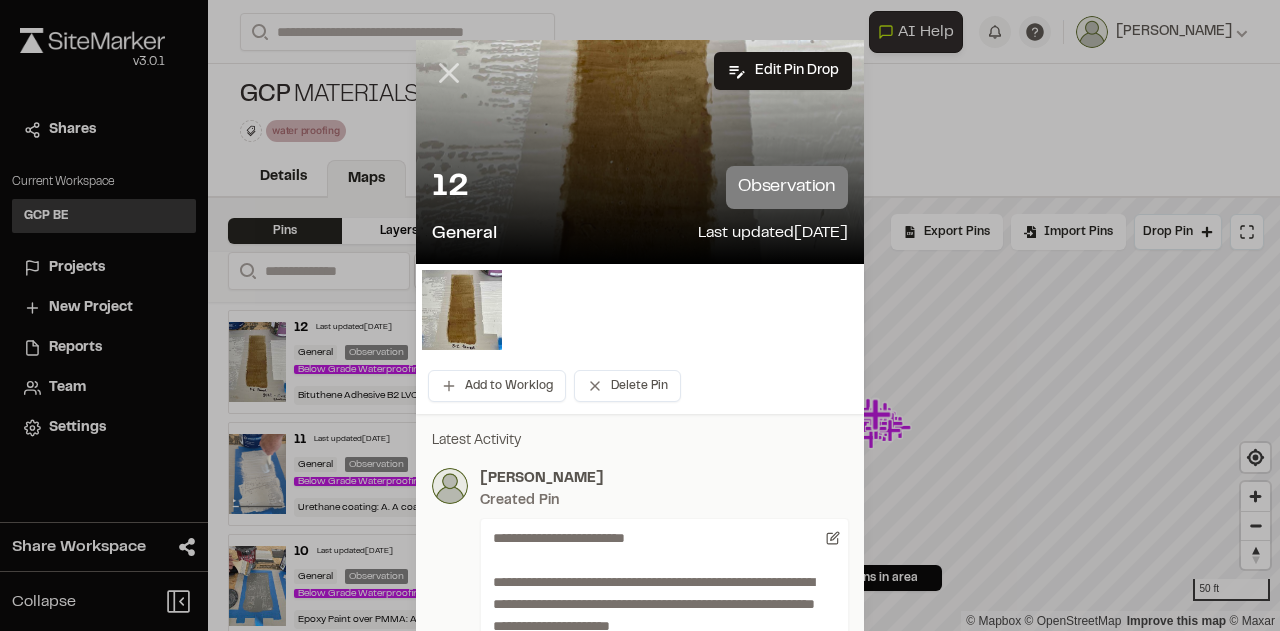 click 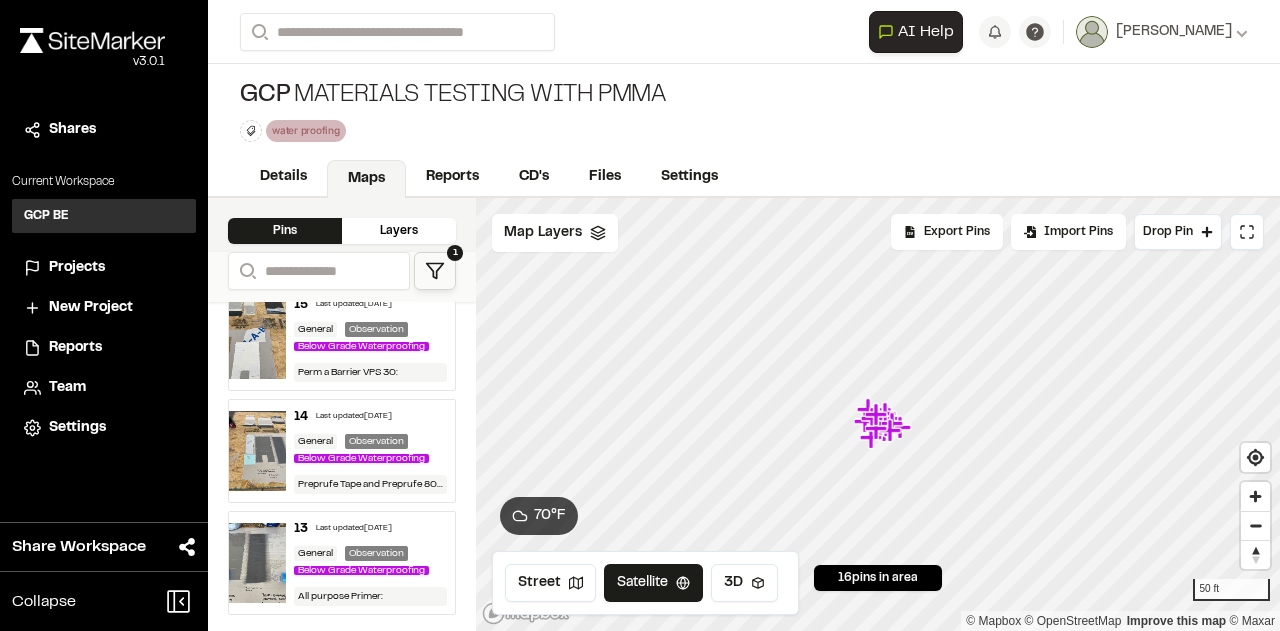 scroll, scrollTop: 1754, scrollLeft: 0, axis: vertical 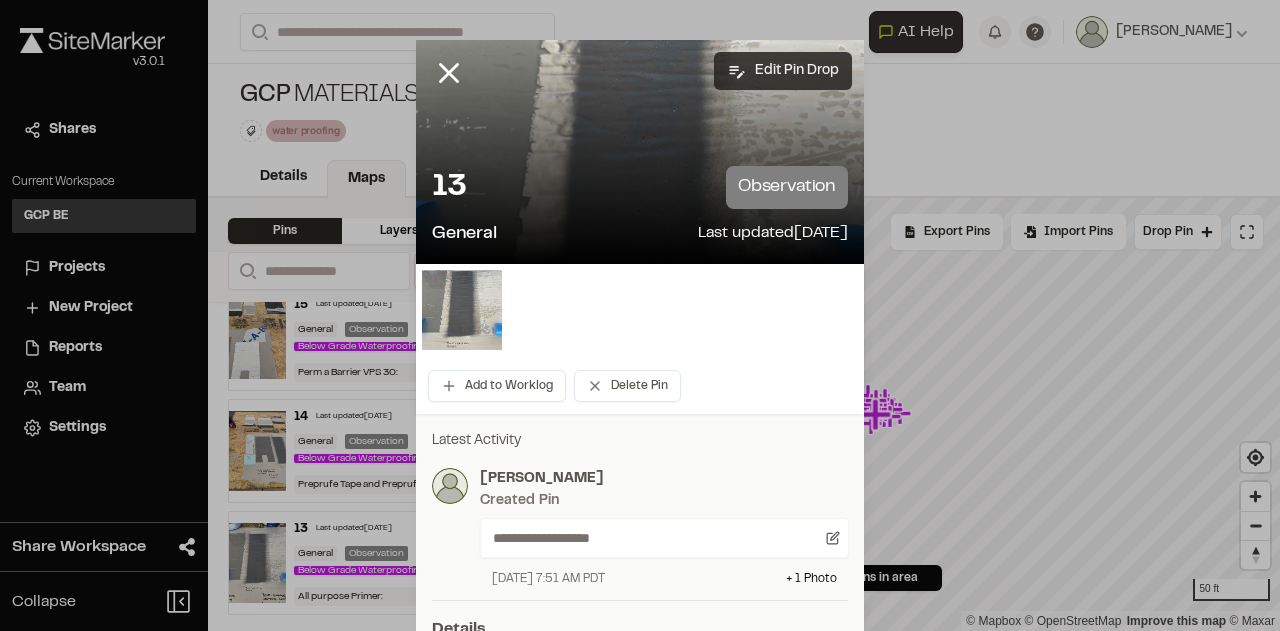 click on "Edit Pin Drop" at bounding box center [783, 71] 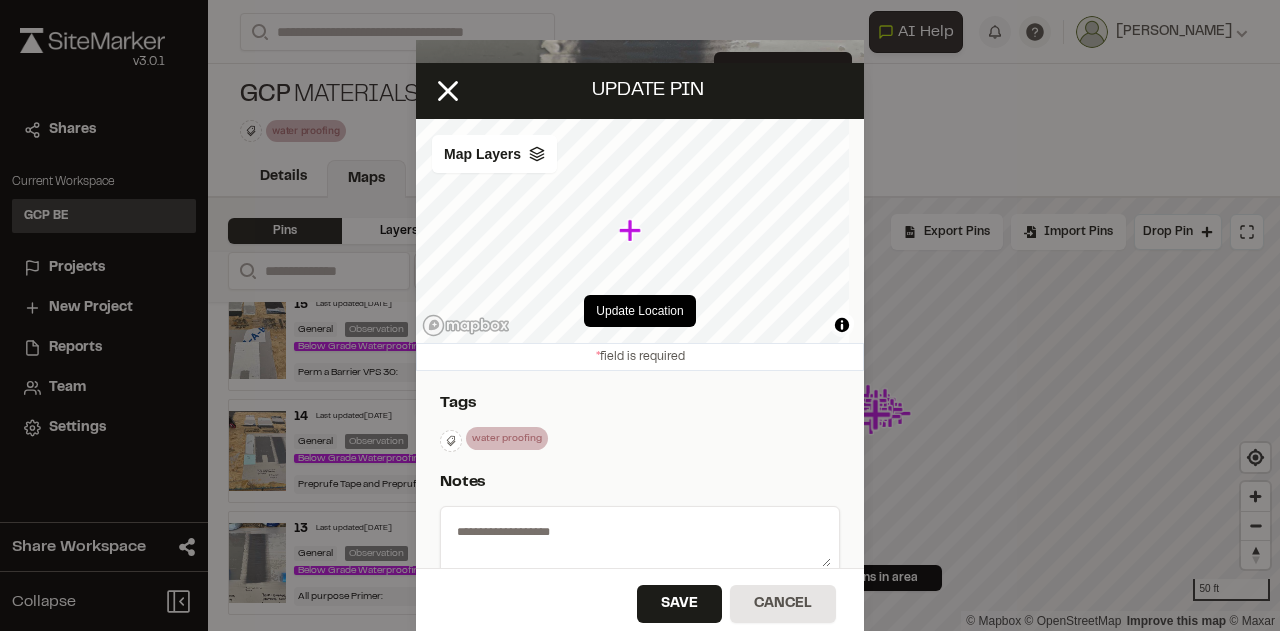 type on "**********" 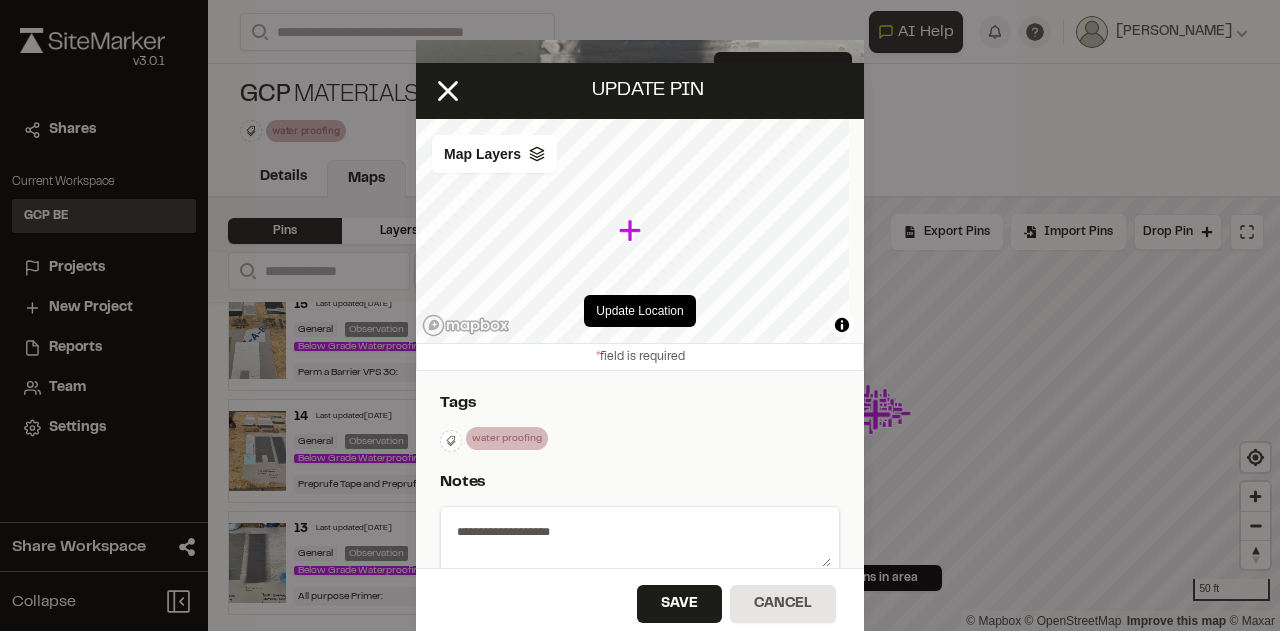 select on "****" 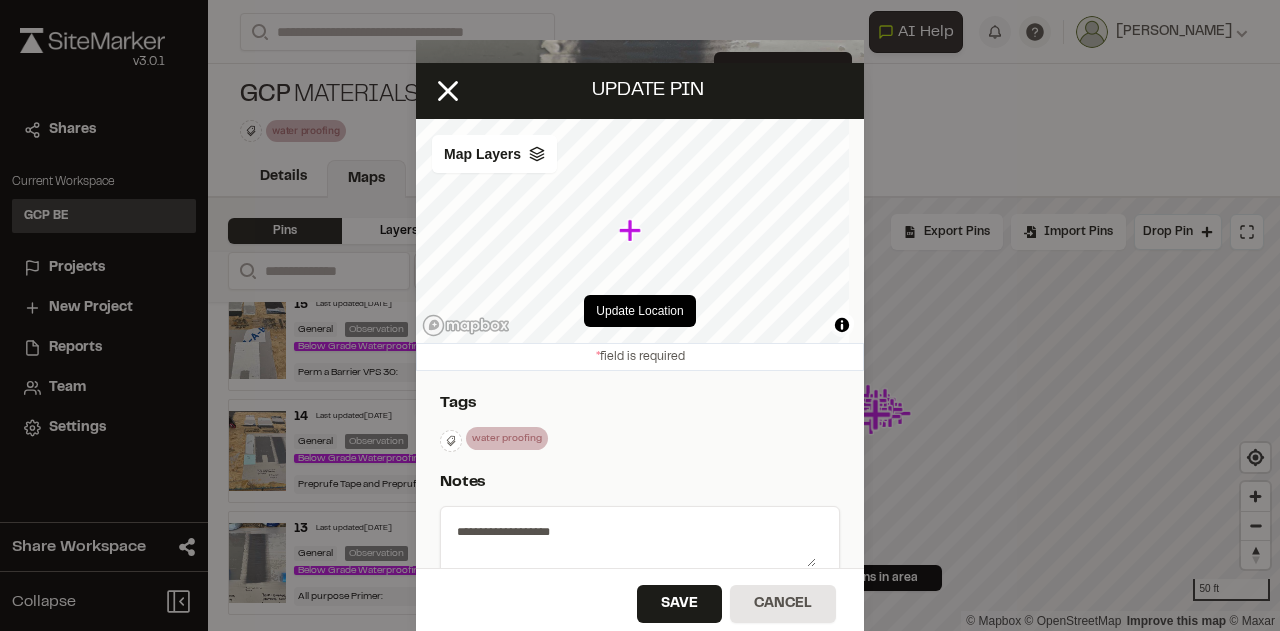 scroll, scrollTop: 300, scrollLeft: 0, axis: vertical 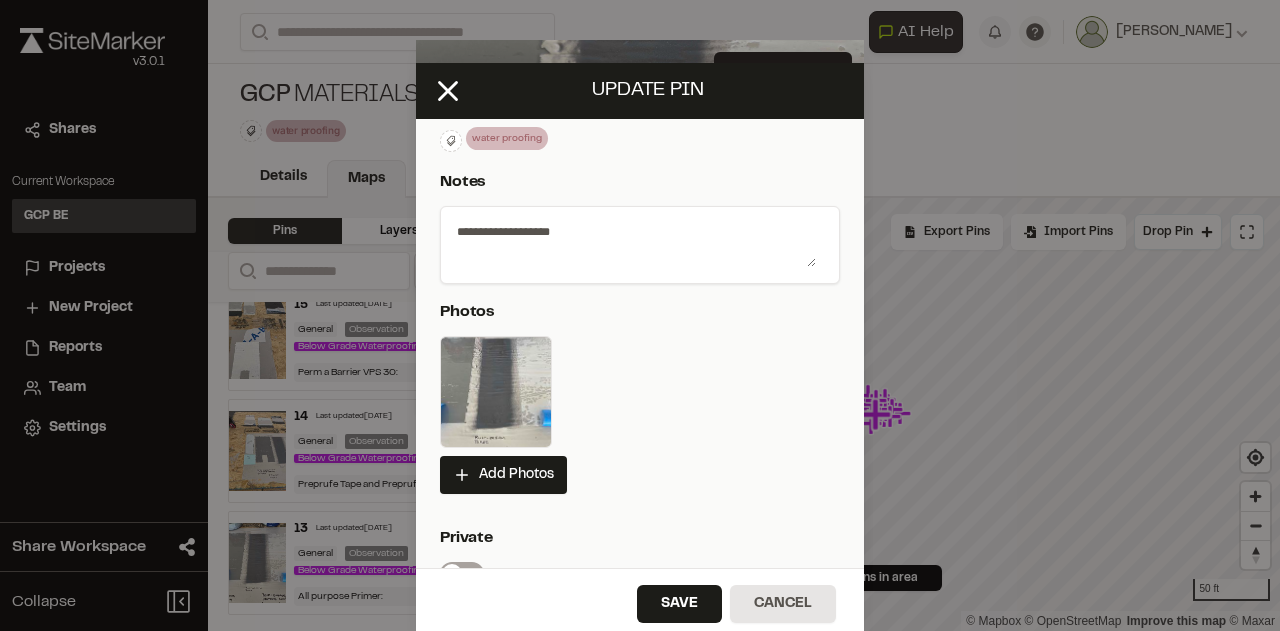 click on "**********" at bounding box center [632, 241] 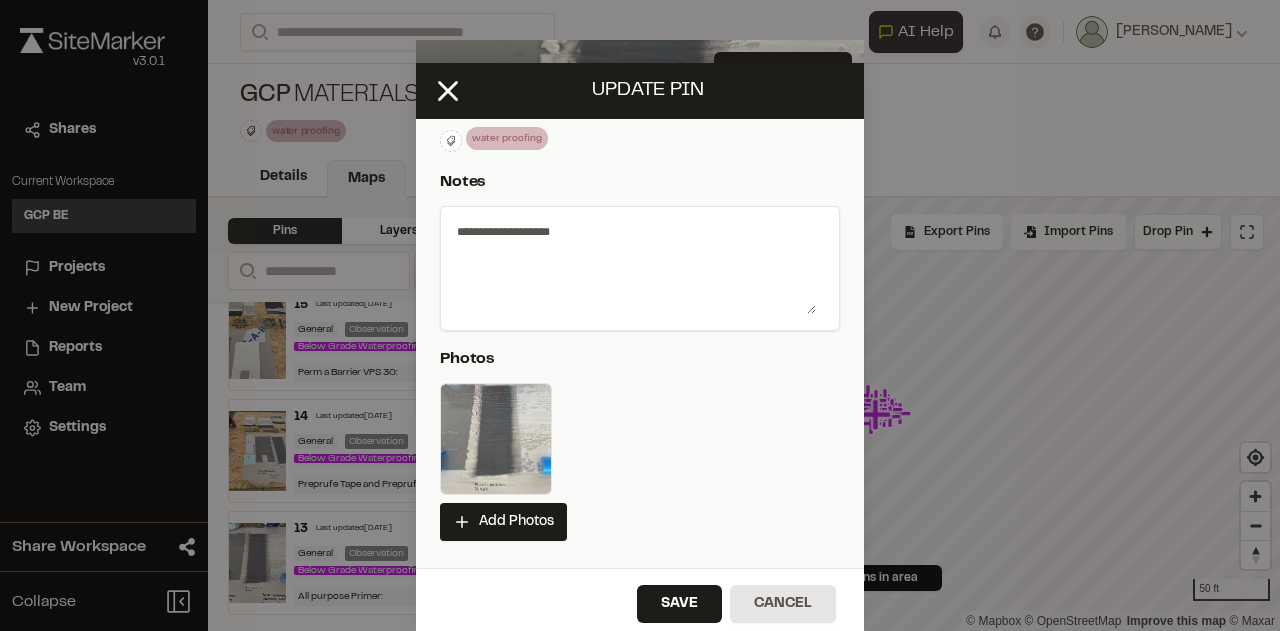 drag, startPoint x: 804, startPoint y: 263, endPoint x: 816, endPoint y: 385, distance: 122.588745 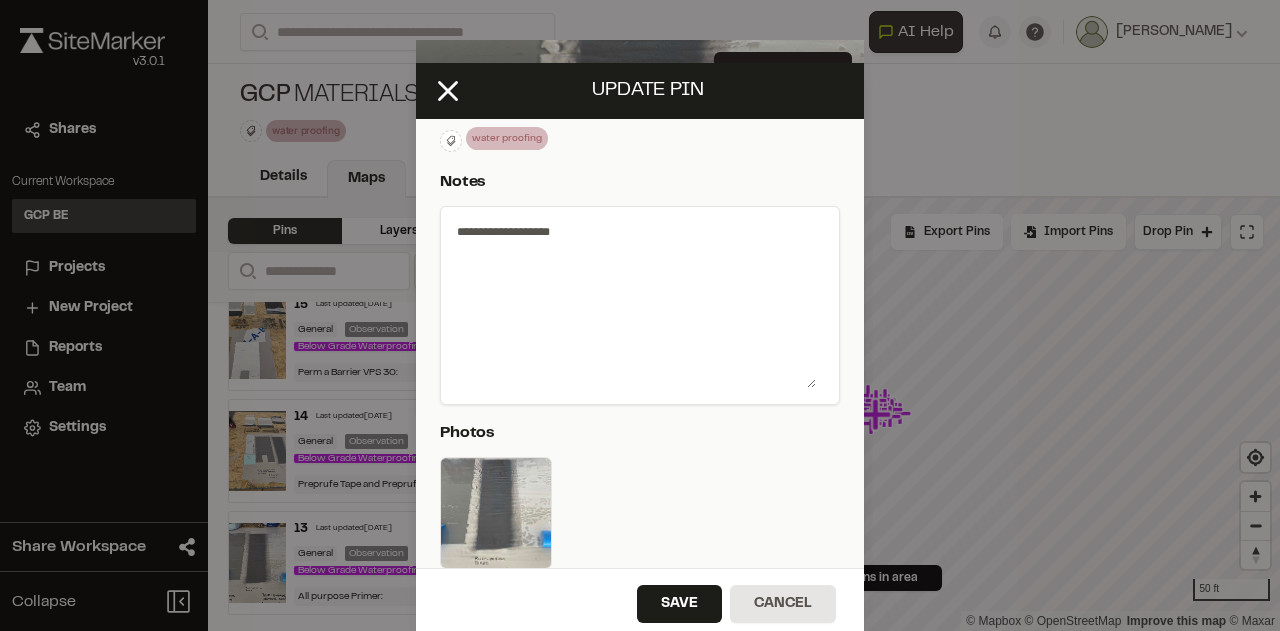 click on "**********" at bounding box center [632, 301] 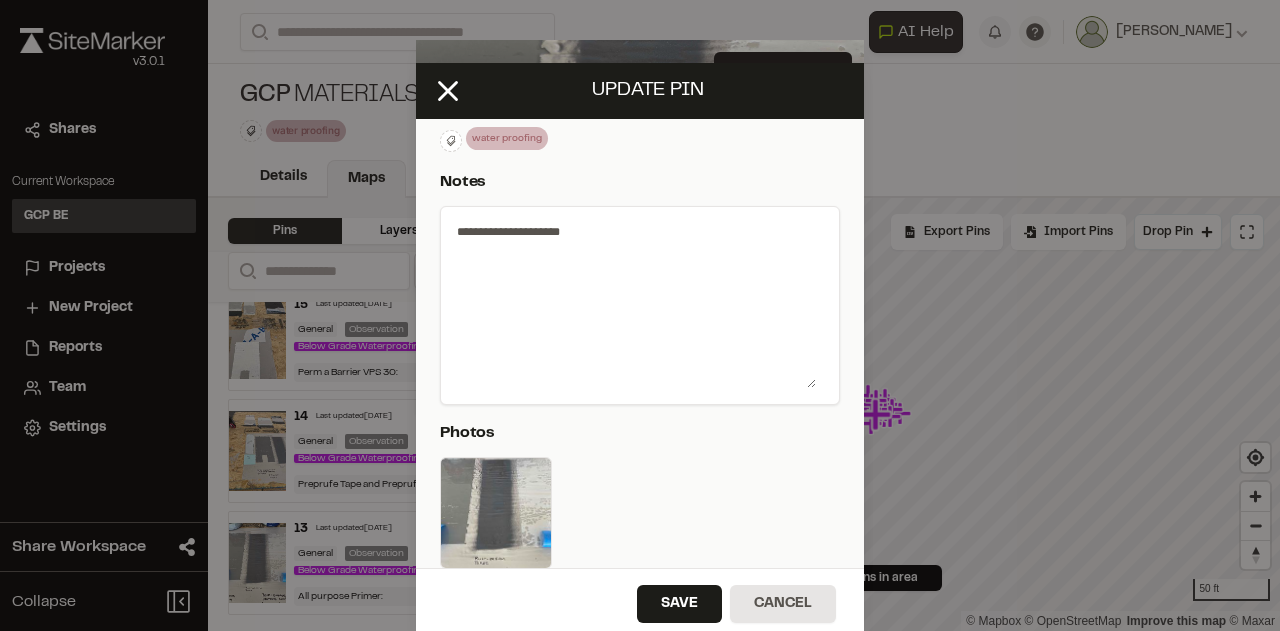 paste on "**********" 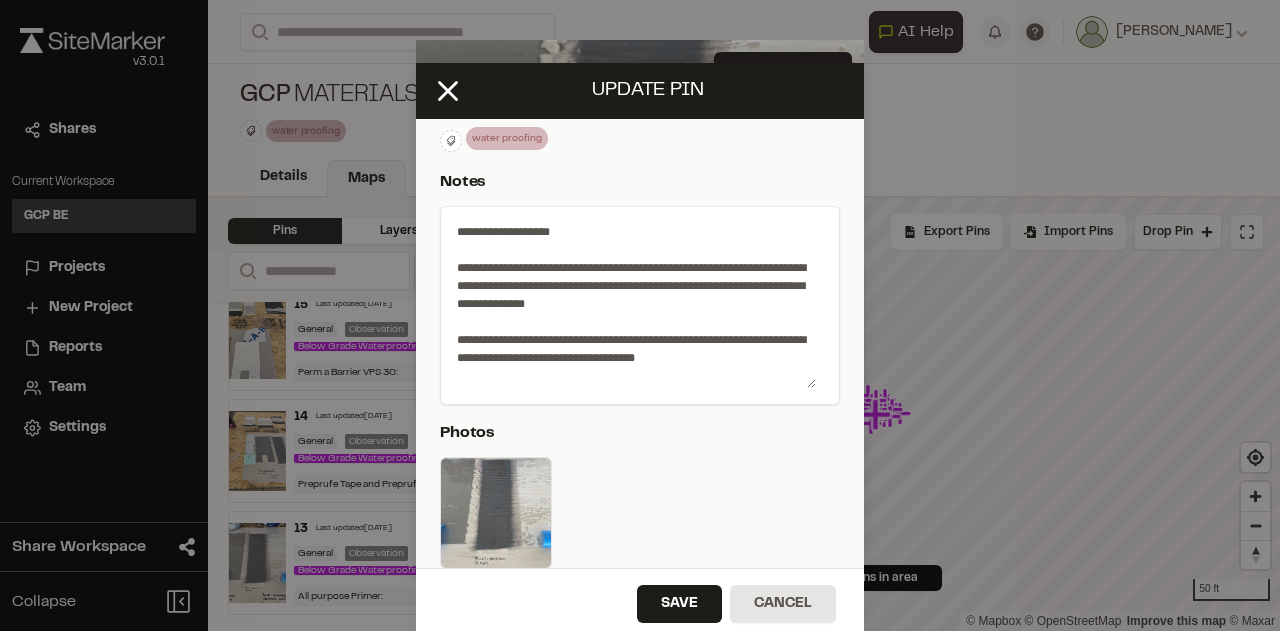 click on "**********" at bounding box center [632, 301] 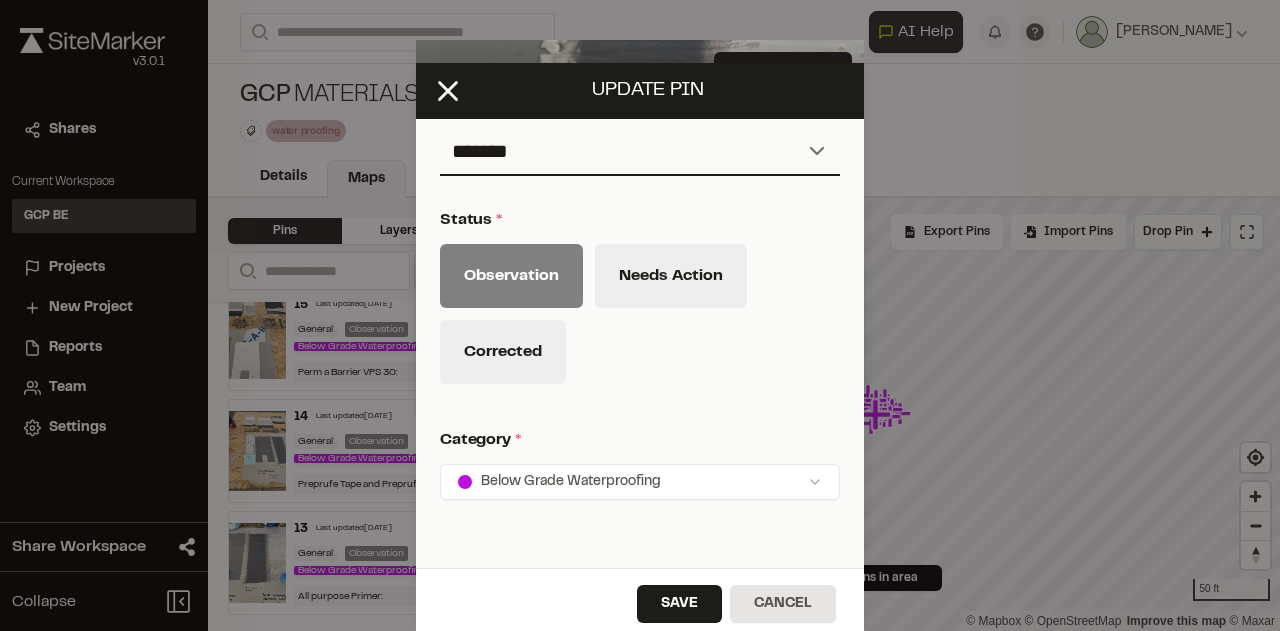 scroll, scrollTop: 1000, scrollLeft: 0, axis: vertical 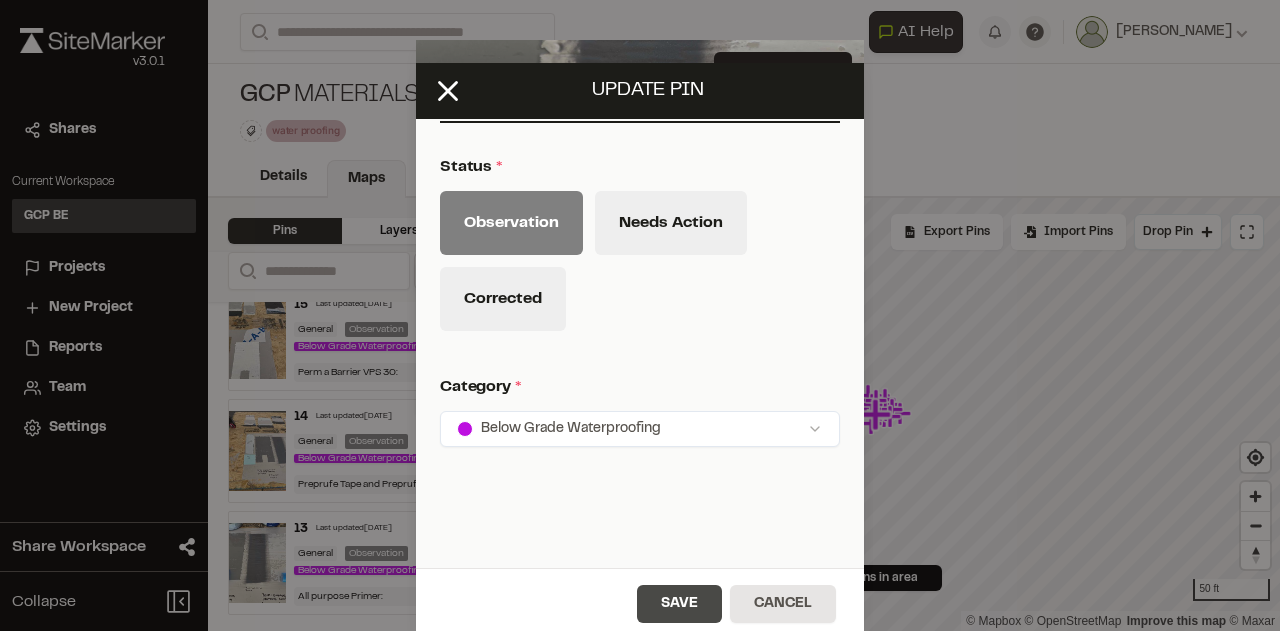 type on "**********" 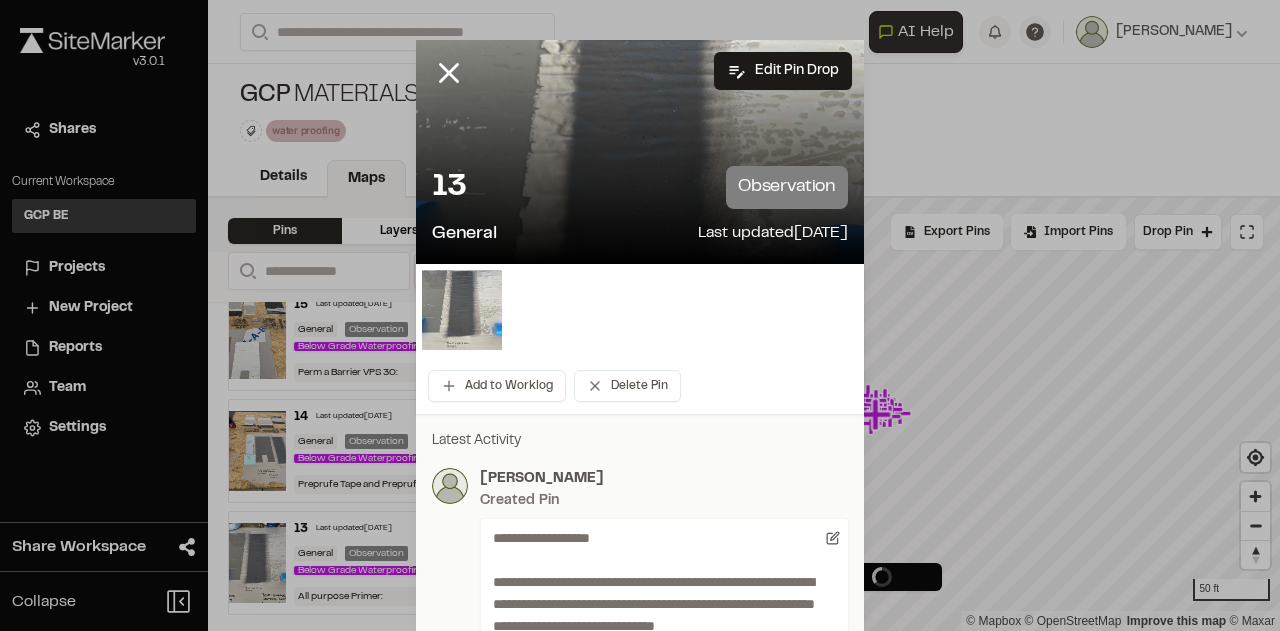 scroll, scrollTop: 0, scrollLeft: 0, axis: both 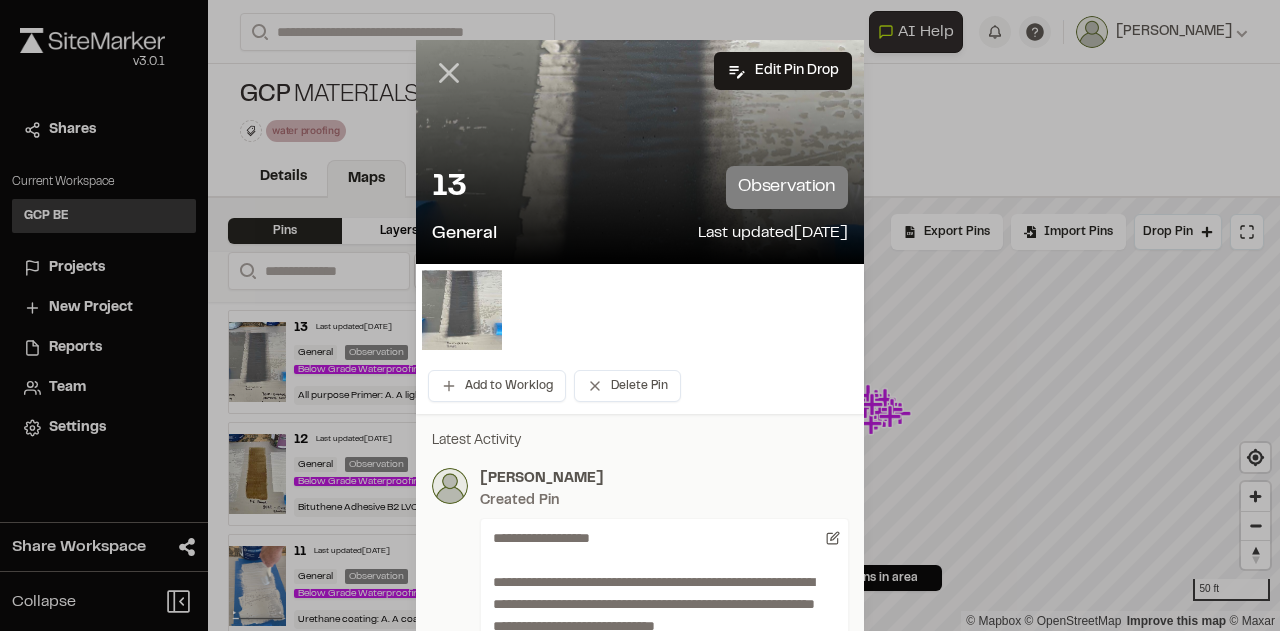 click 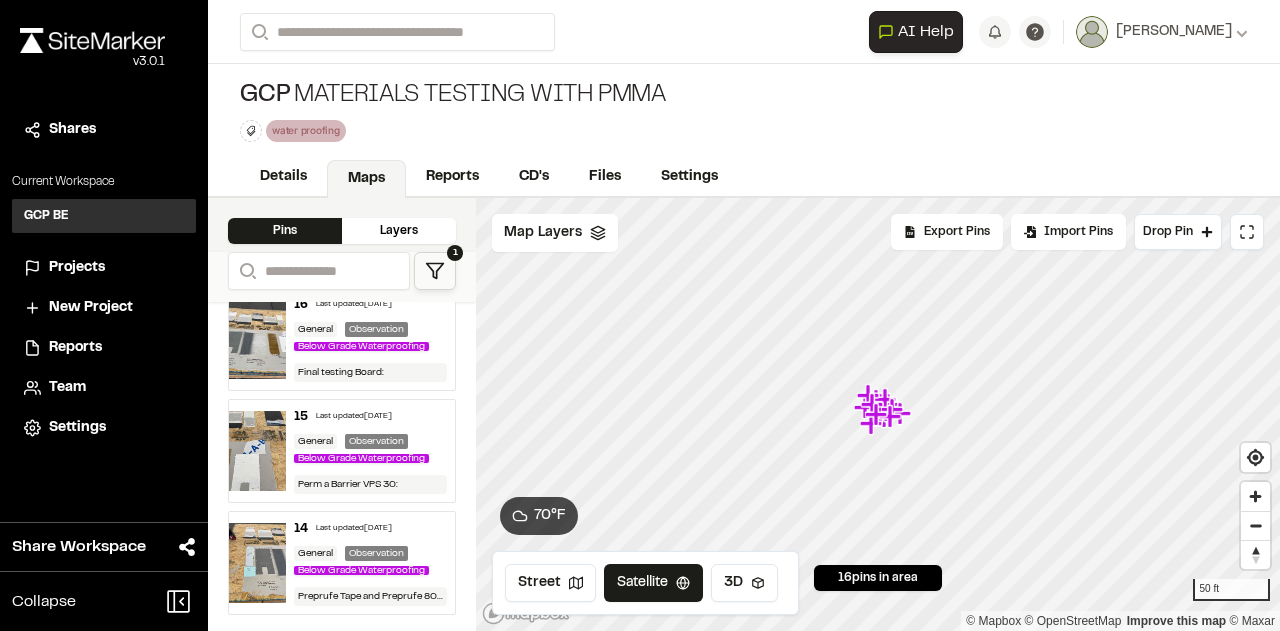 scroll, scrollTop: 1754, scrollLeft: 0, axis: vertical 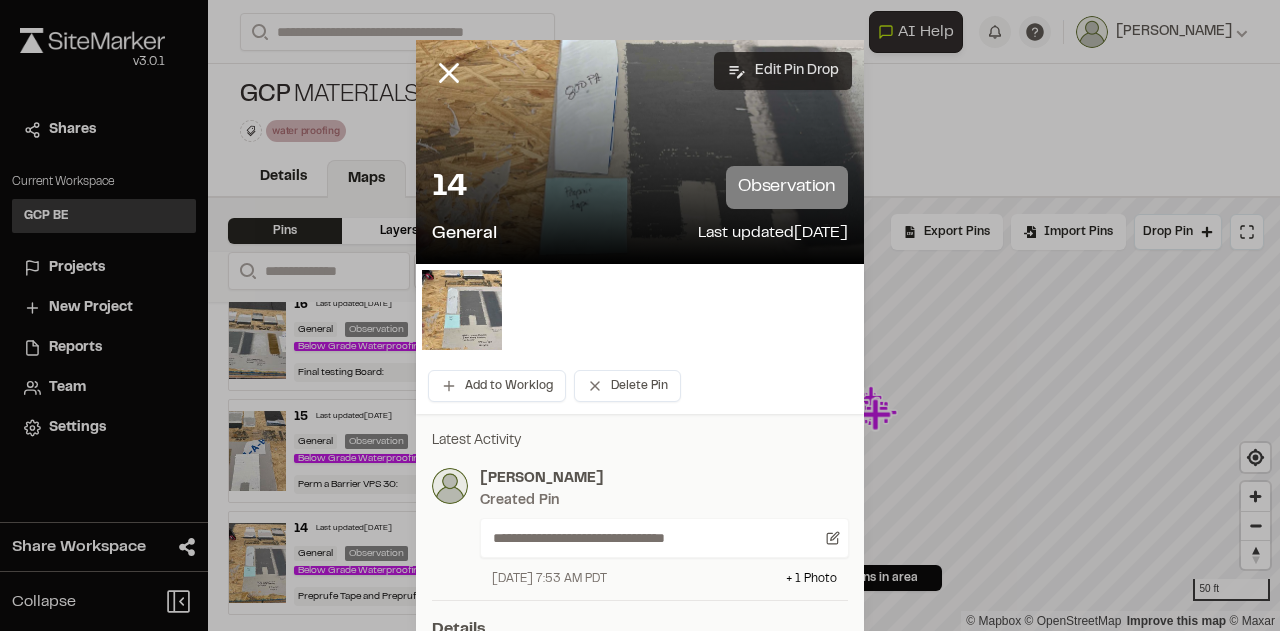 click on "Edit Pin Drop" at bounding box center (783, 71) 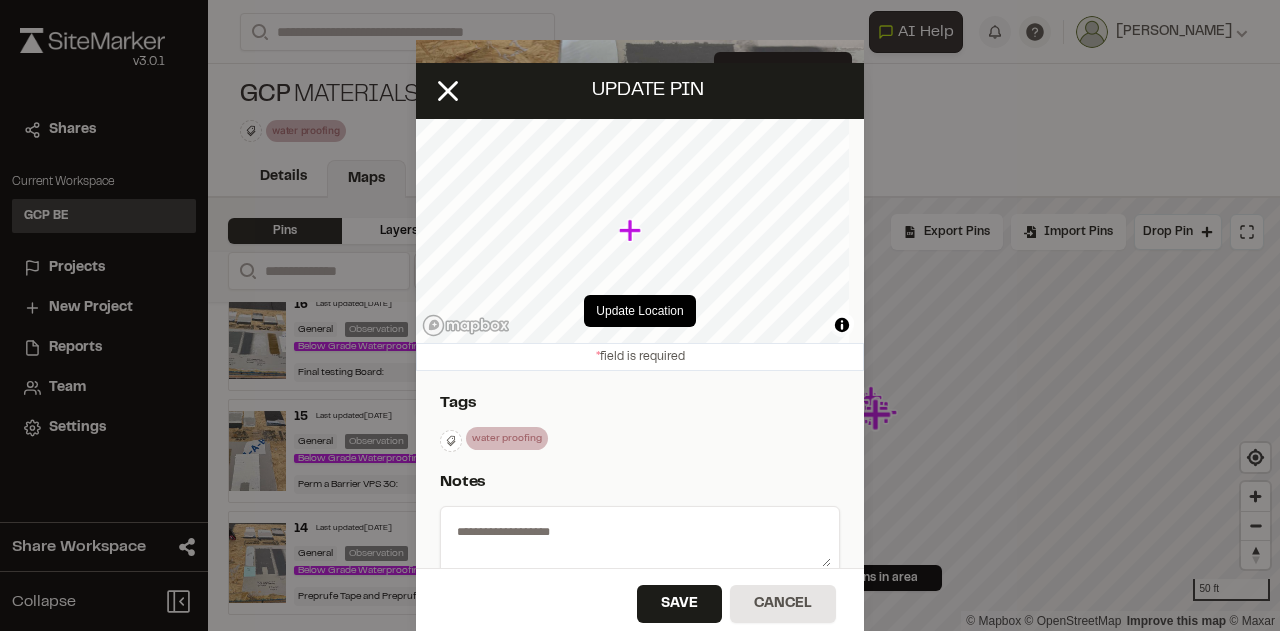 select on "****" 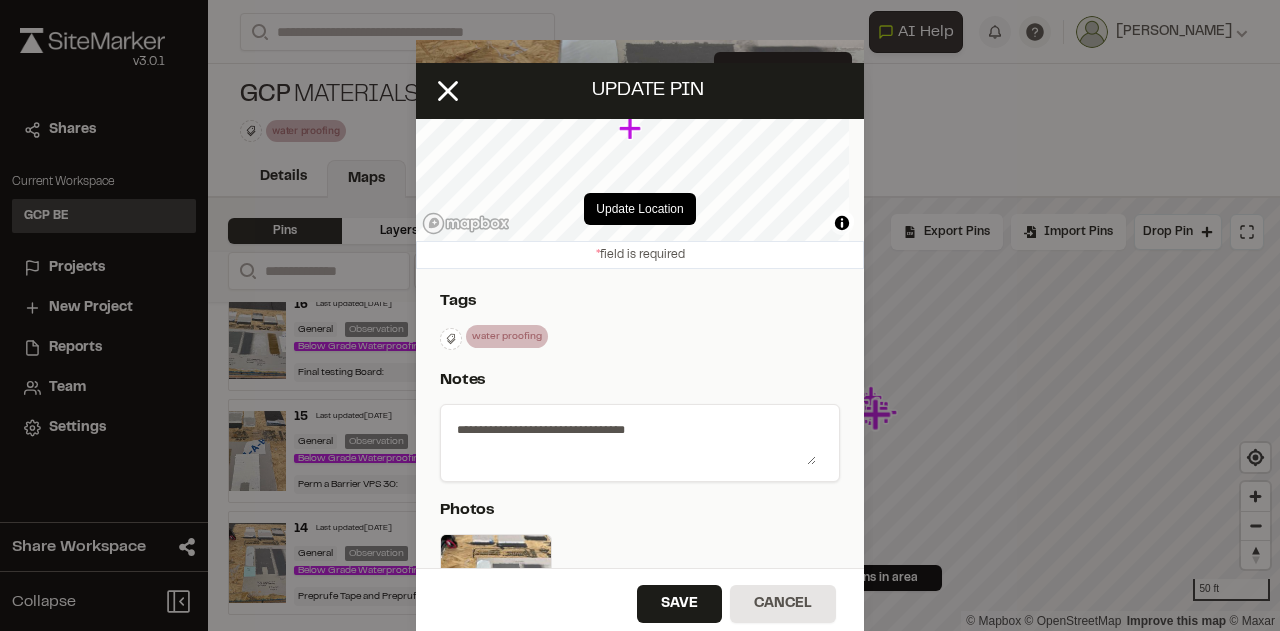 scroll, scrollTop: 300, scrollLeft: 0, axis: vertical 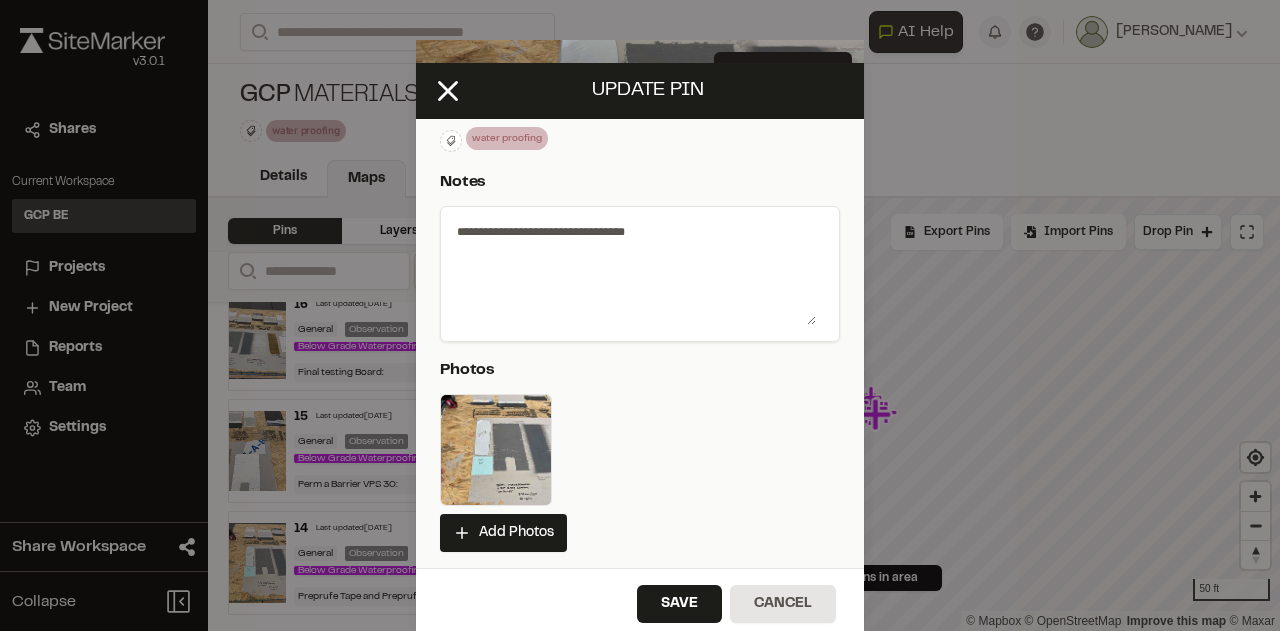 drag, startPoint x: 804, startPoint y: 259, endPoint x: 804, endPoint y: 327, distance: 68 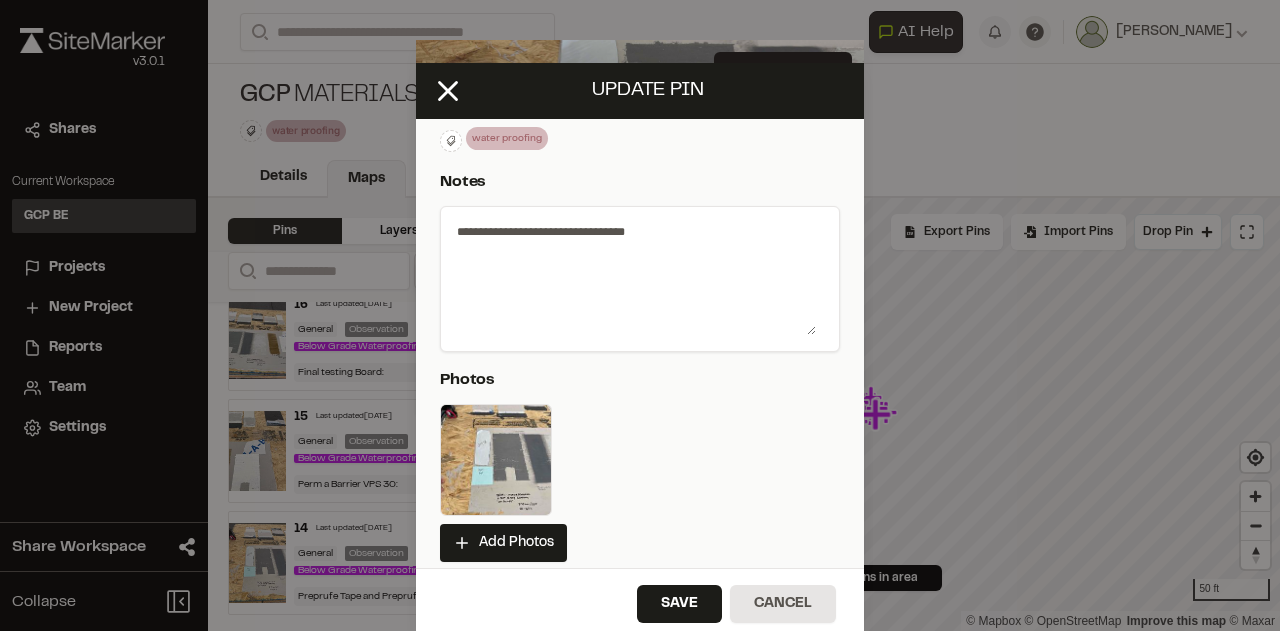 click on "**********" at bounding box center (632, 275) 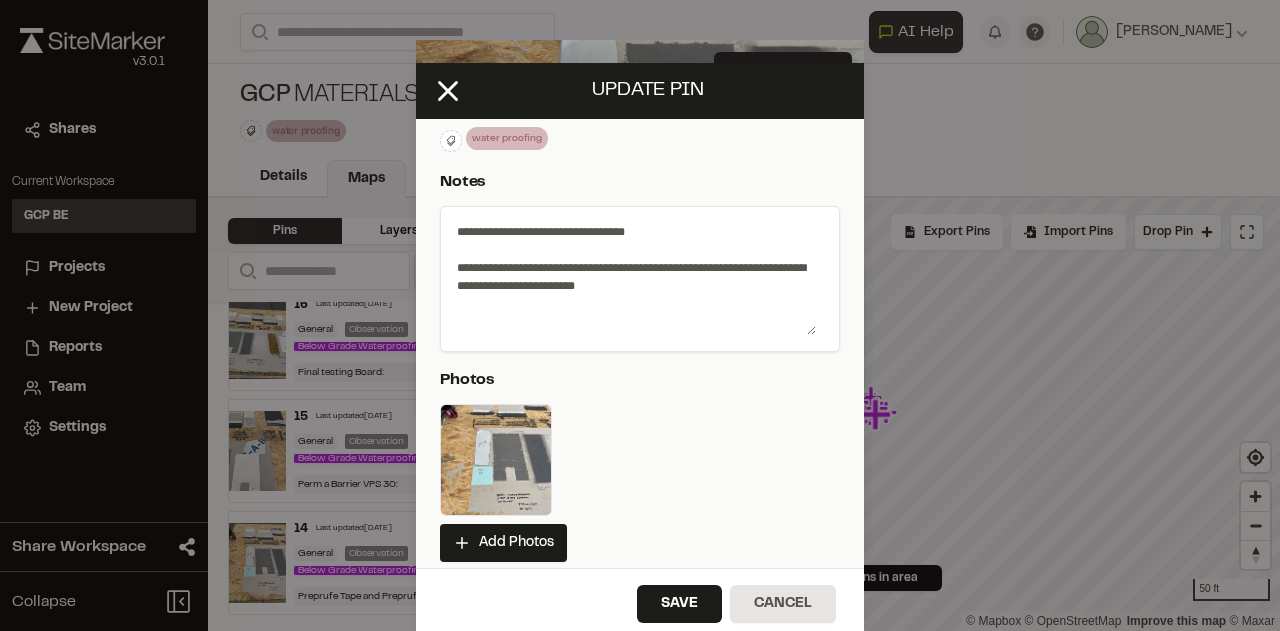 click on "**********" at bounding box center [632, 275] 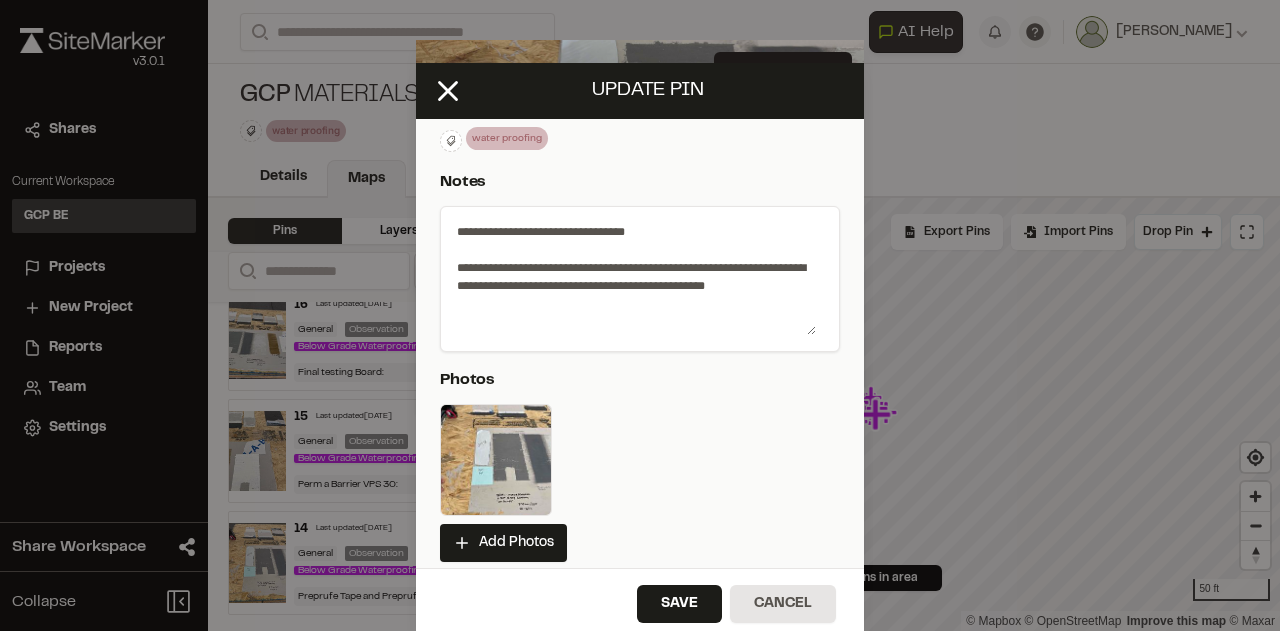 click on "**********" at bounding box center (632, 275) 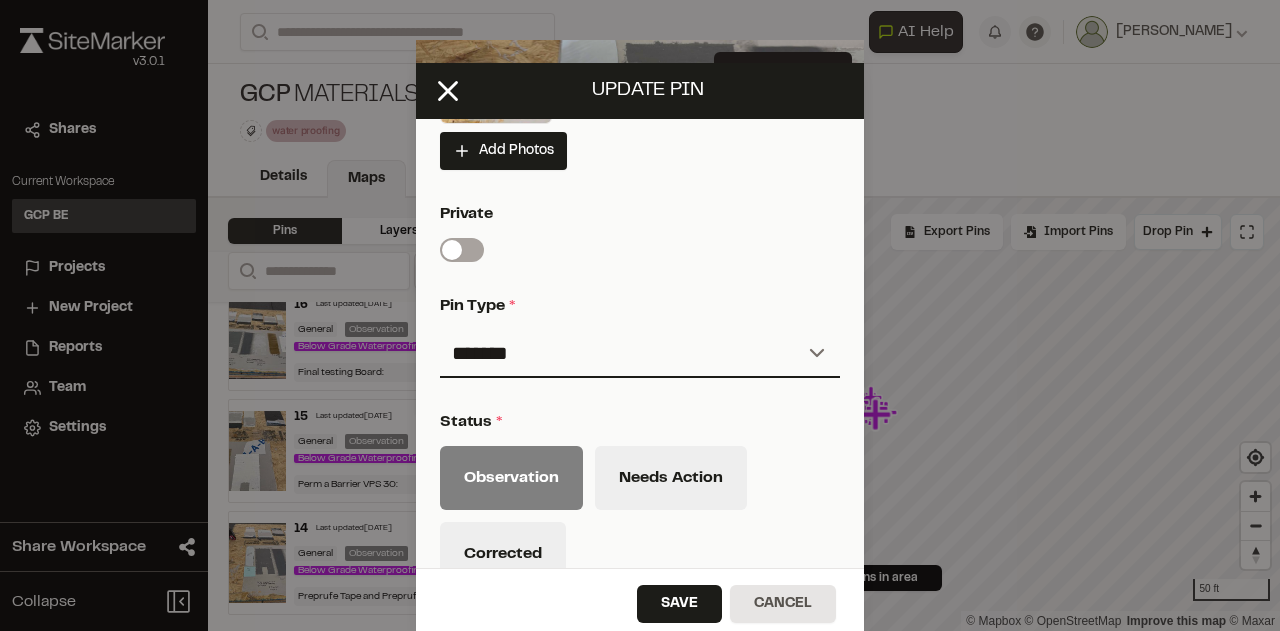 scroll, scrollTop: 800, scrollLeft: 0, axis: vertical 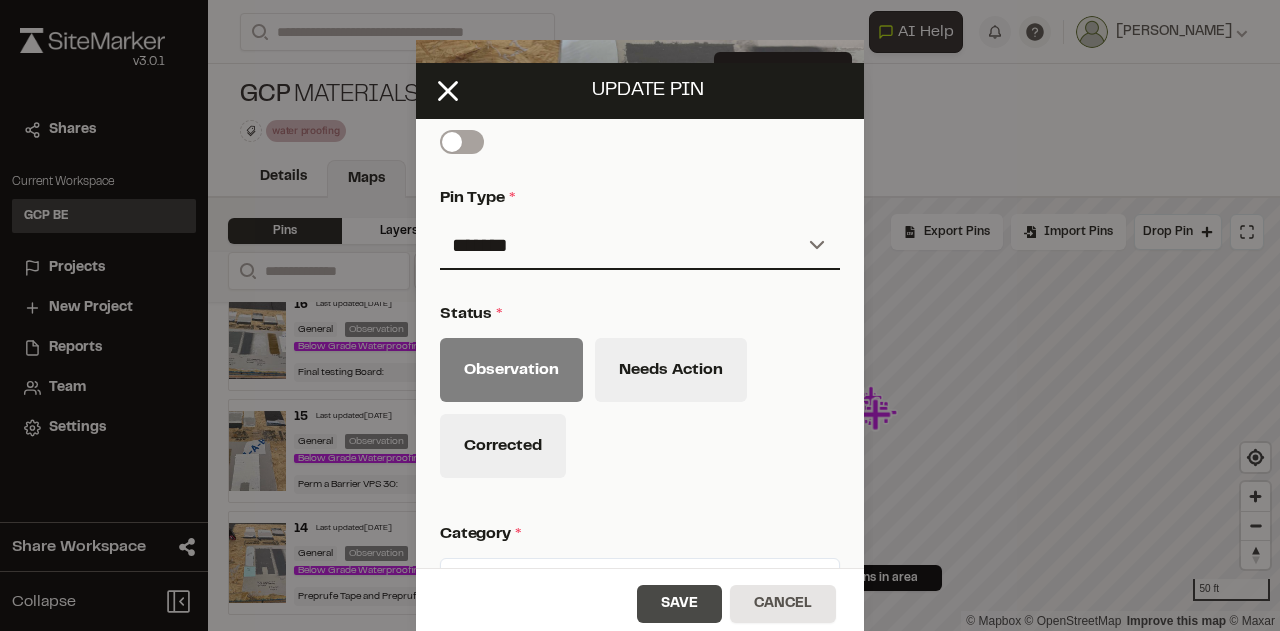 type on "**********" 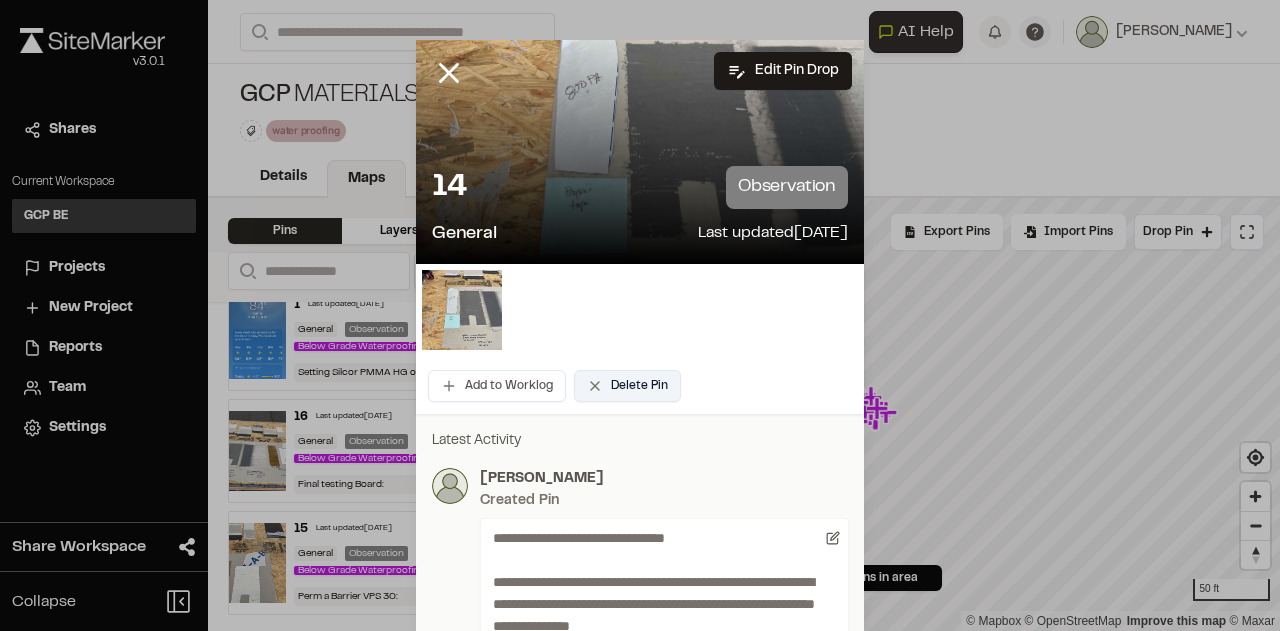 scroll, scrollTop: 0, scrollLeft: 0, axis: both 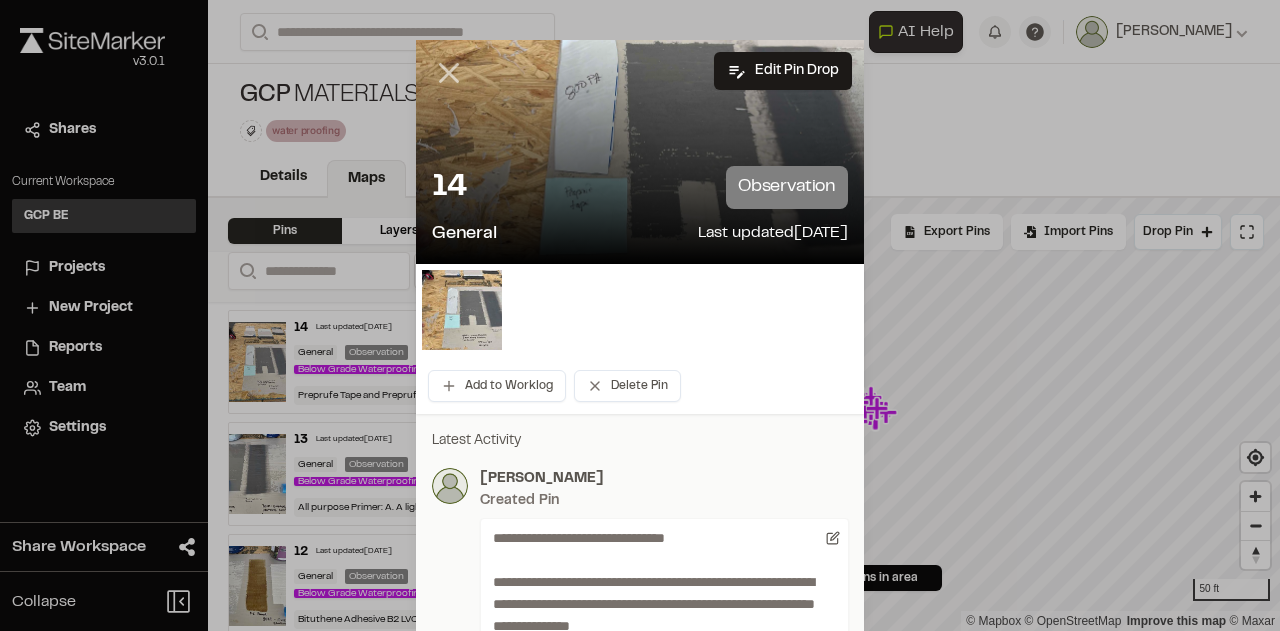 click 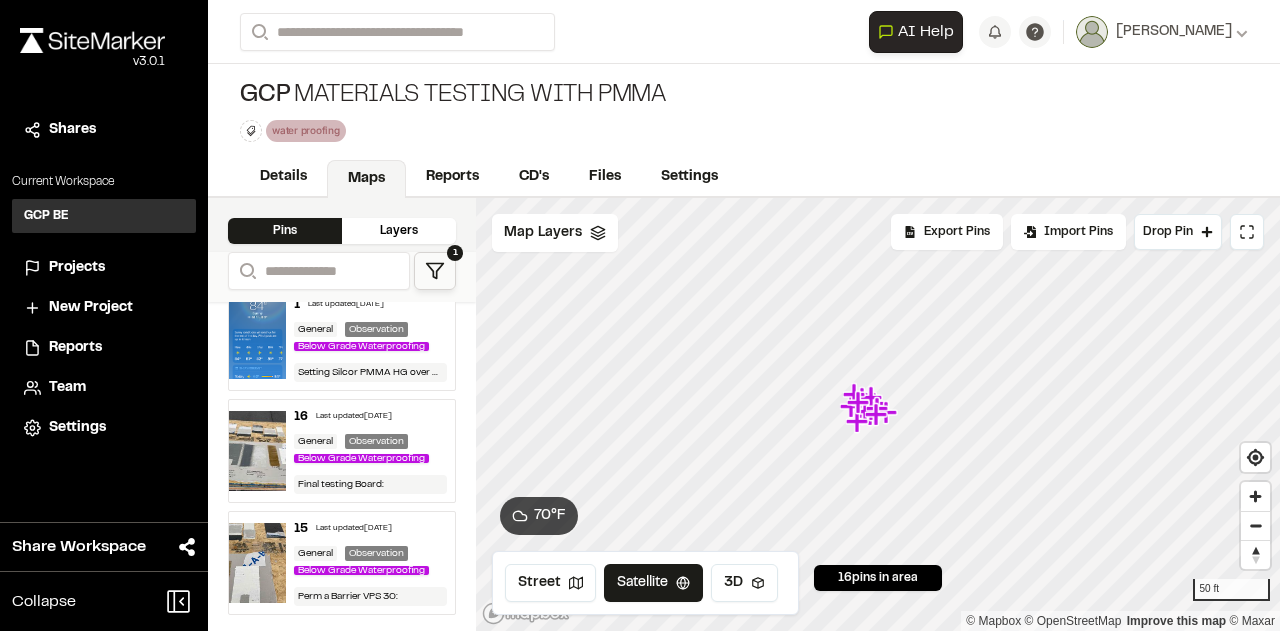 scroll, scrollTop: 1754, scrollLeft: 0, axis: vertical 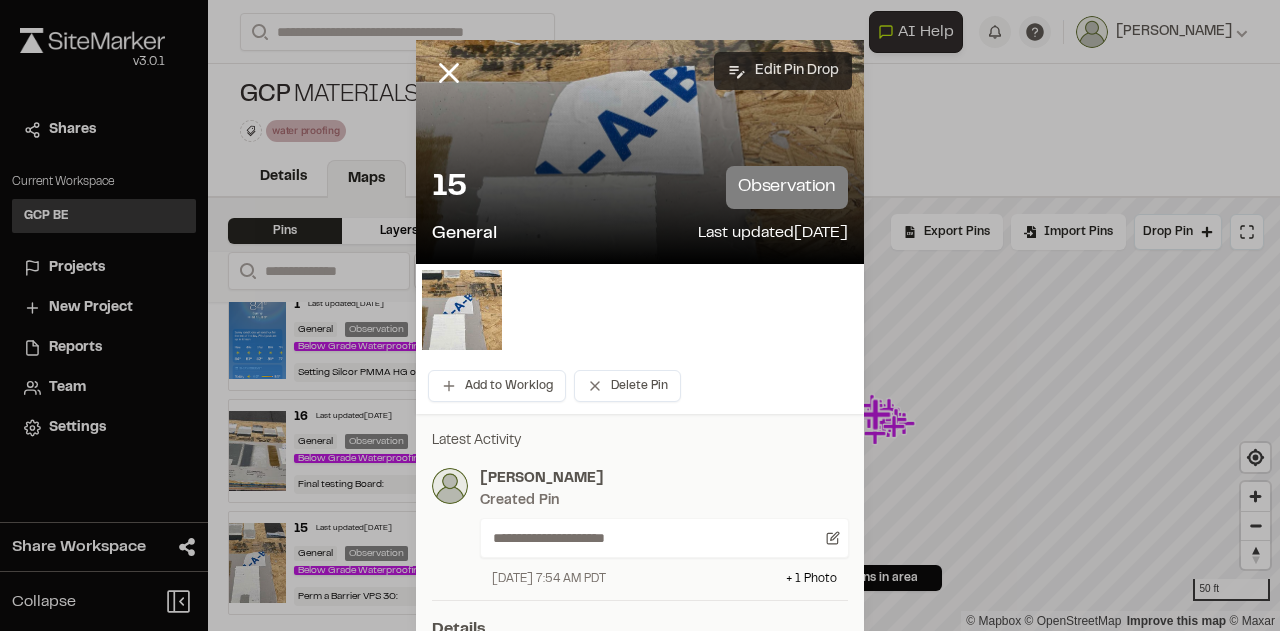 click on "Edit Pin Drop" at bounding box center [783, 71] 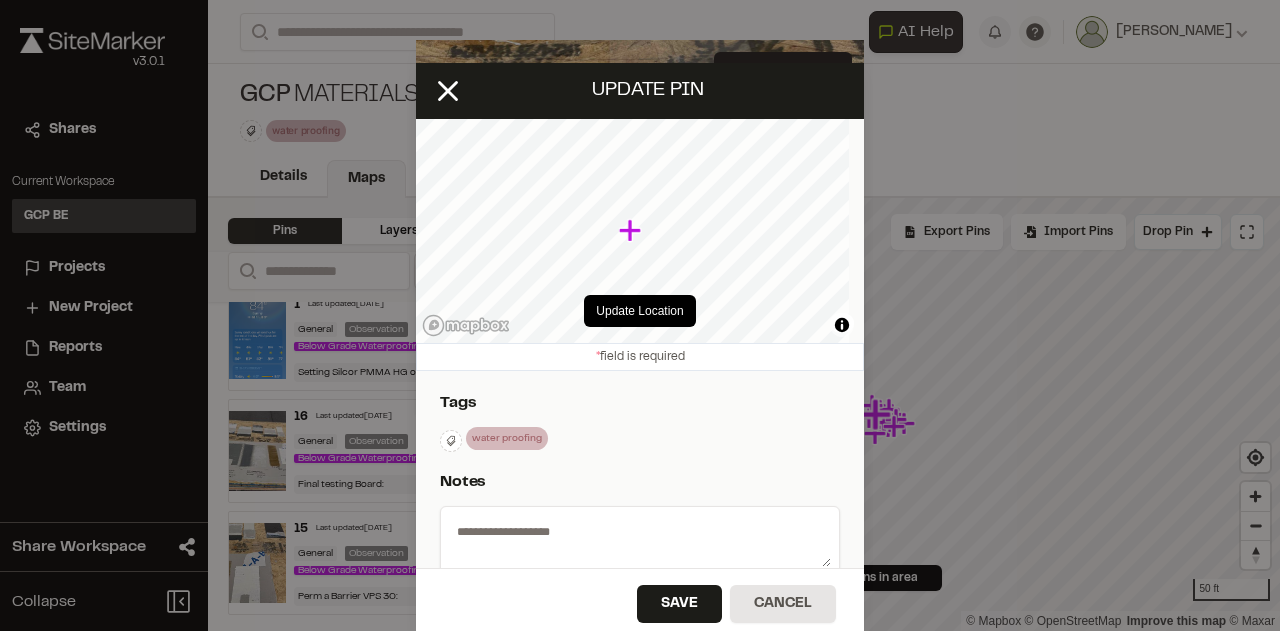 type on "**********" 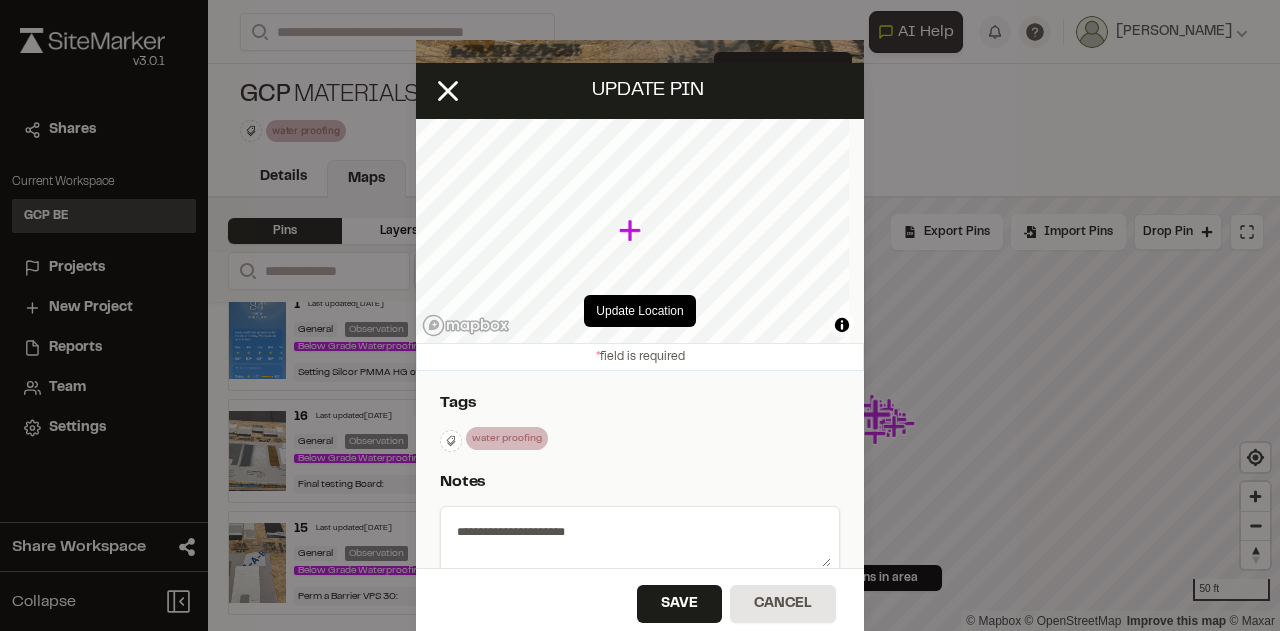 select on "****" 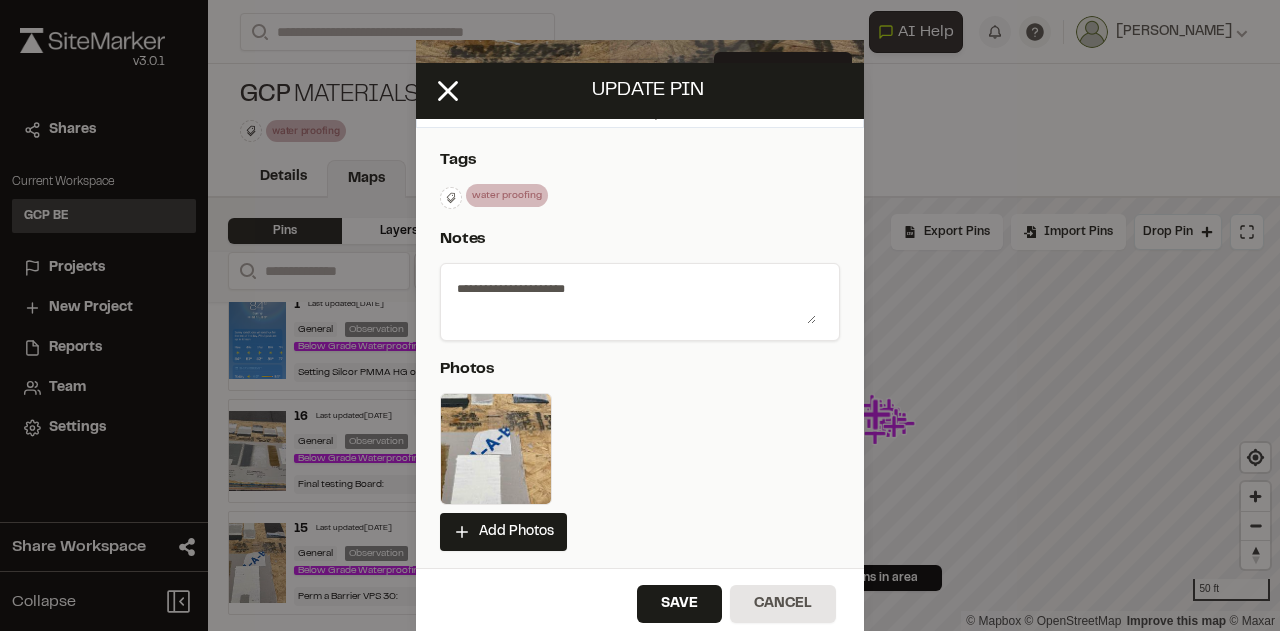 scroll, scrollTop: 300, scrollLeft: 0, axis: vertical 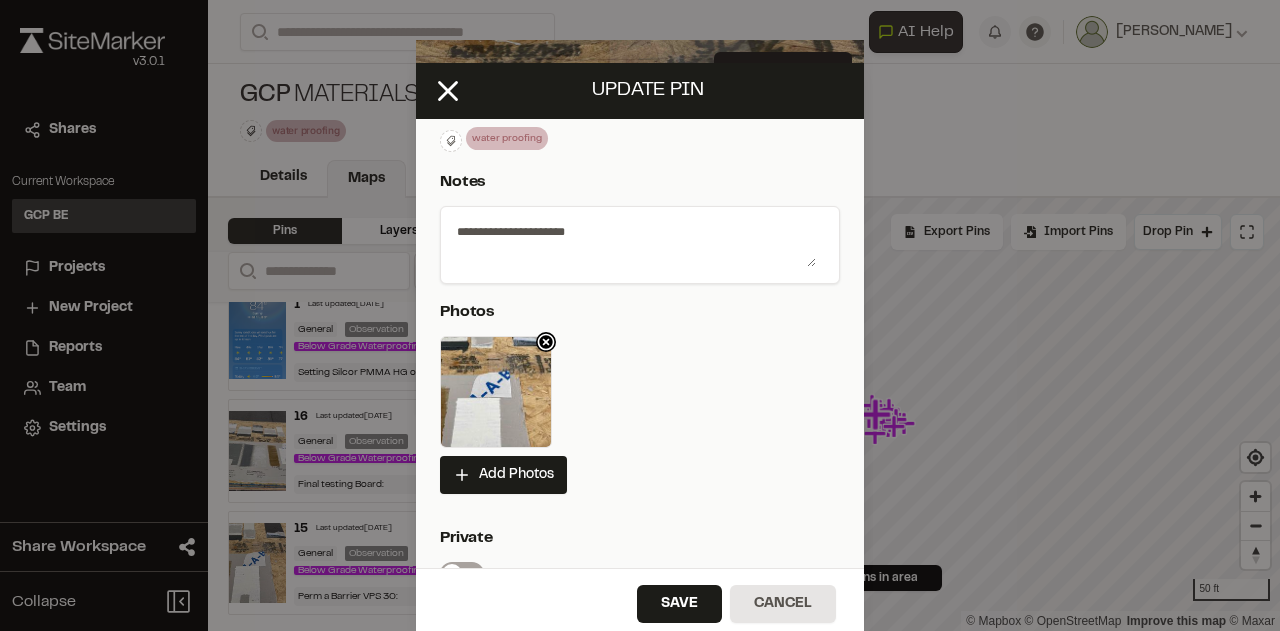 click at bounding box center [496, 392] 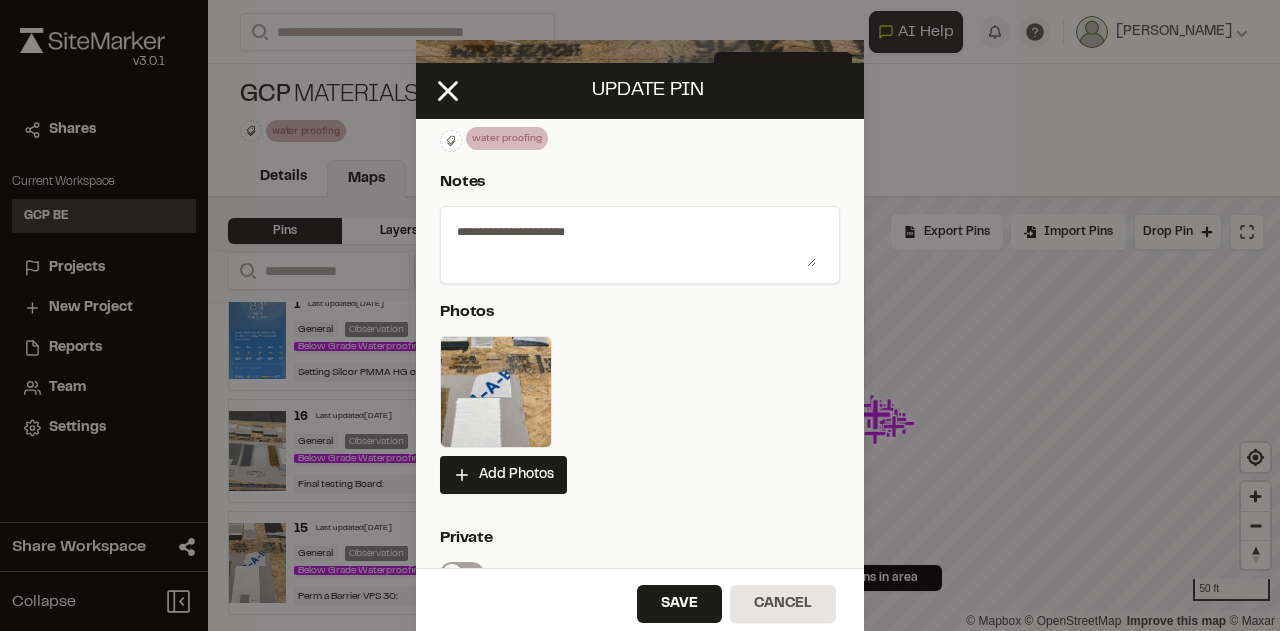 click on "**********" at bounding box center (632, 241) 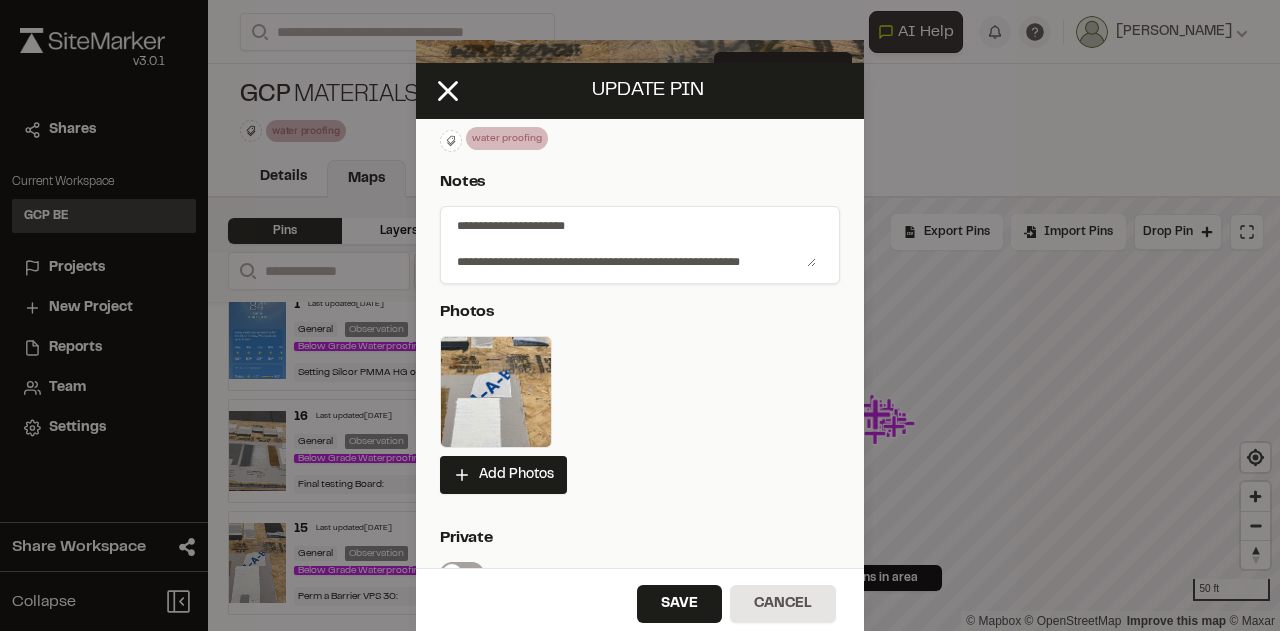 scroll, scrollTop: 24, scrollLeft: 0, axis: vertical 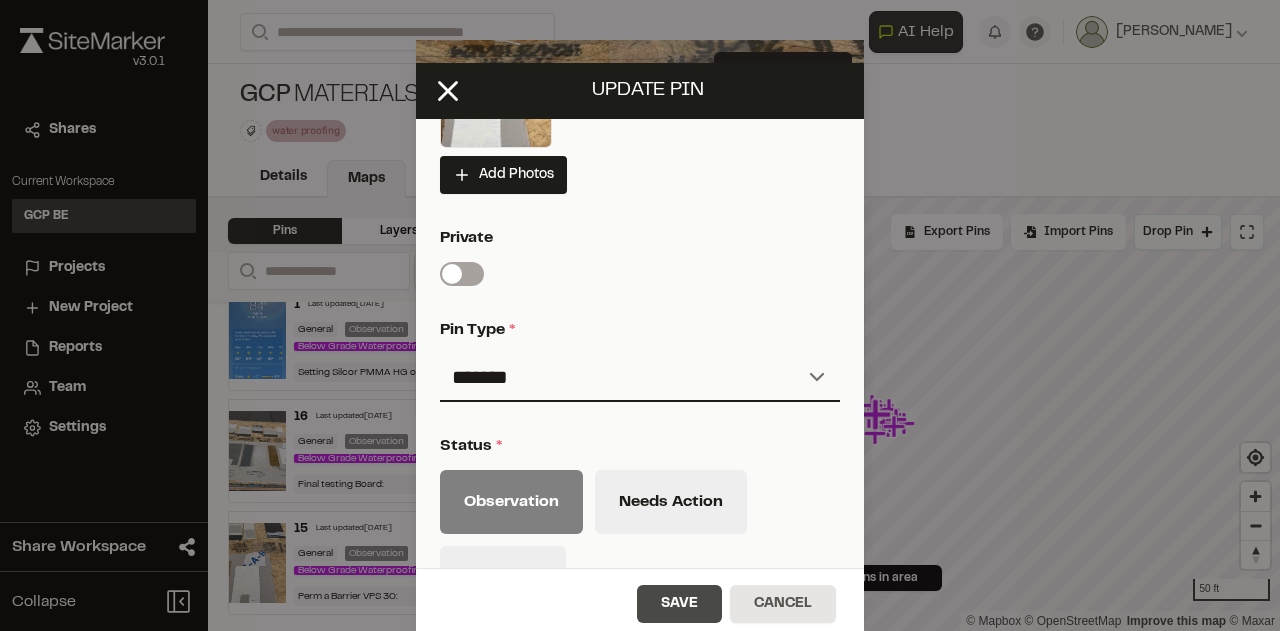 type on "**********" 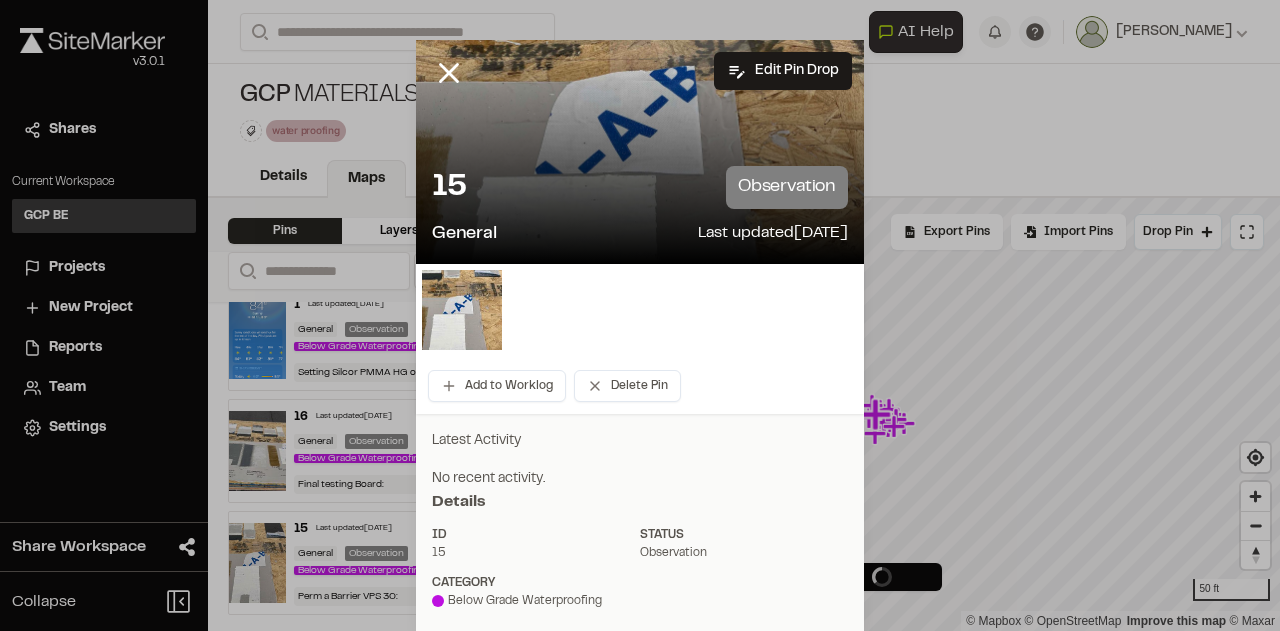 scroll, scrollTop: 0, scrollLeft: 0, axis: both 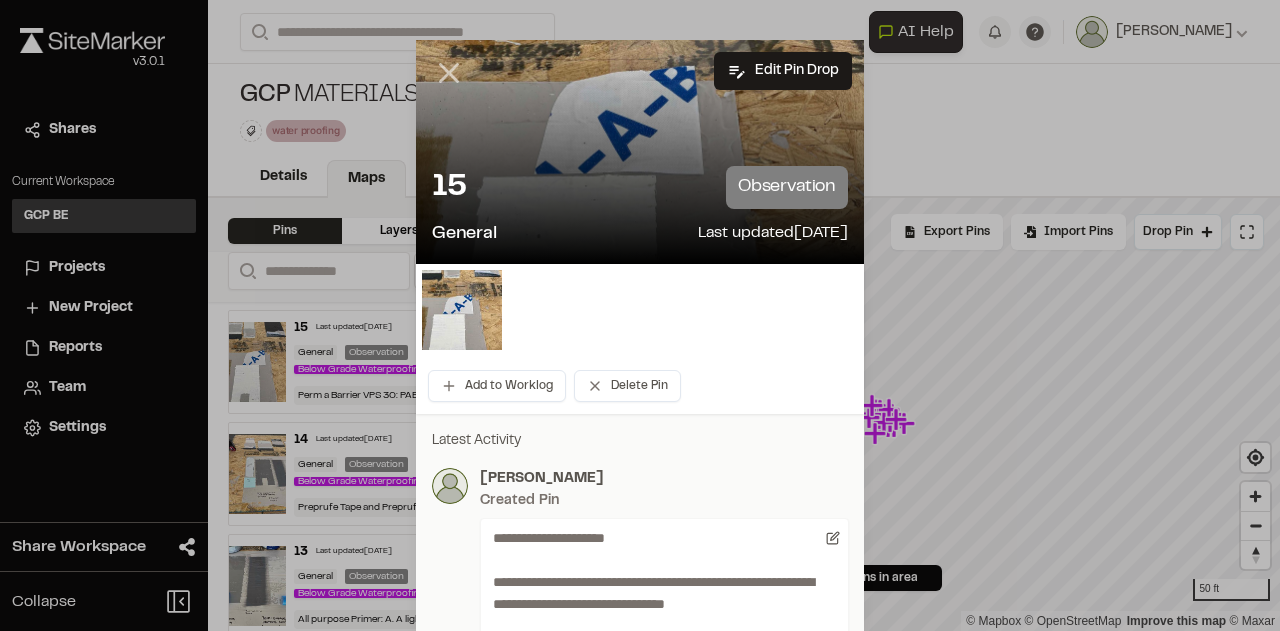 click 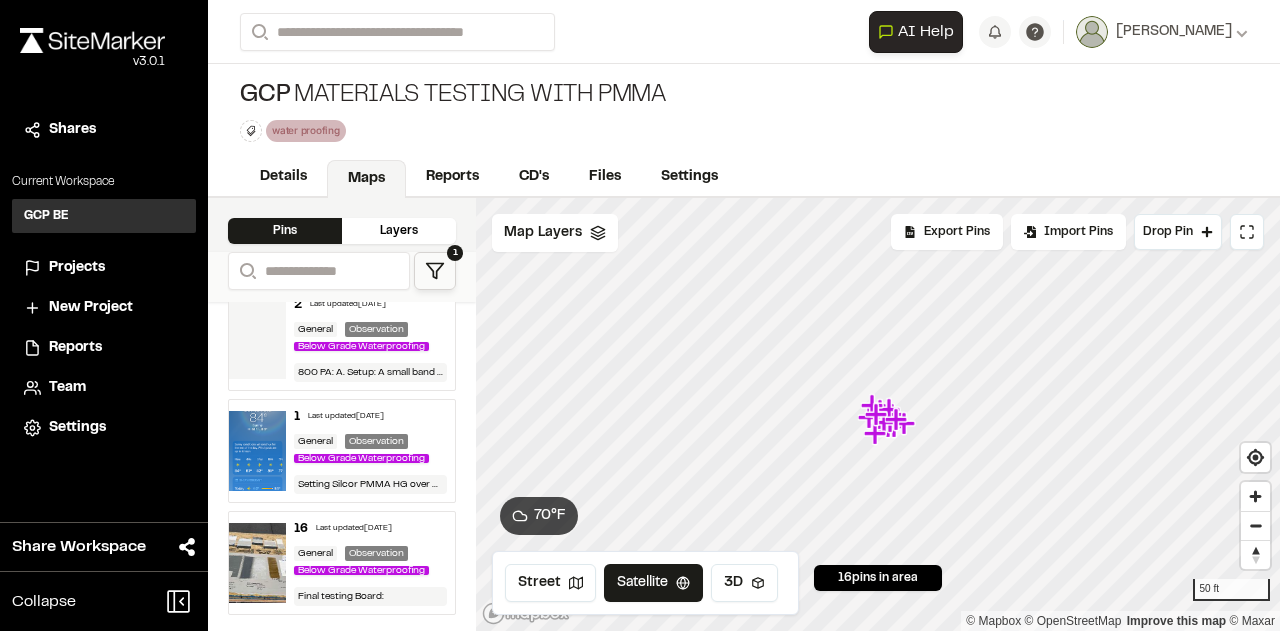 scroll, scrollTop: 1754, scrollLeft: 0, axis: vertical 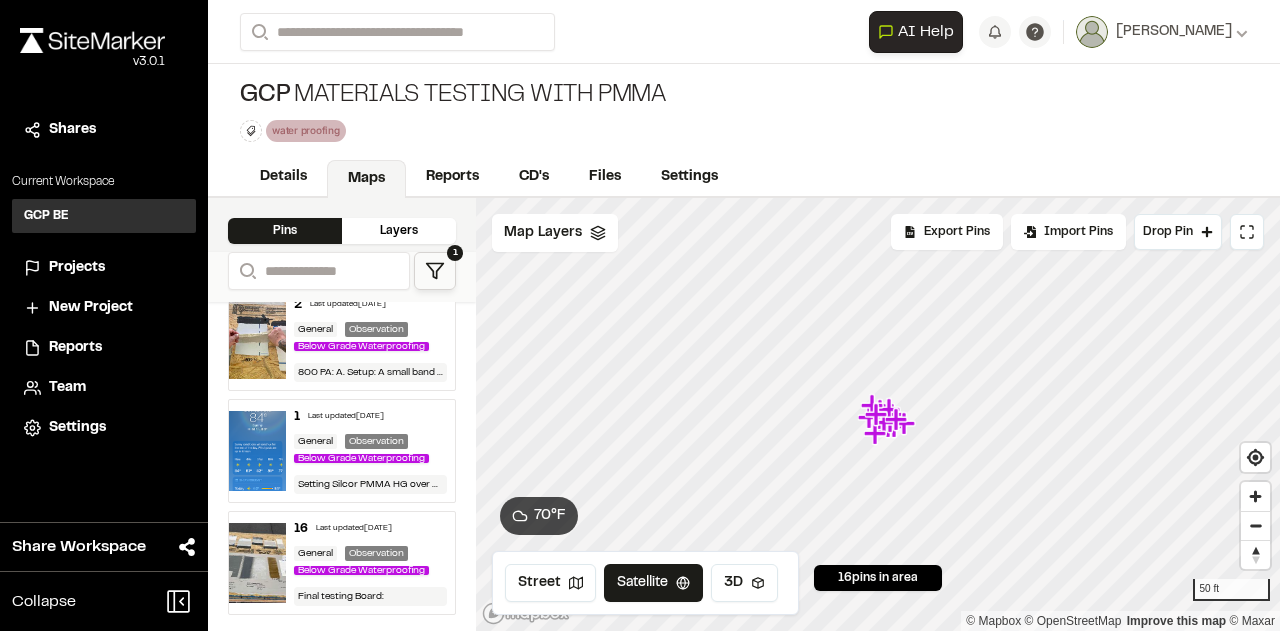 click on "General" at bounding box center [315, 553] 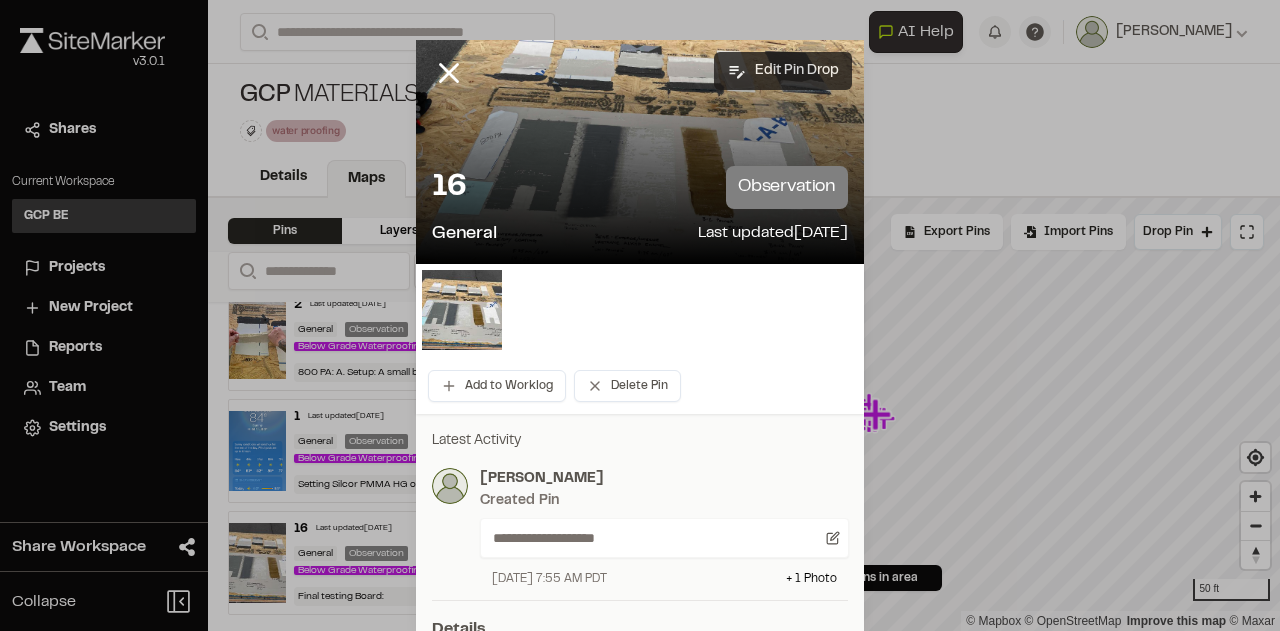 click on "Edit Pin Drop" at bounding box center [783, 71] 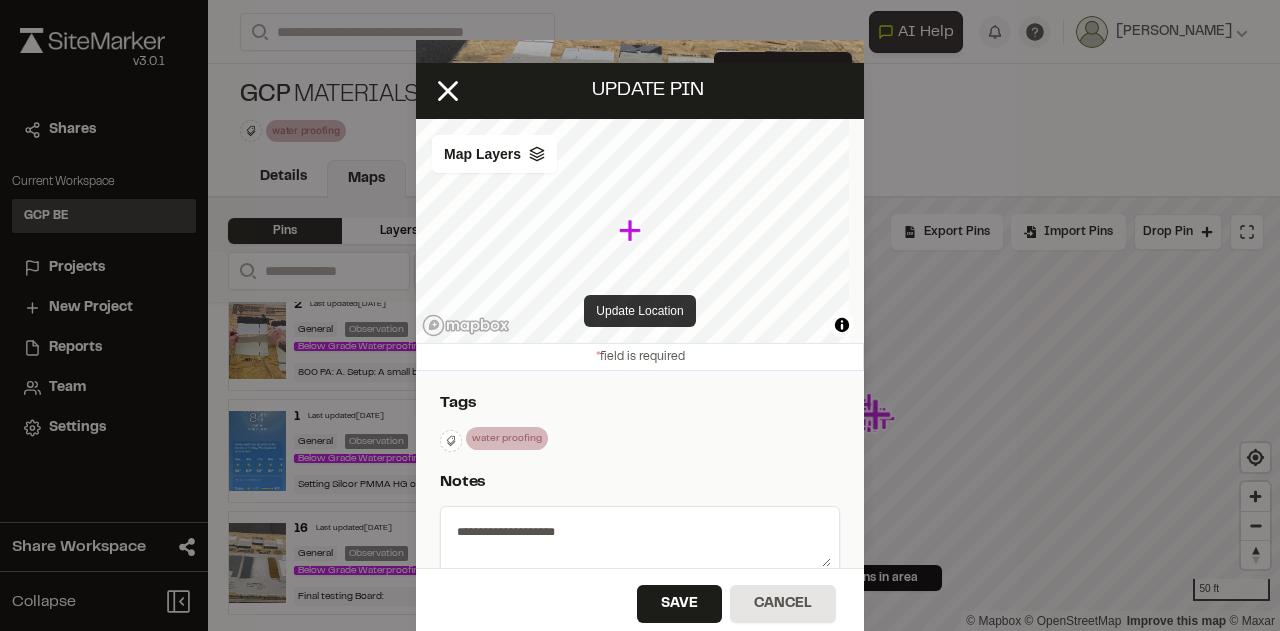 type on "**********" 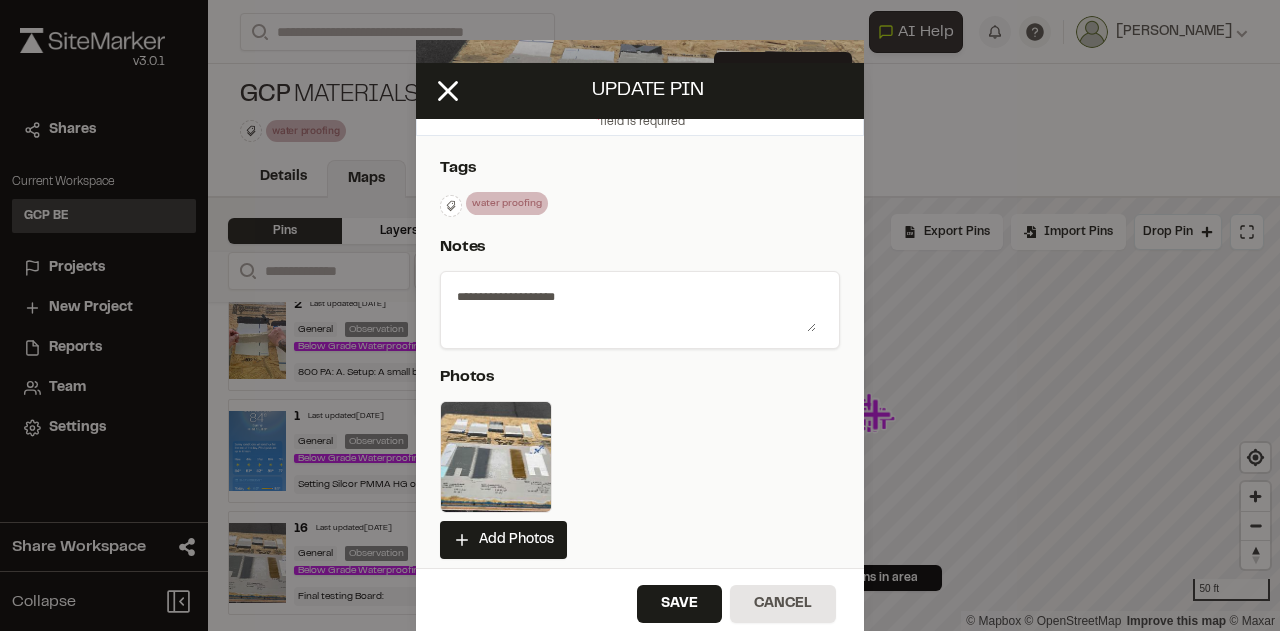 scroll, scrollTop: 300, scrollLeft: 0, axis: vertical 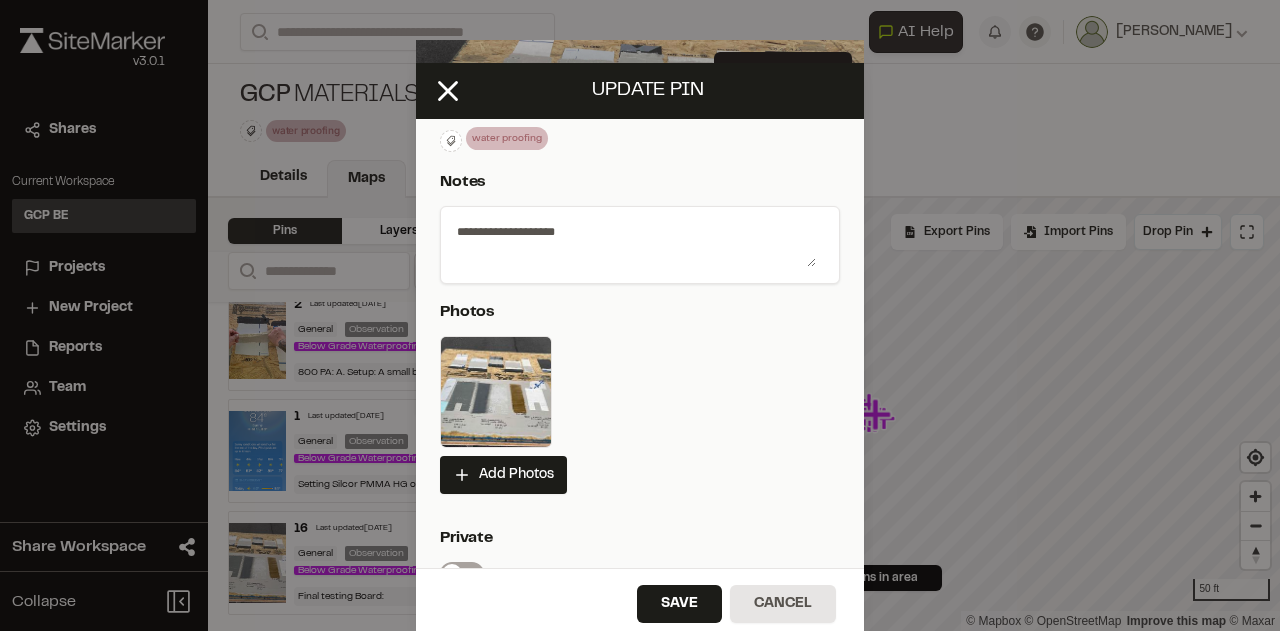 click on "**********" at bounding box center [632, 241] 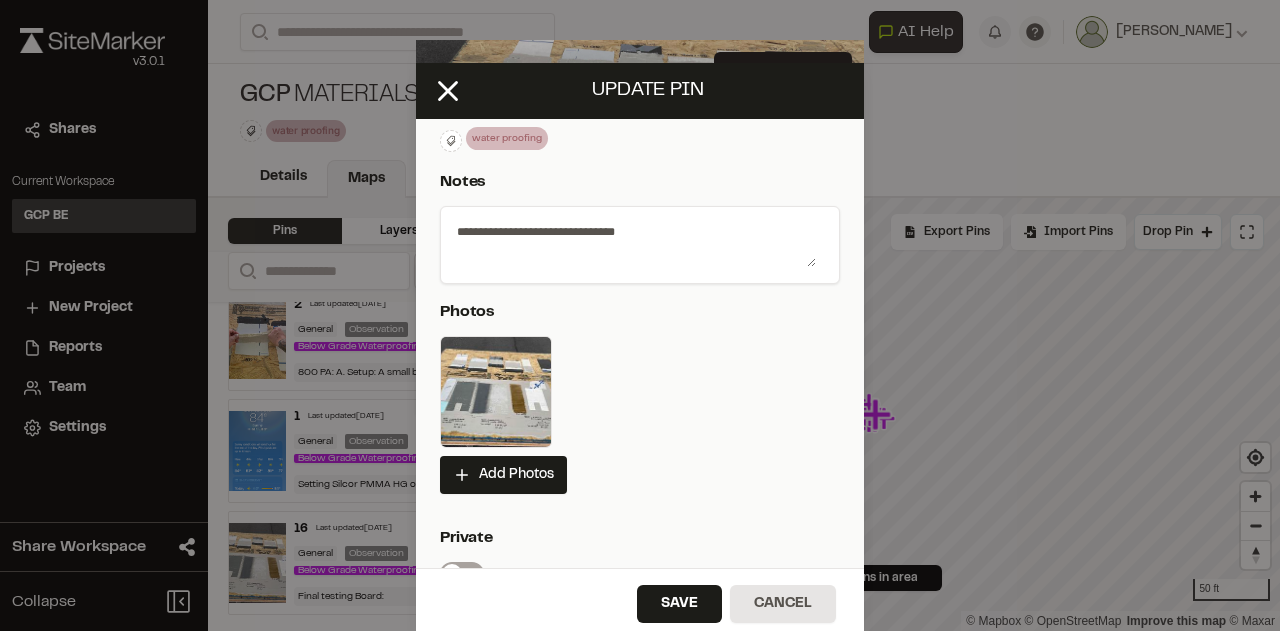 click on "**********" at bounding box center [632, 241] 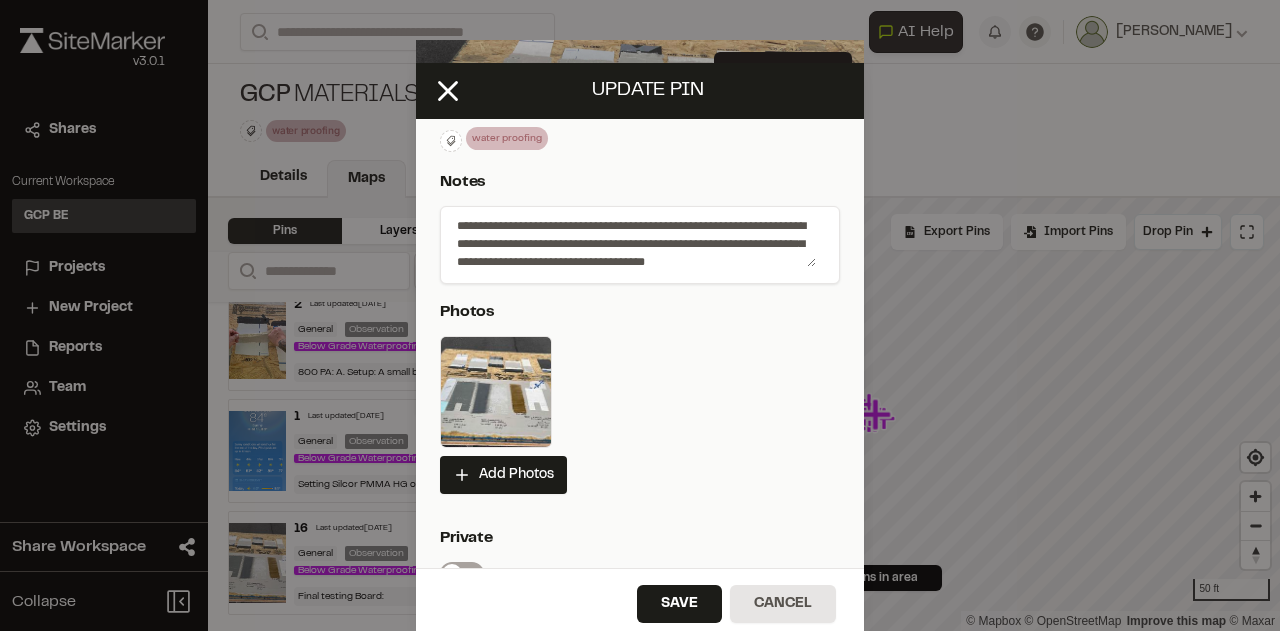 scroll, scrollTop: 60, scrollLeft: 0, axis: vertical 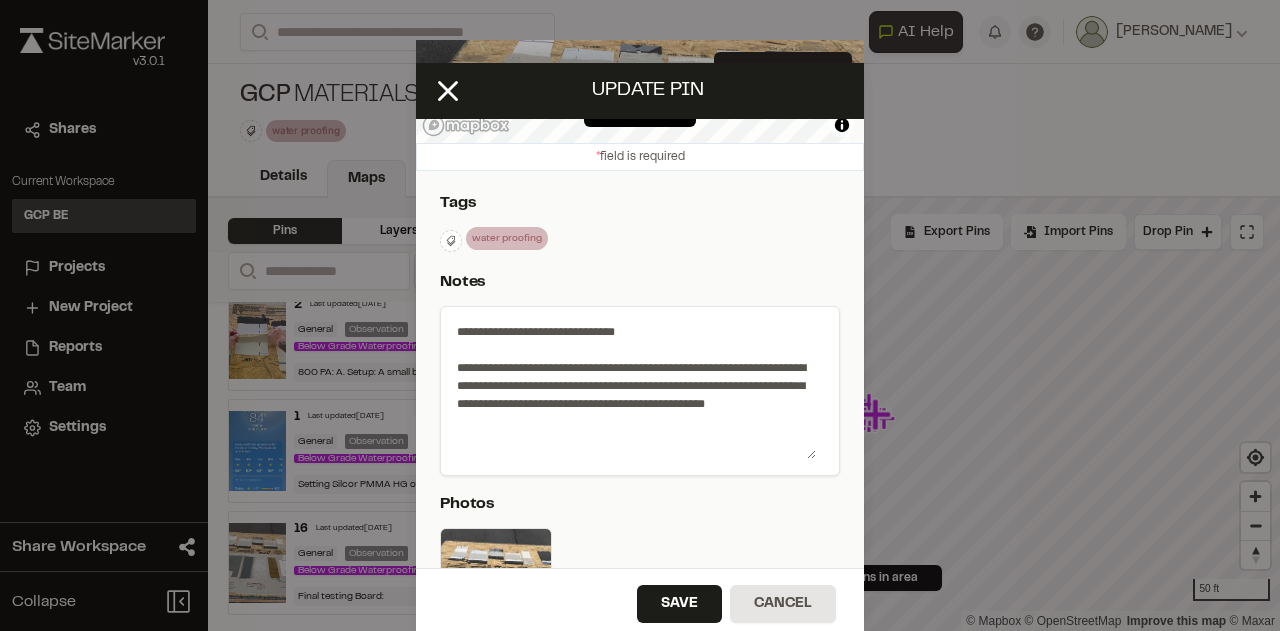 drag, startPoint x: 802, startPoint y: 363, endPoint x: 800, endPoint y: 455, distance: 92.021736 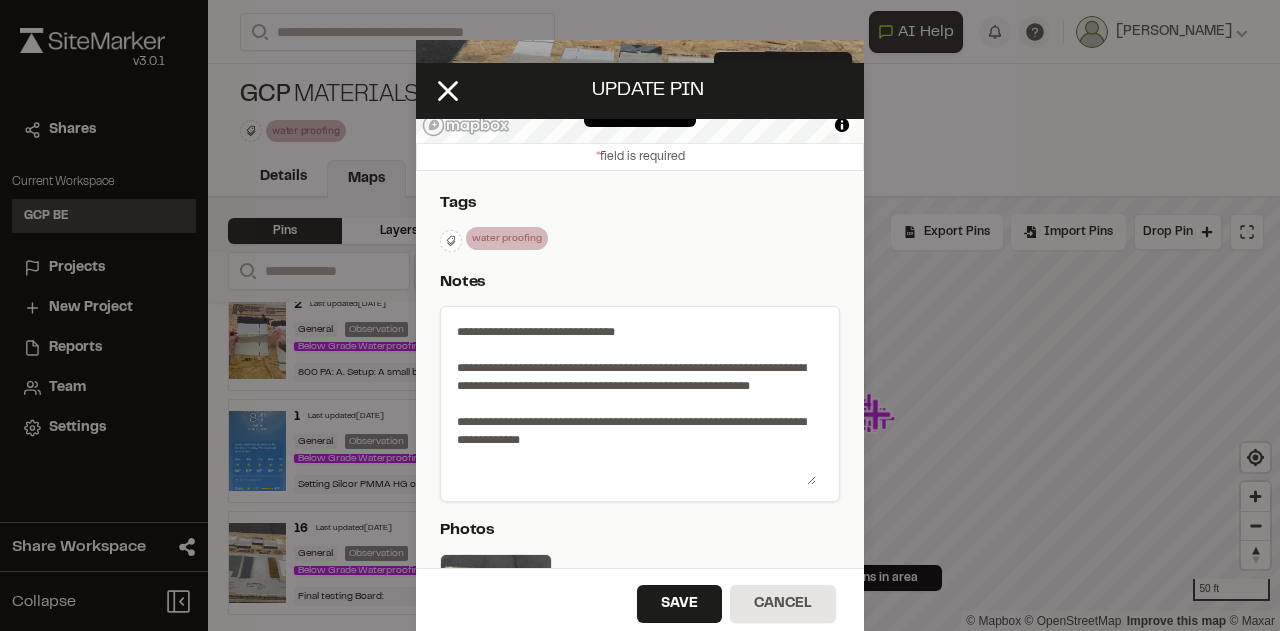 drag, startPoint x: 804, startPoint y: 457, endPoint x: 800, endPoint y: 487, distance: 30.265491 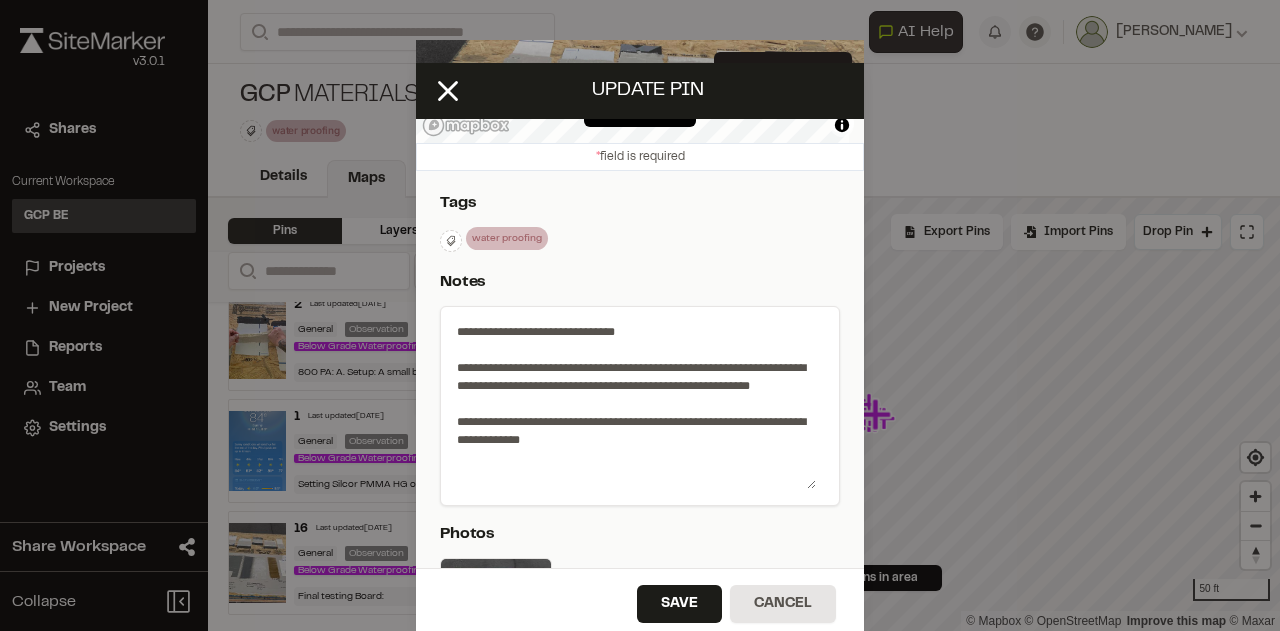 scroll, scrollTop: 4, scrollLeft: 0, axis: vertical 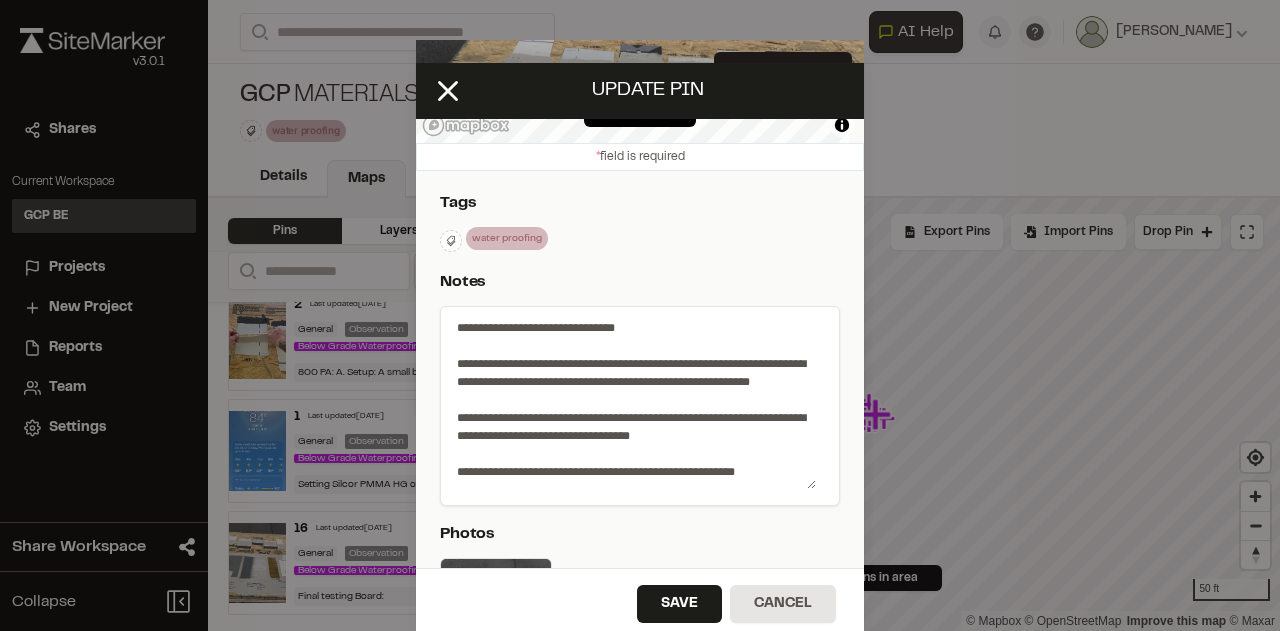 click on "**********" at bounding box center (632, 402) 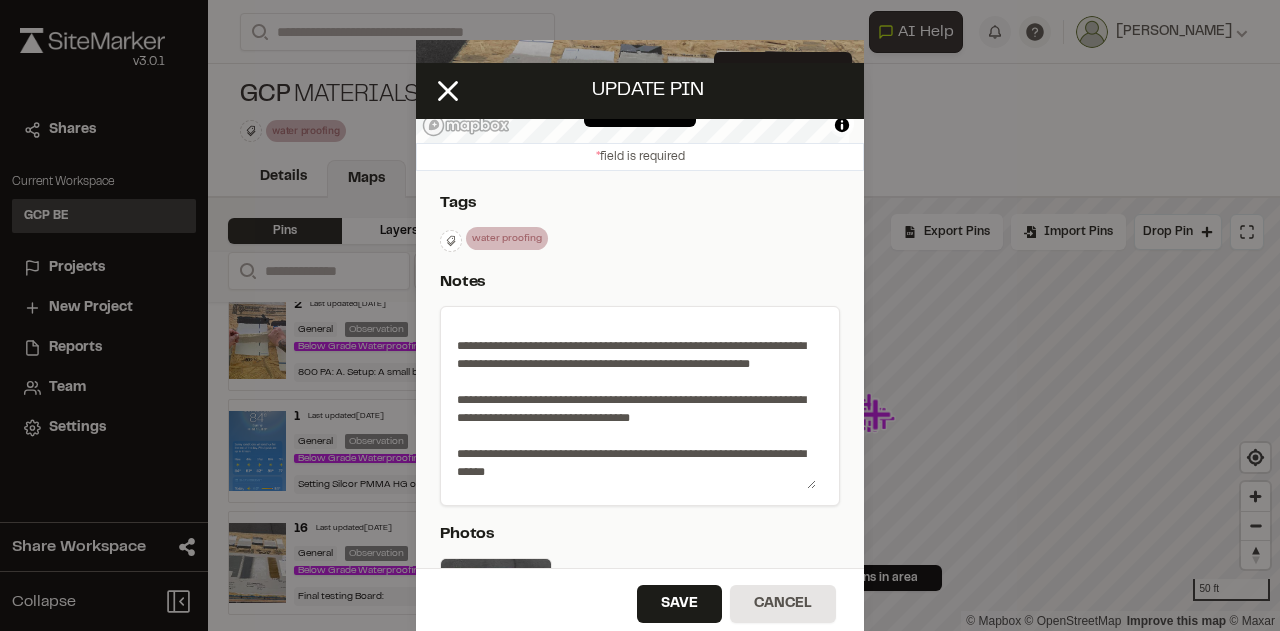 scroll, scrollTop: 58, scrollLeft: 0, axis: vertical 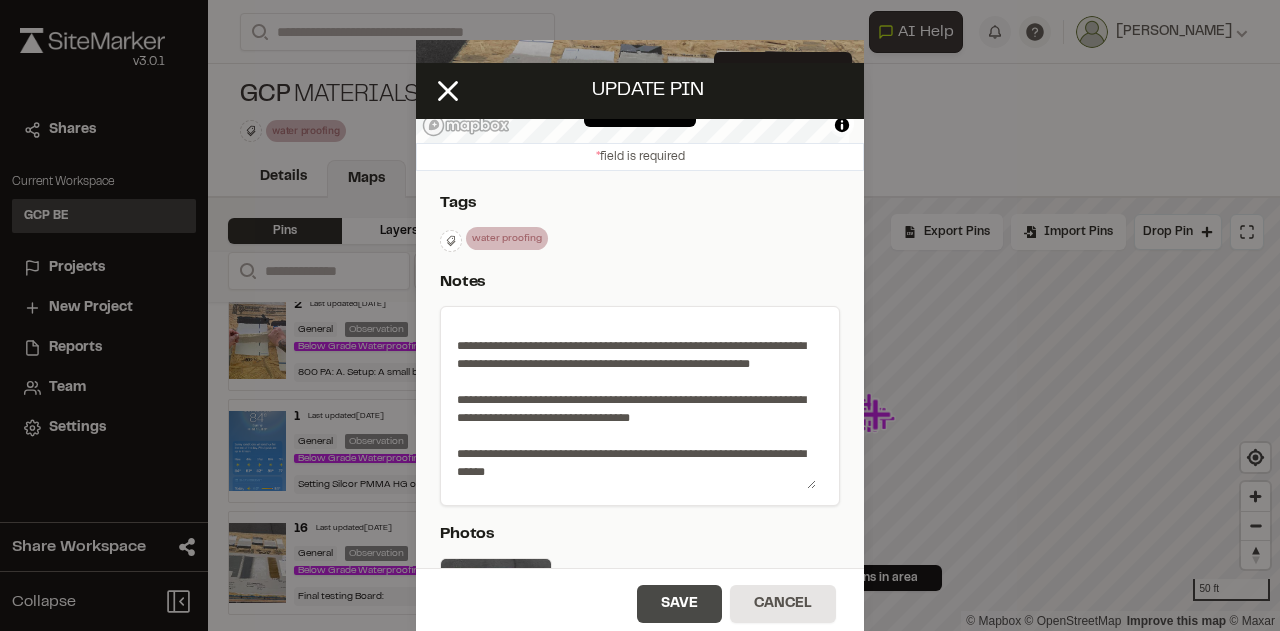 type on "**********" 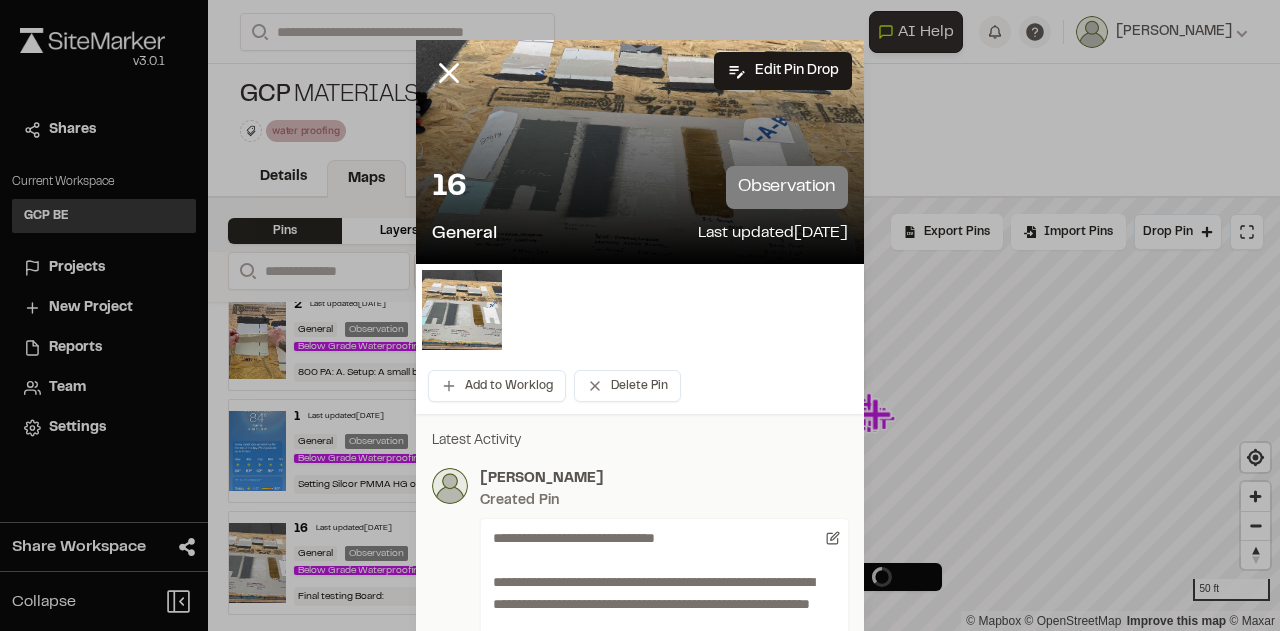scroll, scrollTop: 0, scrollLeft: 0, axis: both 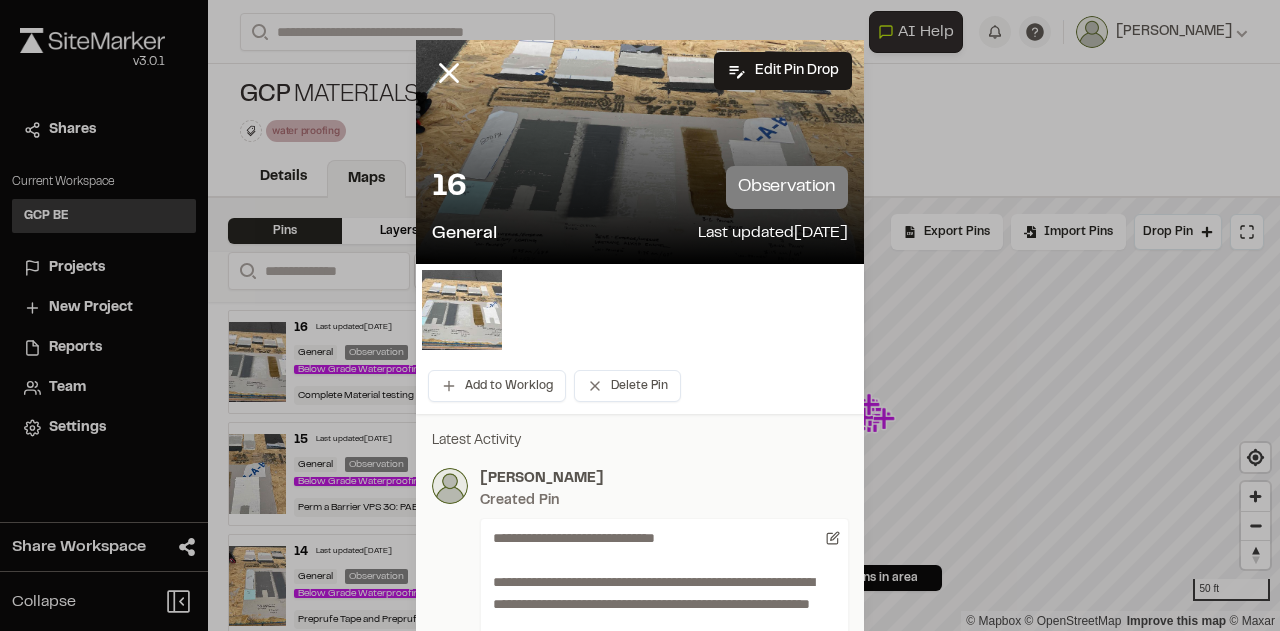click at bounding box center [462, 310] 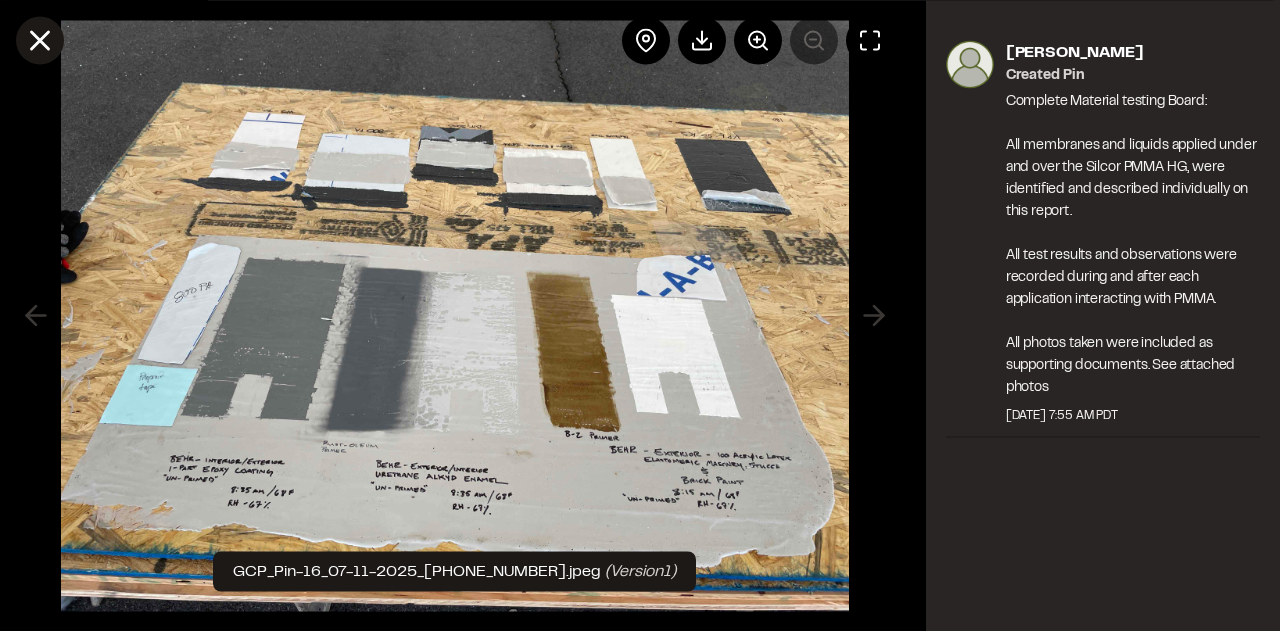 click 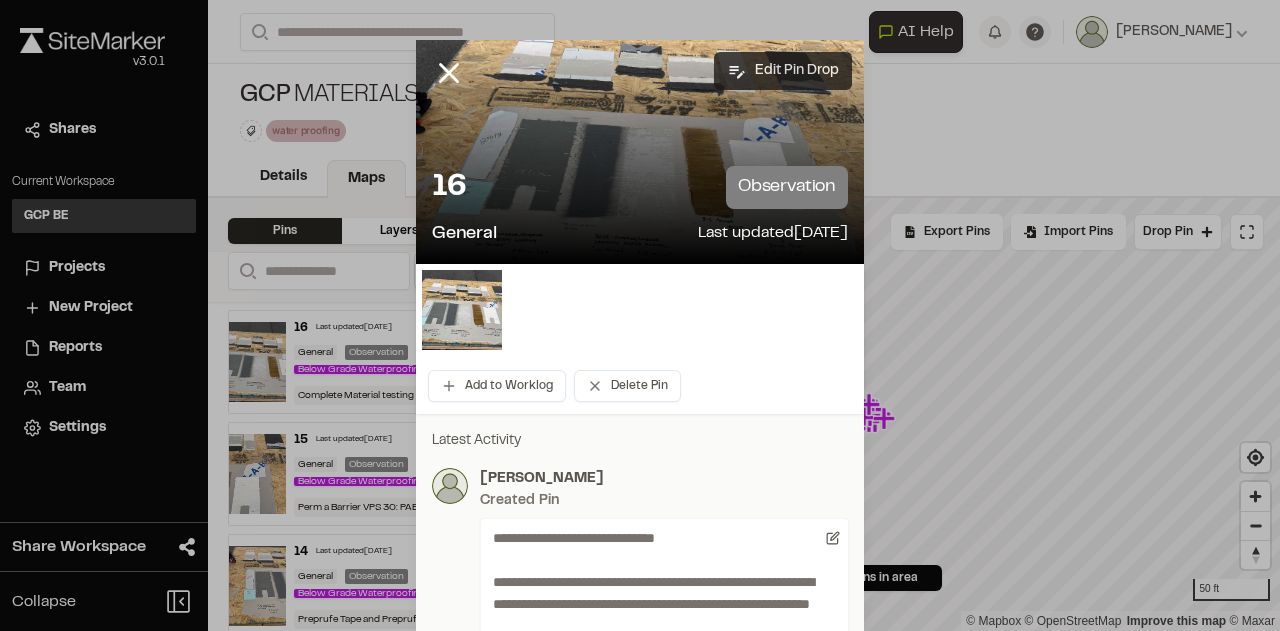 click on "Edit Pin Drop" at bounding box center [783, 71] 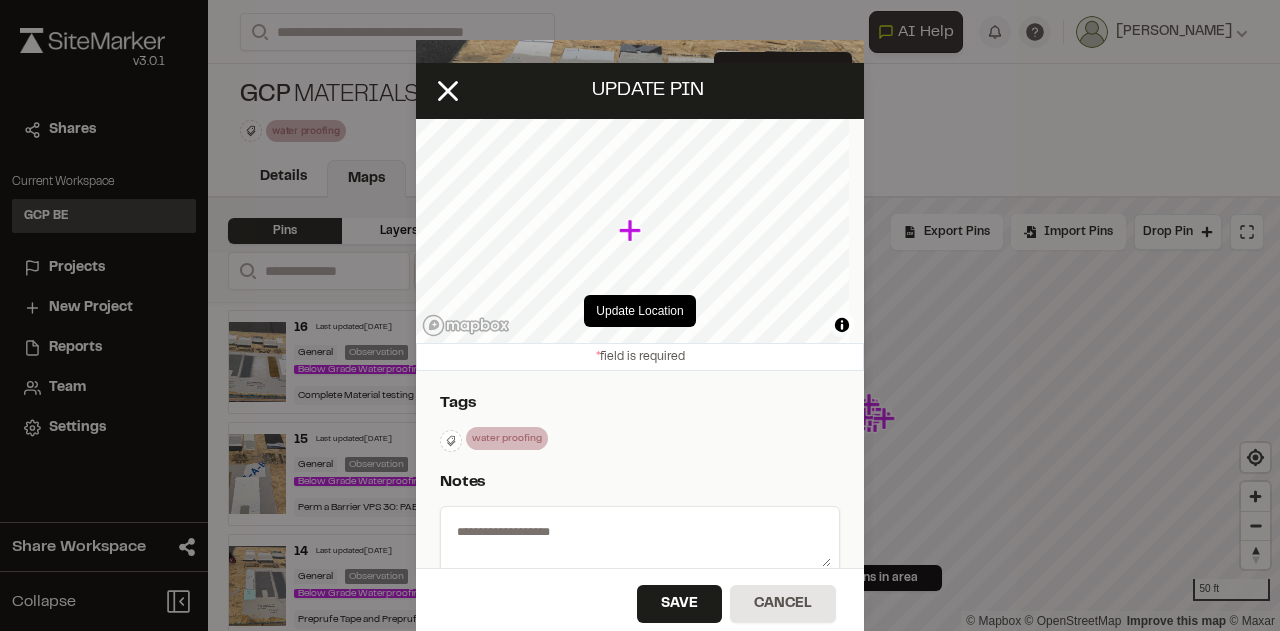 type on "**********" 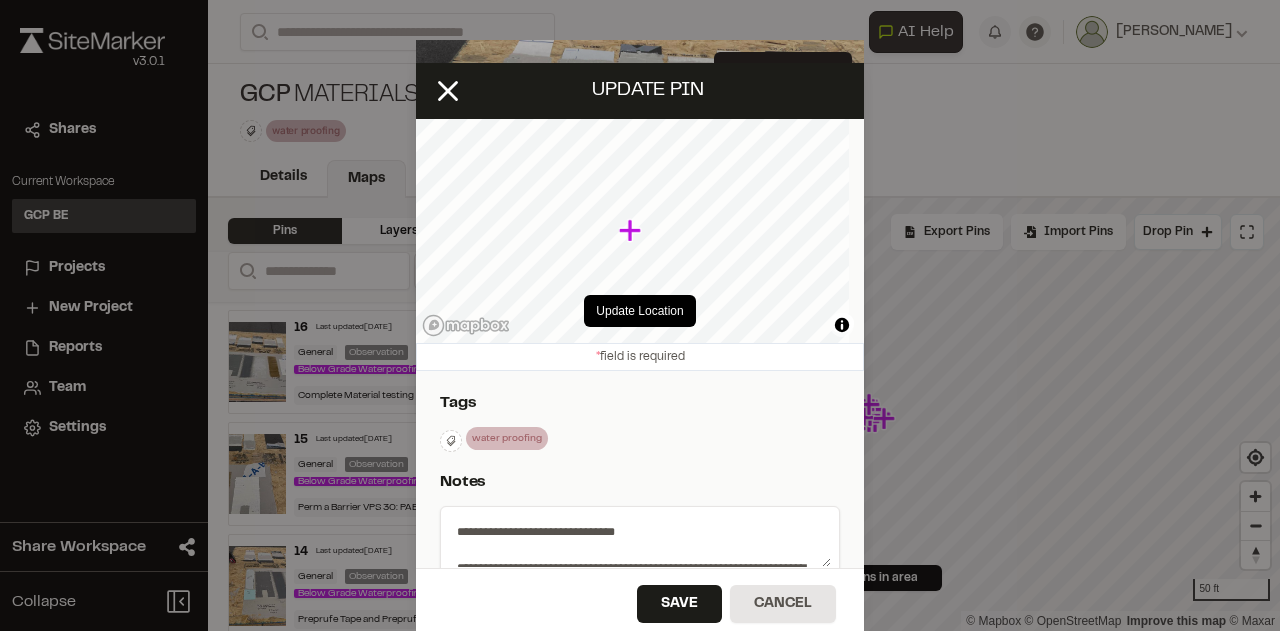 select on "****" 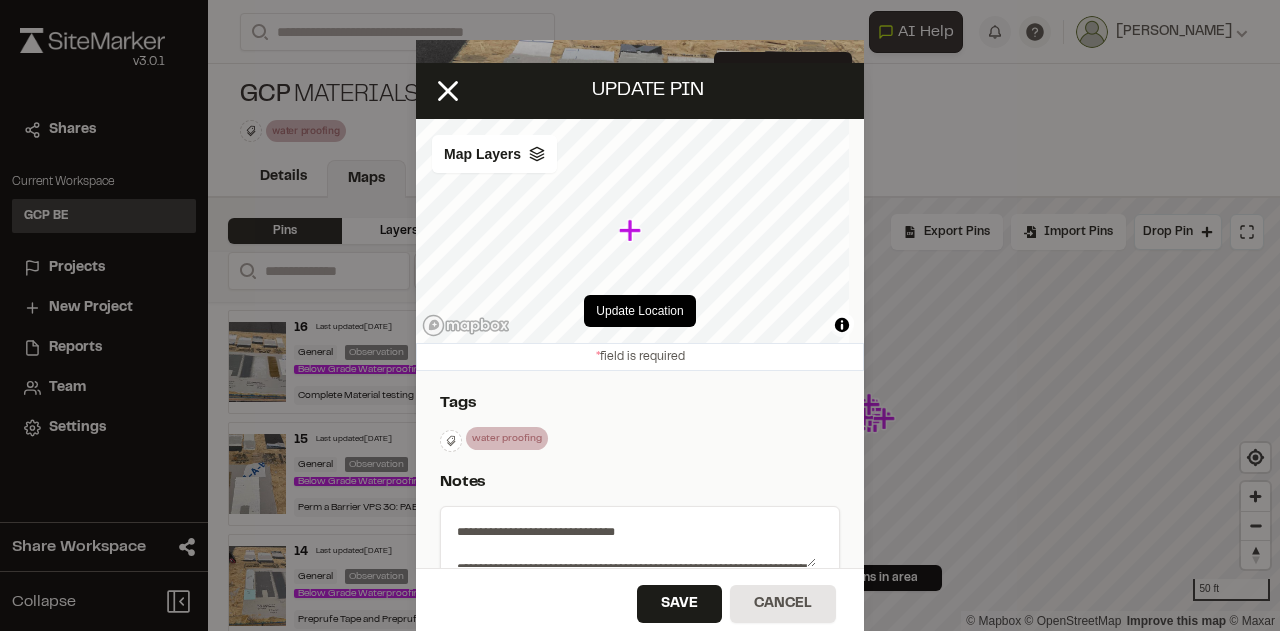 scroll, scrollTop: 300, scrollLeft: 0, axis: vertical 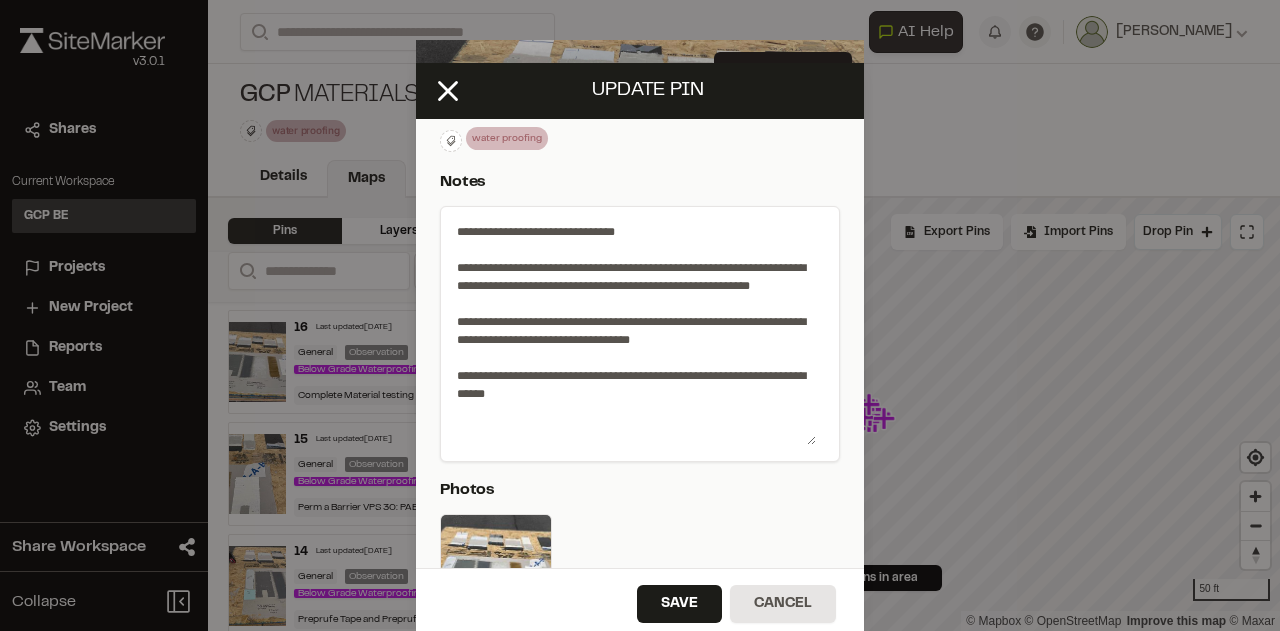 drag, startPoint x: 803, startPoint y: 262, endPoint x: 798, endPoint y: 440, distance: 178.0702 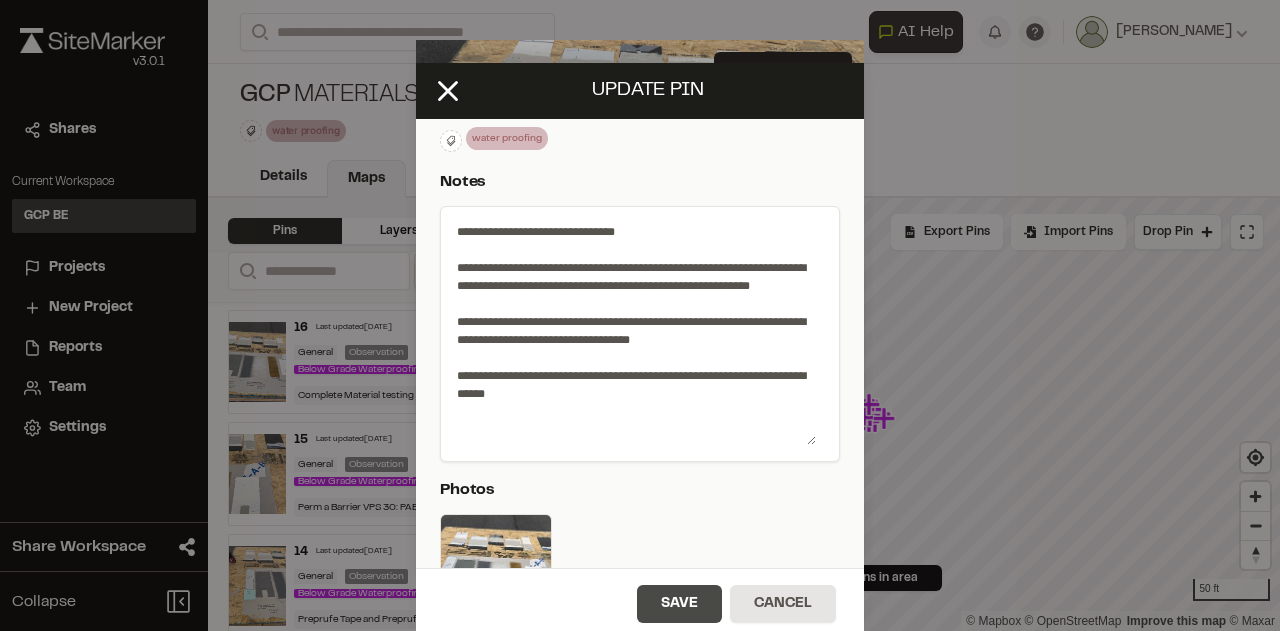 type on "**********" 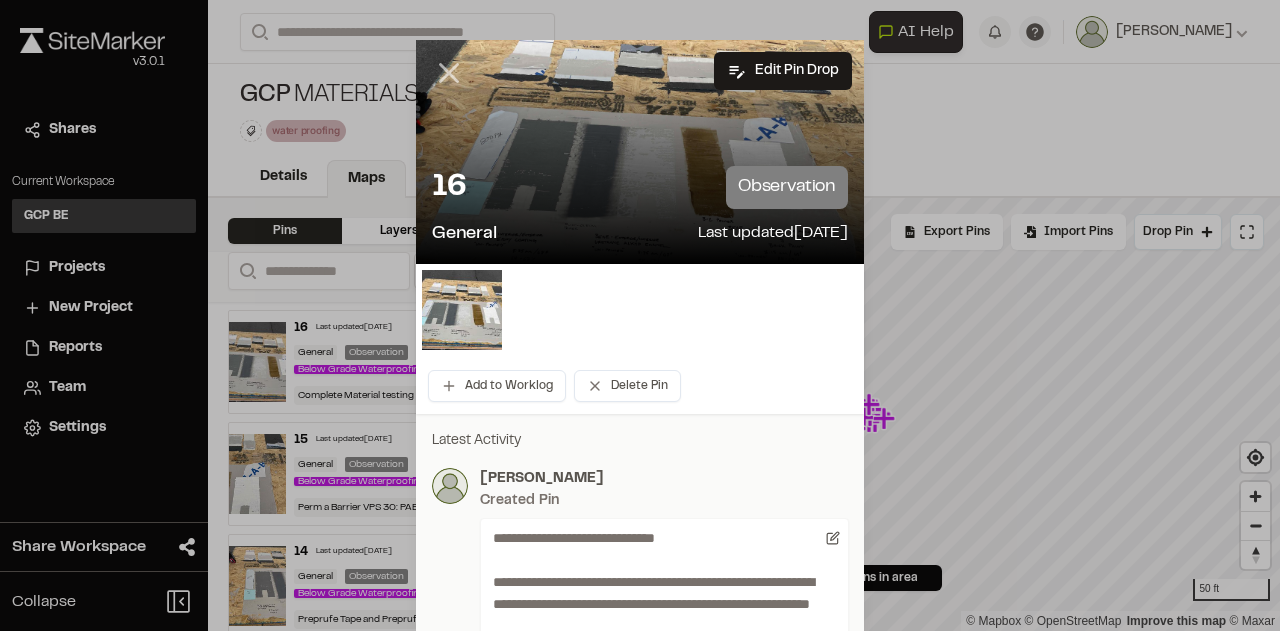 click 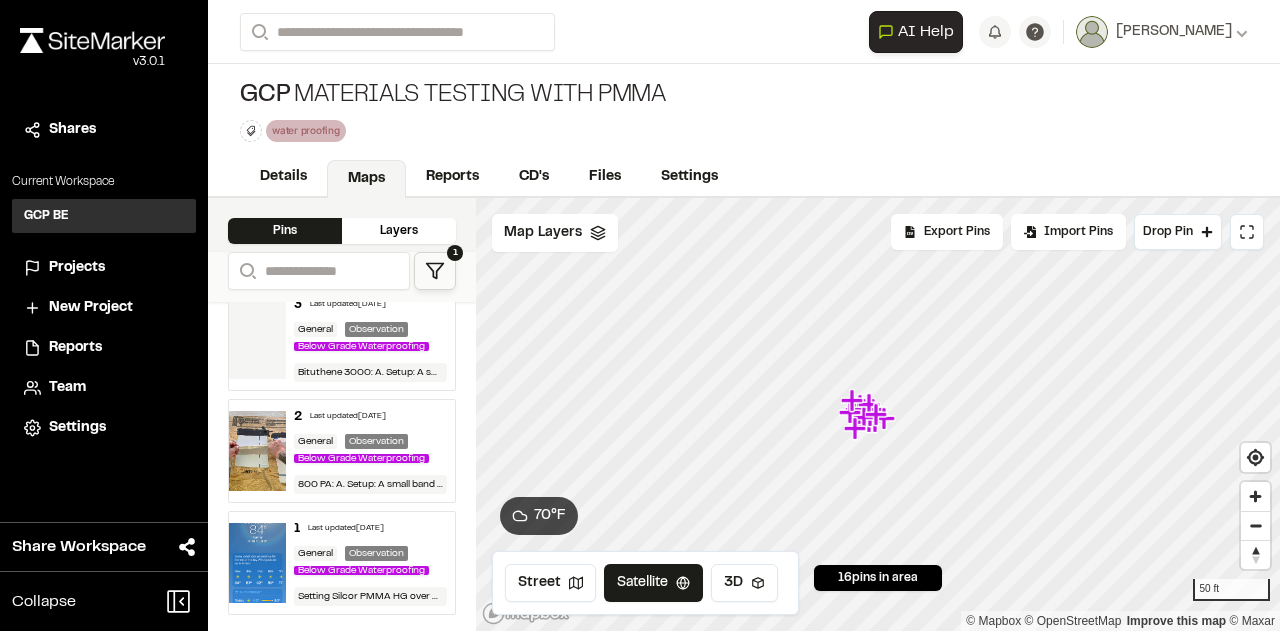 scroll, scrollTop: 1754, scrollLeft: 0, axis: vertical 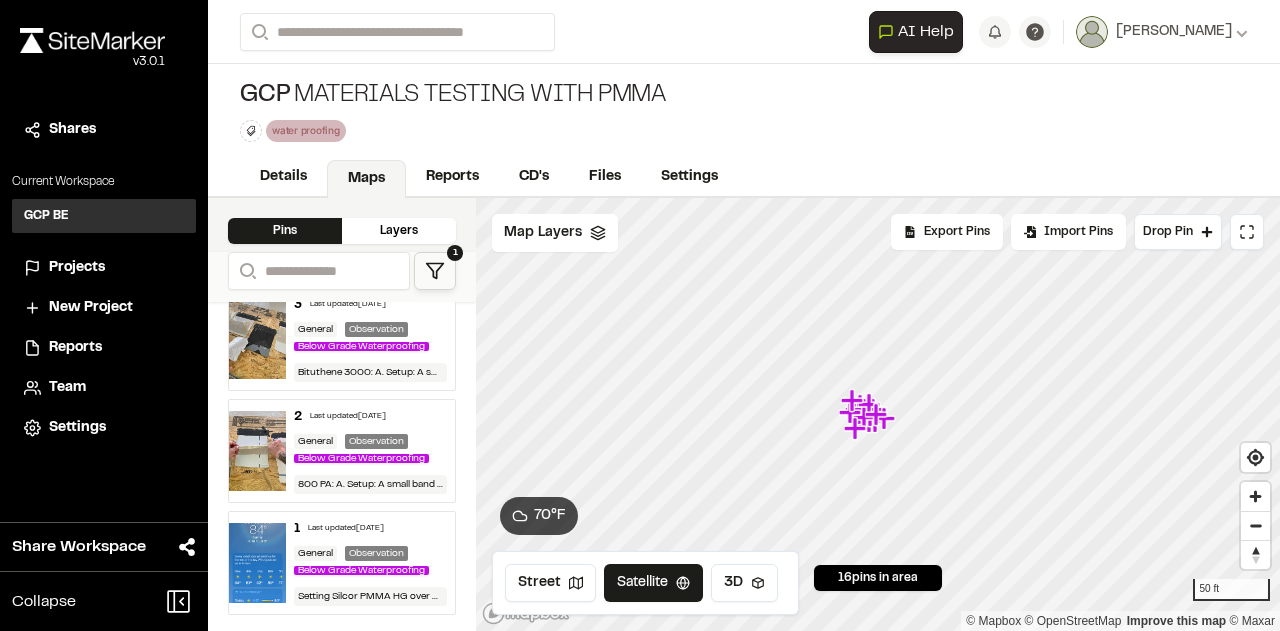 click on "Last updated  [DATE]" at bounding box center (346, 529) 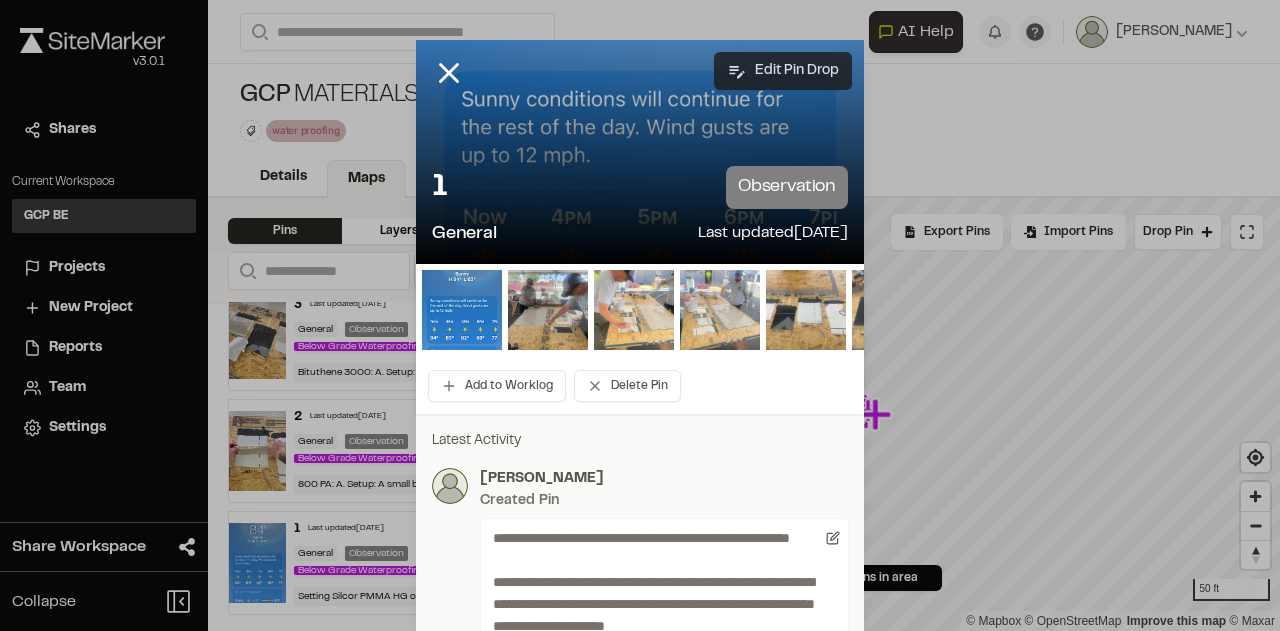 click on "Edit Pin Drop" at bounding box center [783, 71] 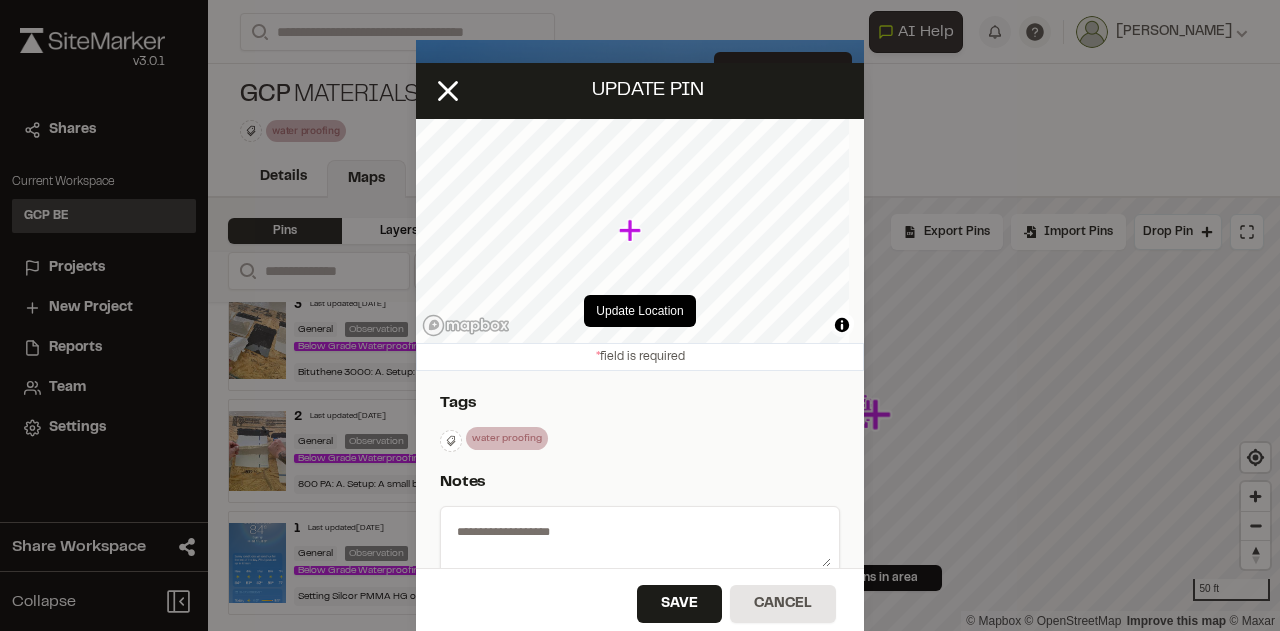 select on "****" 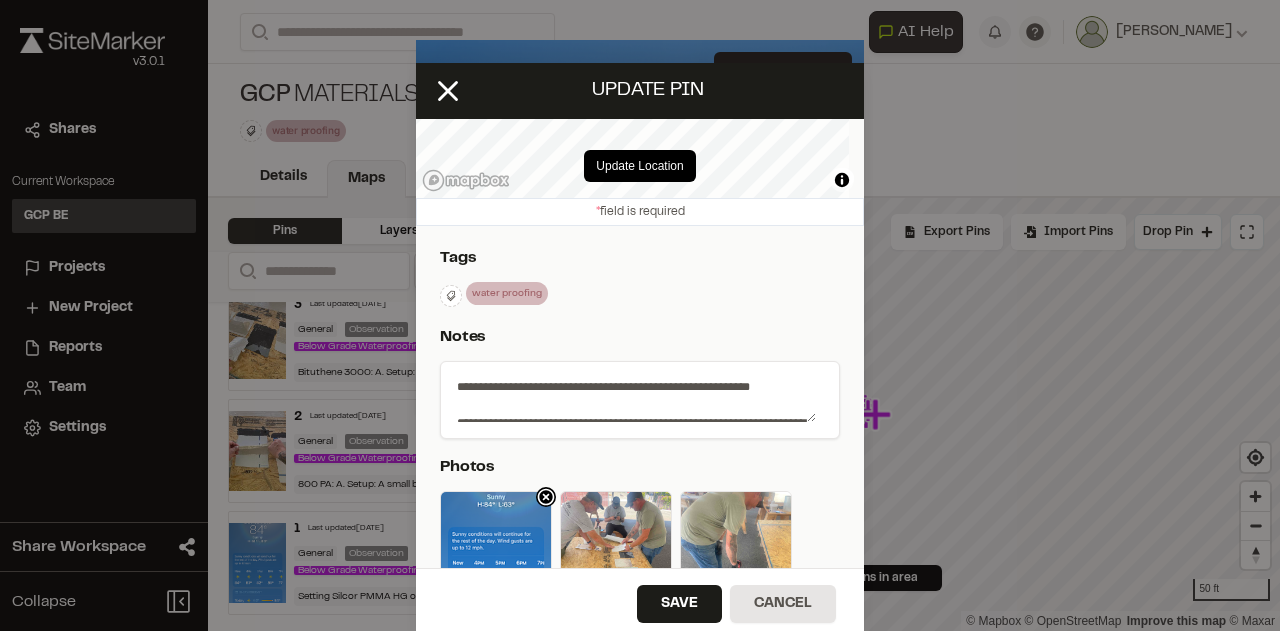 scroll, scrollTop: 100, scrollLeft: 0, axis: vertical 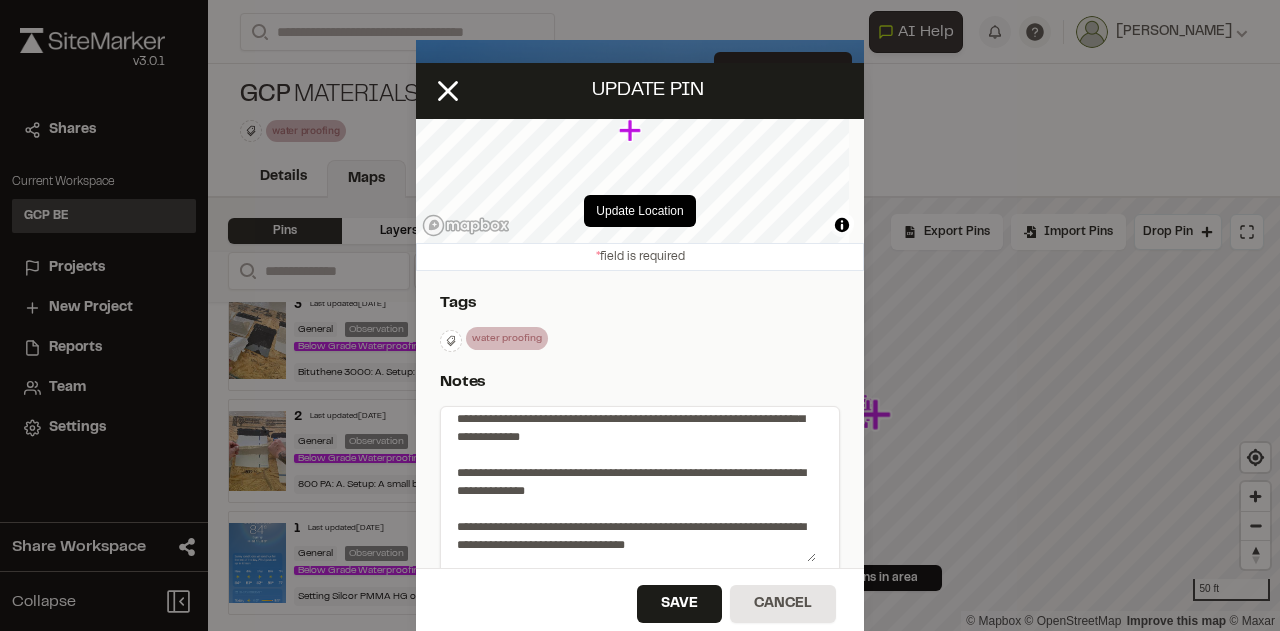 drag, startPoint x: 802, startPoint y: 465, endPoint x: 796, endPoint y: 560, distance: 95.189285 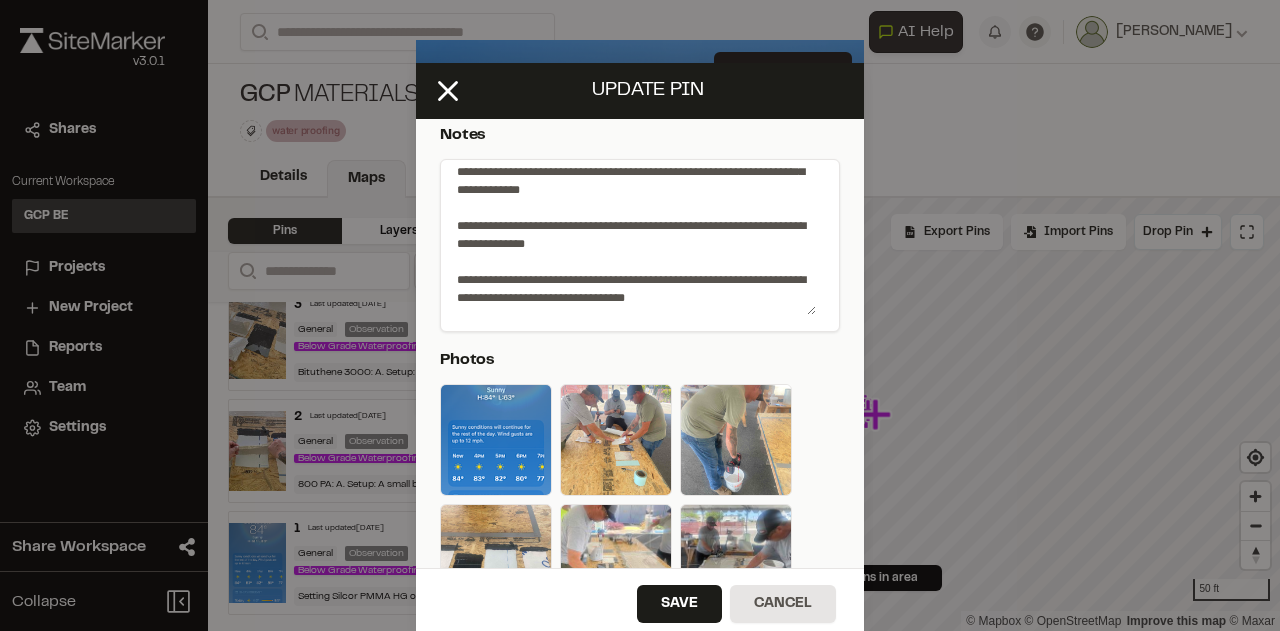 scroll, scrollTop: 400, scrollLeft: 0, axis: vertical 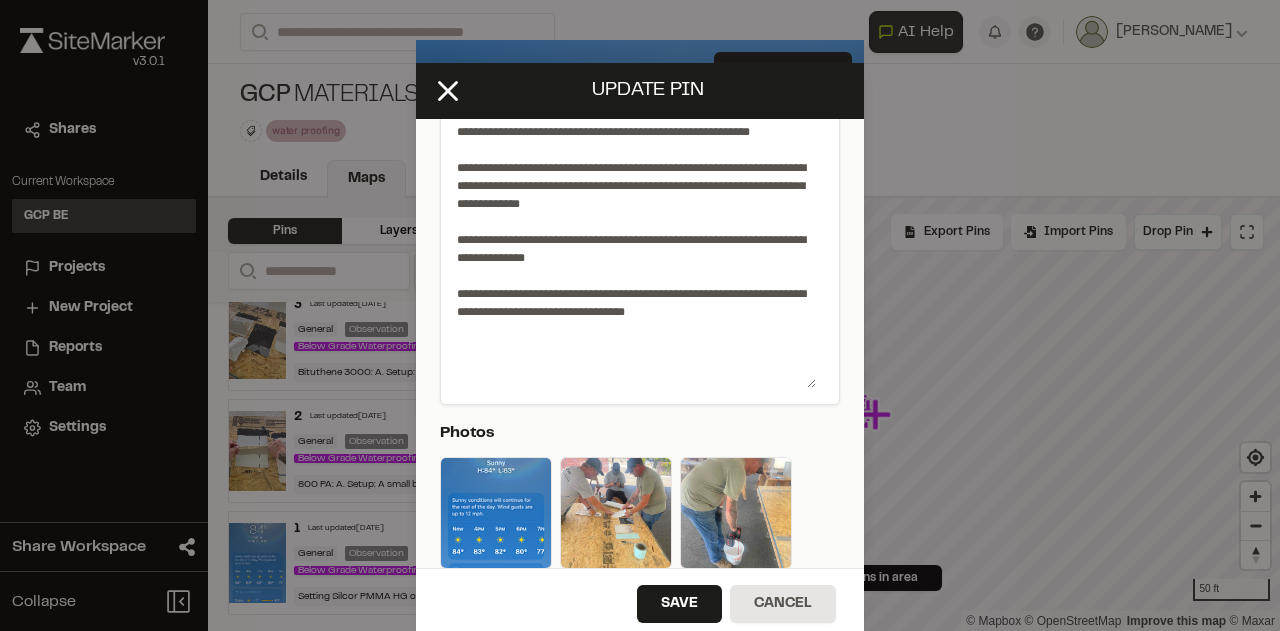 drag, startPoint x: 801, startPoint y: 260, endPoint x: 797, endPoint y: 387, distance: 127.06297 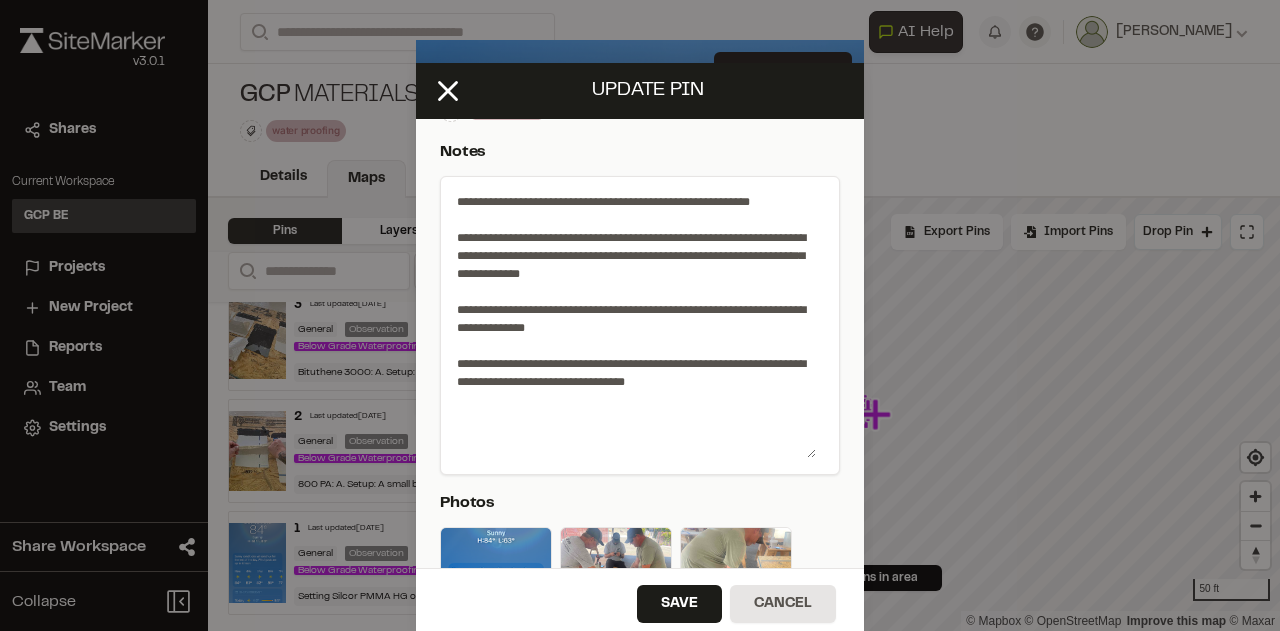 scroll, scrollTop: 300, scrollLeft: 0, axis: vertical 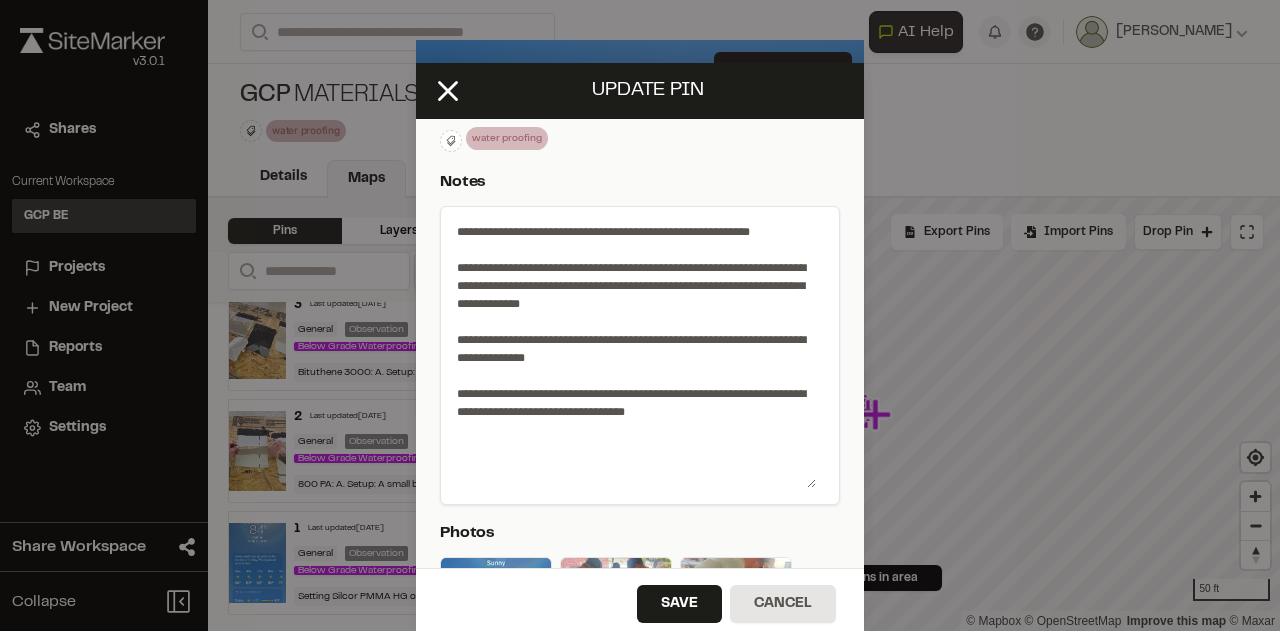 click on "**********" at bounding box center (632, 351) 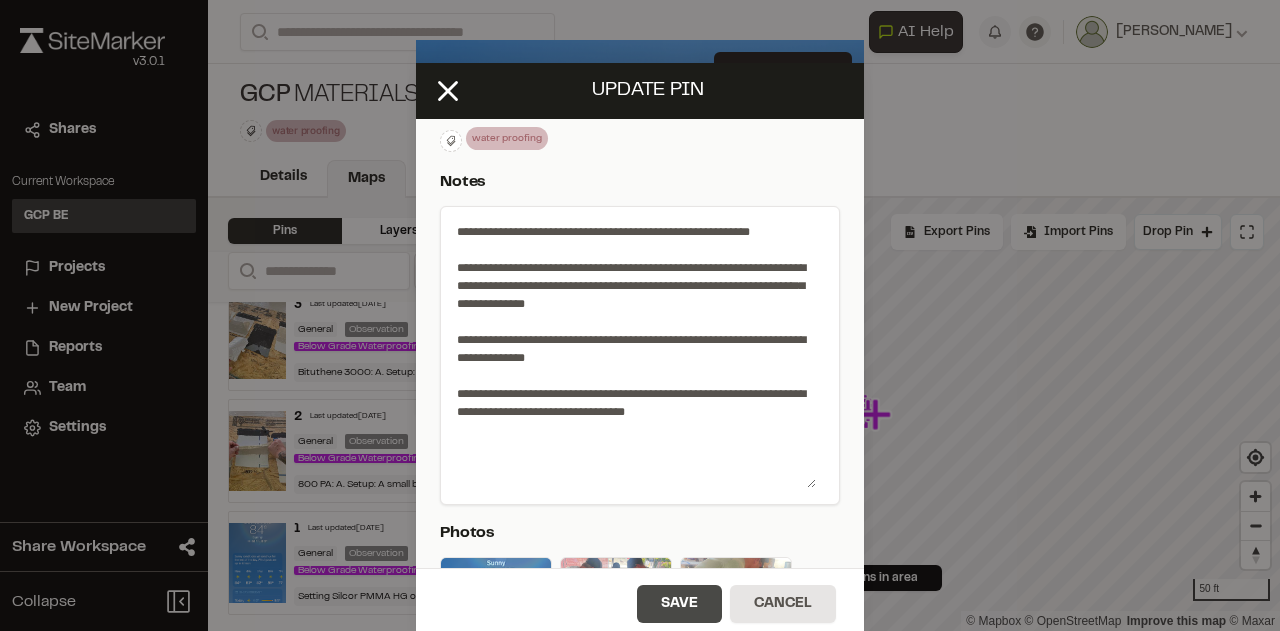 type on "**********" 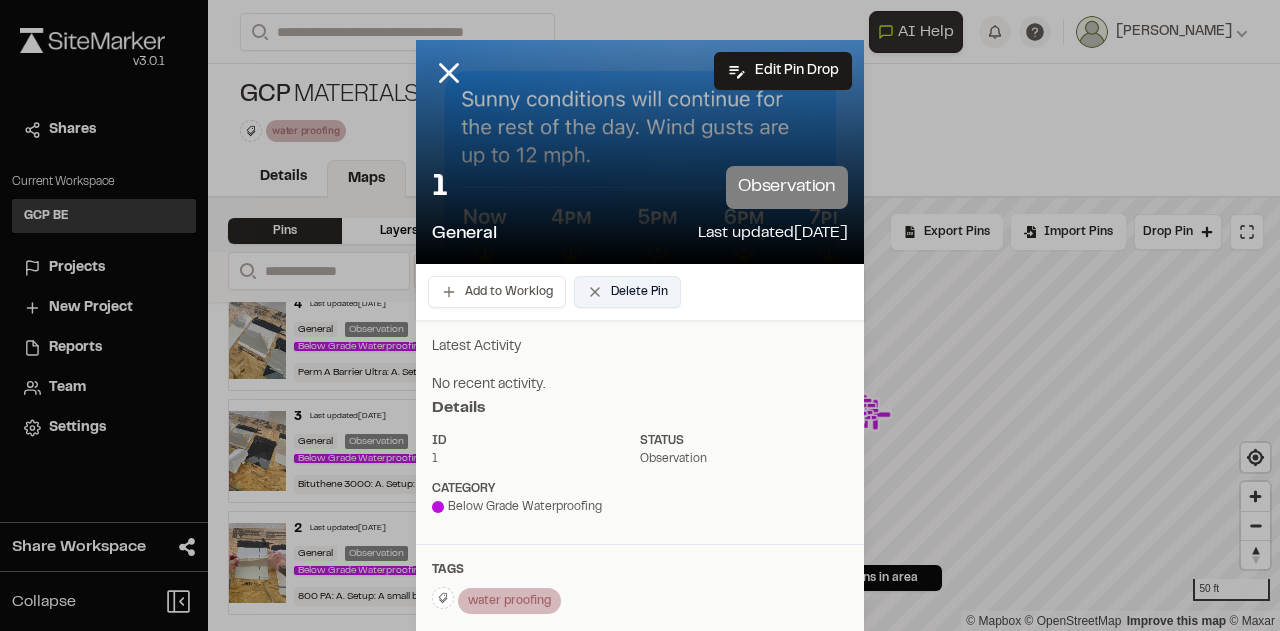 scroll, scrollTop: 0, scrollLeft: 0, axis: both 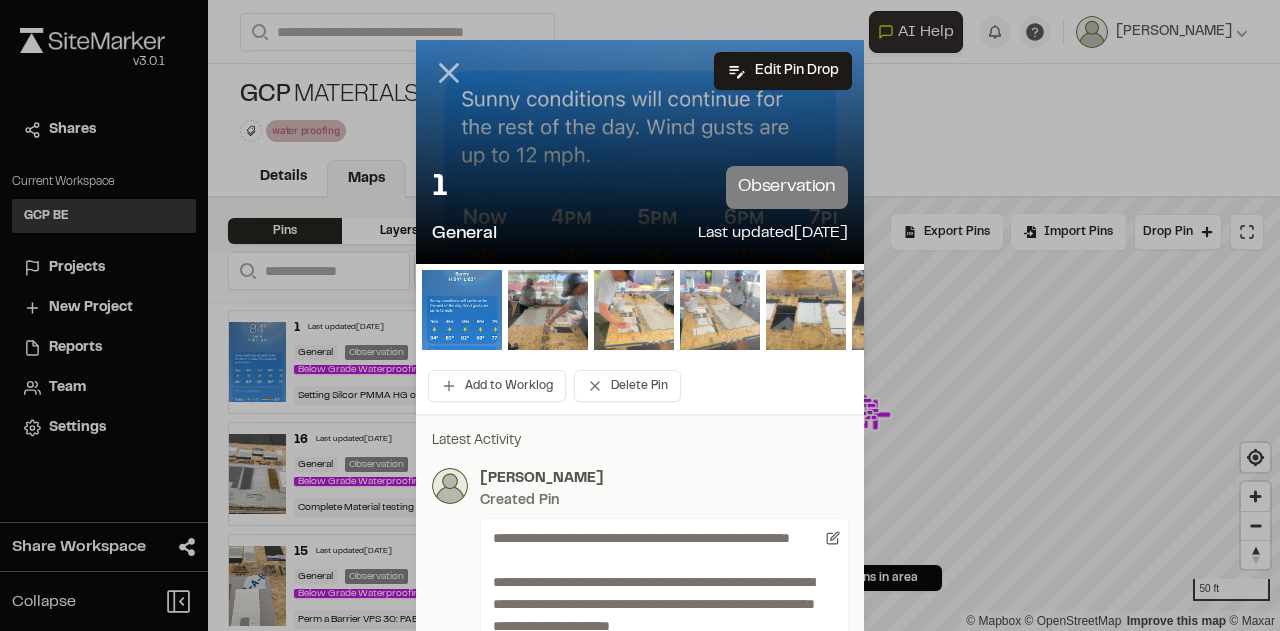 click 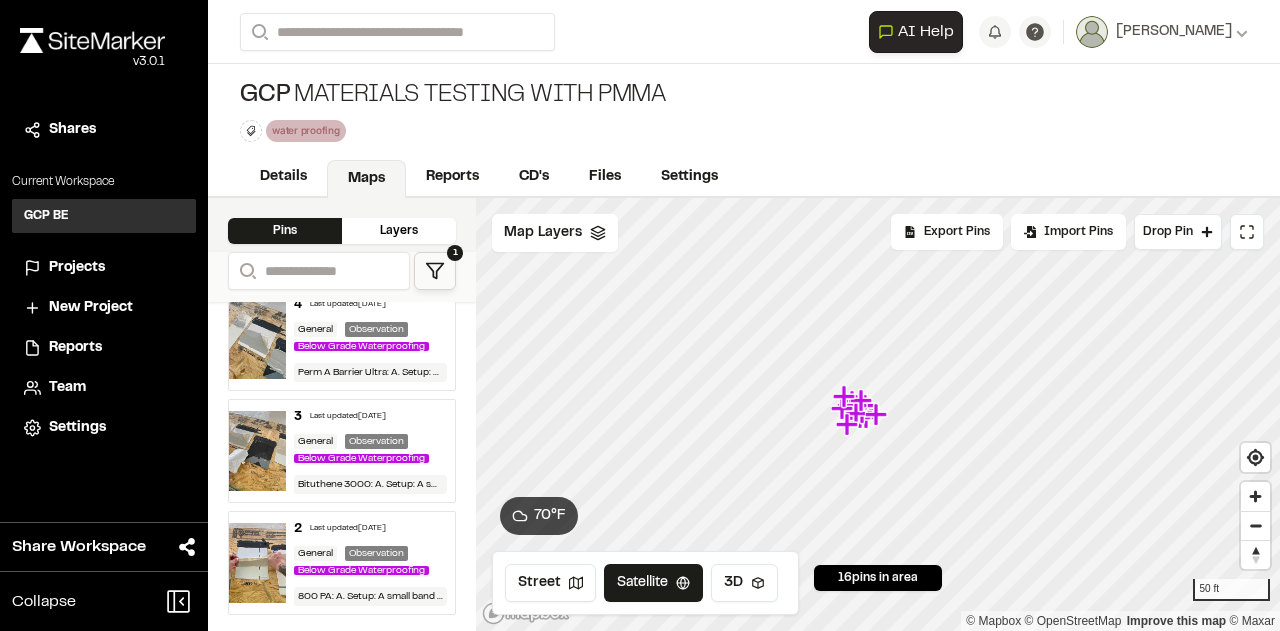 scroll, scrollTop: 1754, scrollLeft: 0, axis: vertical 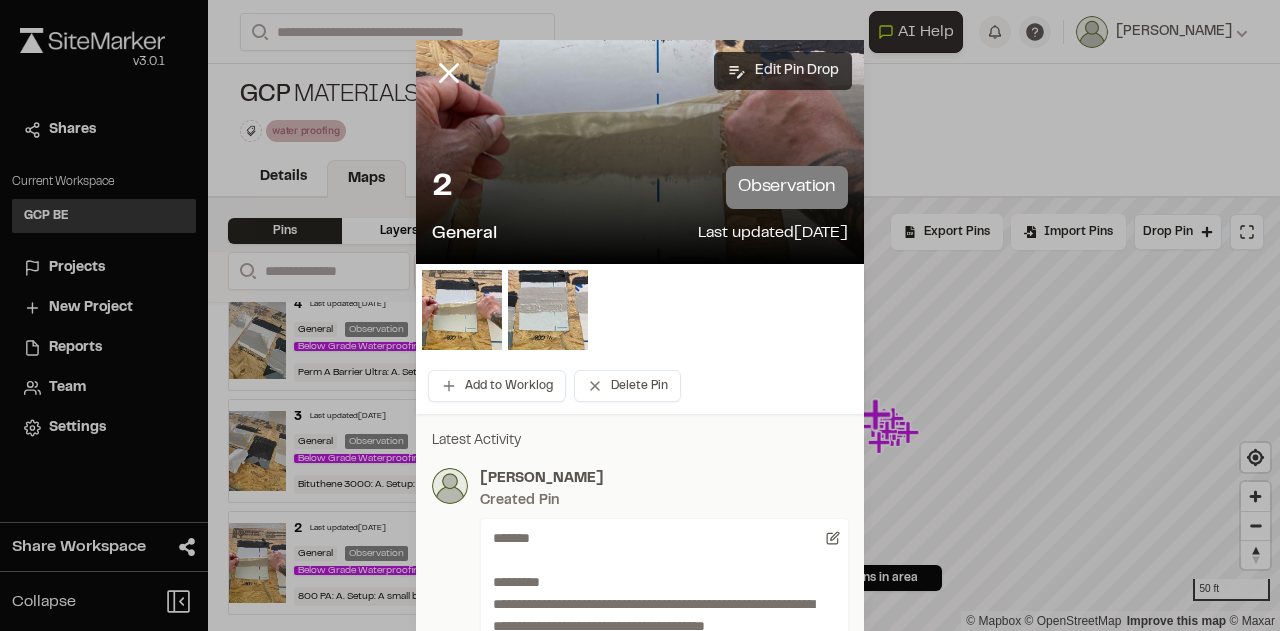 click on "Edit Pin Drop" at bounding box center [783, 71] 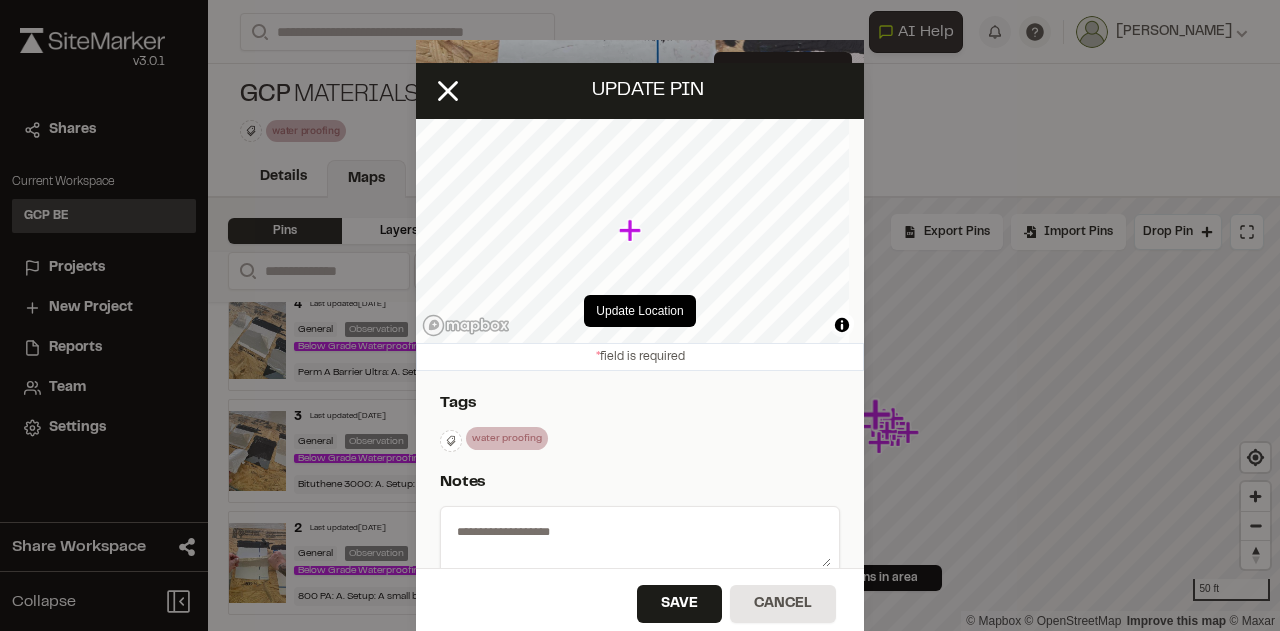 type on "**********" 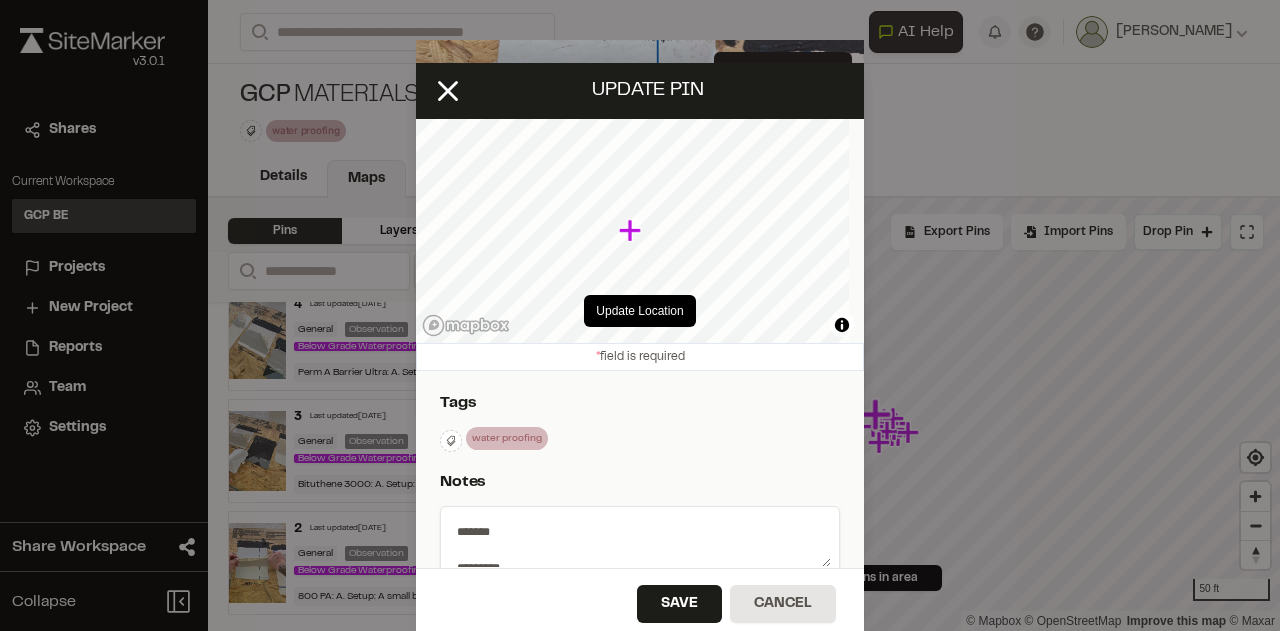 select on "****" 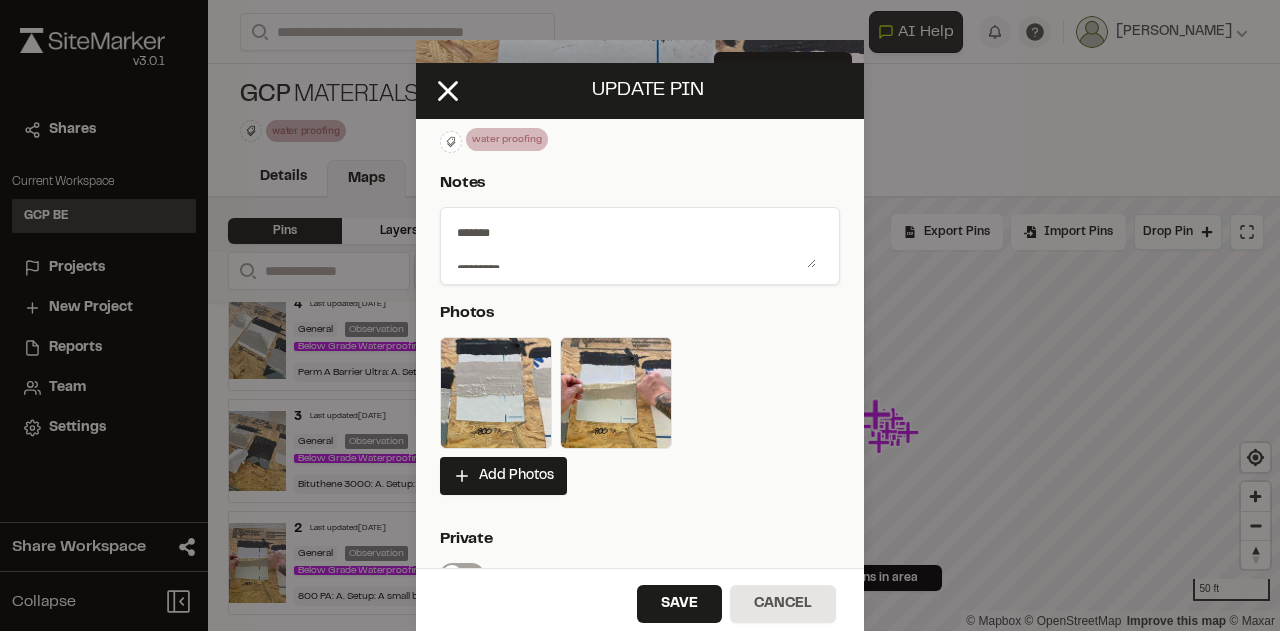 scroll, scrollTop: 300, scrollLeft: 0, axis: vertical 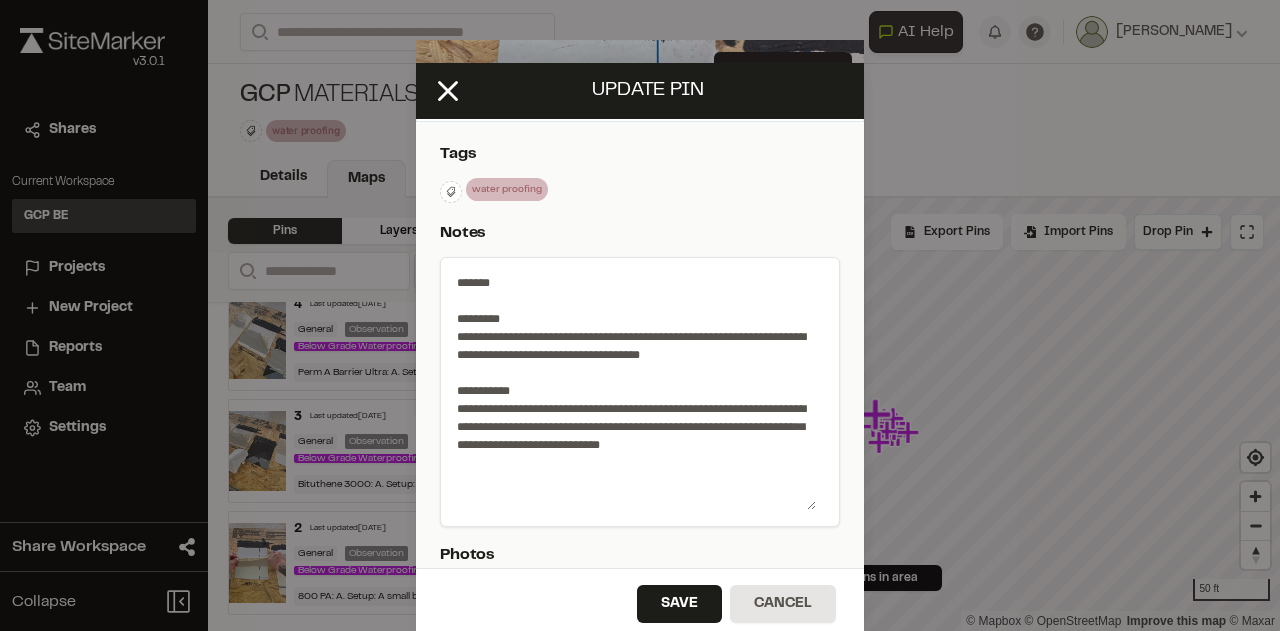 drag, startPoint x: 802, startPoint y: 314, endPoint x: 794, endPoint y: 506, distance: 192.1666 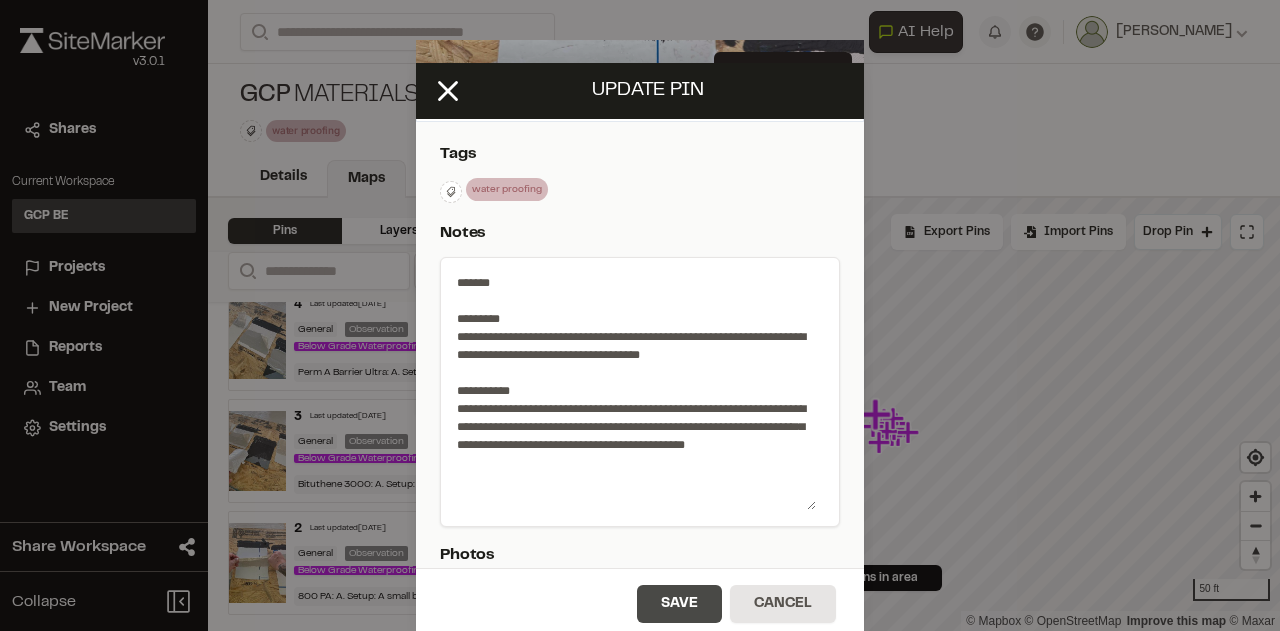 type on "**********" 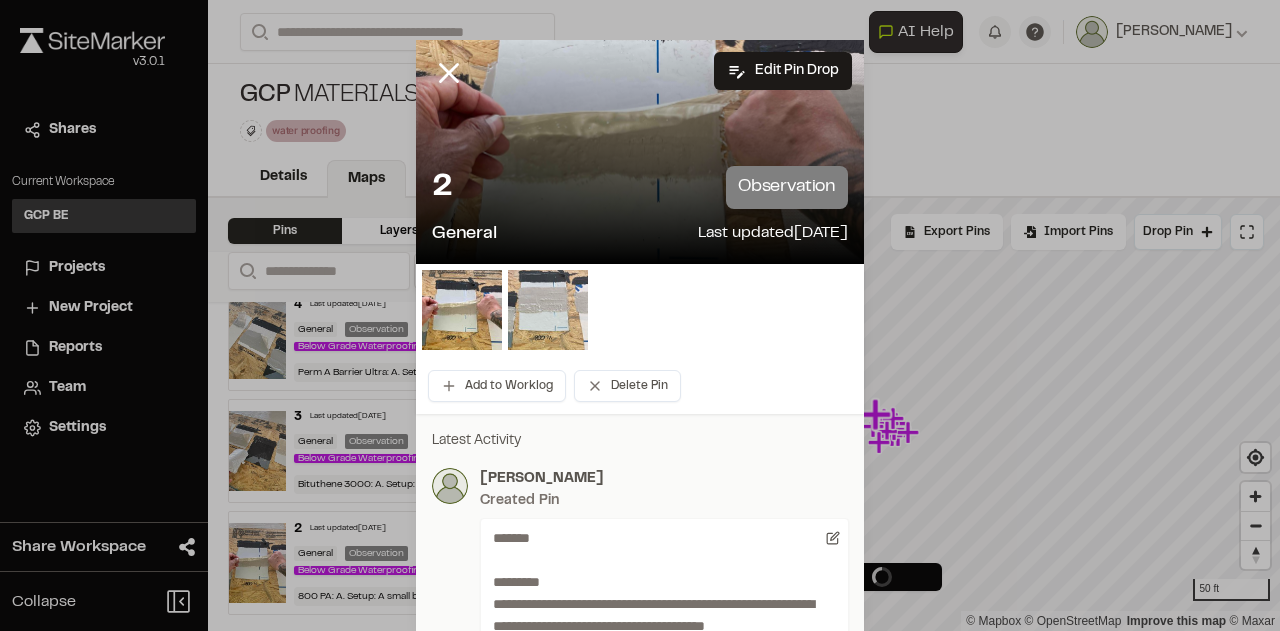 scroll, scrollTop: 0, scrollLeft: 0, axis: both 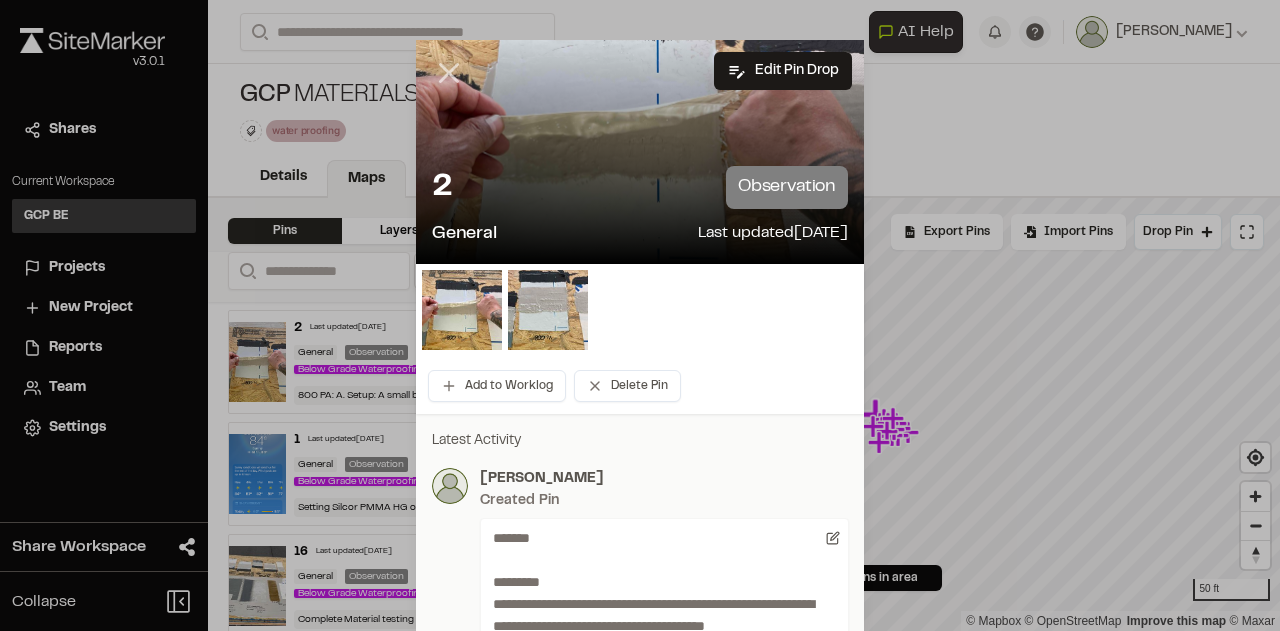 click 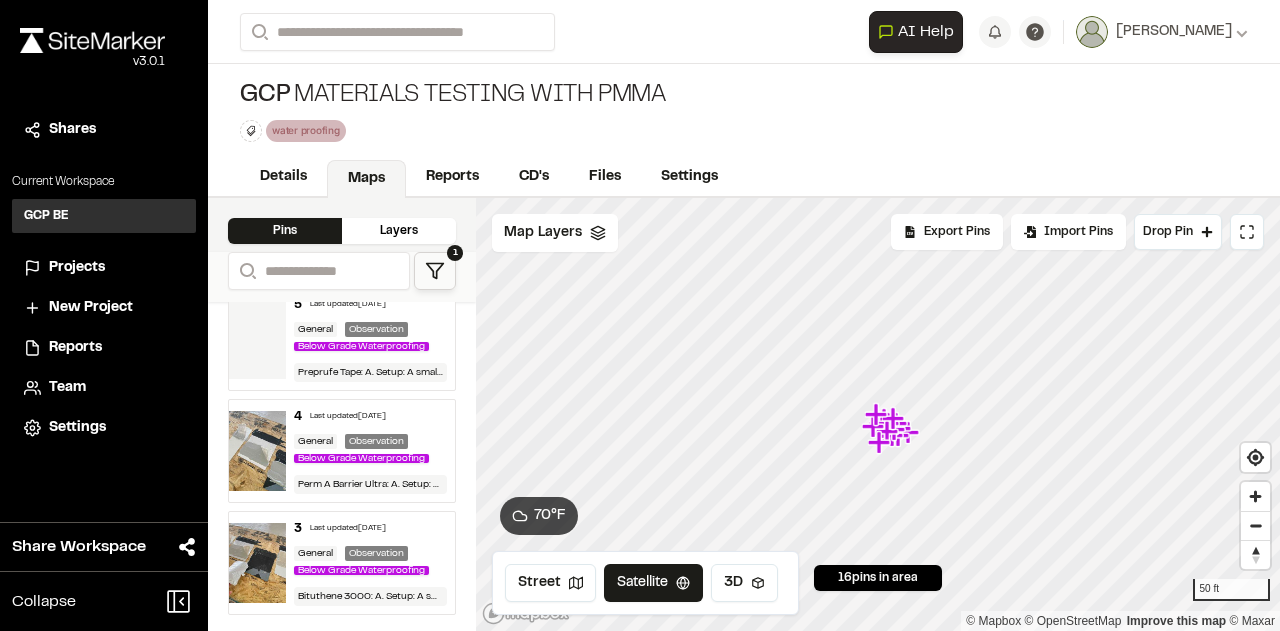 scroll, scrollTop: 1754, scrollLeft: 0, axis: vertical 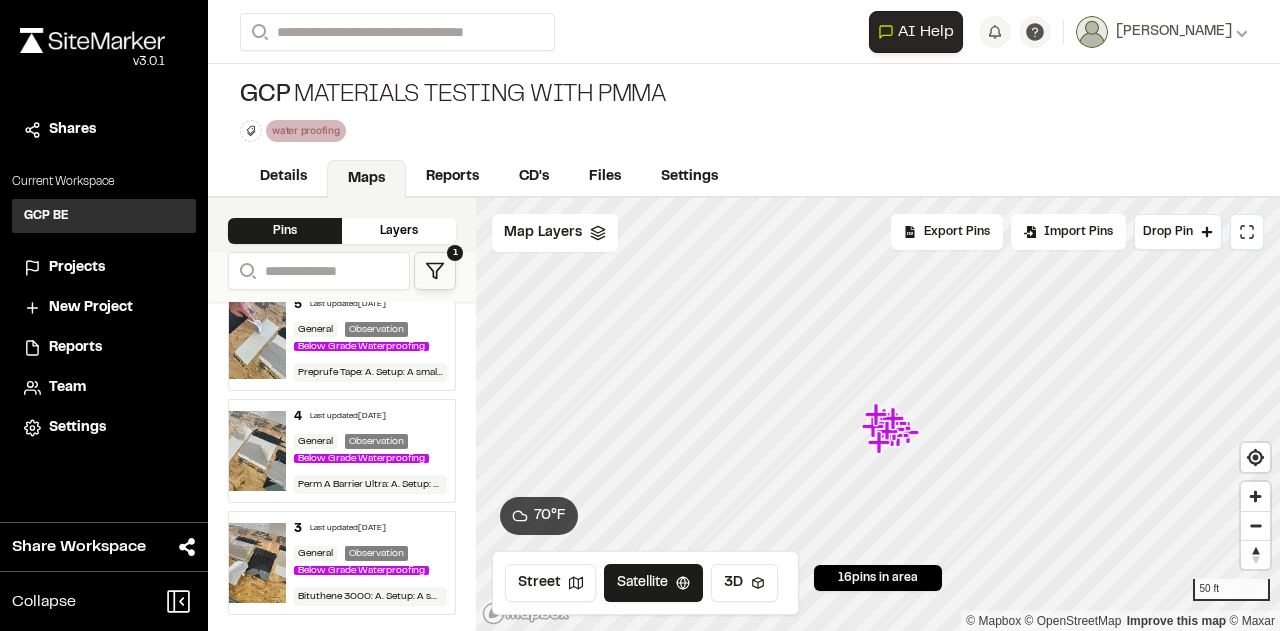 click on "3 Last updated  [DATE] General Observation Below Grade Waterproofing Bituthene 3000:
A. Setup:
A small band coat of min. 80 mils of Silcor PMMA HG was placed over clean Bituthene 3000 membrane in the afternoon.
B. Testing:
The next day morning, the coat of PMMA was peeled and removed easily. The PMMA shows minimal to non bonding. An adhesion failure to 800 PA membrane. See attached photos." at bounding box center (371, 563) 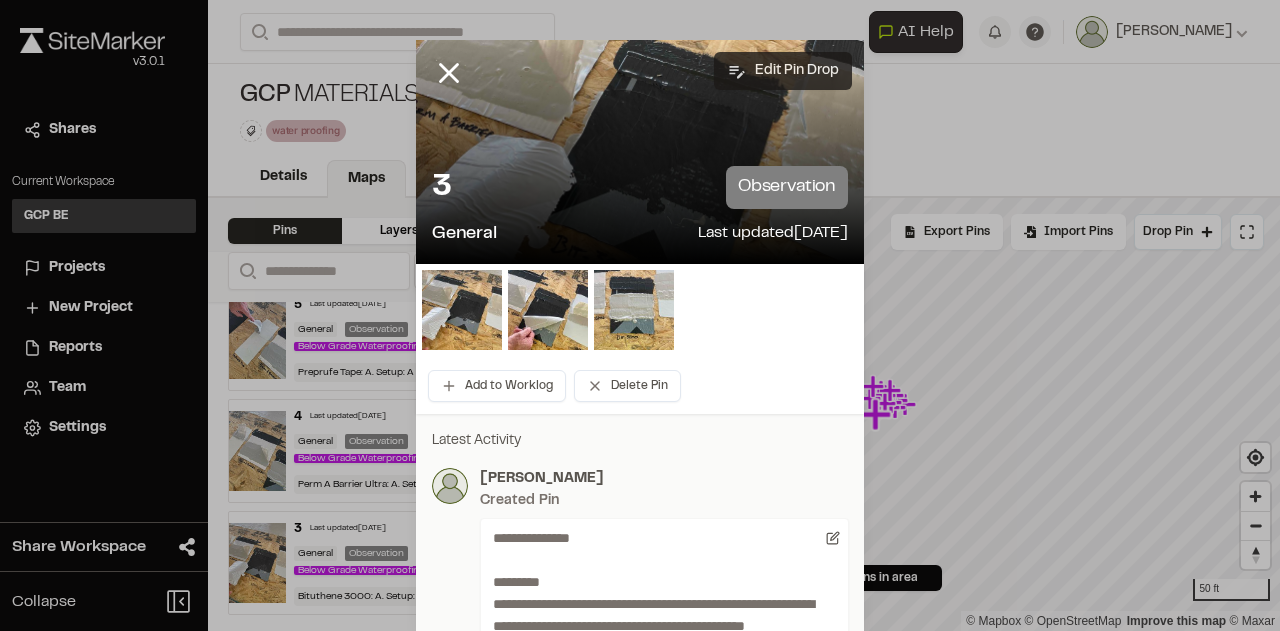 click on "Edit Pin Drop" at bounding box center (783, 71) 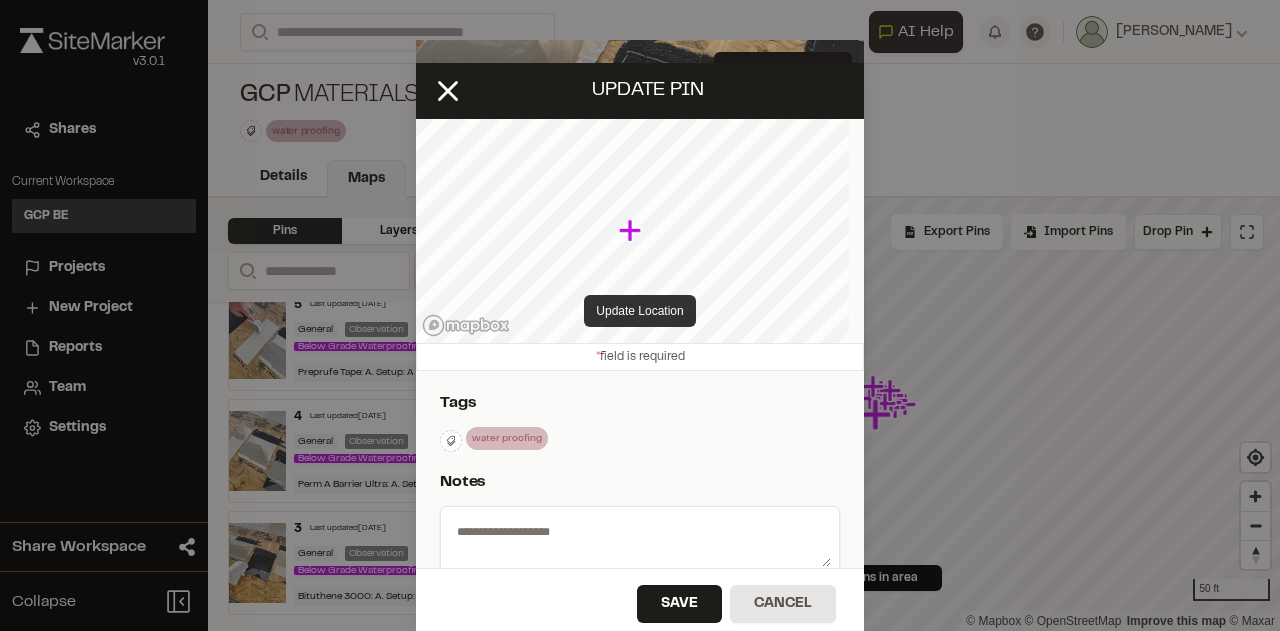 select on "****" 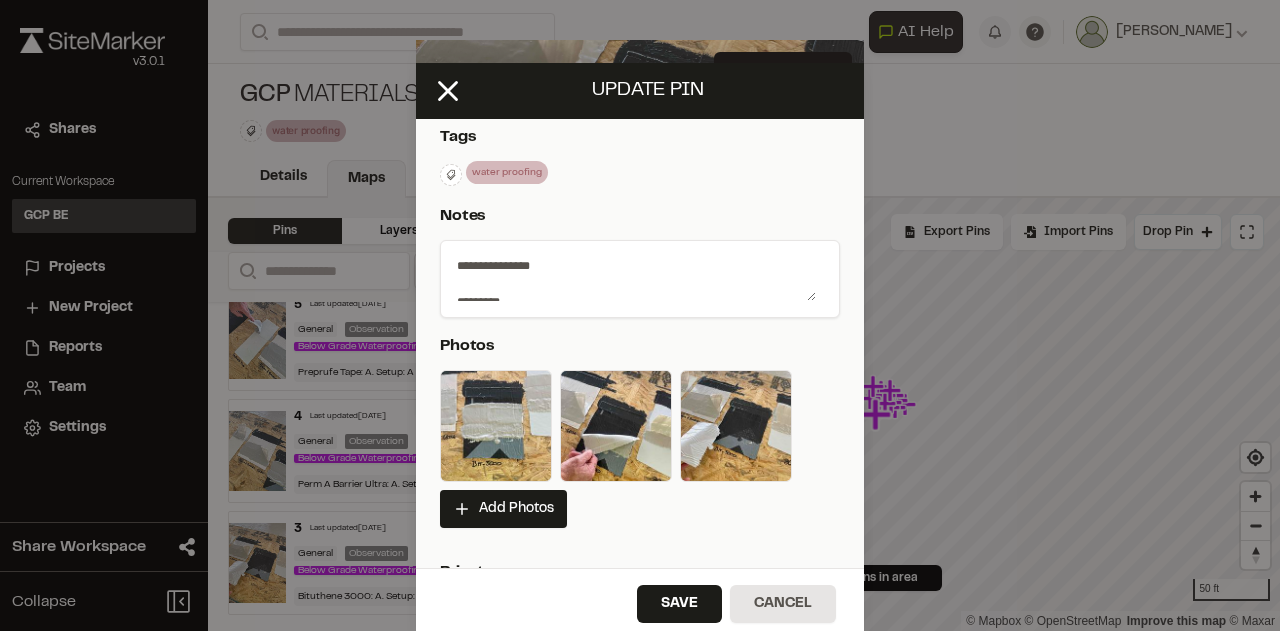 scroll, scrollTop: 300, scrollLeft: 0, axis: vertical 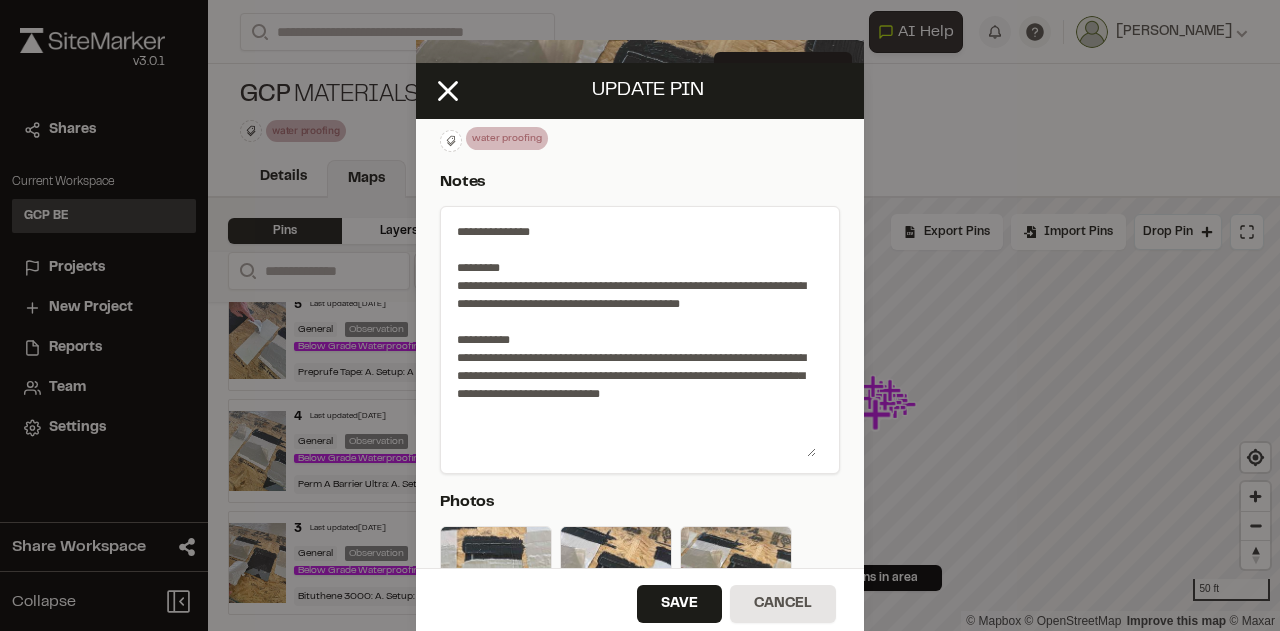 drag, startPoint x: 800, startPoint y: 264, endPoint x: 811, endPoint y: 454, distance: 190.31816 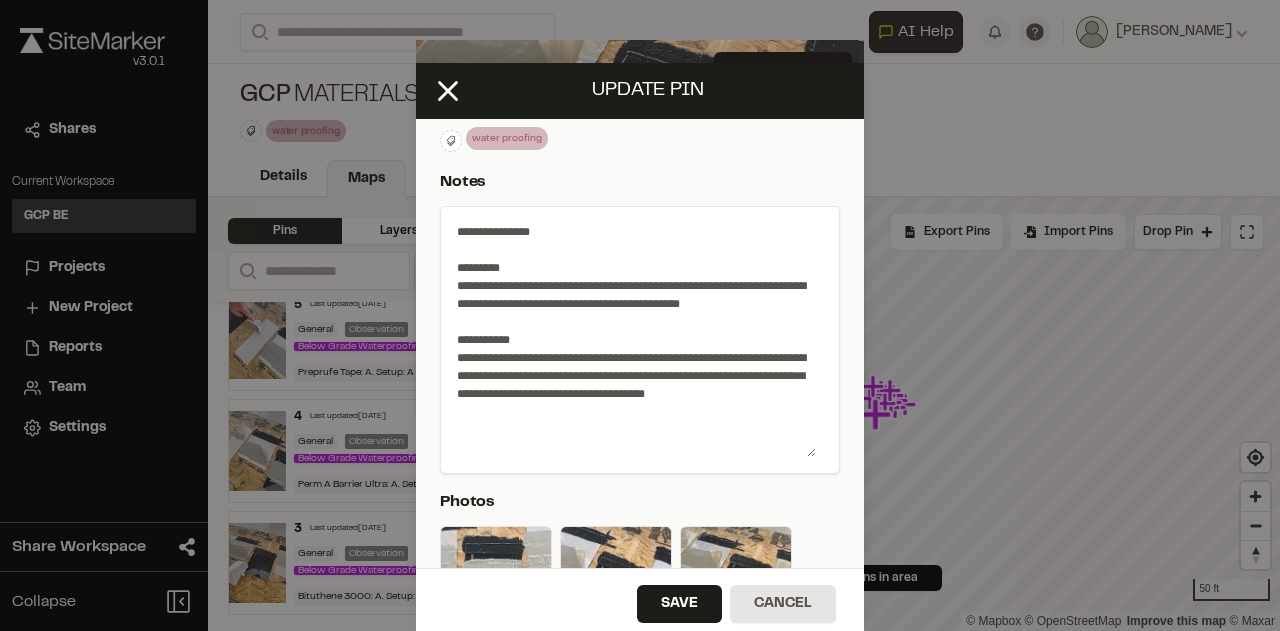 click on "**********" at bounding box center (632, 336) 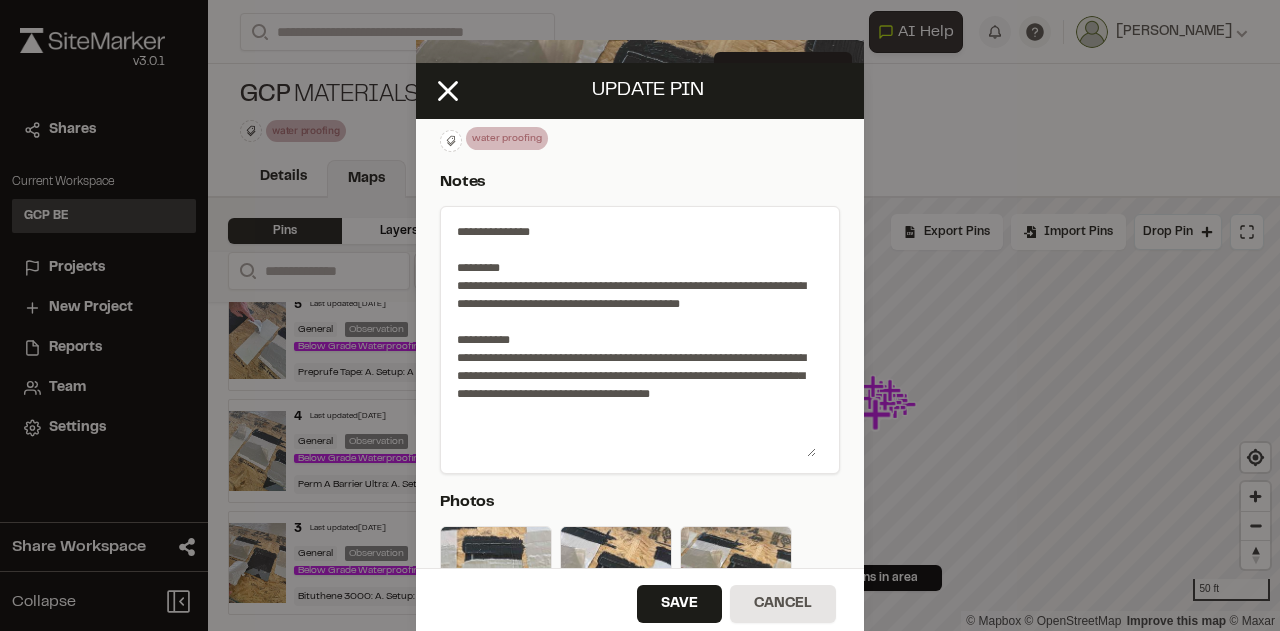 scroll, scrollTop: 600, scrollLeft: 0, axis: vertical 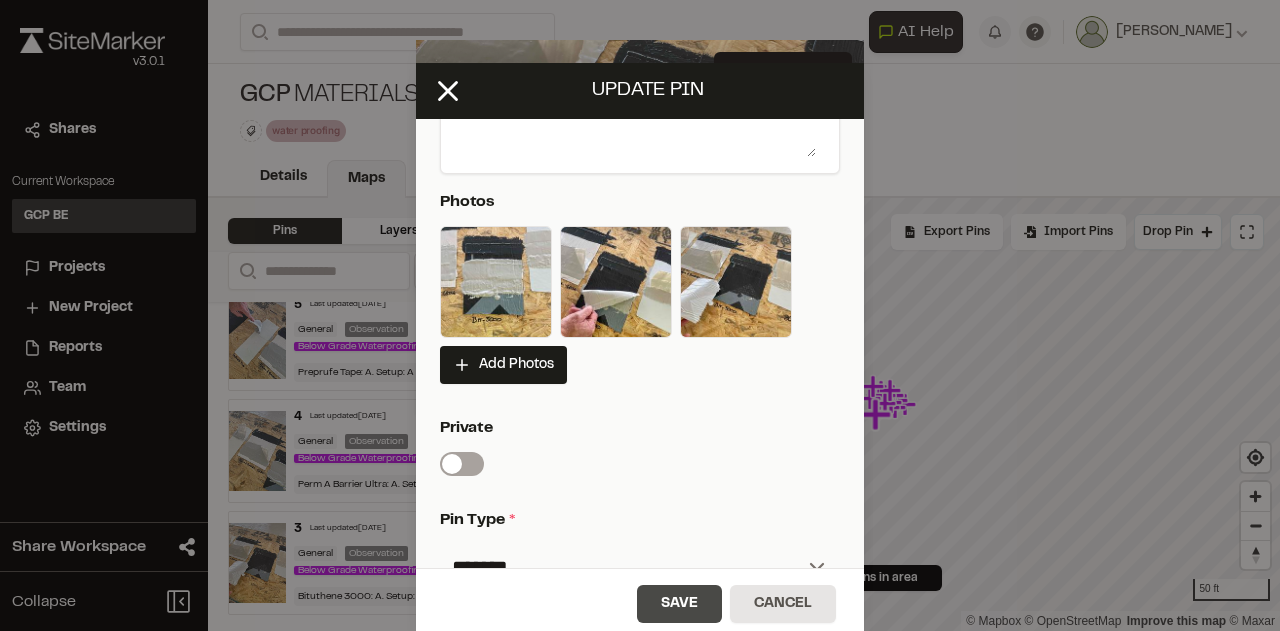 type on "**********" 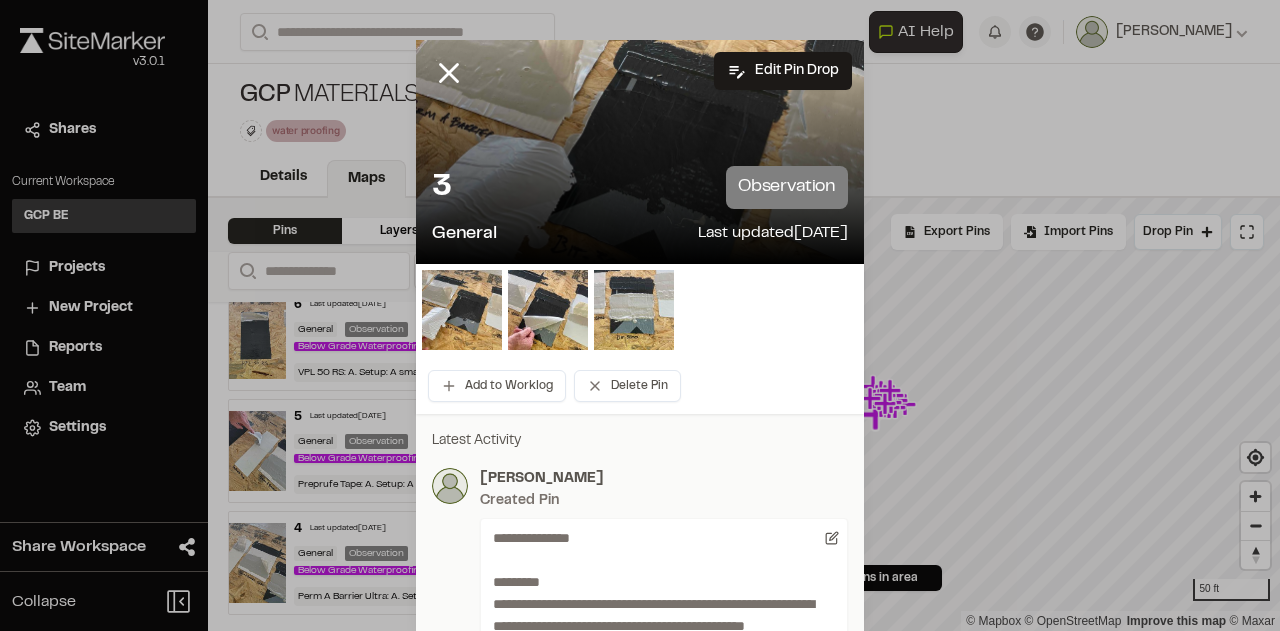 scroll, scrollTop: 0, scrollLeft: 0, axis: both 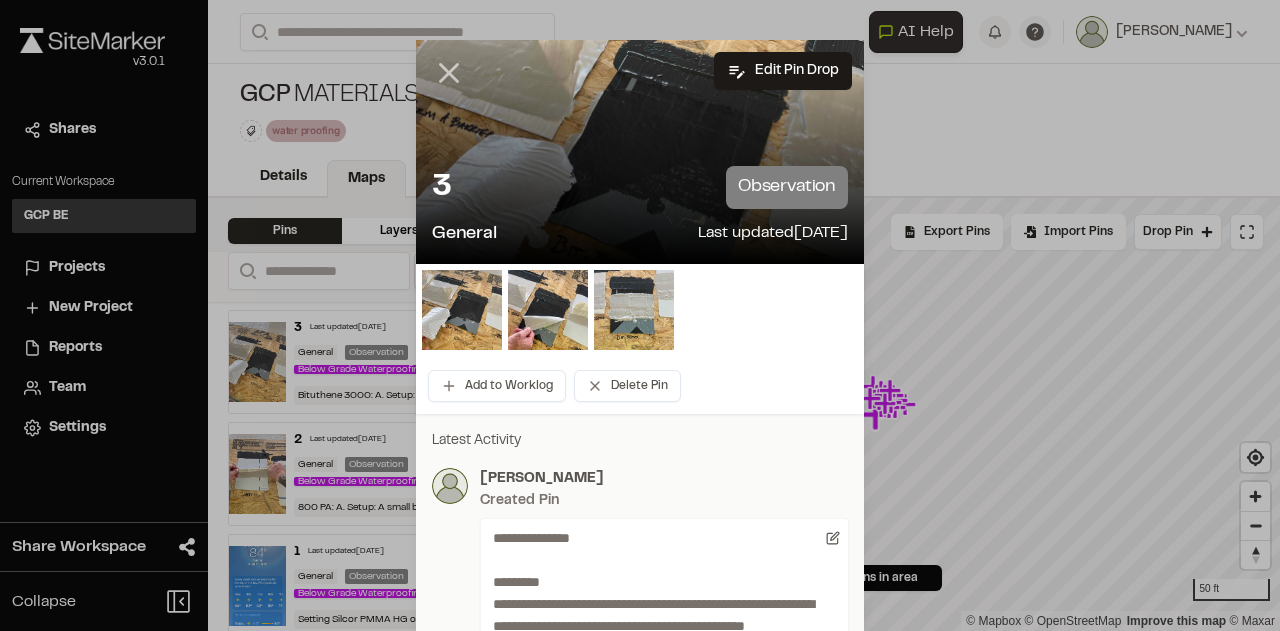 click 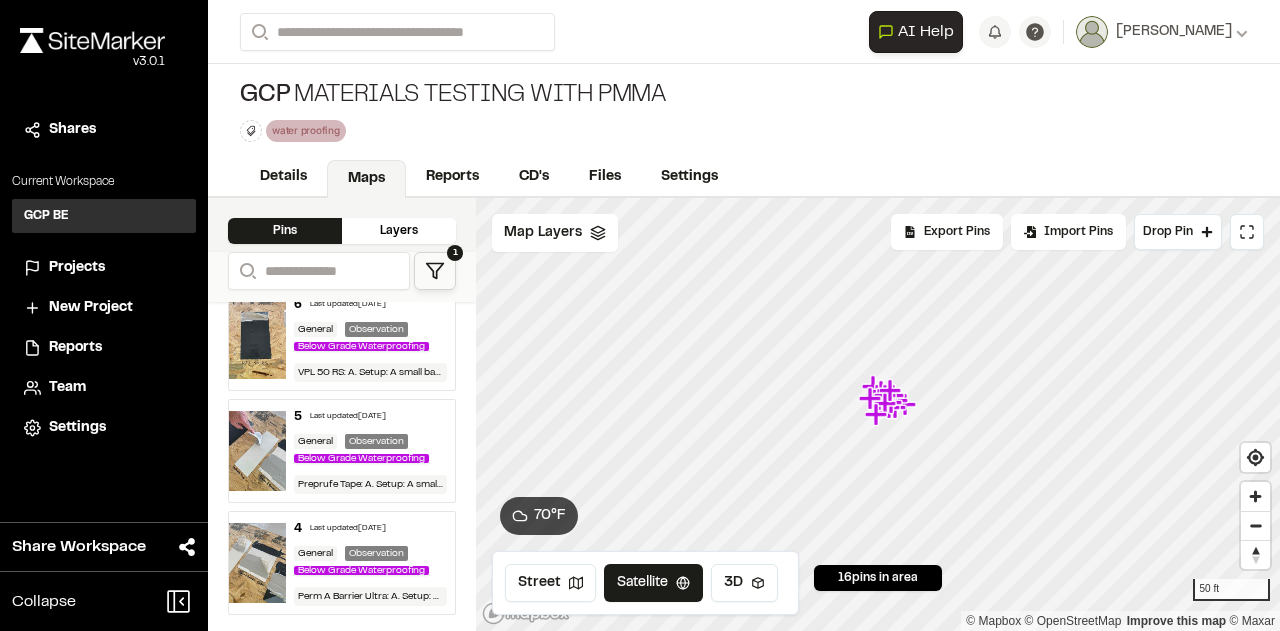 scroll, scrollTop: 1754, scrollLeft: 0, axis: vertical 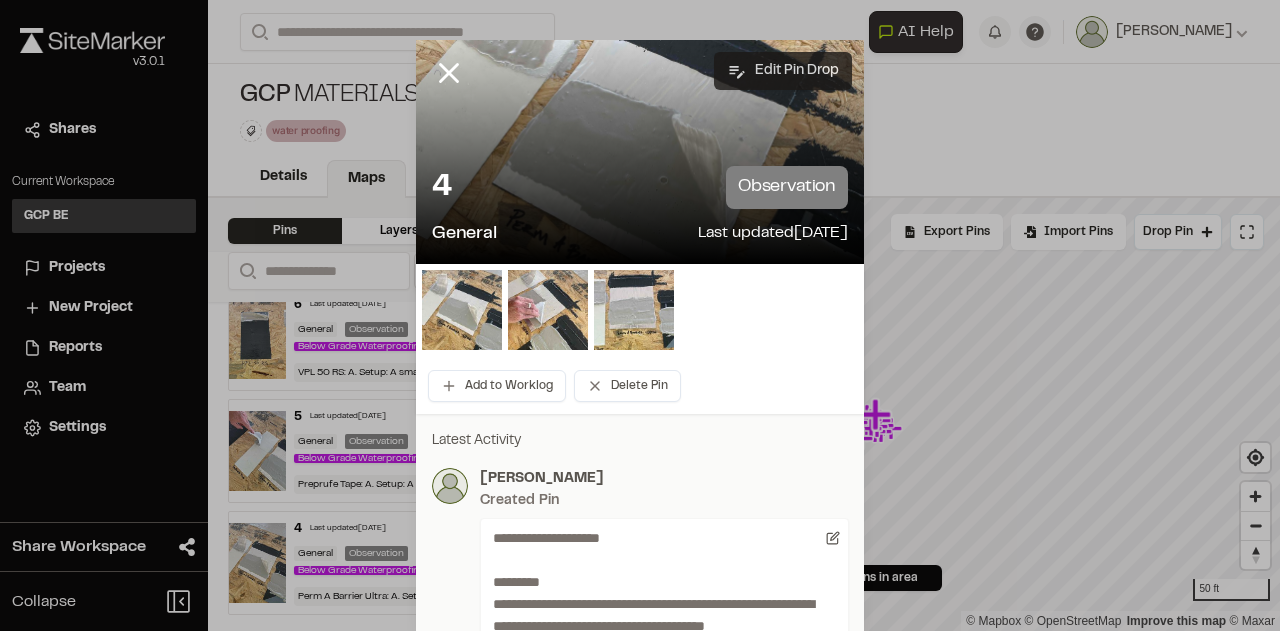 click on "Edit Pin Drop" at bounding box center (783, 71) 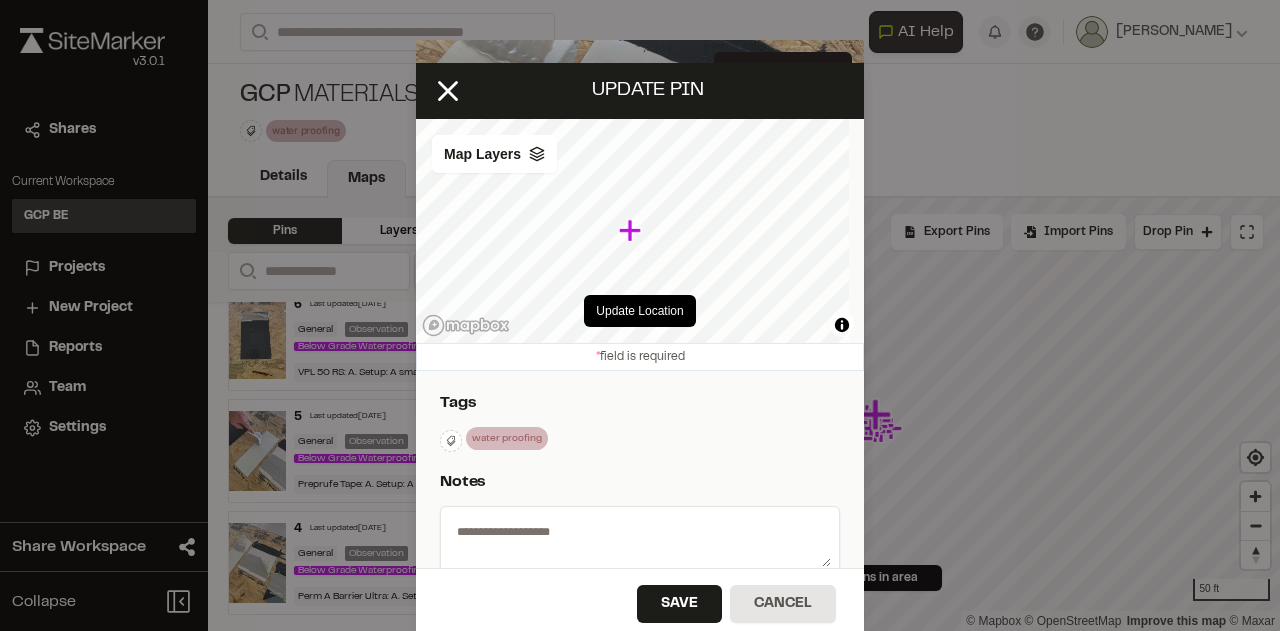 select on "****" 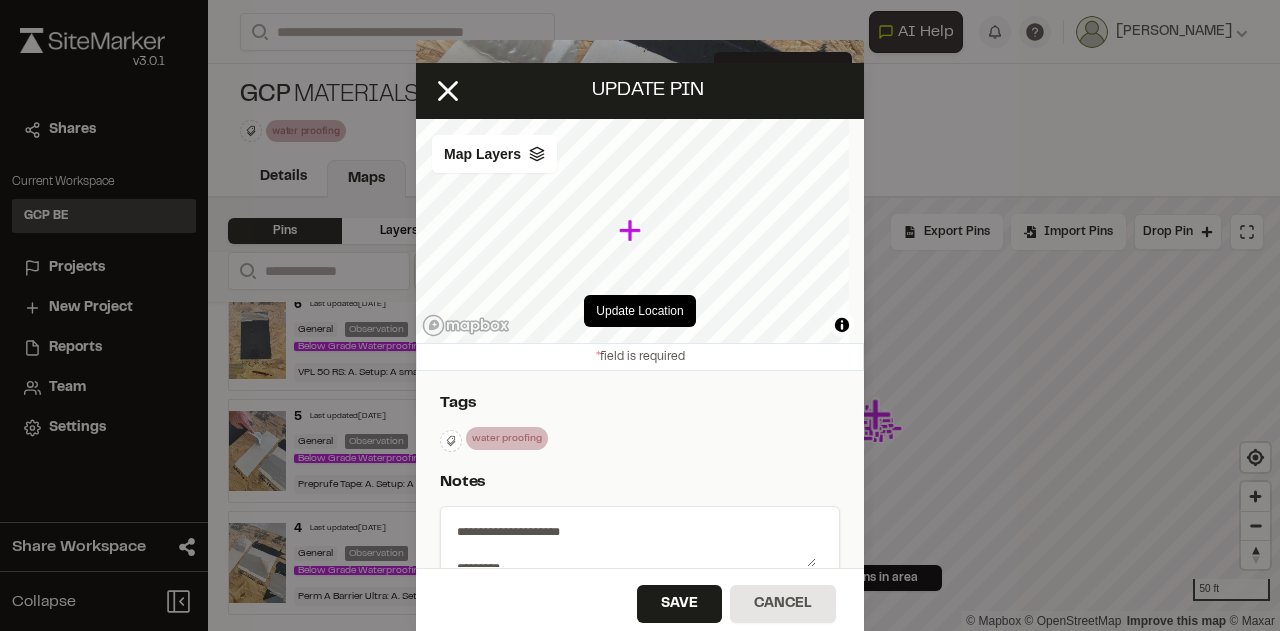 scroll, scrollTop: 300, scrollLeft: 0, axis: vertical 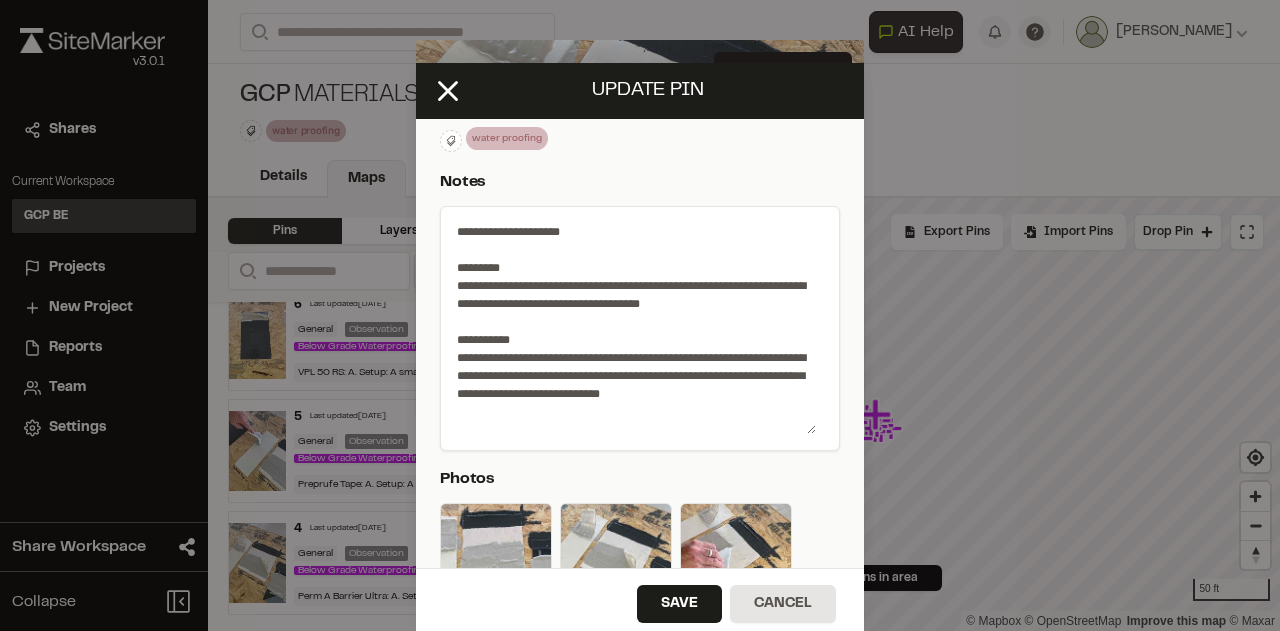 drag, startPoint x: 805, startPoint y: 265, endPoint x: 822, endPoint y: 432, distance: 167.86304 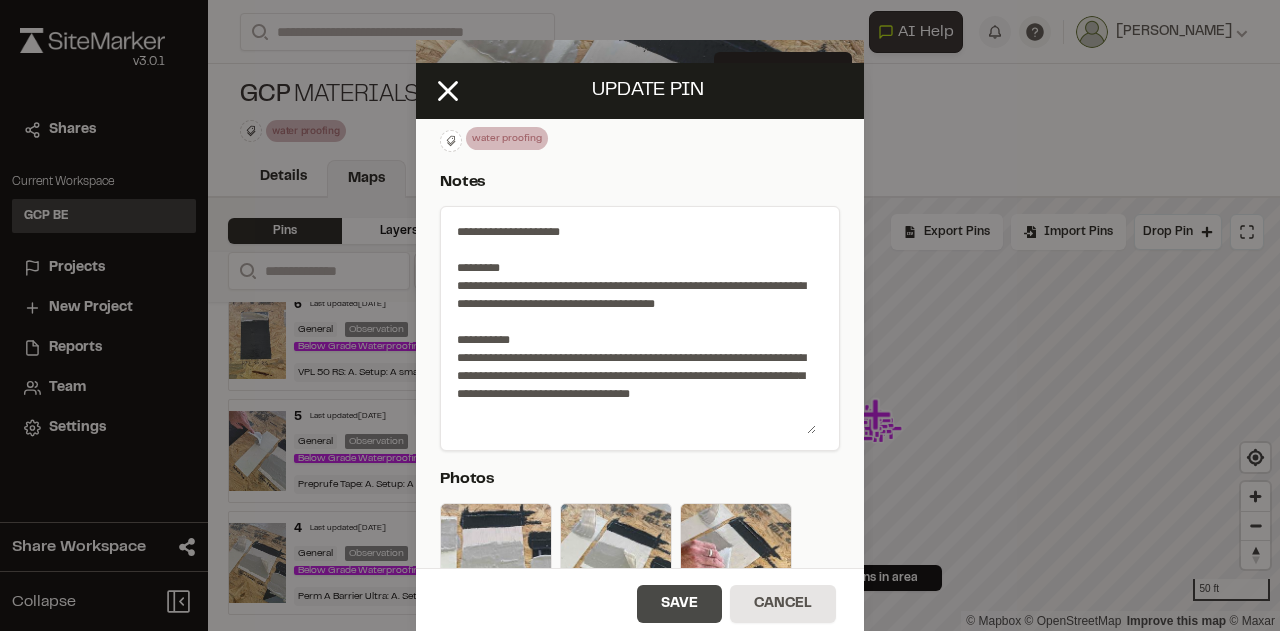 type on "**********" 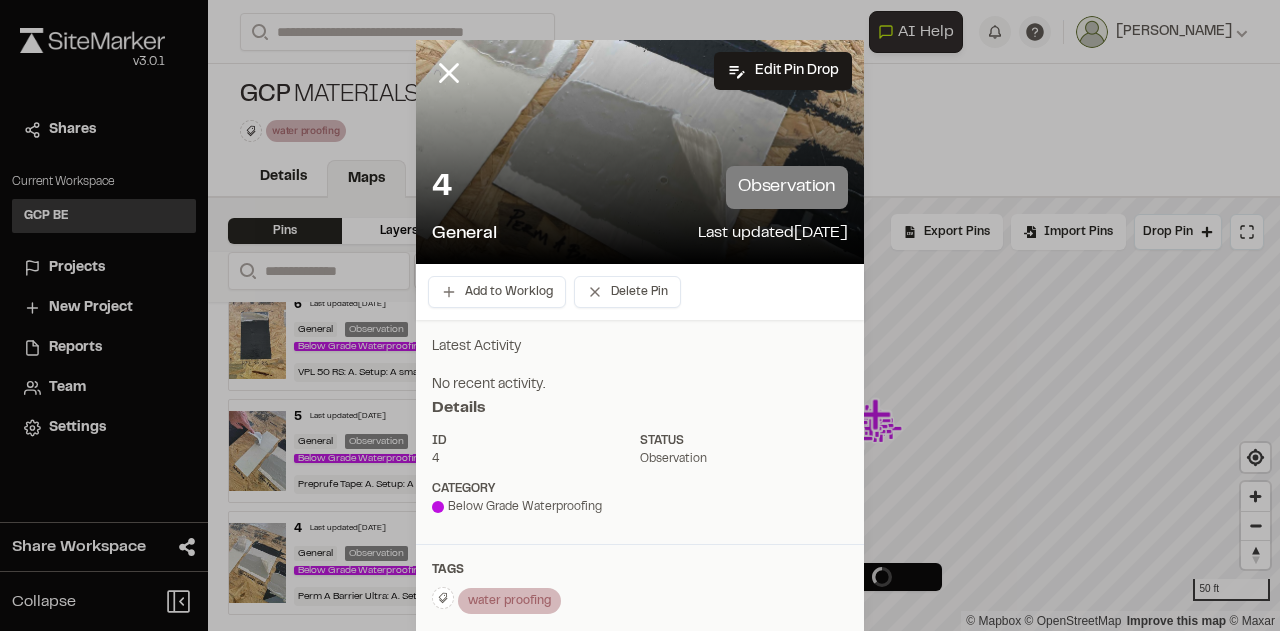 scroll, scrollTop: 0, scrollLeft: 0, axis: both 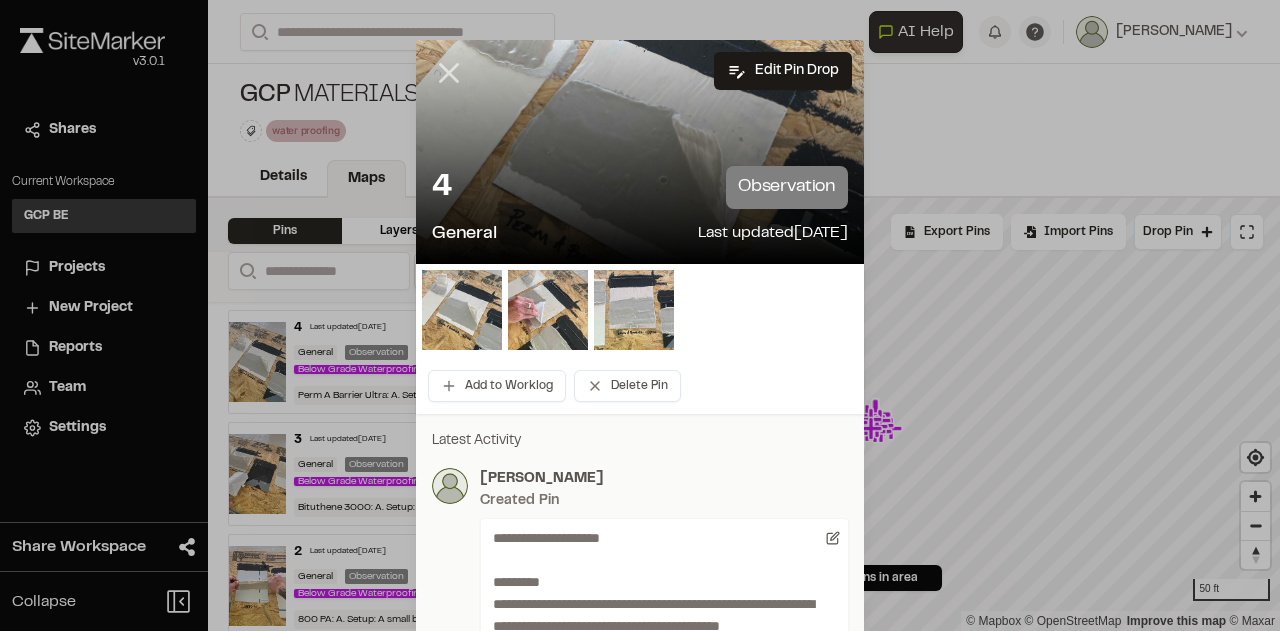 click 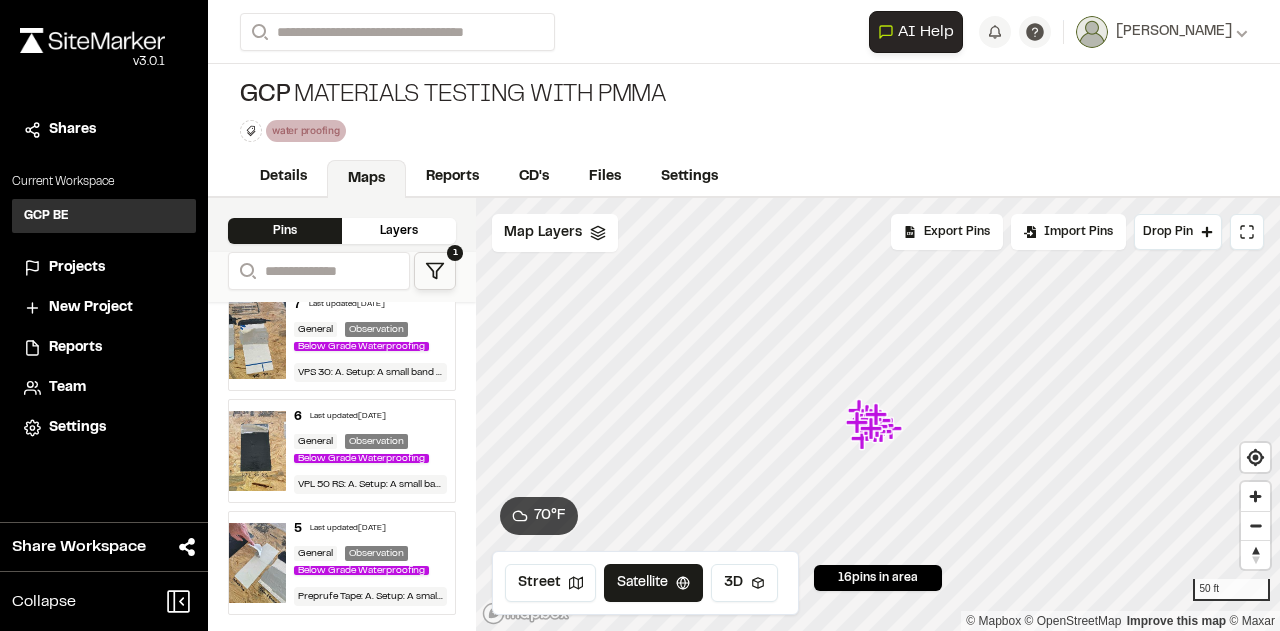 scroll, scrollTop: 1754, scrollLeft: 0, axis: vertical 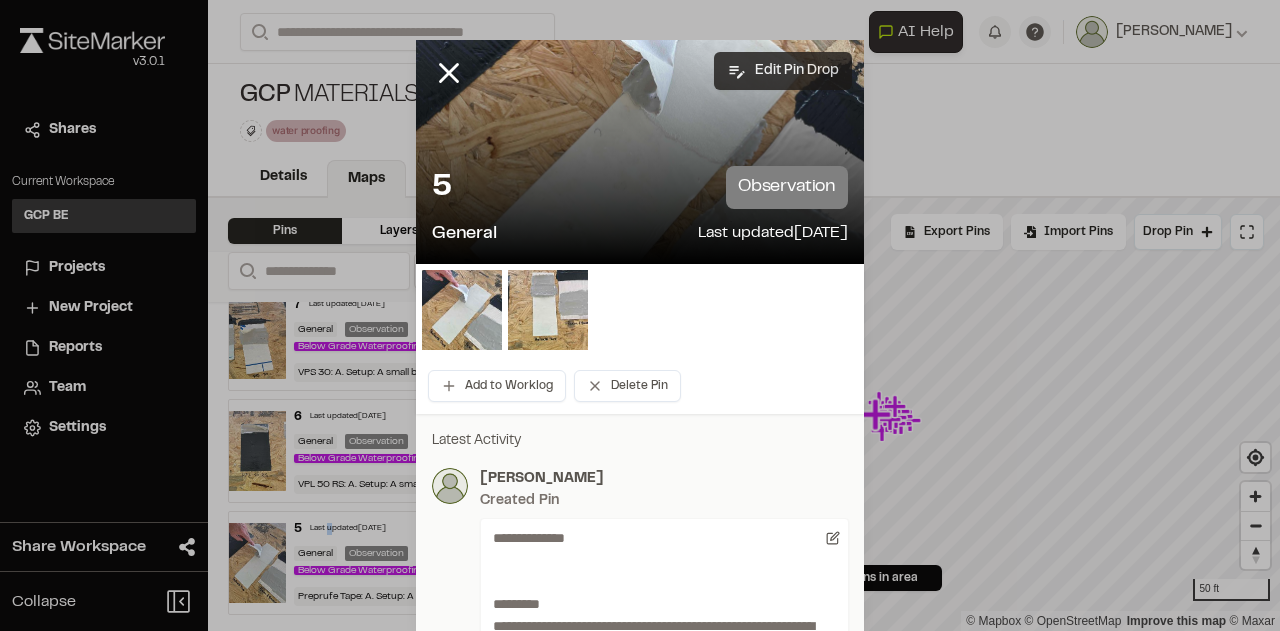 click on "Edit Pin Drop" at bounding box center (783, 71) 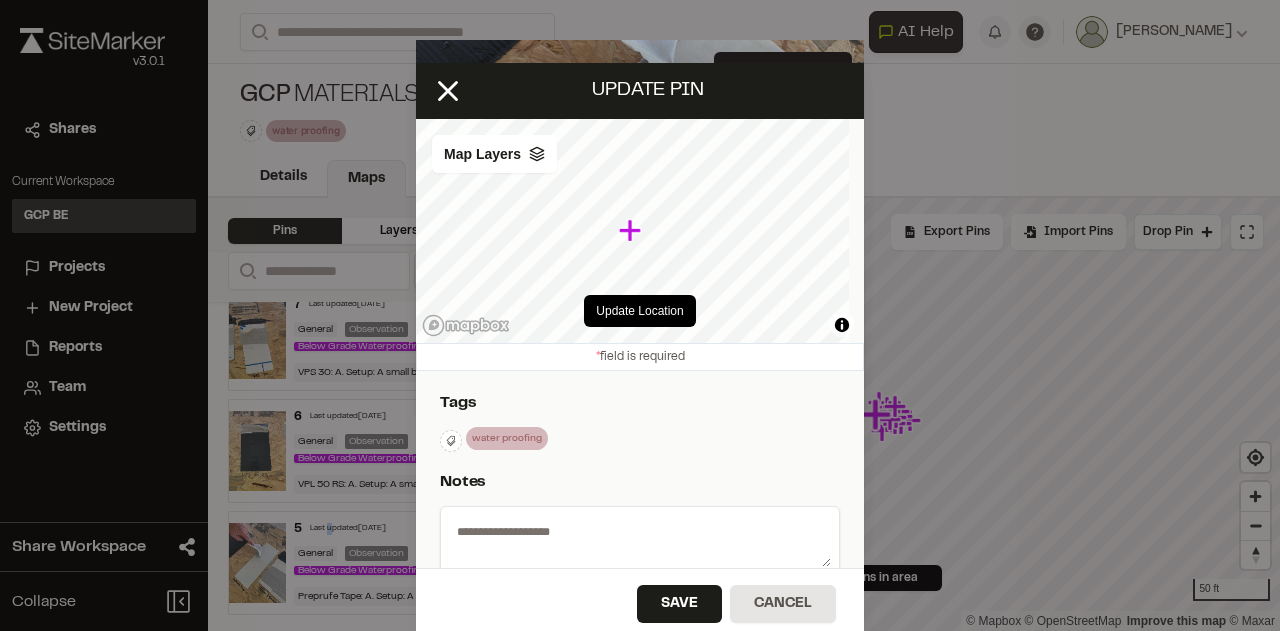 select on "****" 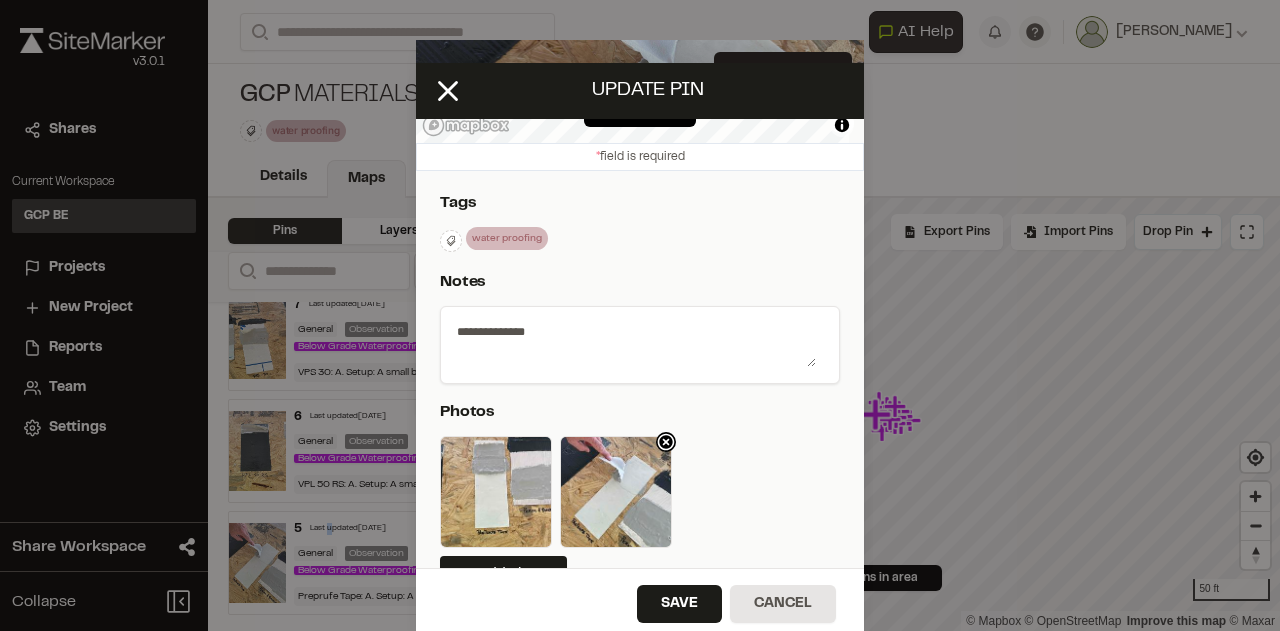 scroll, scrollTop: 100, scrollLeft: 0, axis: vertical 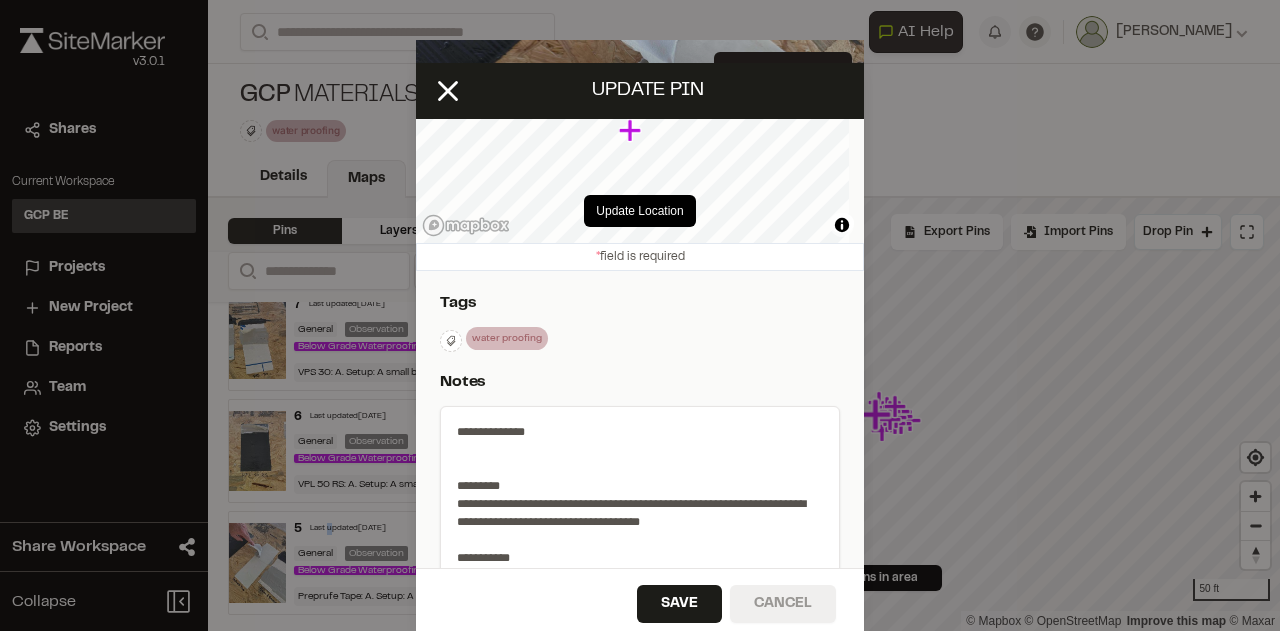 drag, startPoint x: 804, startPoint y: 464, endPoint x: 805, endPoint y: 585, distance: 121.004135 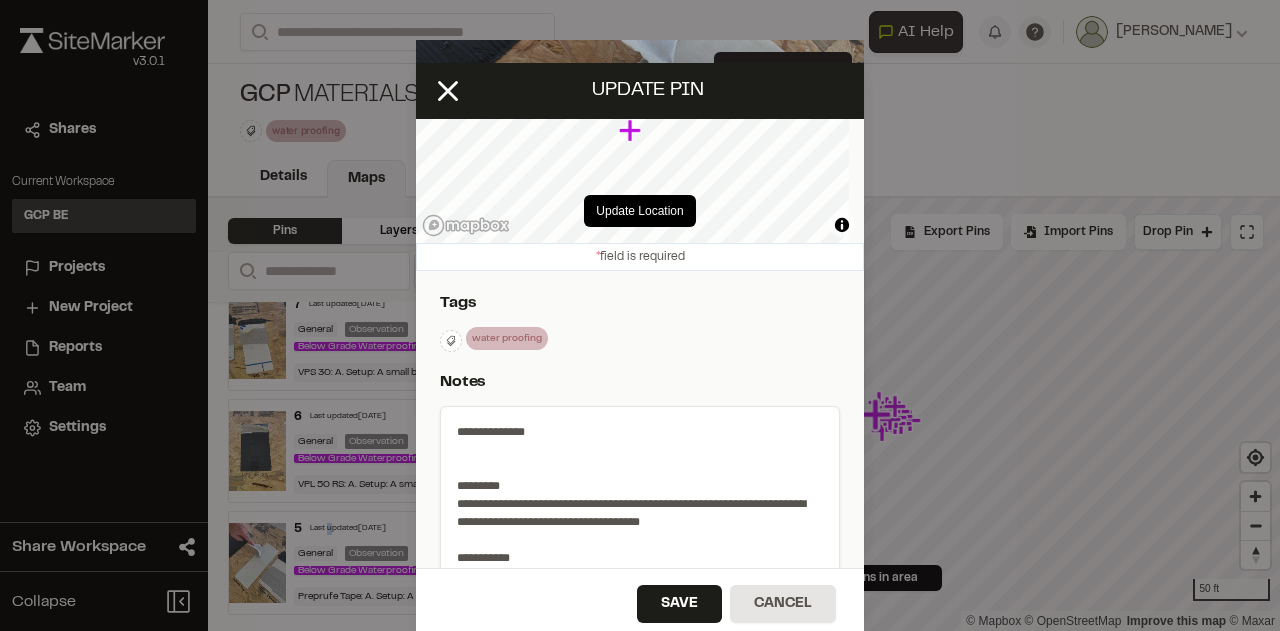 scroll, scrollTop: 42, scrollLeft: 0, axis: vertical 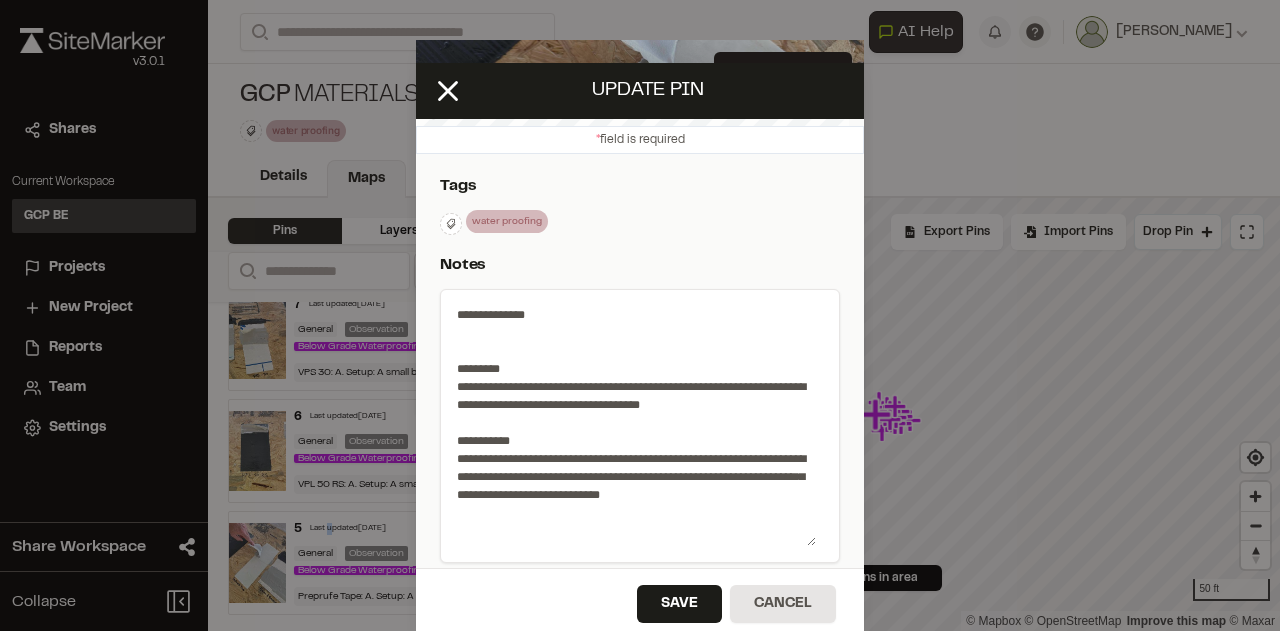 drag, startPoint x: 801, startPoint y: 467, endPoint x: 798, endPoint y: 543, distance: 76.05919 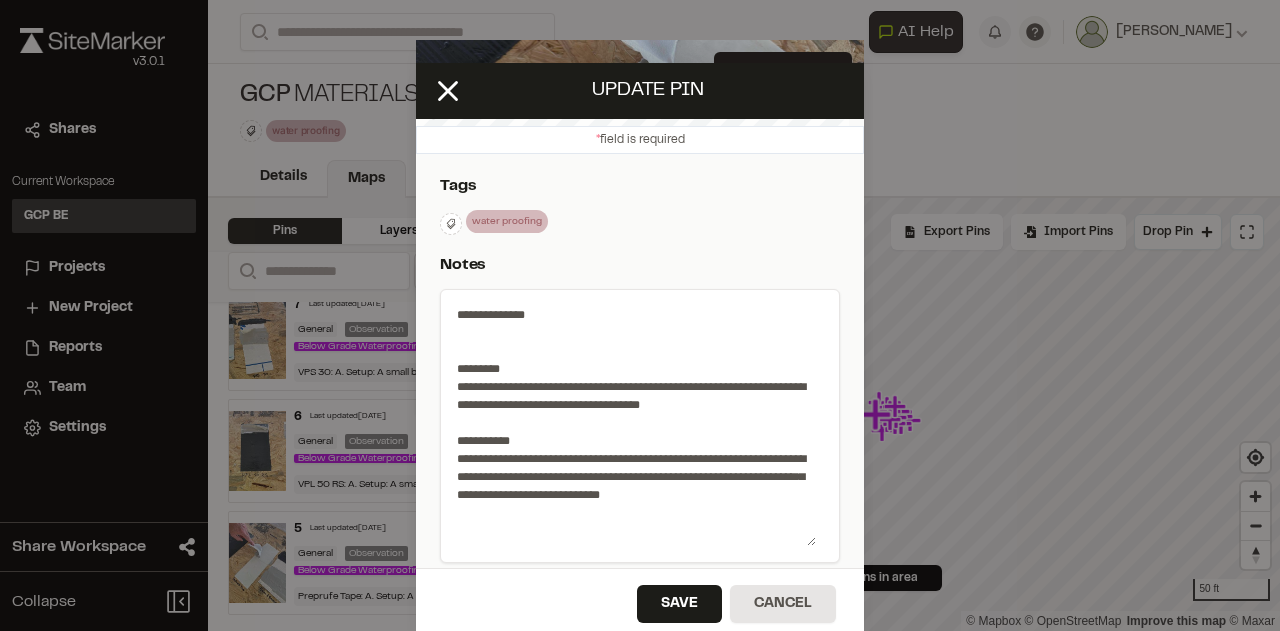 click on "**********" at bounding box center [632, 422] 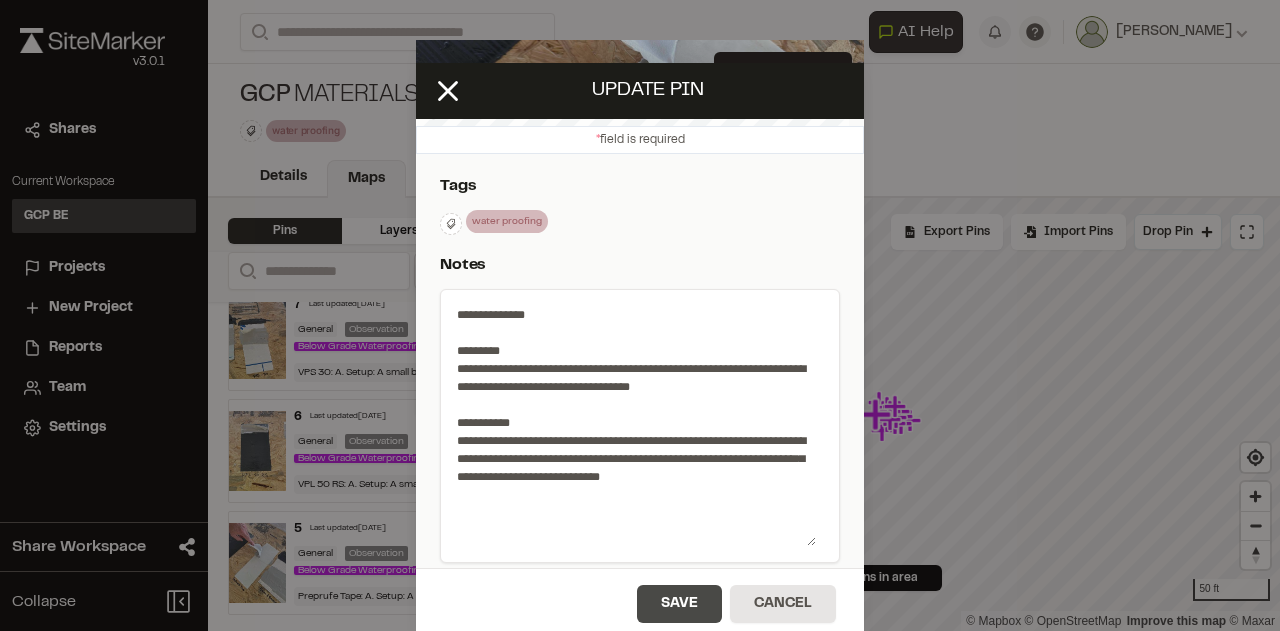 type on "**********" 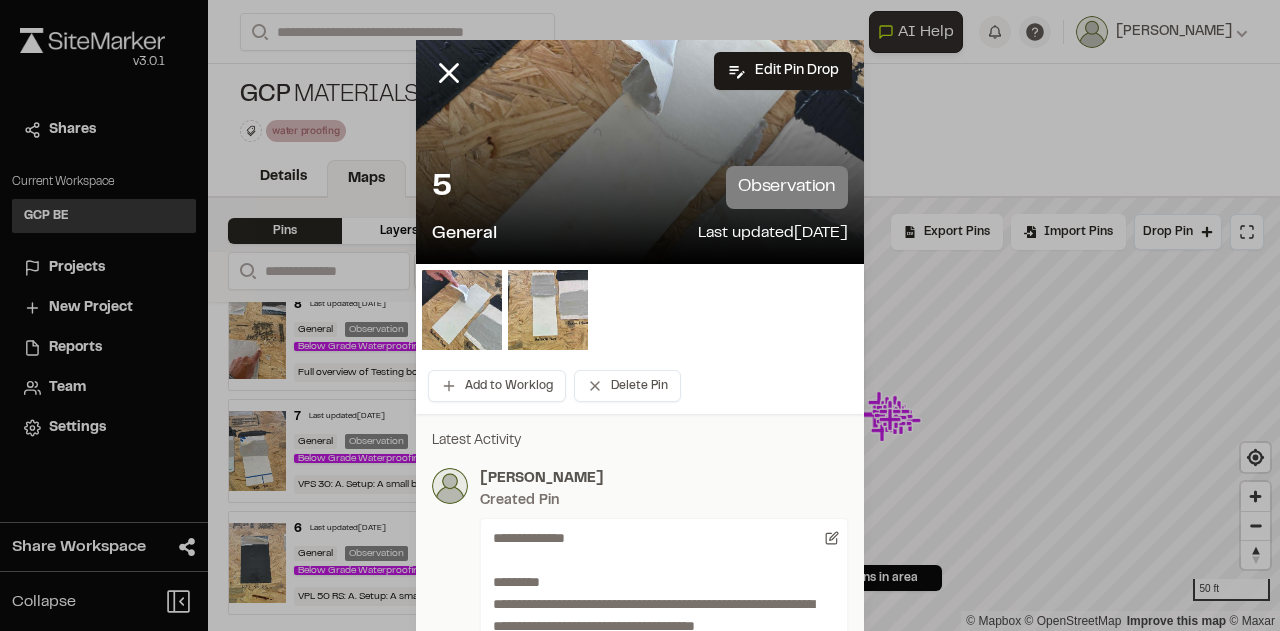 scroll, scrollTop: 0, scrollLeft: 0, axis: both 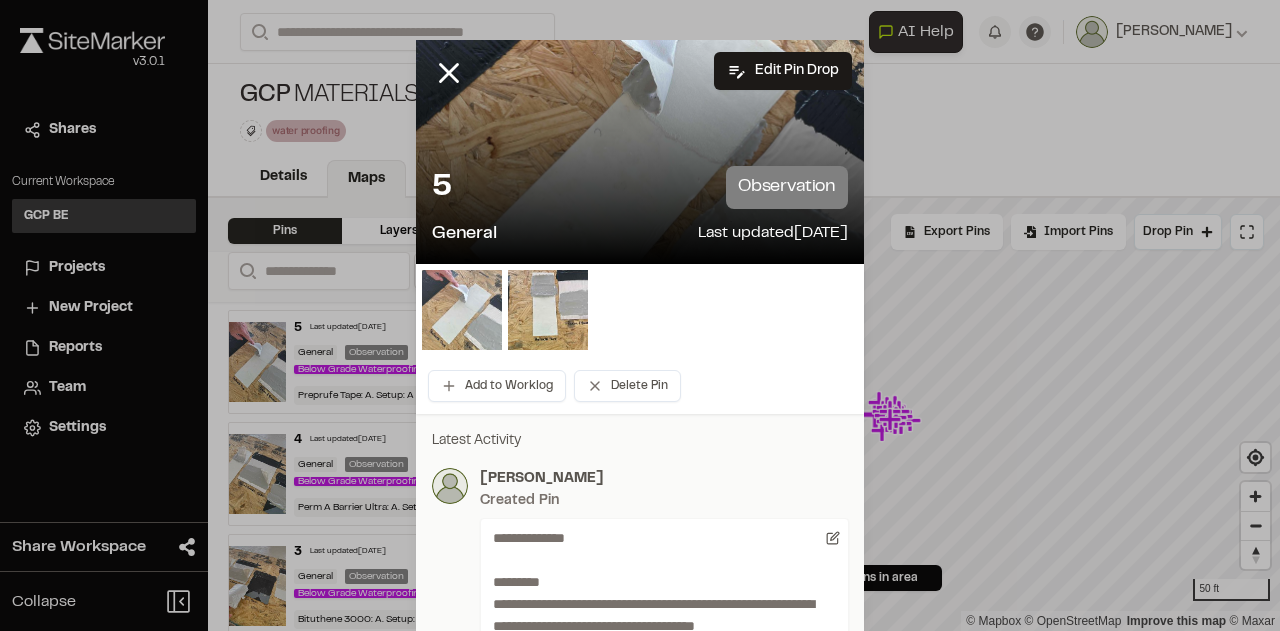 click at bounding box center (462, 310) 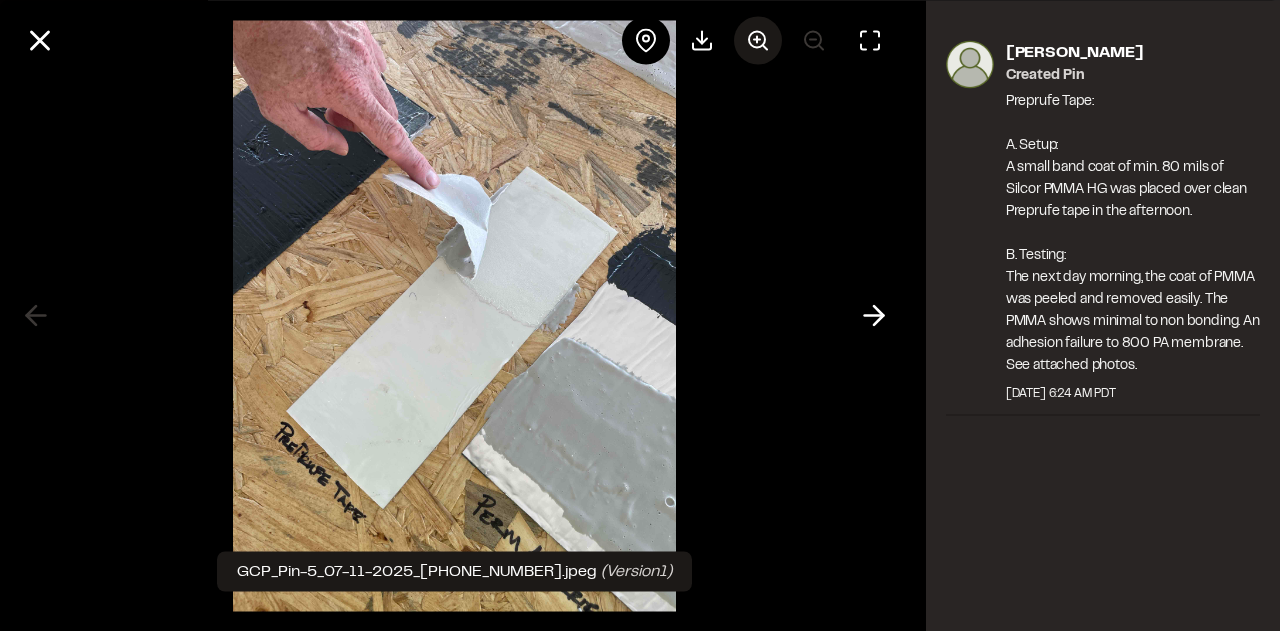 click 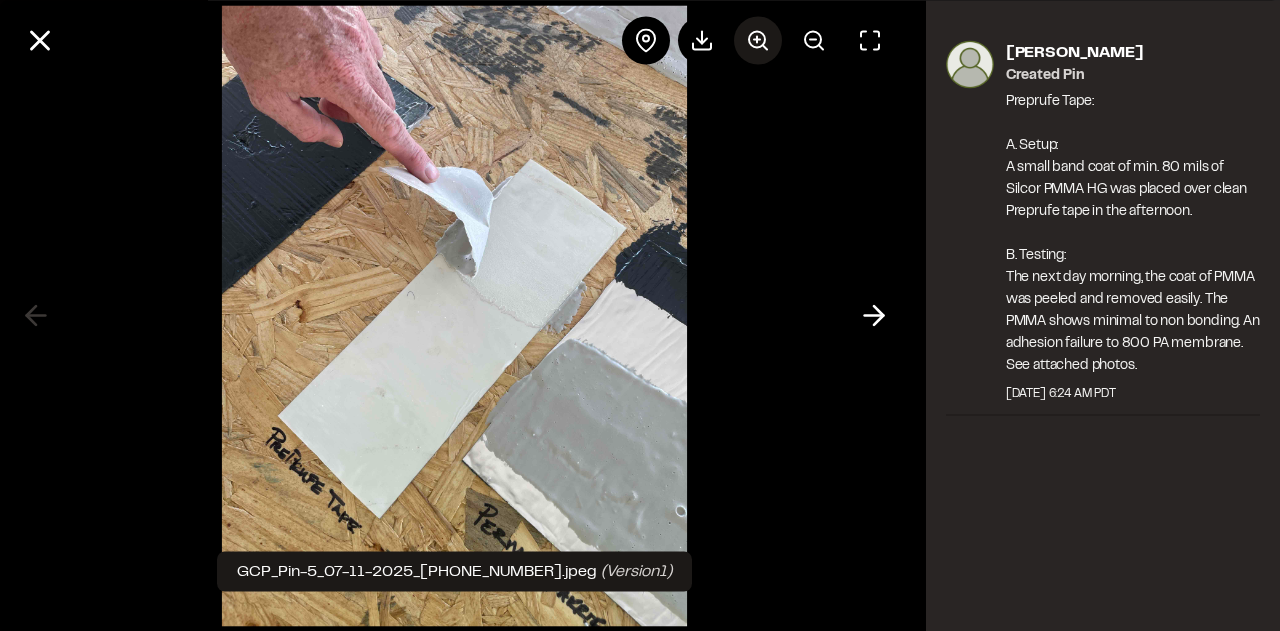 click 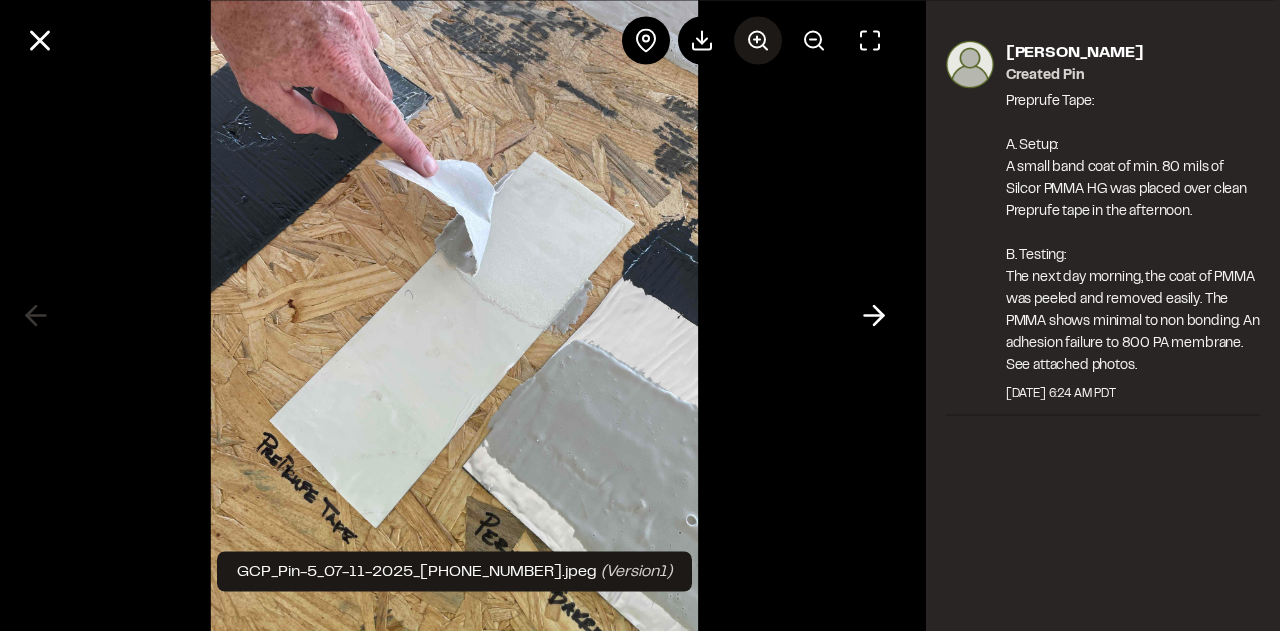 click 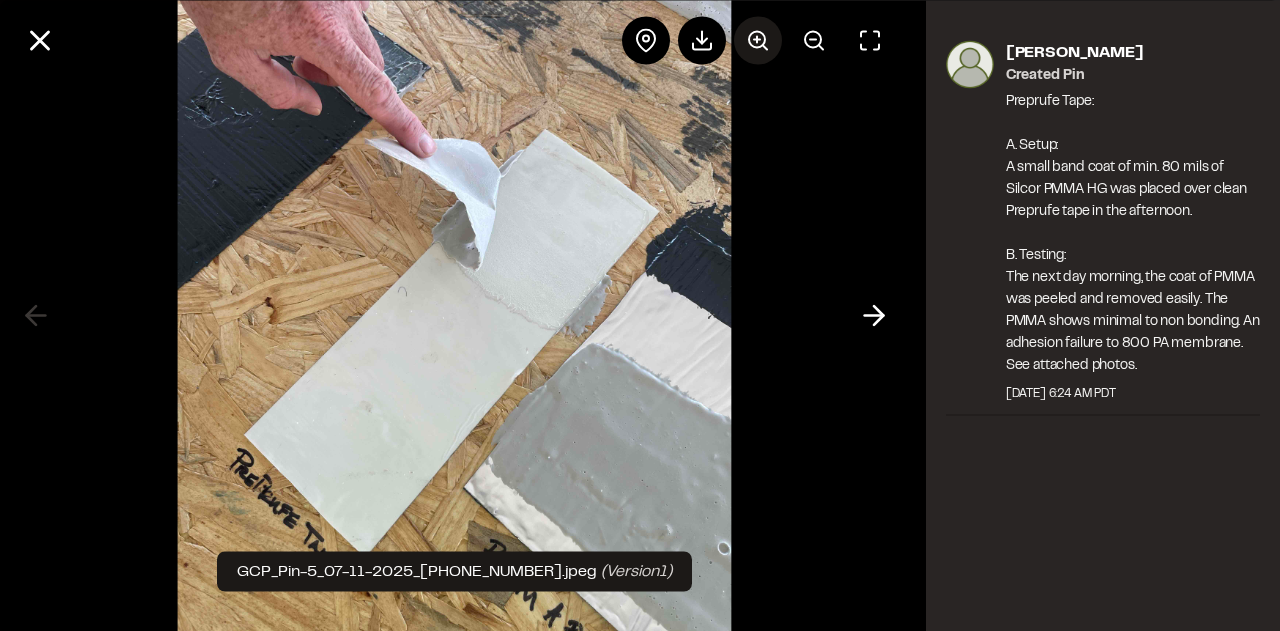 click 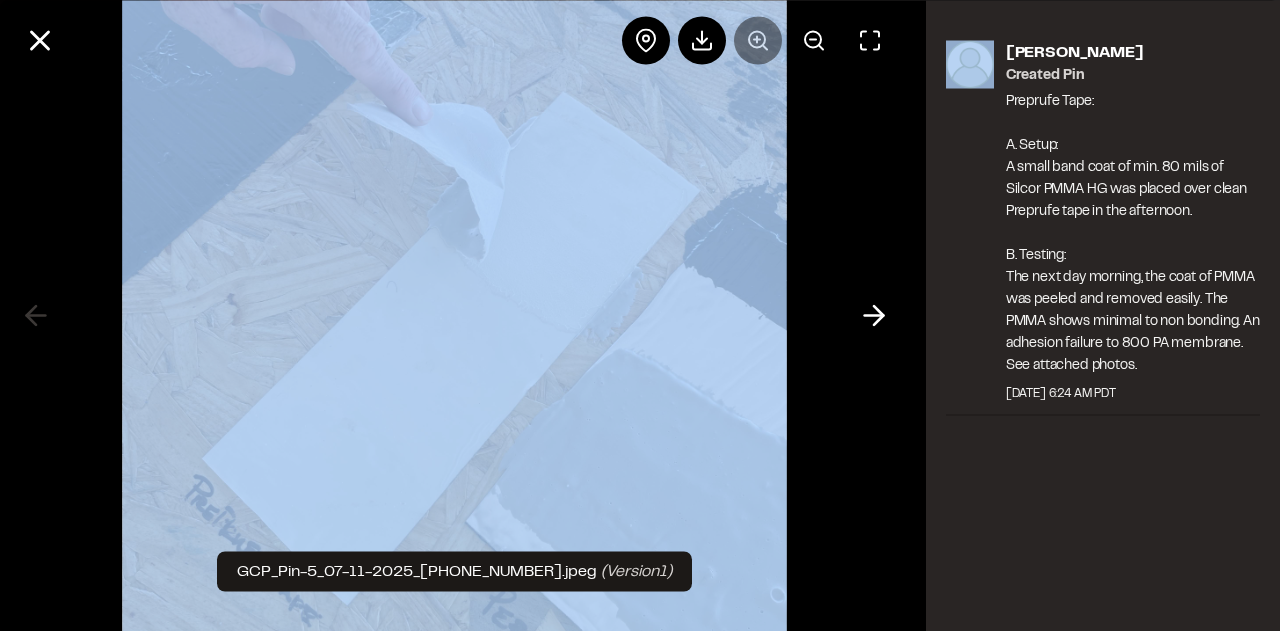 click at bounding box center (758, 40) 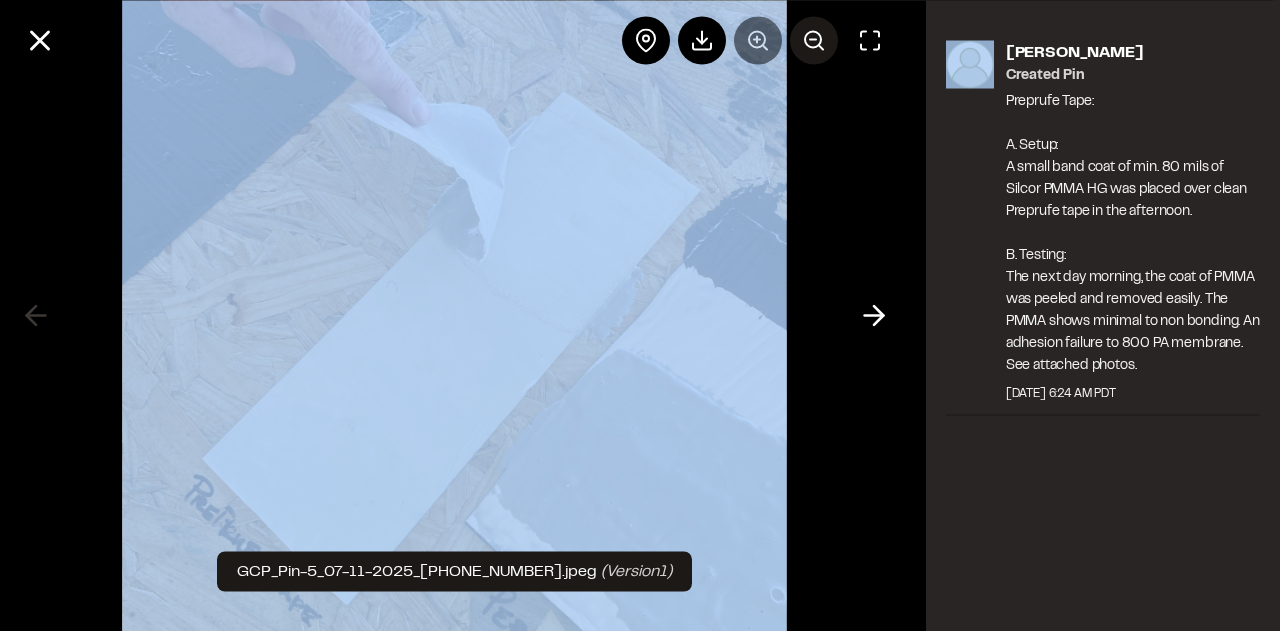click 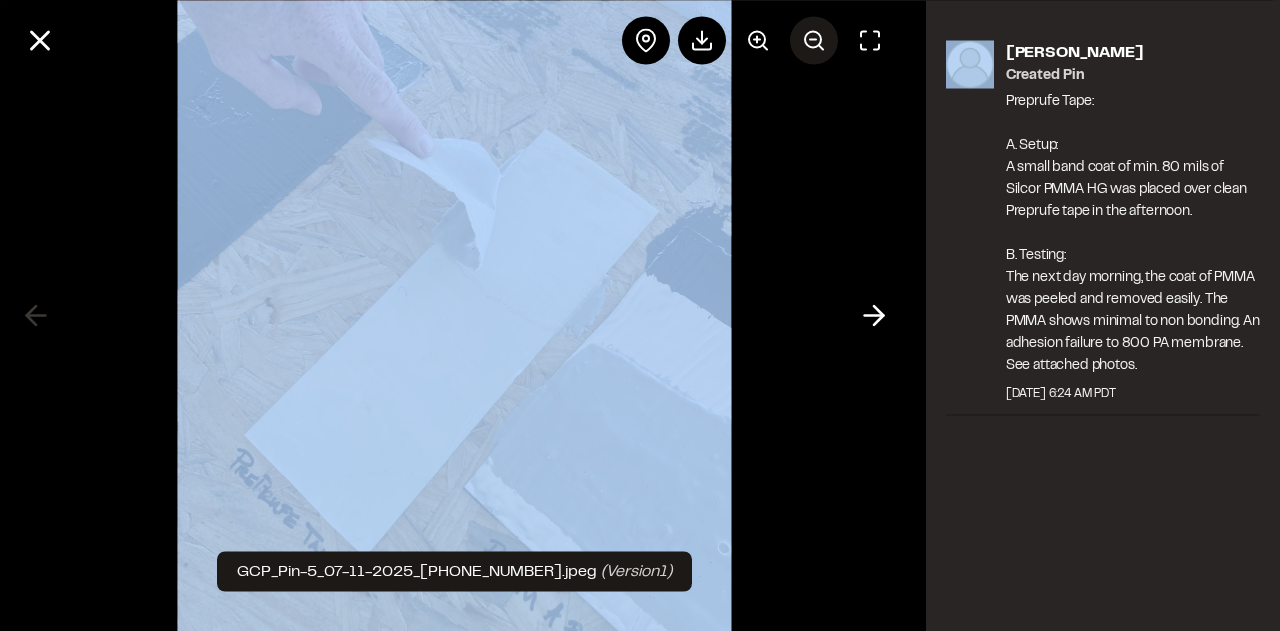 click 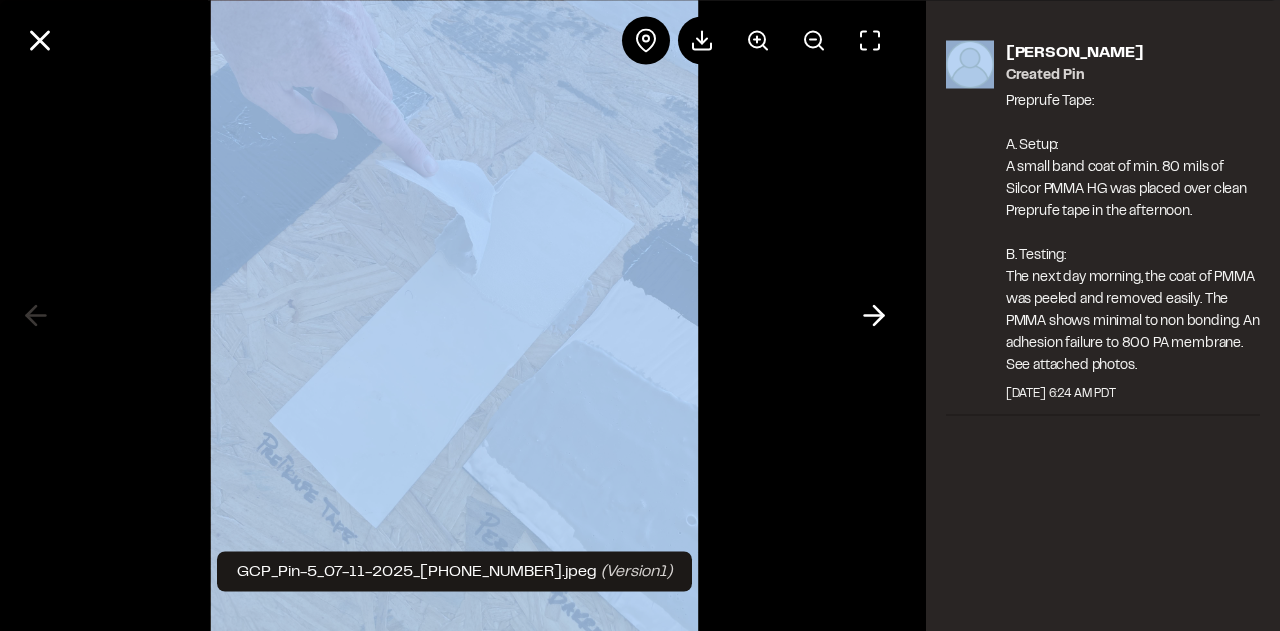 click at bounding box center [455, 315] 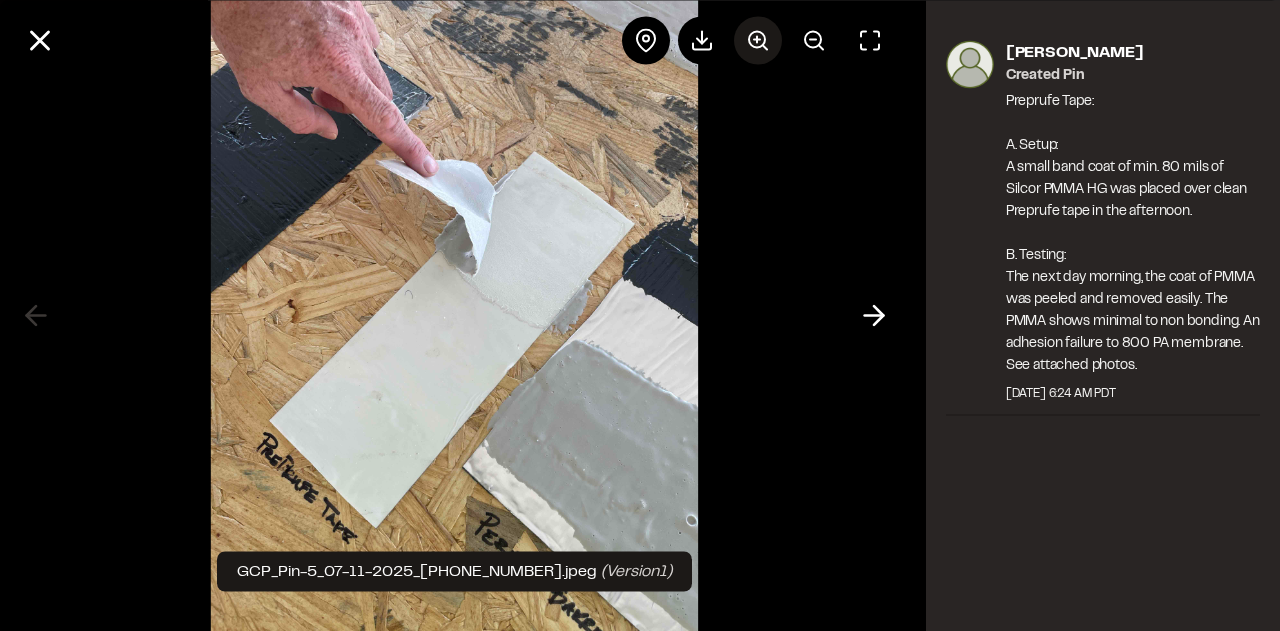 click 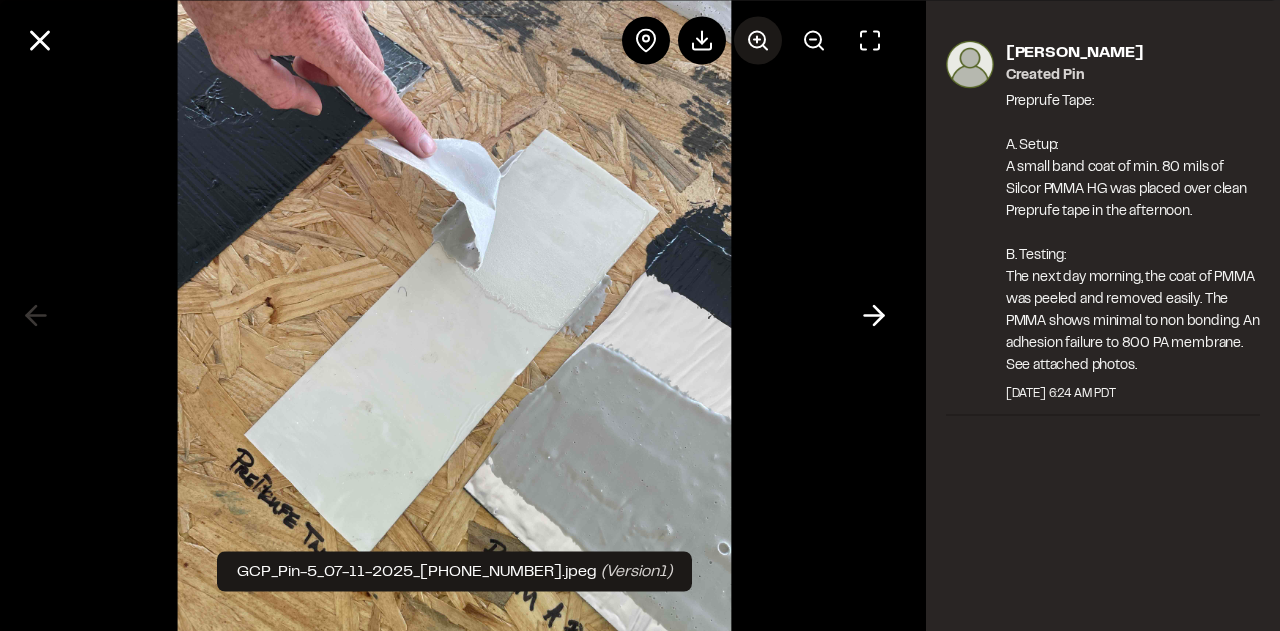 click 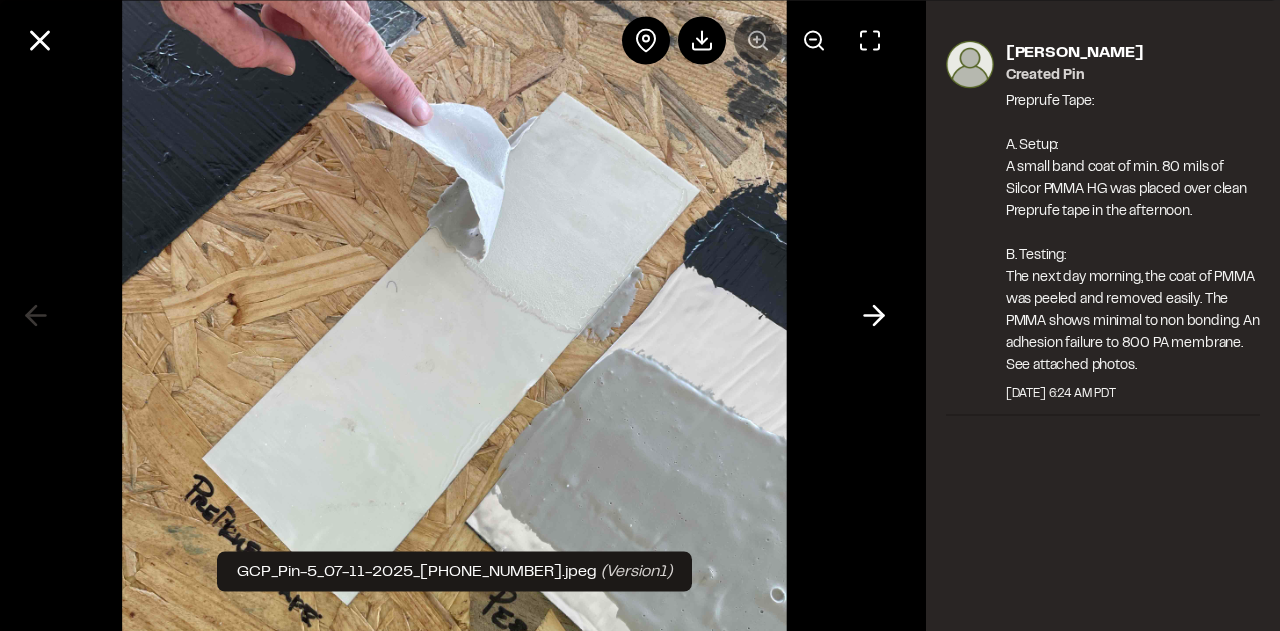 click at bounding box center (758, 40) 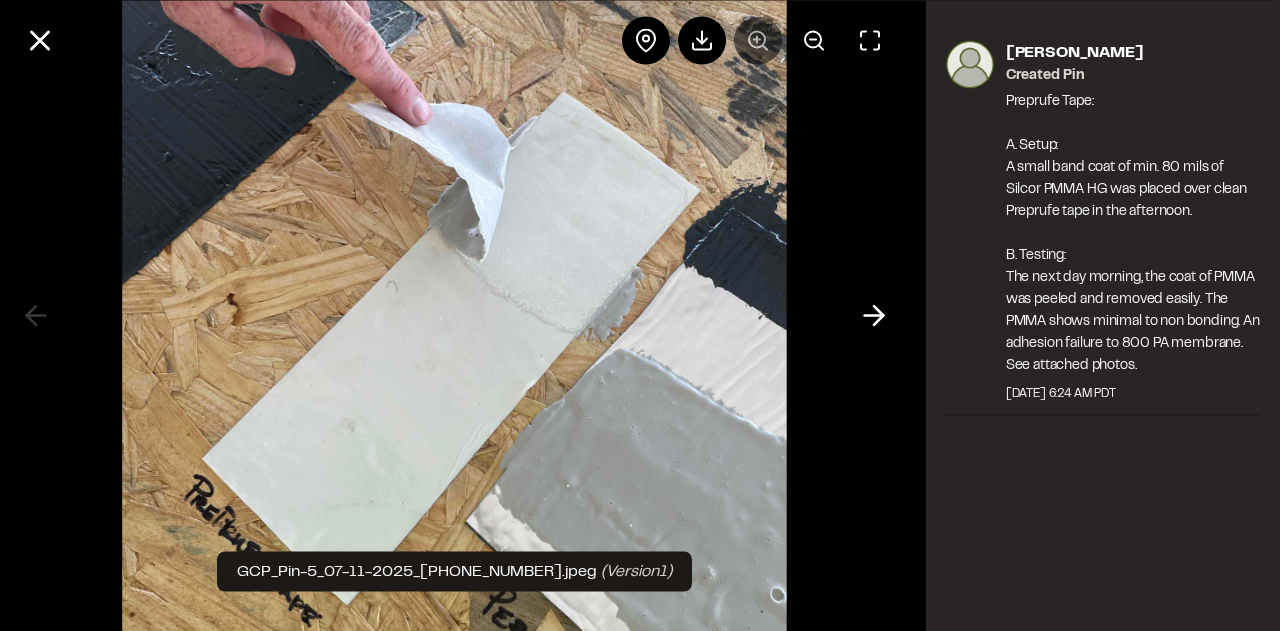 click at bounding box center (758, 40) 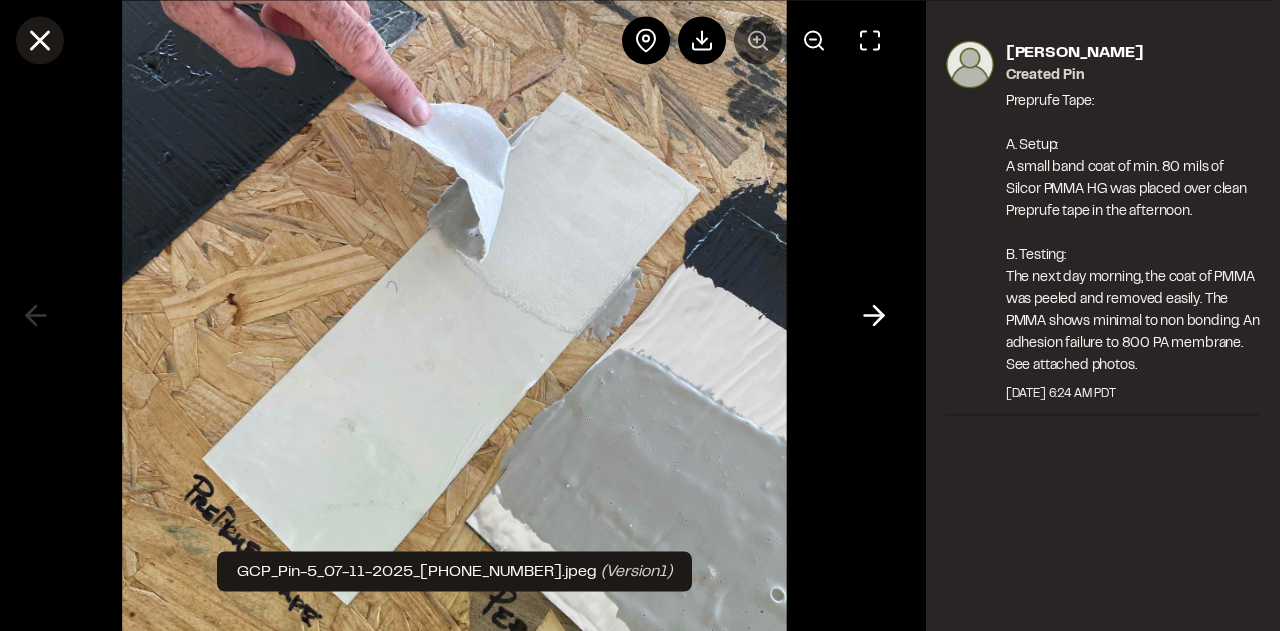 click 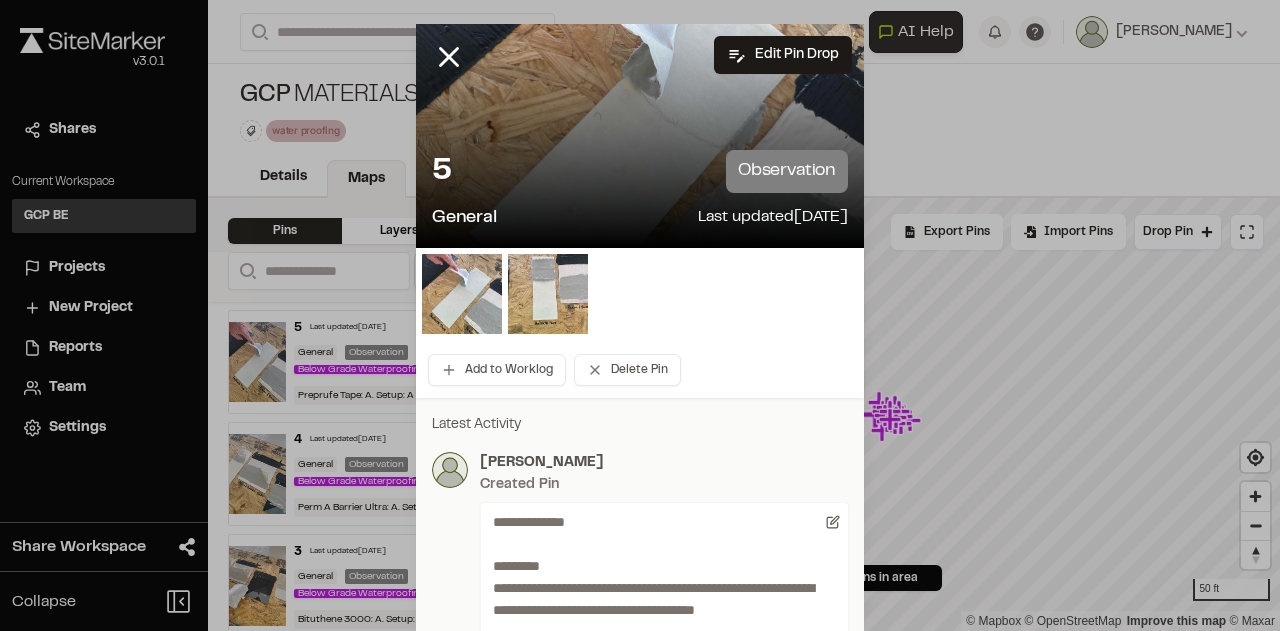 scroll, scrollTop: 0, scrollLeft: 0, axis: both 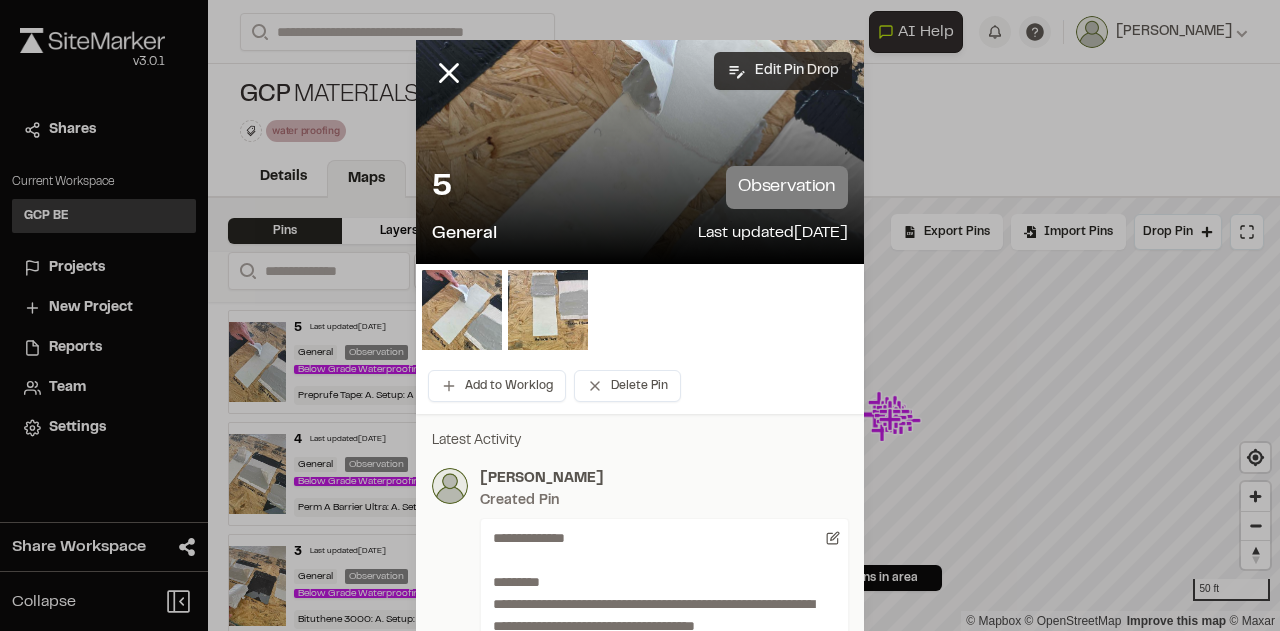 click on "Edit Pin Drop" at bounding box center [783, 71] 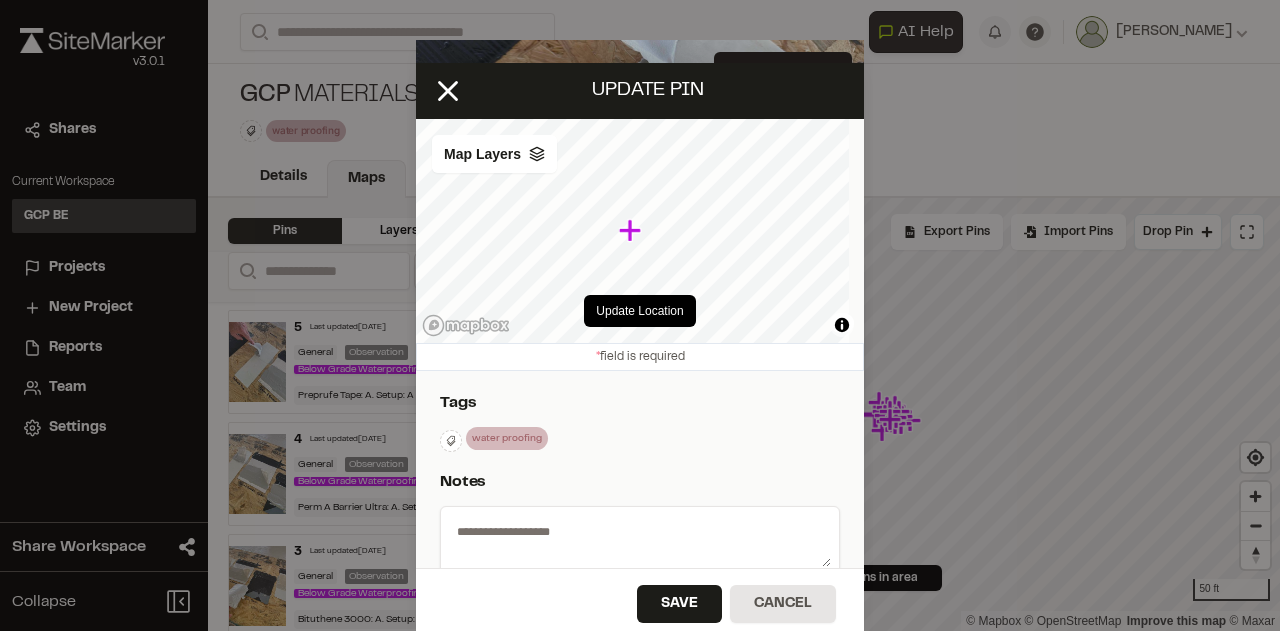 type on "**********" 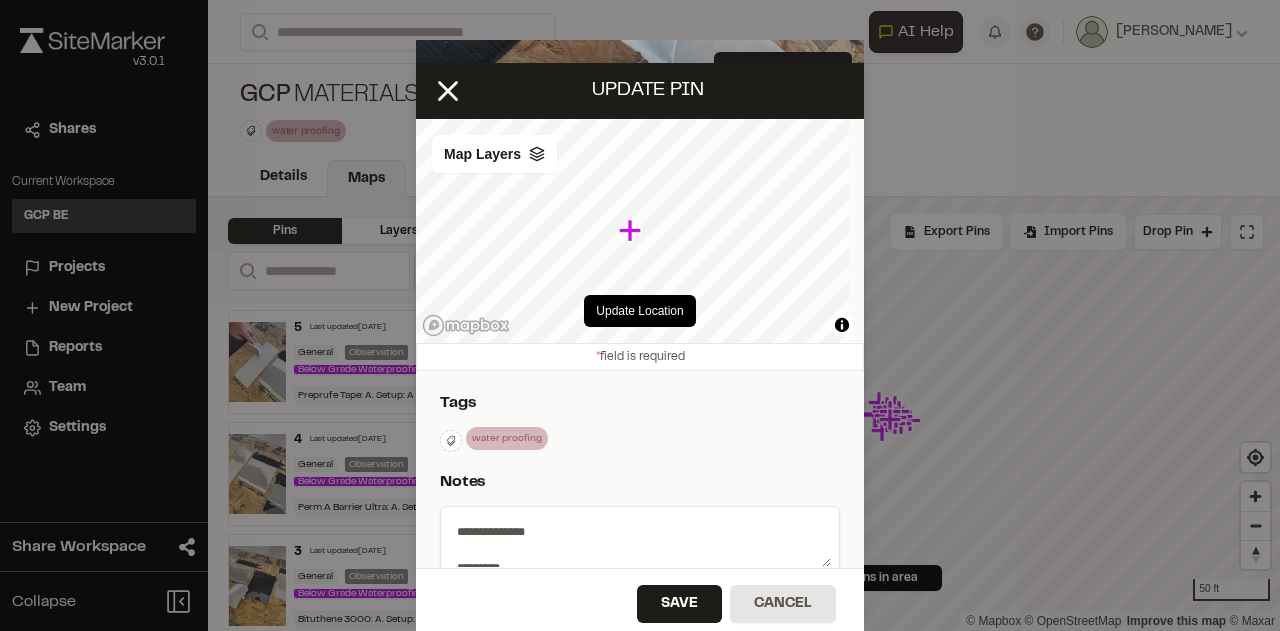 select on "****" 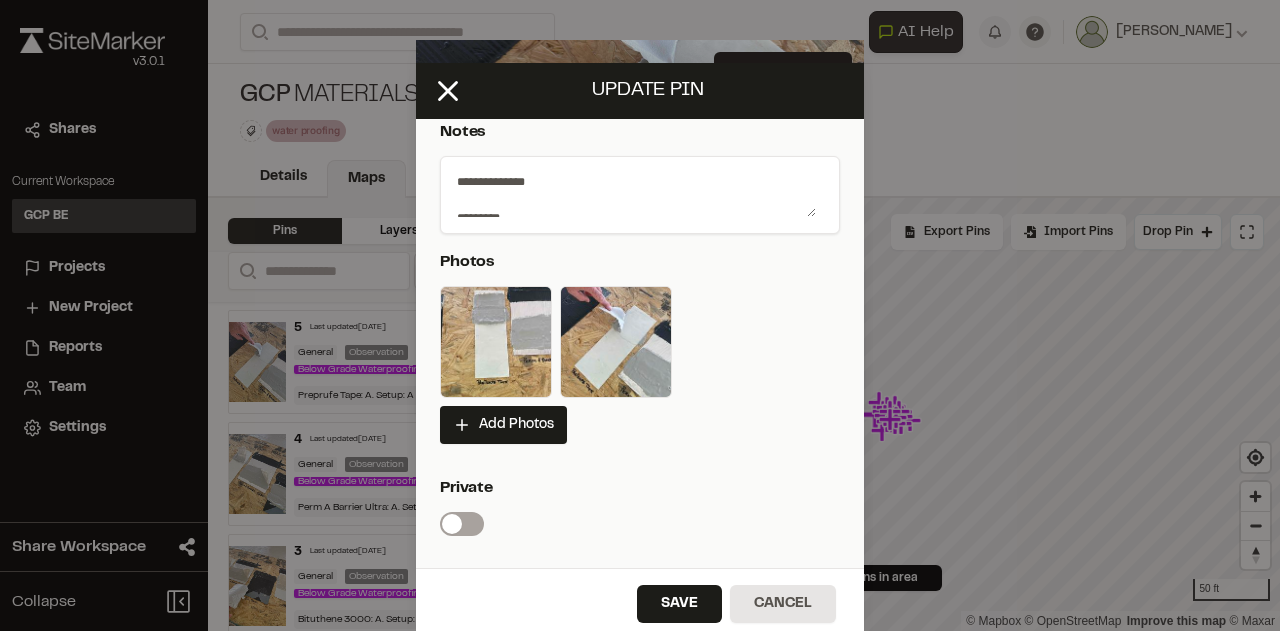 scroll, scrollTop: 400, scrollLeft: 0, axis: vertical 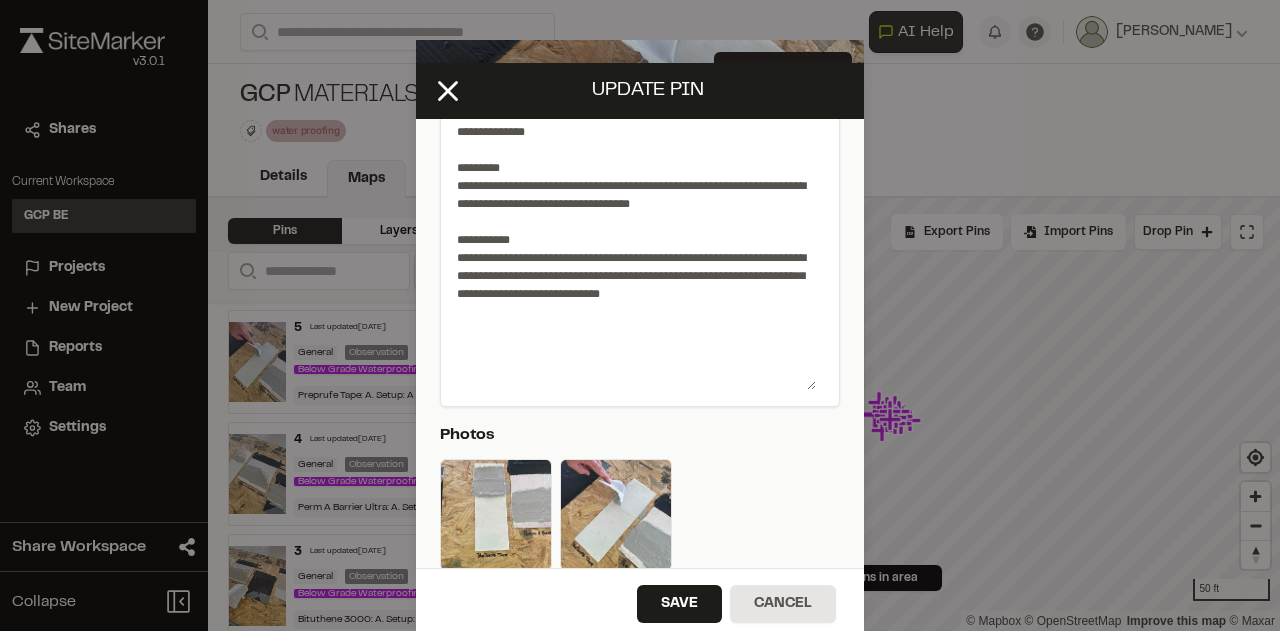 drag, startPoint x: 803, startPoint y: 160, endPoint x: 790, endPoint y: 383, distance: 223.3786 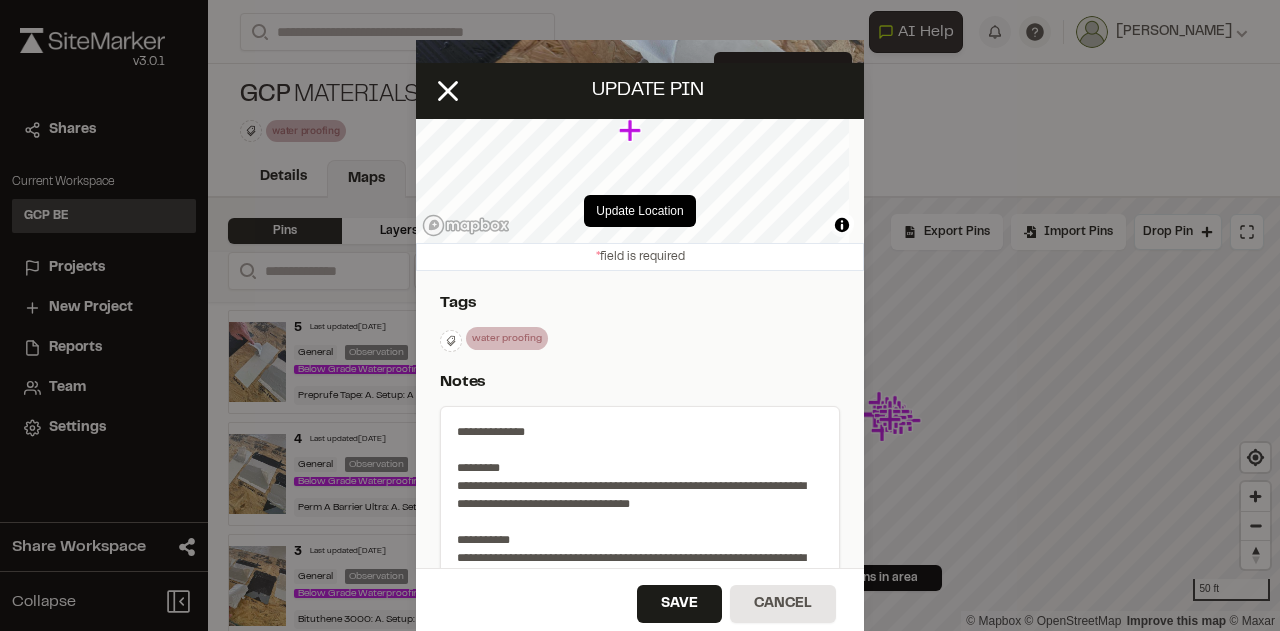 scroll, scrollTop: 400, scrollLeft: 0, axis: vertical 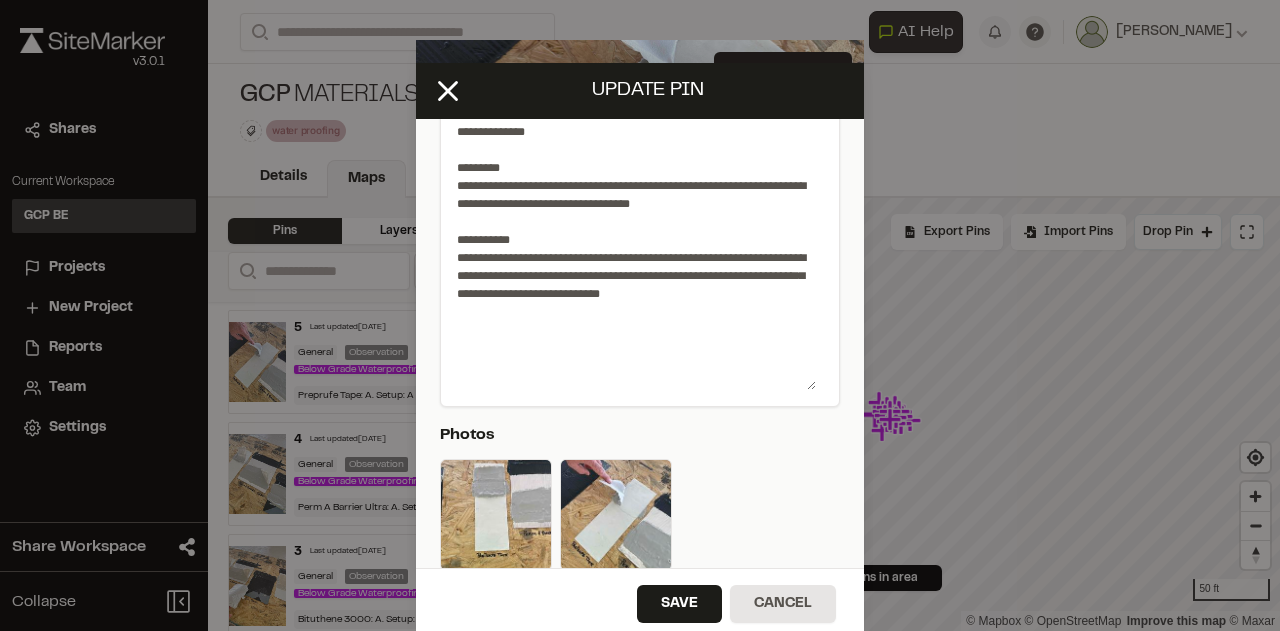 click on "**********" at bounding box center [632, 252] 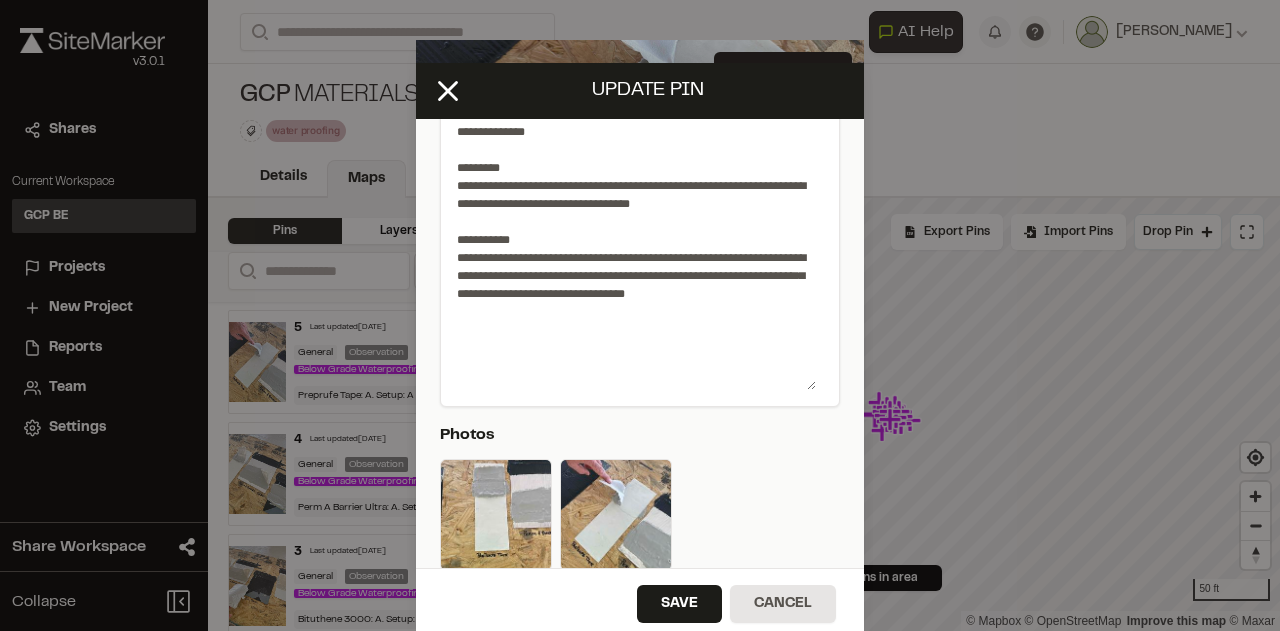 click on "**********" at bounding box center [632, 252] 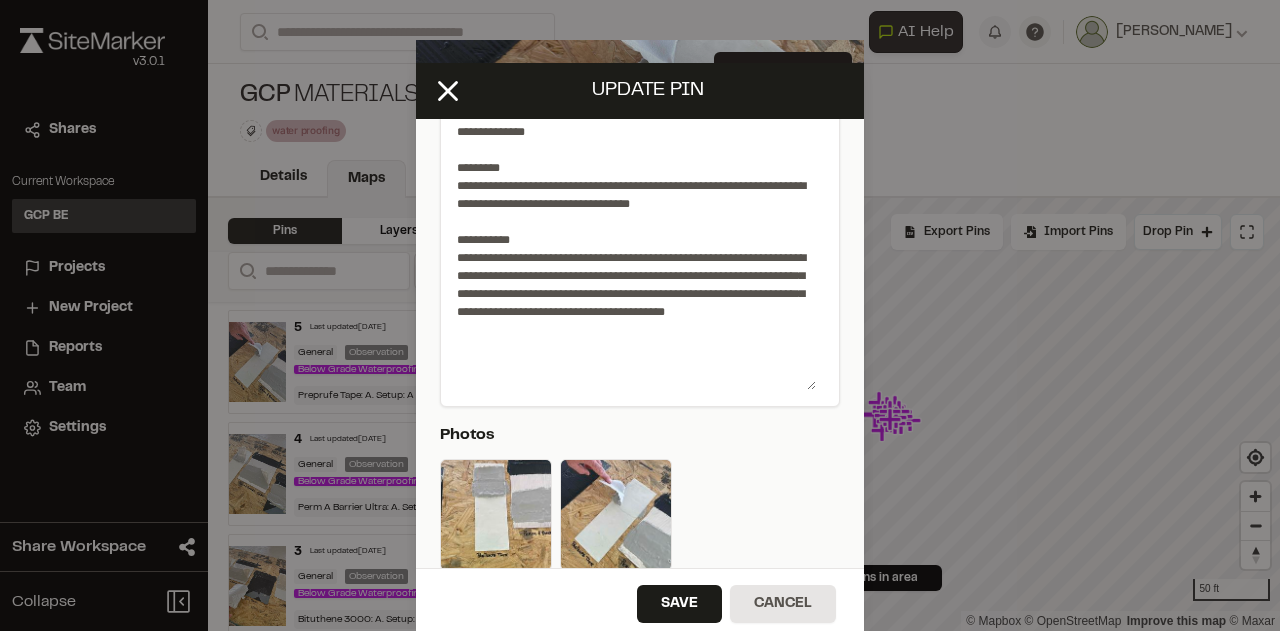 click on "**********" at bounding box center (632, 252) 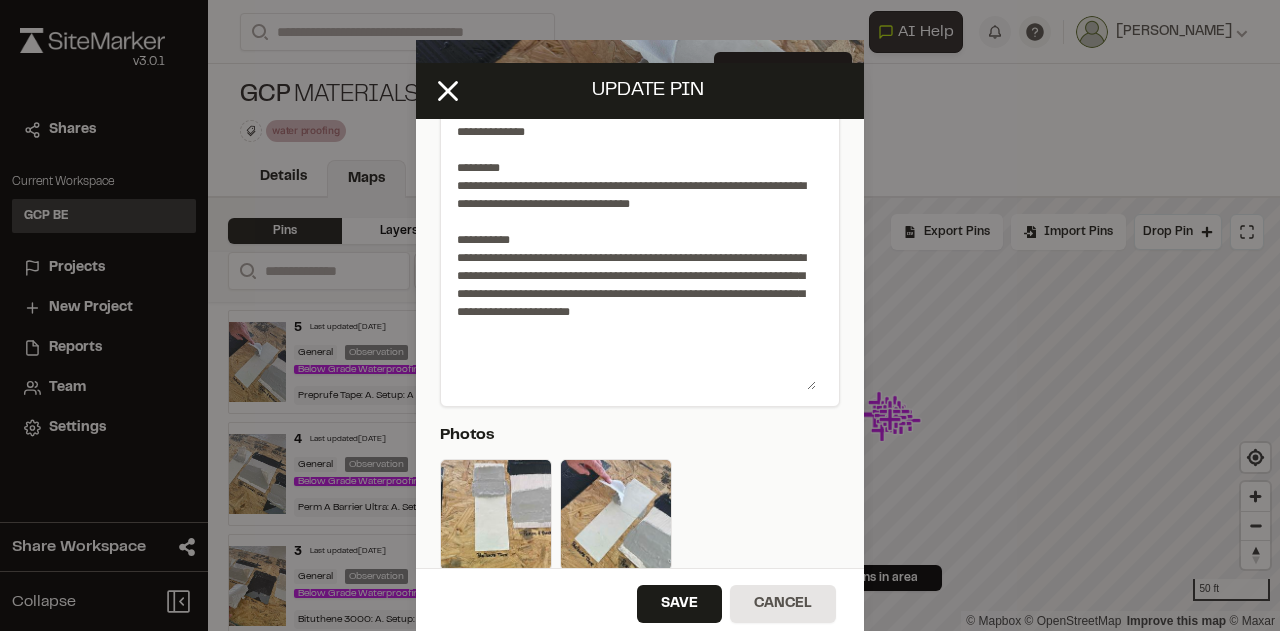 click on "**********" at bounding box center (632, 252) 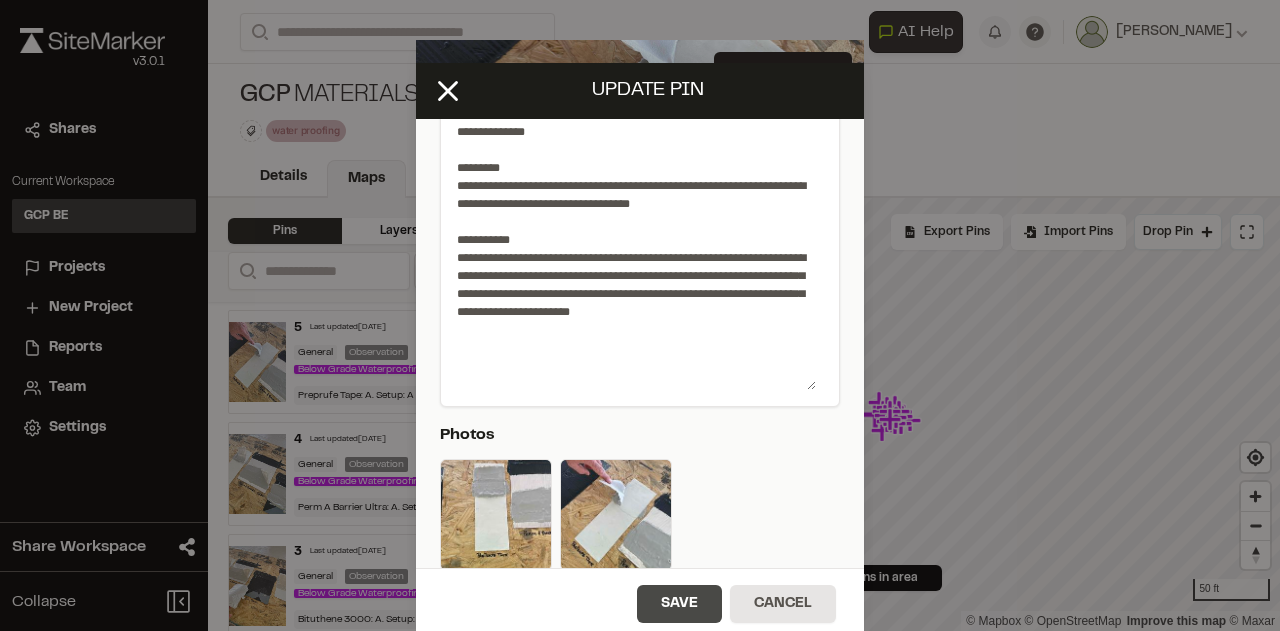 type on "**********" 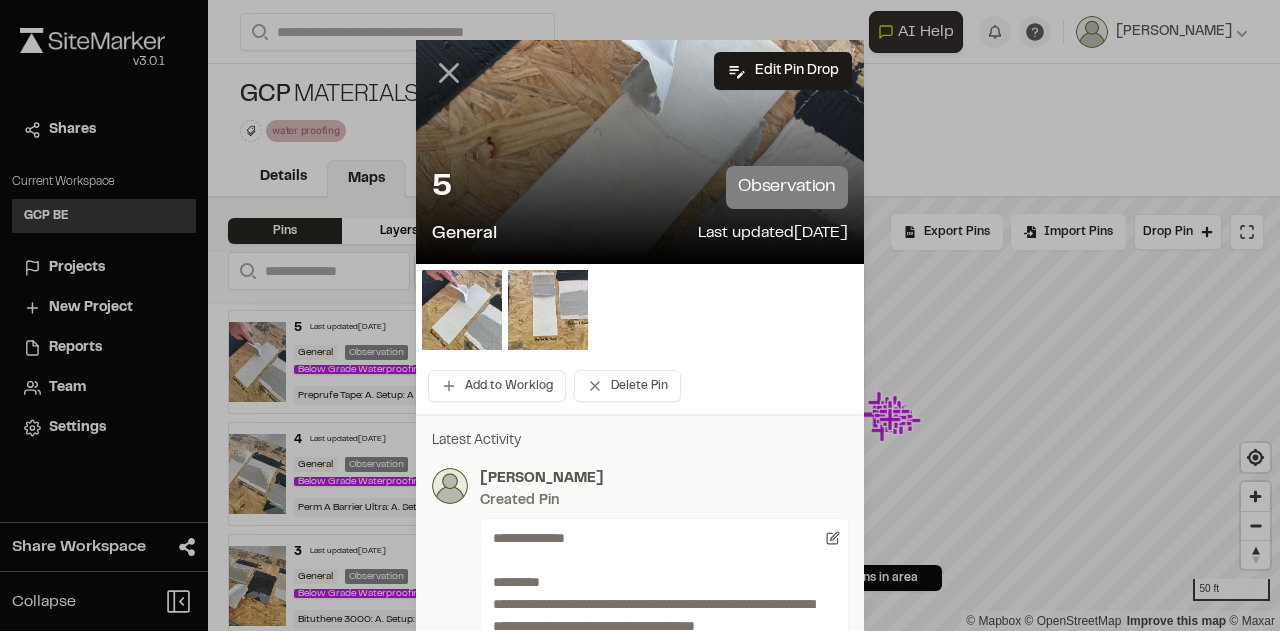 click 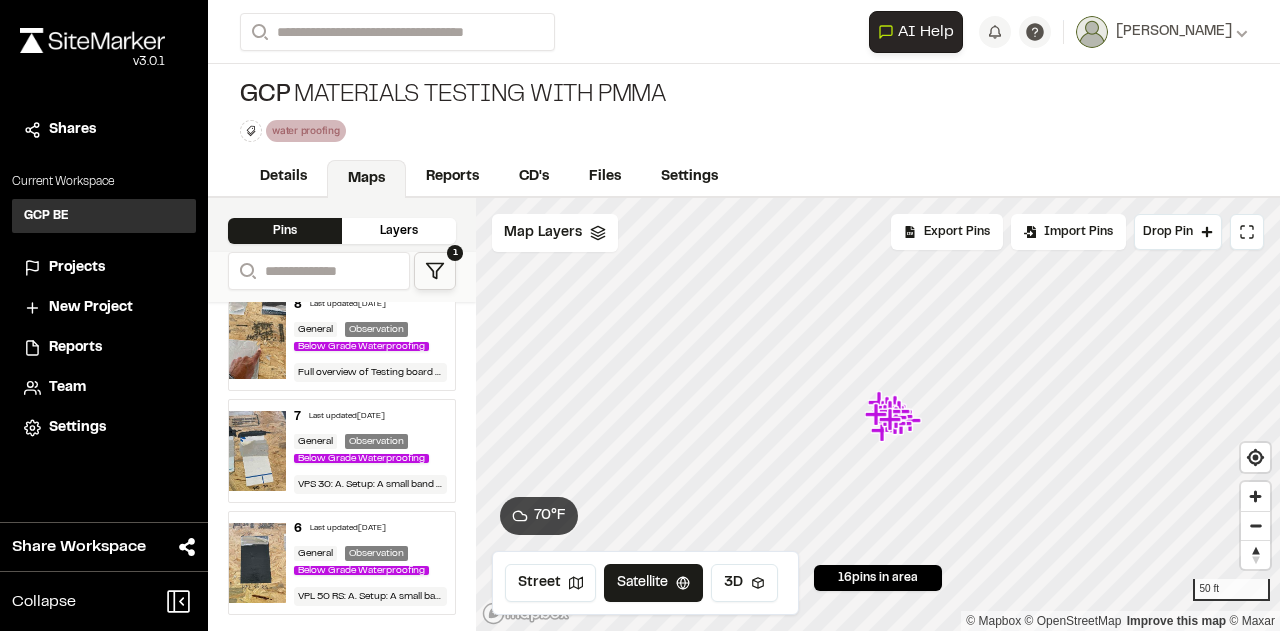 scroll, scrollTop: 1754, scrollLeft: 0, axis: vertical 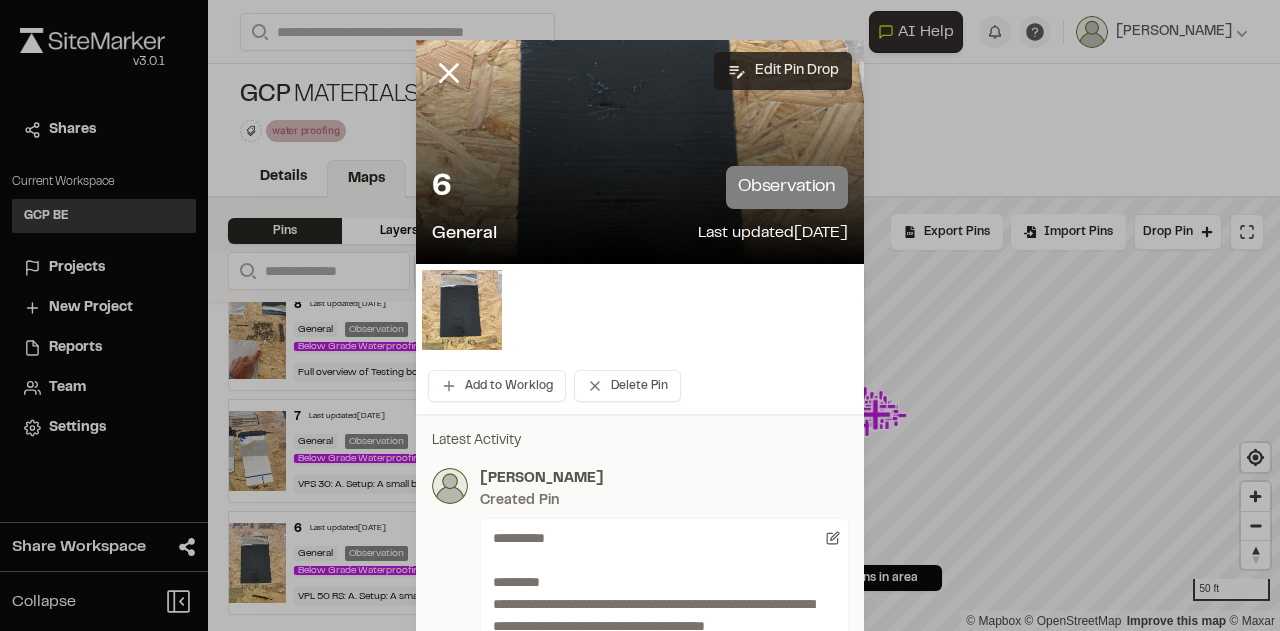 click on "Edit Pin Drop" at bounding box center [783, 71] 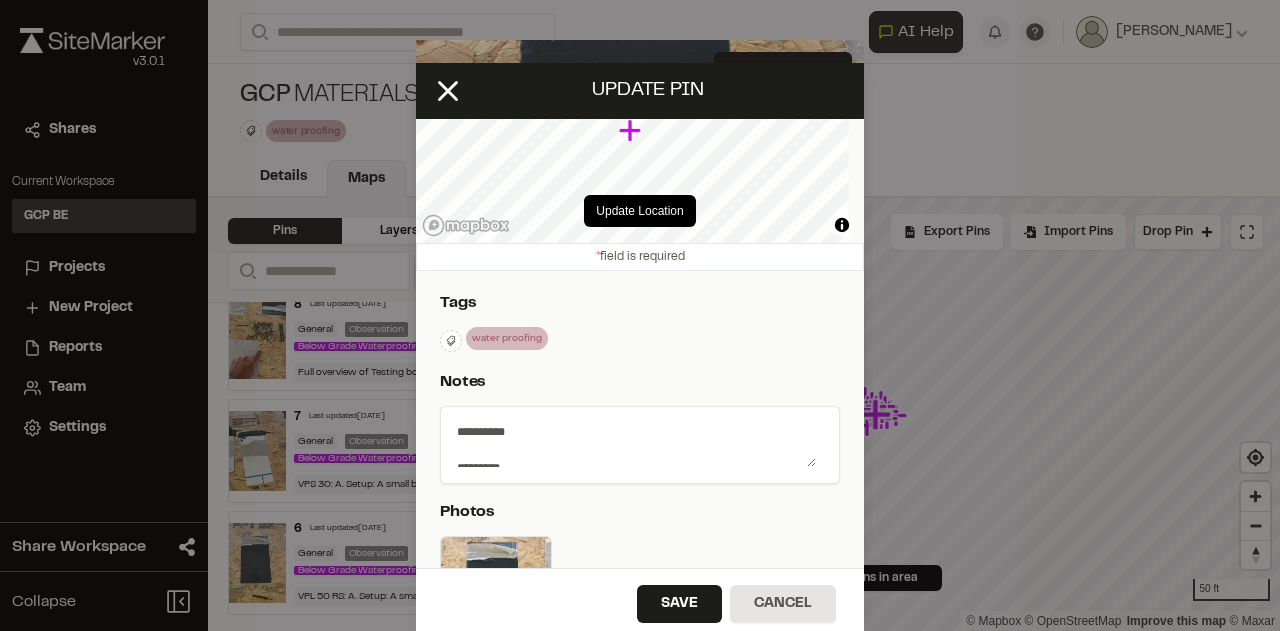 scroll, scrollTop: 300, scrollLeft: 0, axis: vertical 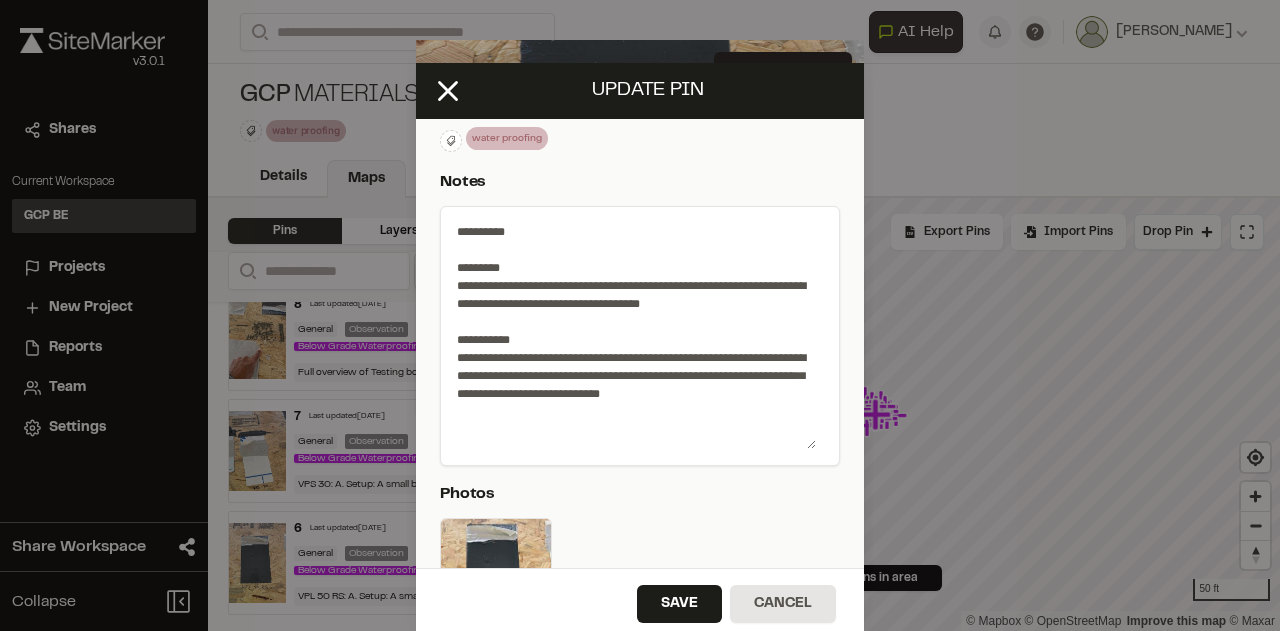 drag, startPoint x: 802, startPoint y: 263, endPoint x: 802, endPoint y: 446, distance: 183 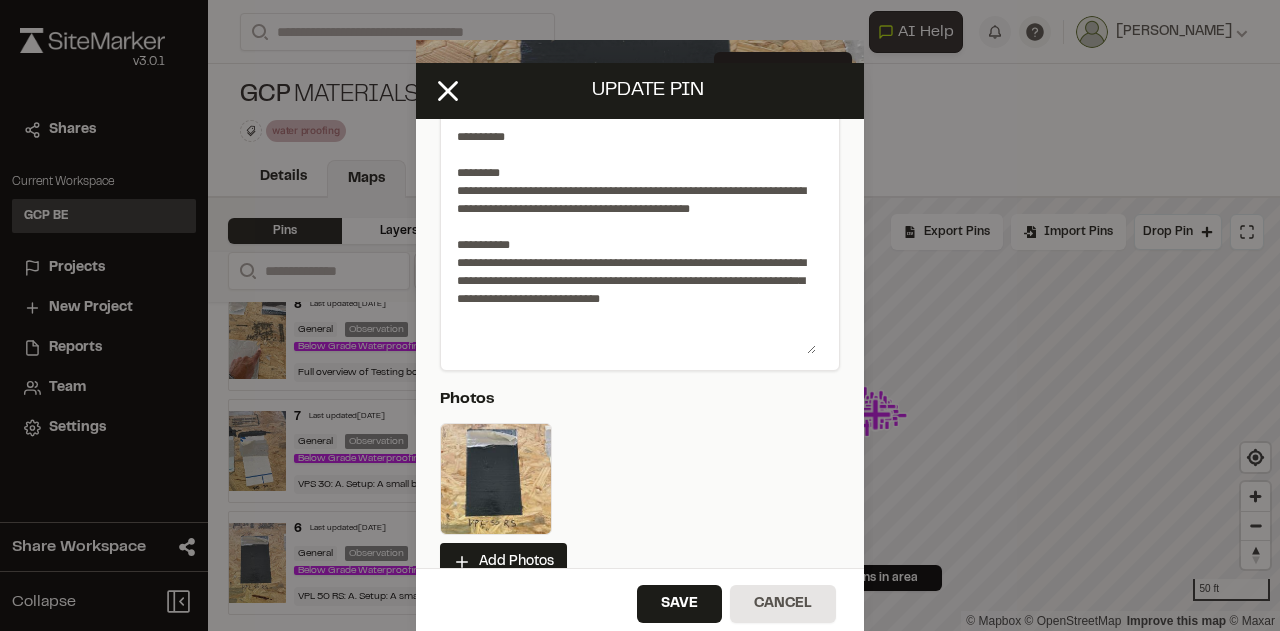 scroll, scrollTop: 300, scrollLeft: 0, axis: vertical 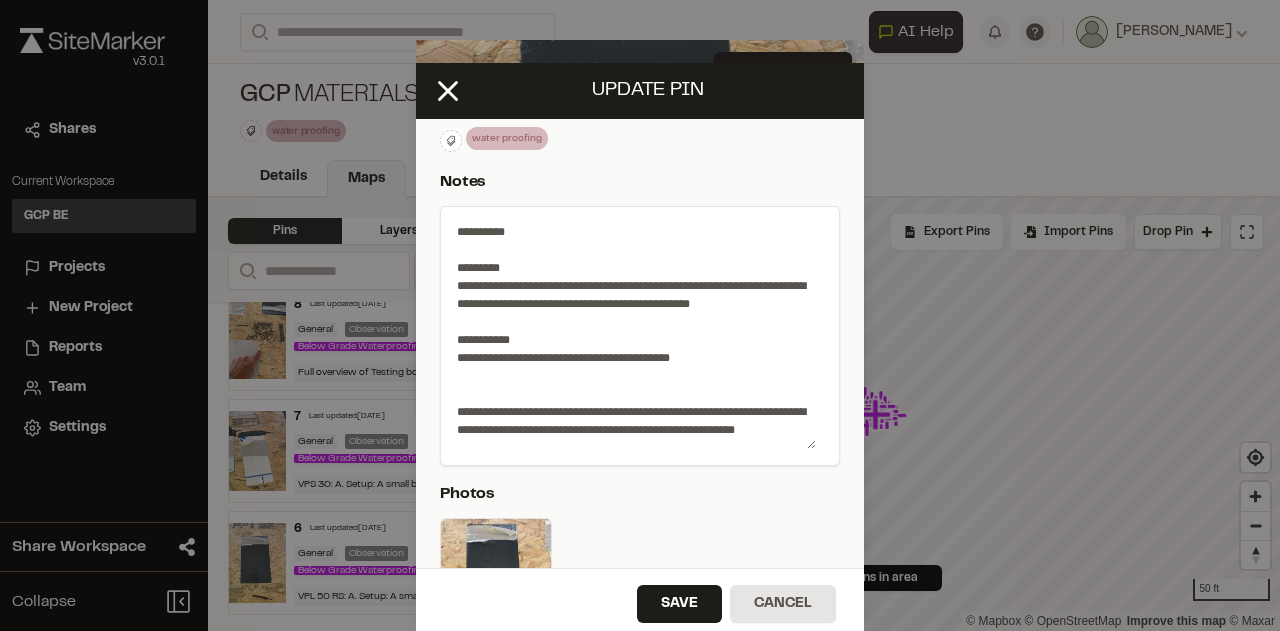 click on "**********" at bounding box center (632, 332) 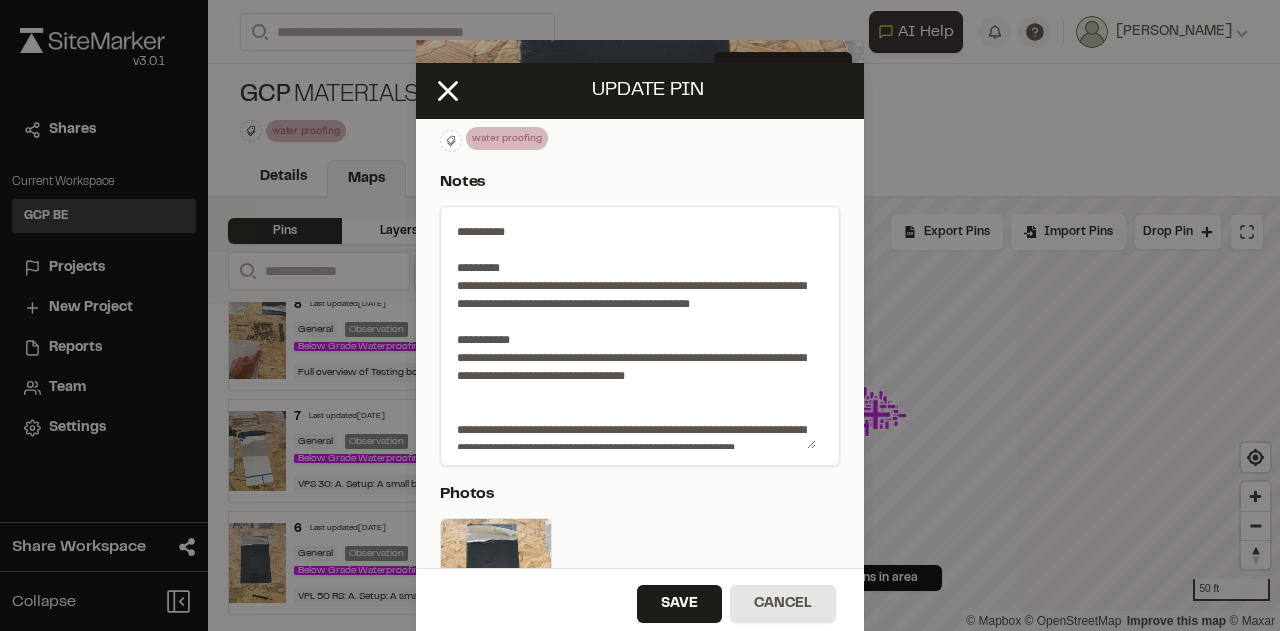 scroll, scrollTop: 52, scrollLeft: 0, axis: vertical 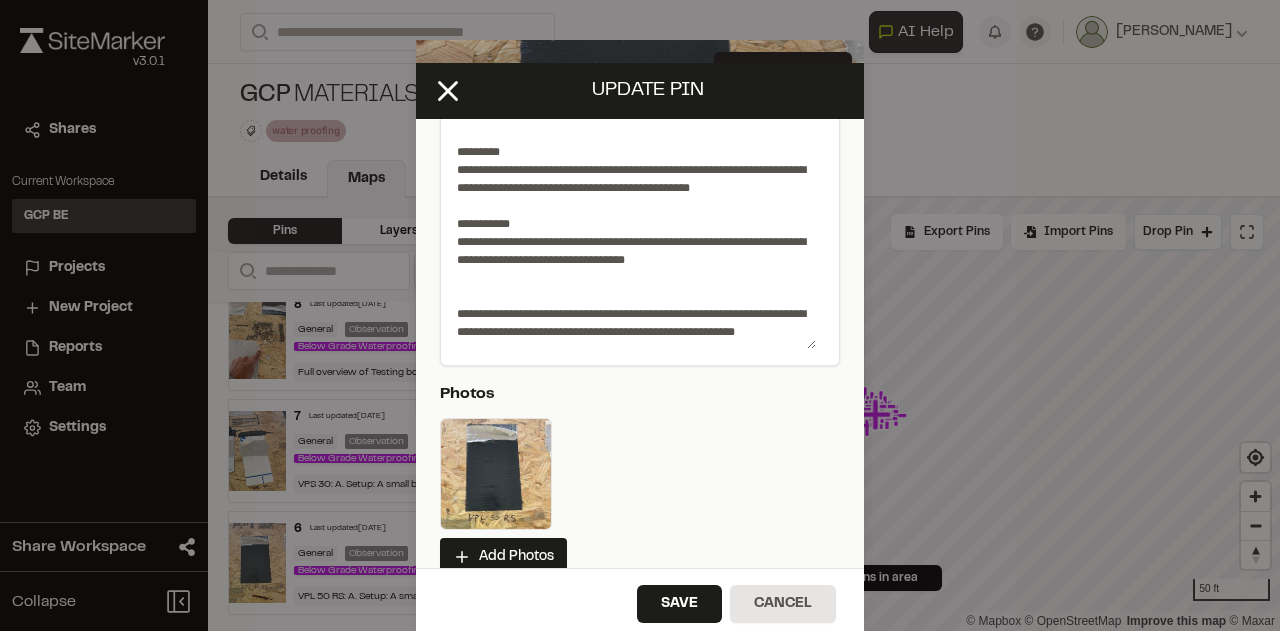click on "**********" at bounding box center (632, 232) 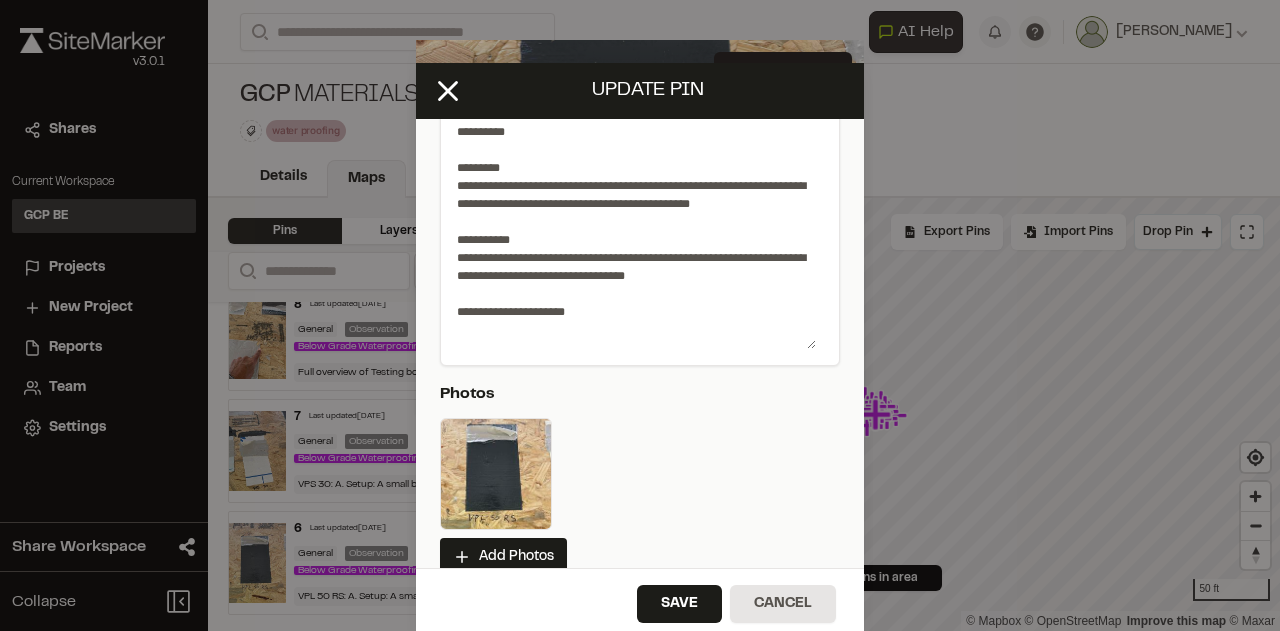 scroll, scrollTop: 0, scrollLeft: 0, axis: both 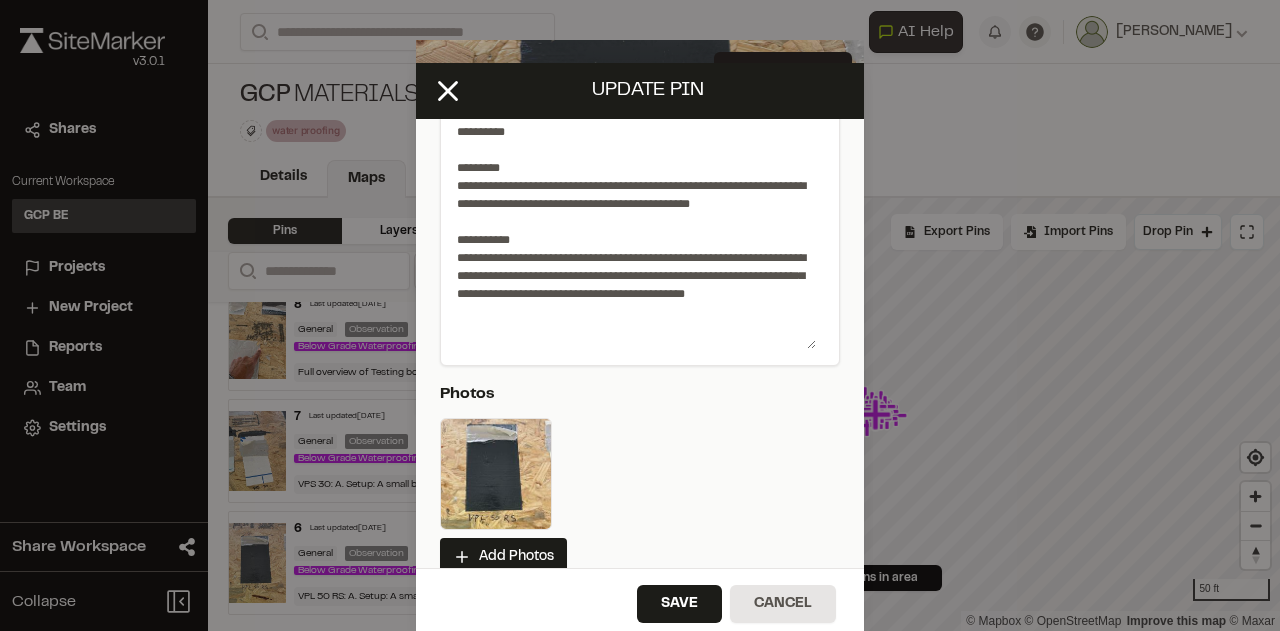 click on "**********" at bounding box center [632, 232] 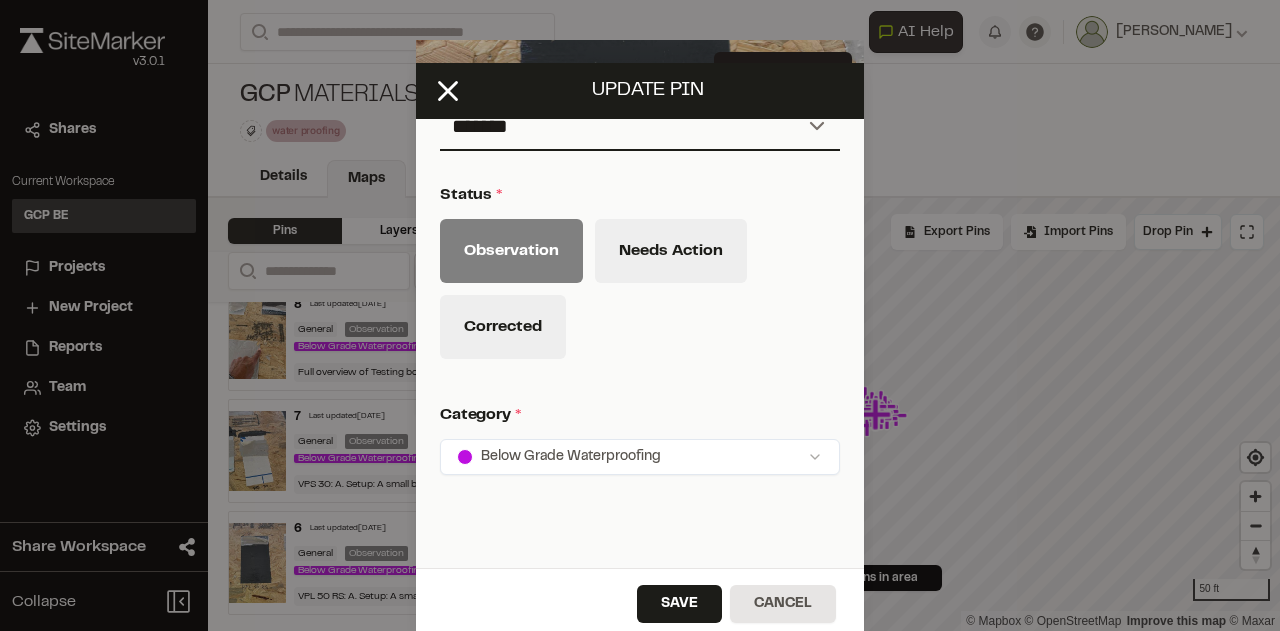 scroll, scrollTop: 1100, scrollLeft: 0, axis: vertical 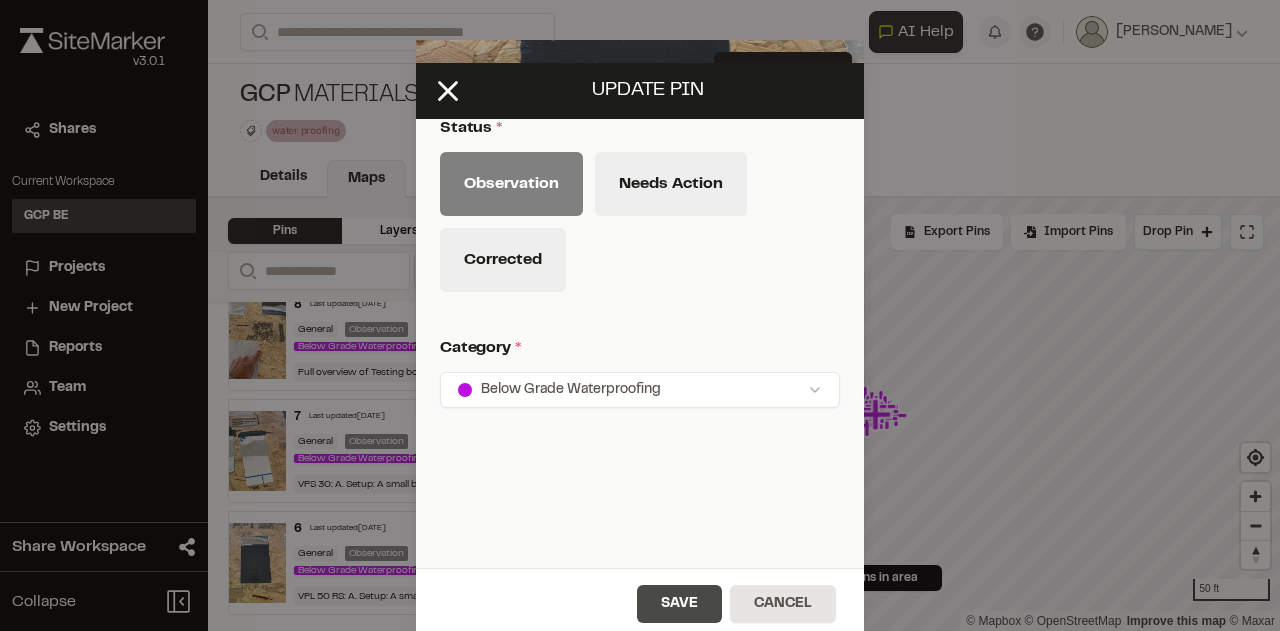 type on "**********" 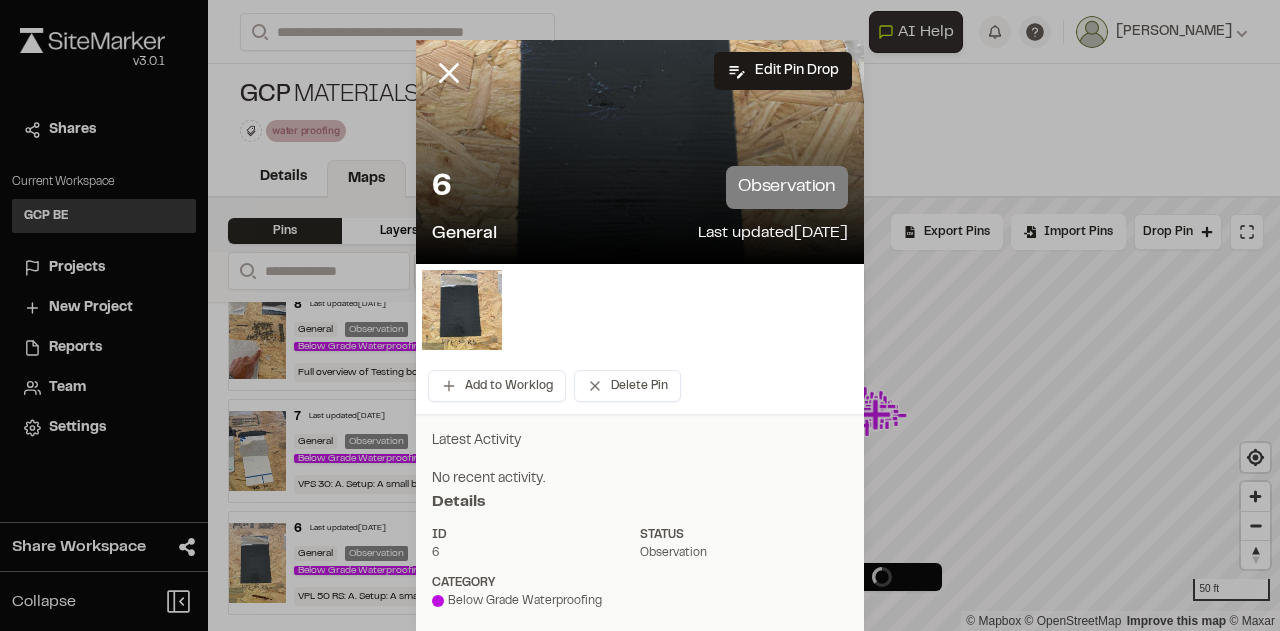 scroll, scrollTop: 0, scrollLeft: 0, axis: both 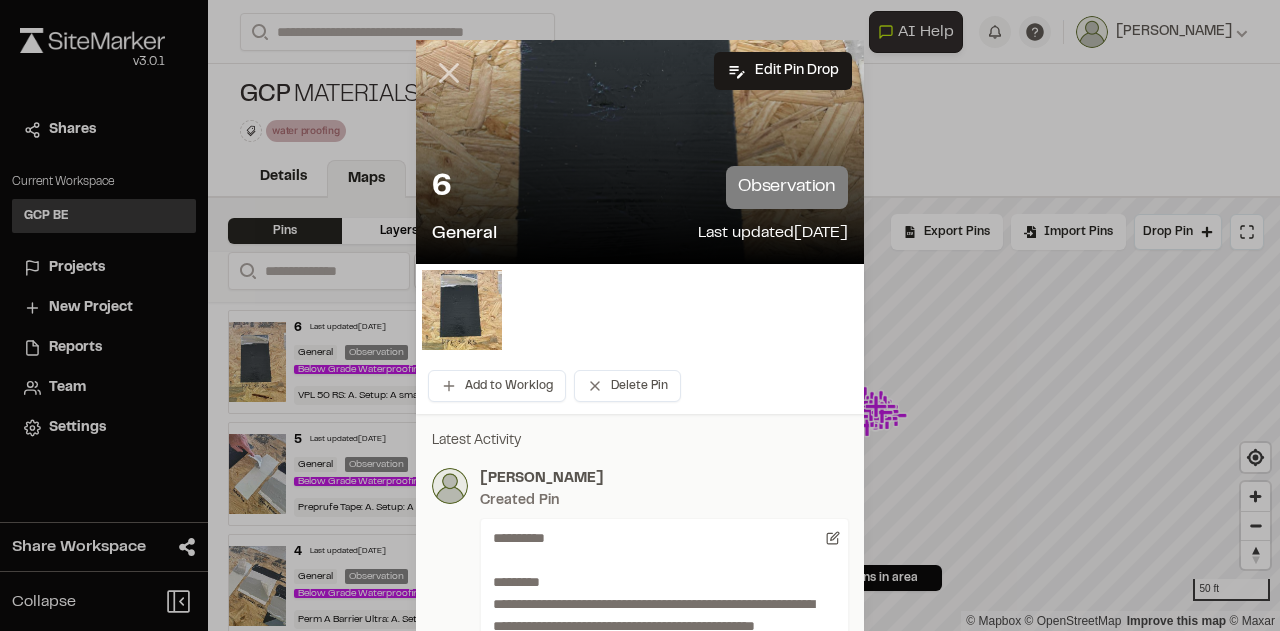 click 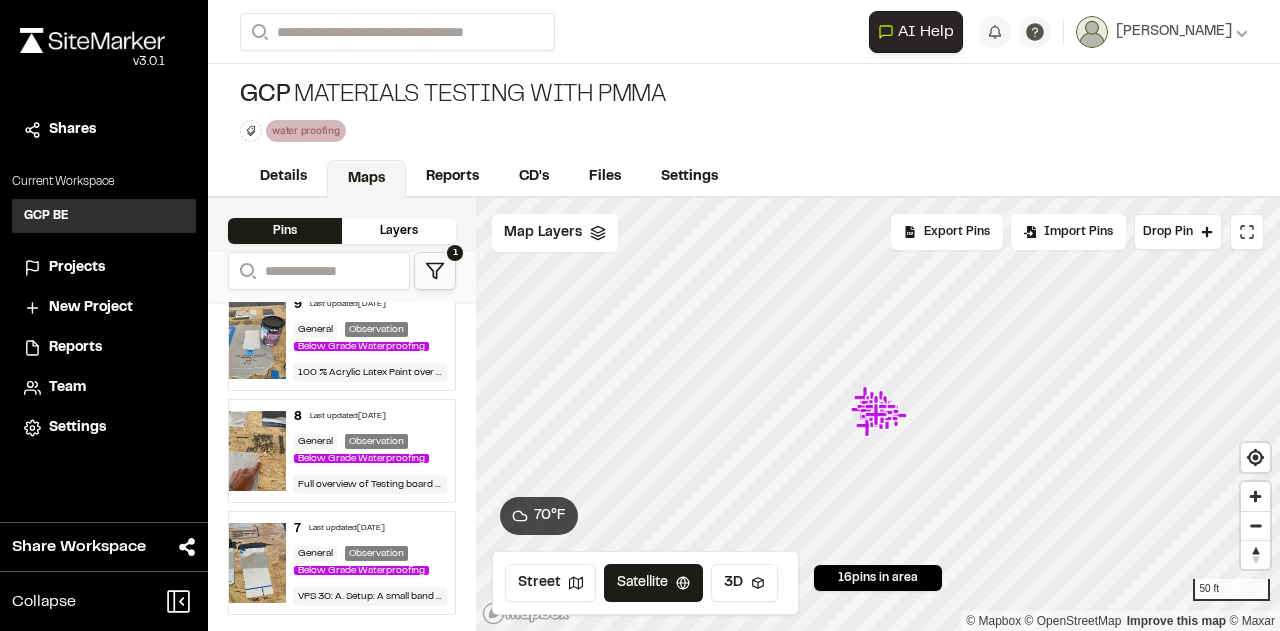 scroll, scrollTop: 1754, scrollLeft: 0, axis: vertical 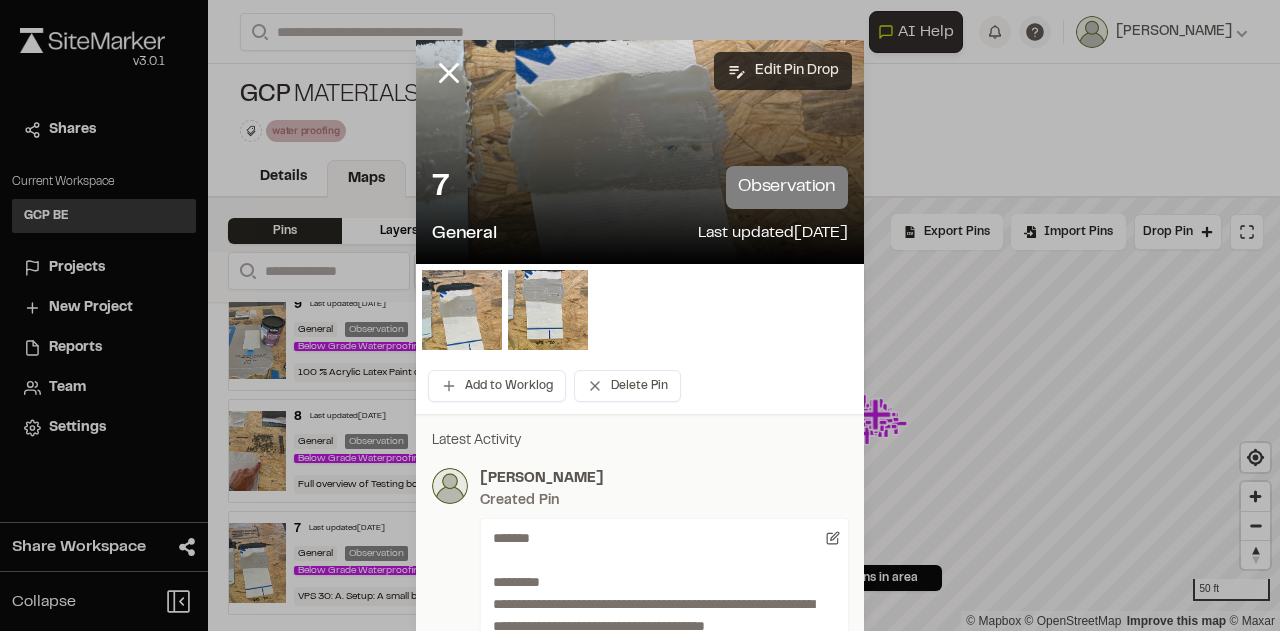 click on "Edit Pin Drop" at bounding box center (783, 71) 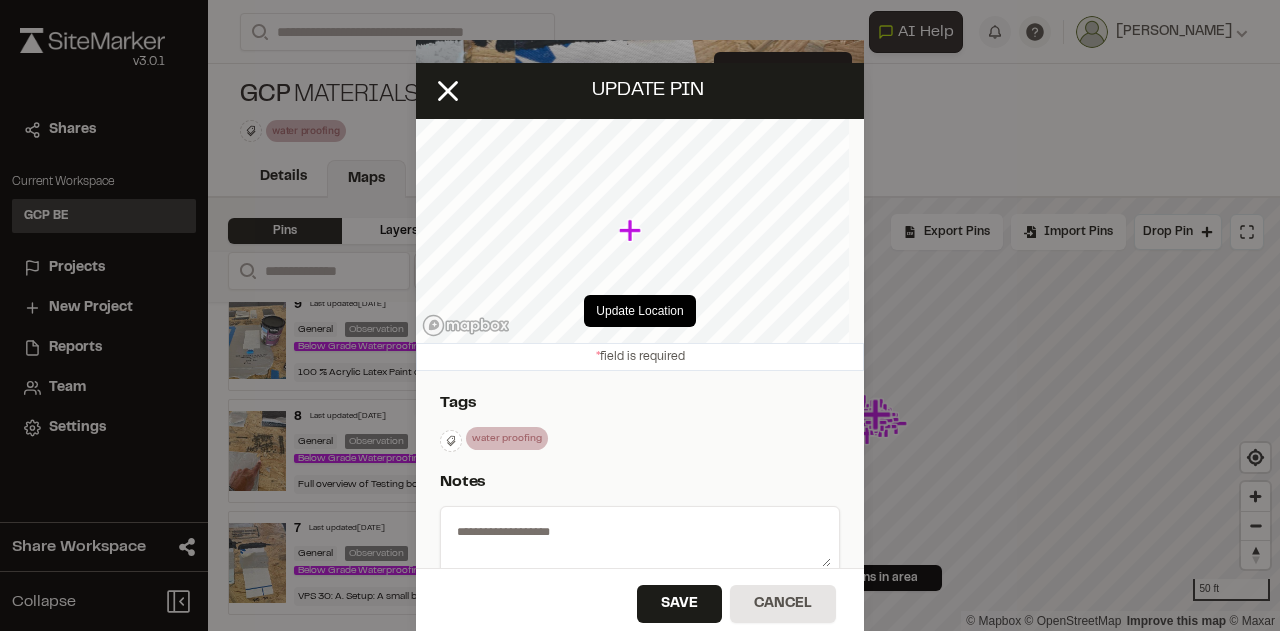 type on "**********" 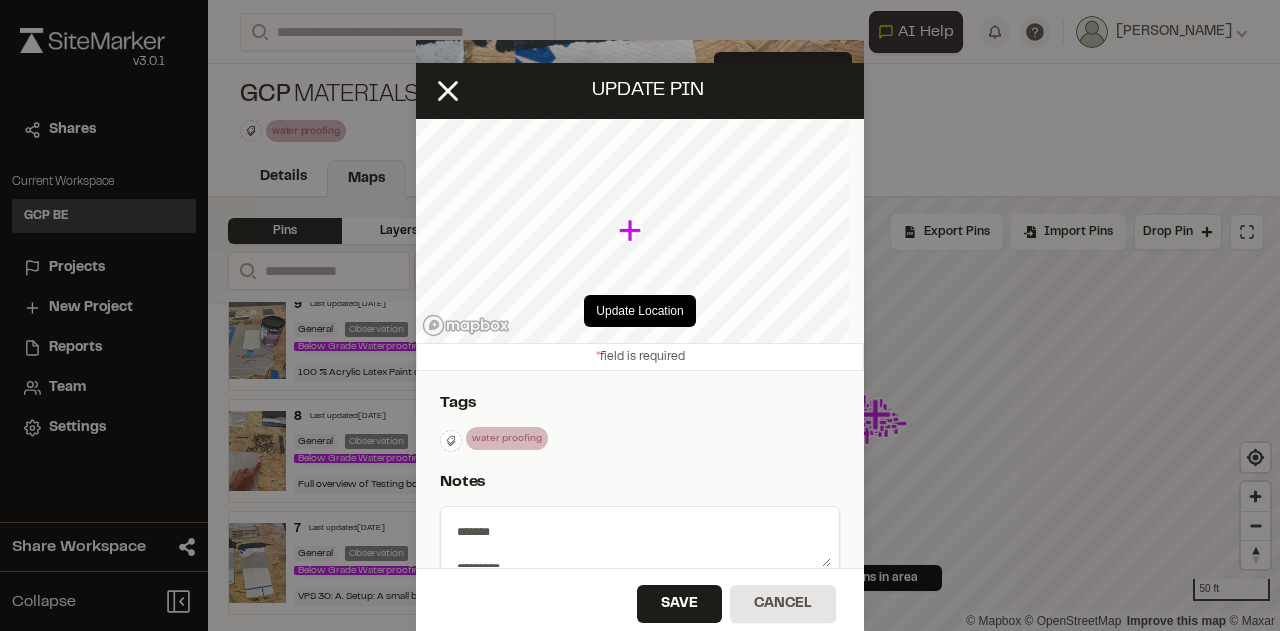 select on "****" 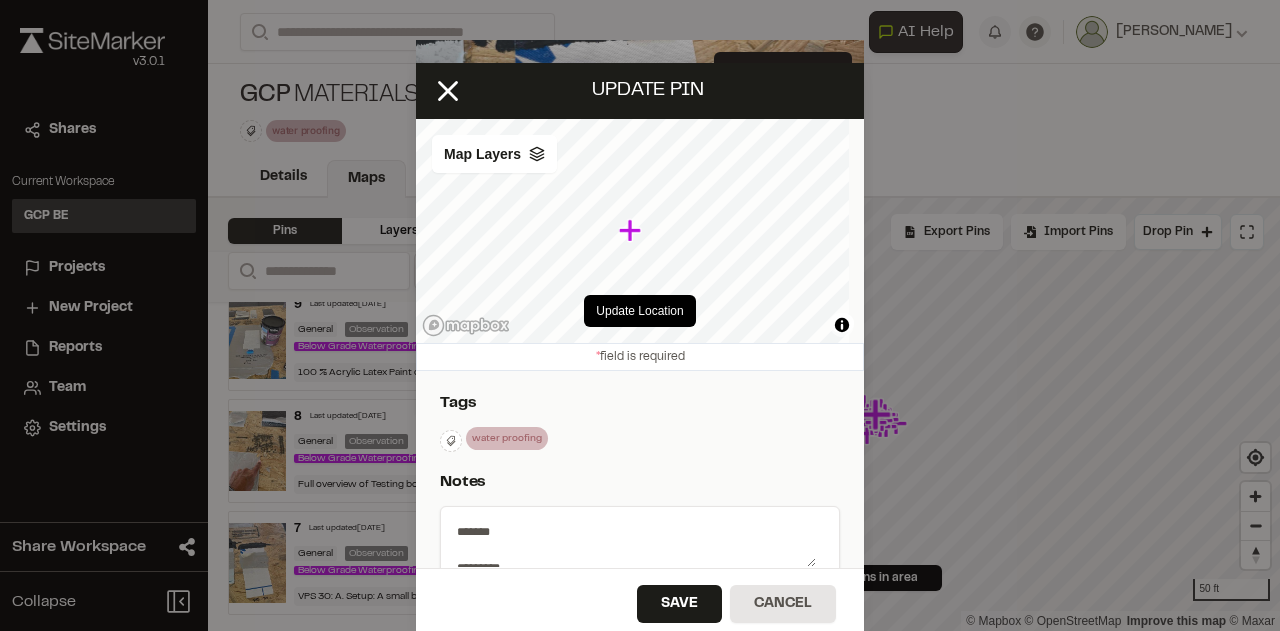 scroll, scrollTop: 300, scrollLeft: 0, axis: vertical 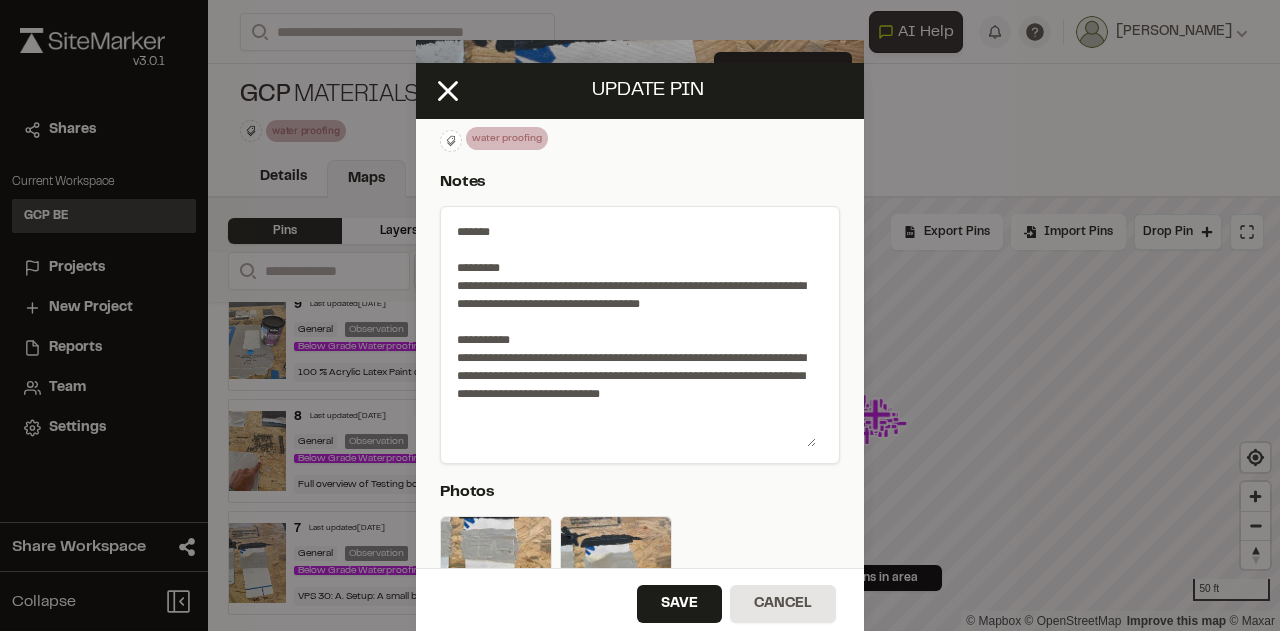 drag, startPoint x: 806, startPoint y: 261, endPoint x: 791, endPoint y: 441, distance: 180.62392 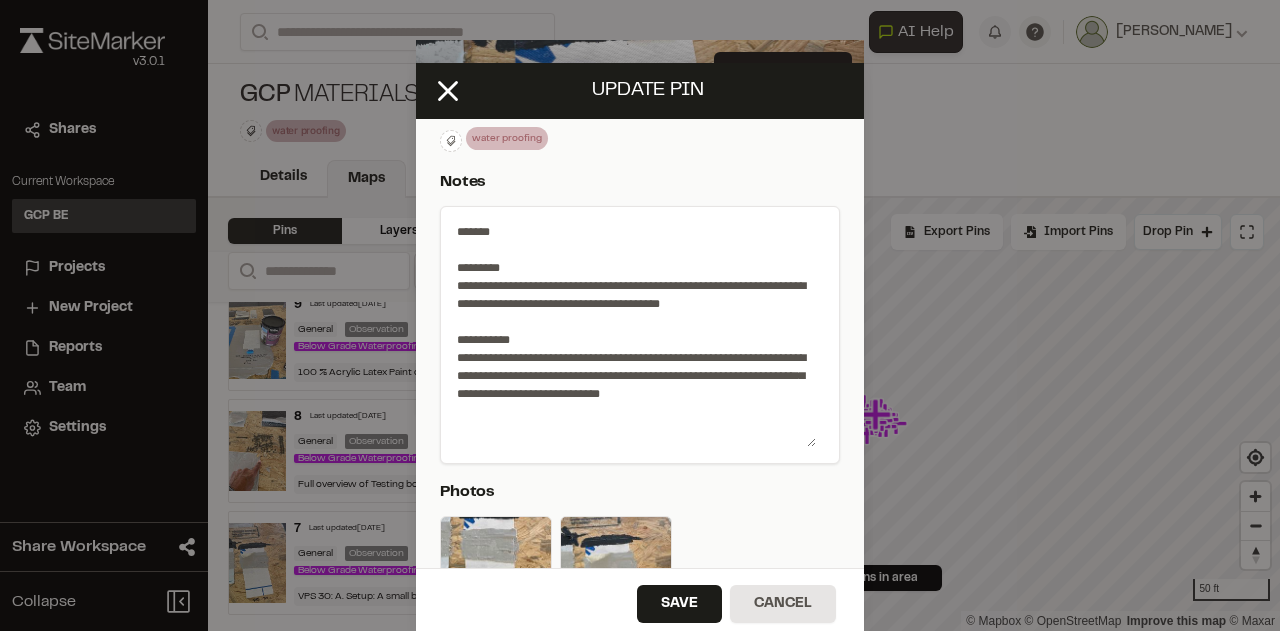click on "**********" at bounding box center (632, 331) 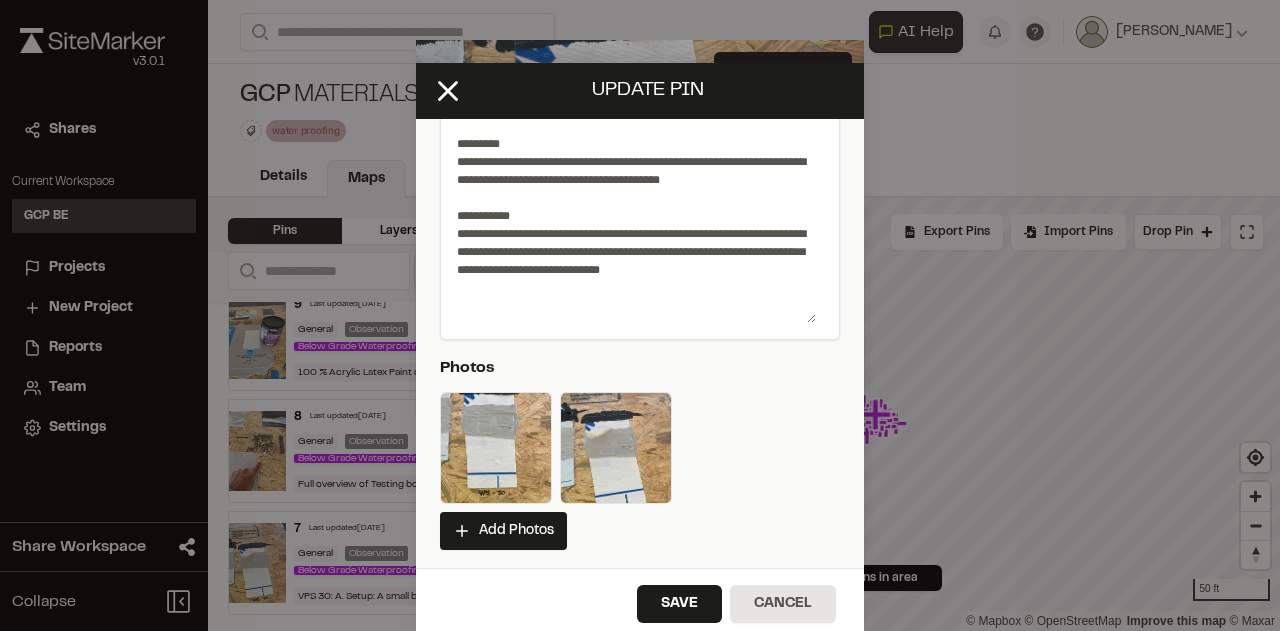 scroll, scrollTop: 400, scrollLeft: 0, axis: vertical 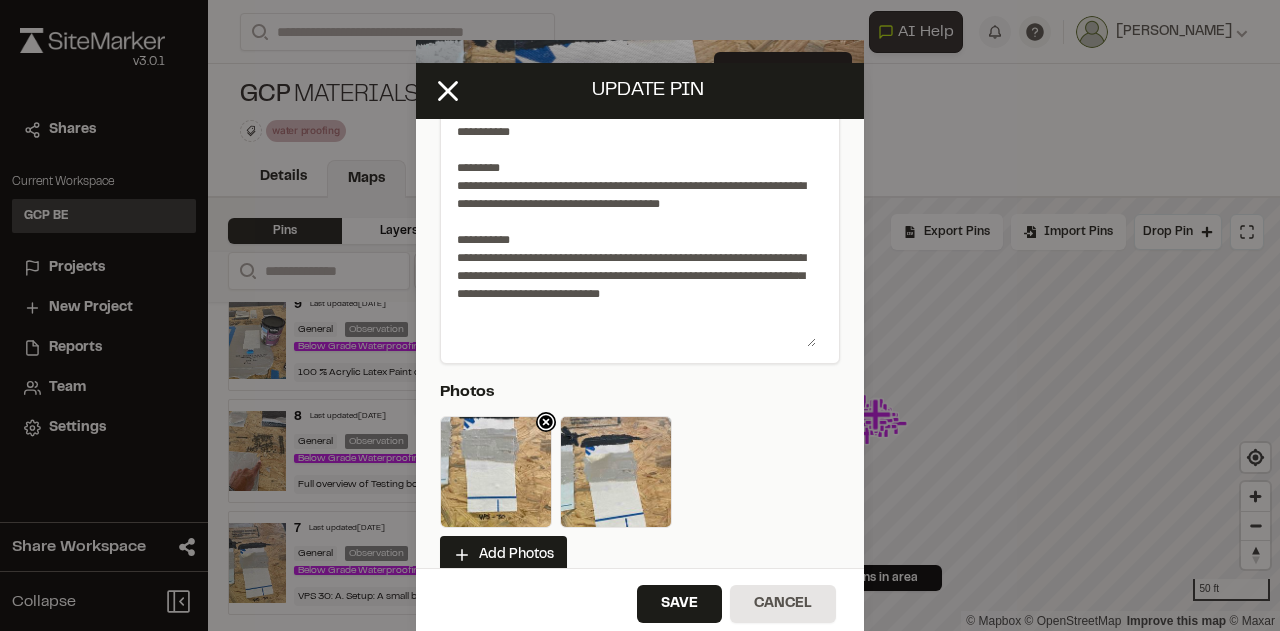 type on "**********" 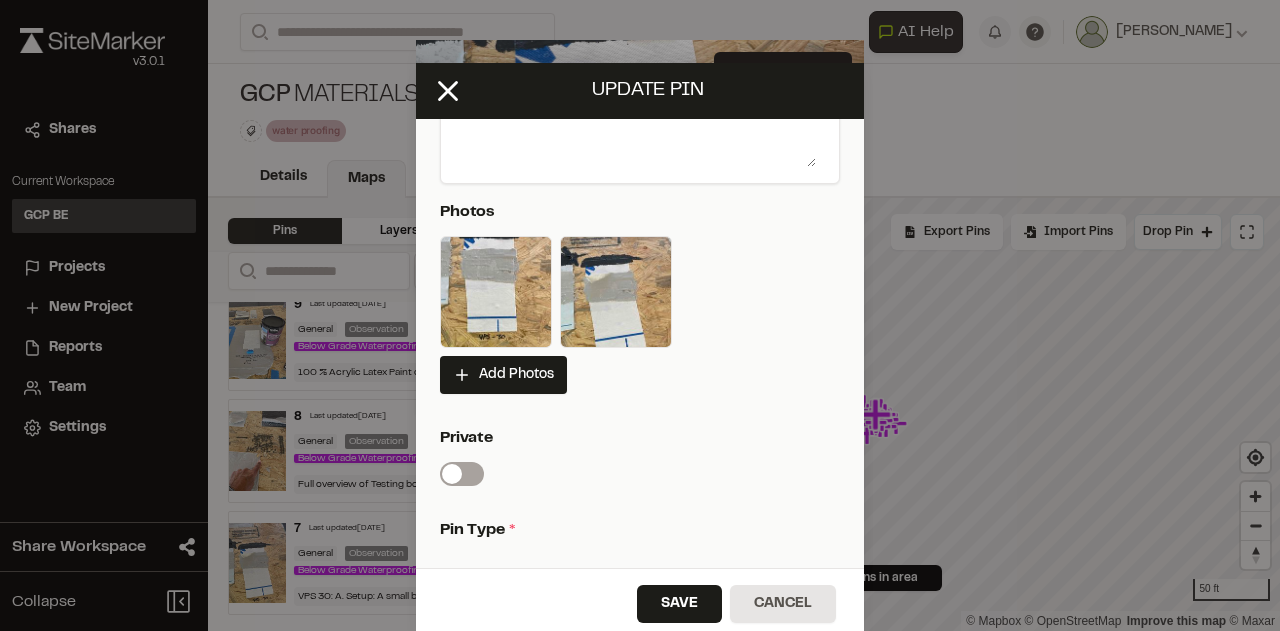 scroll, scrollTop: 500, scrollLeft: 0, axis: vertical 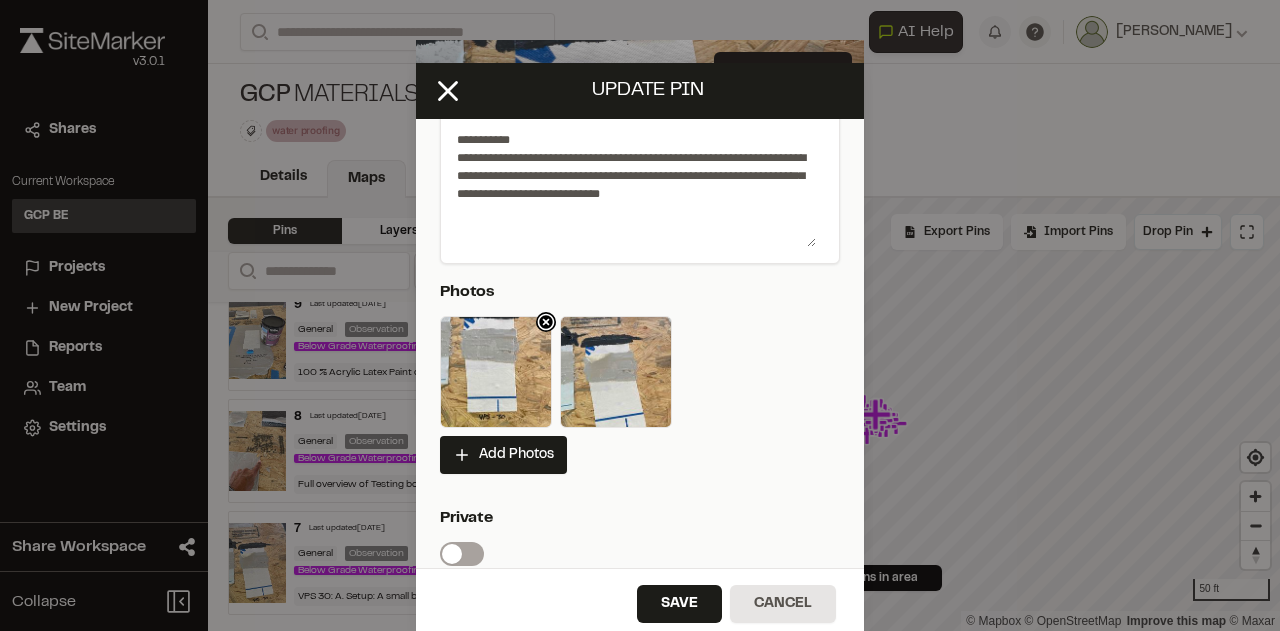 click at bounding box center [496, 372] 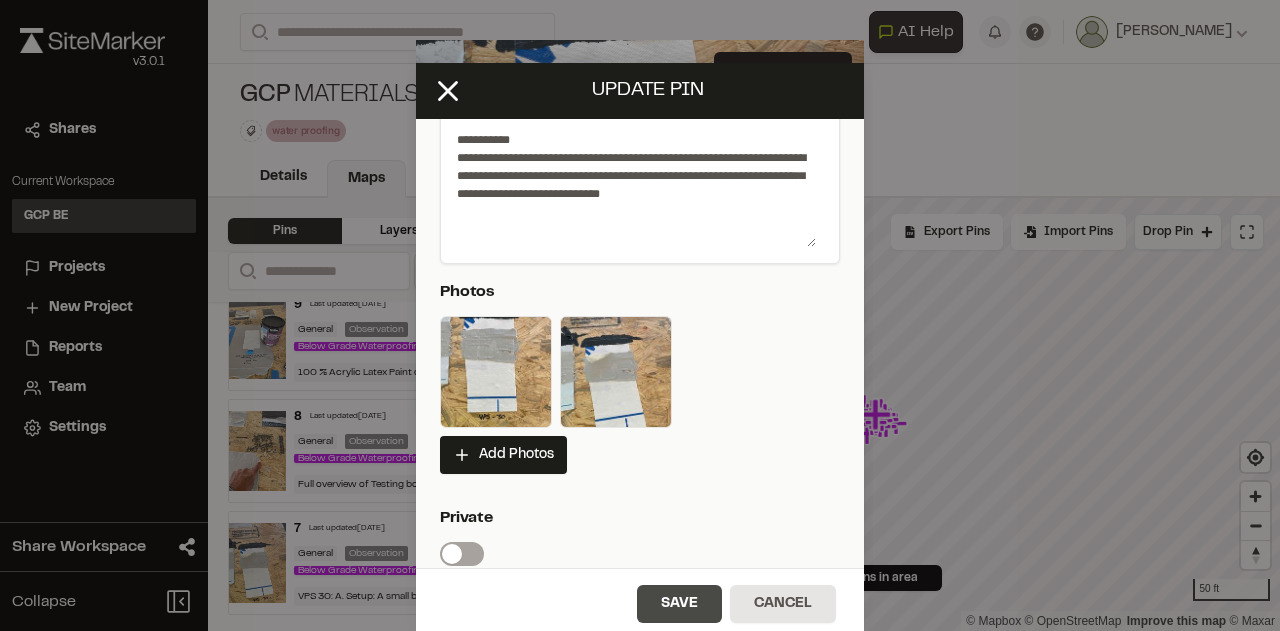 click on "Save" at bounding box center [679, 604] 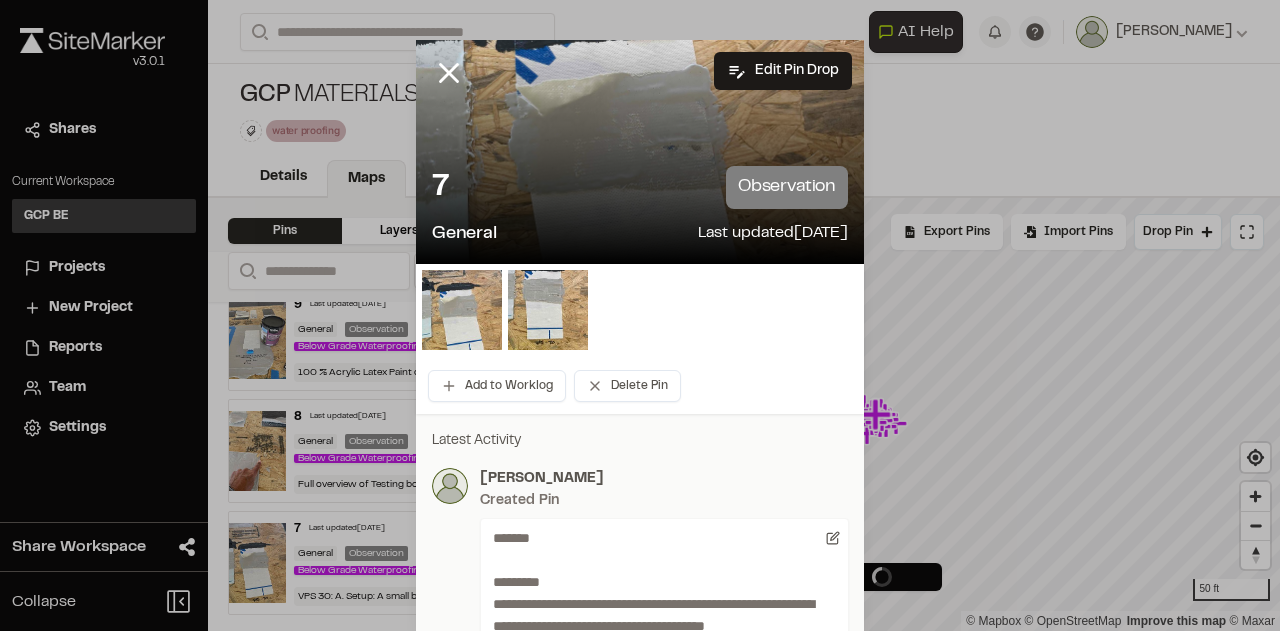 scroll, scrollTop: 0, scrollLeft: 0, axis: both 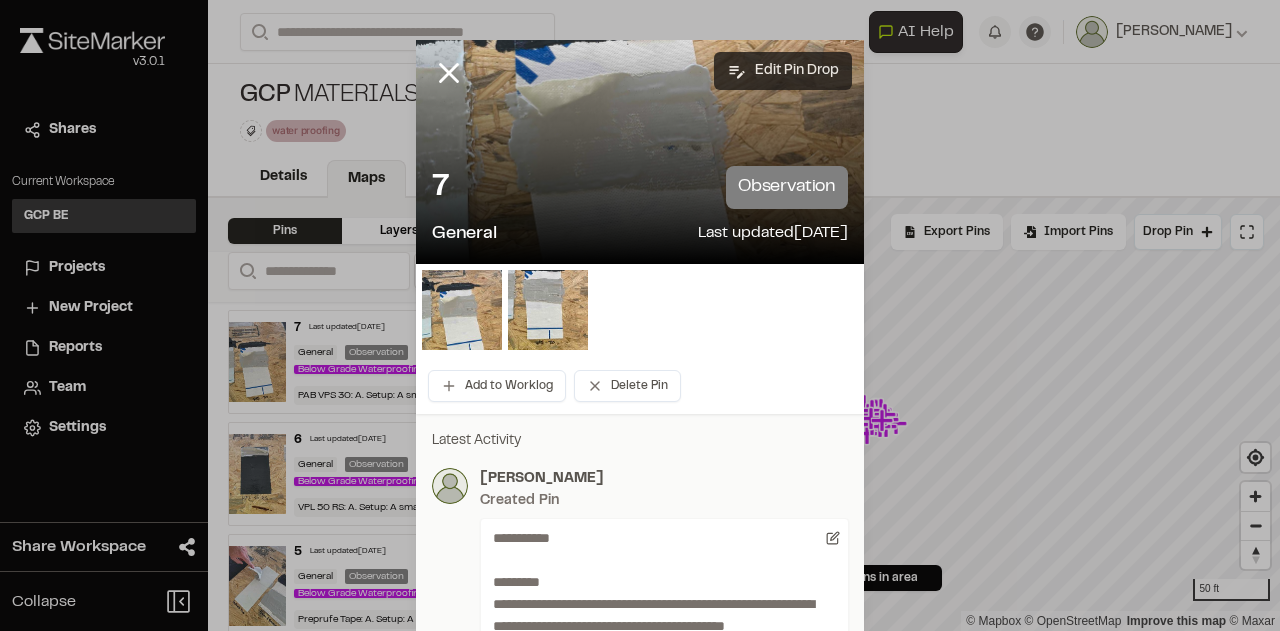 click on "Edit Pin Drop" at bounding box center (783, 71) 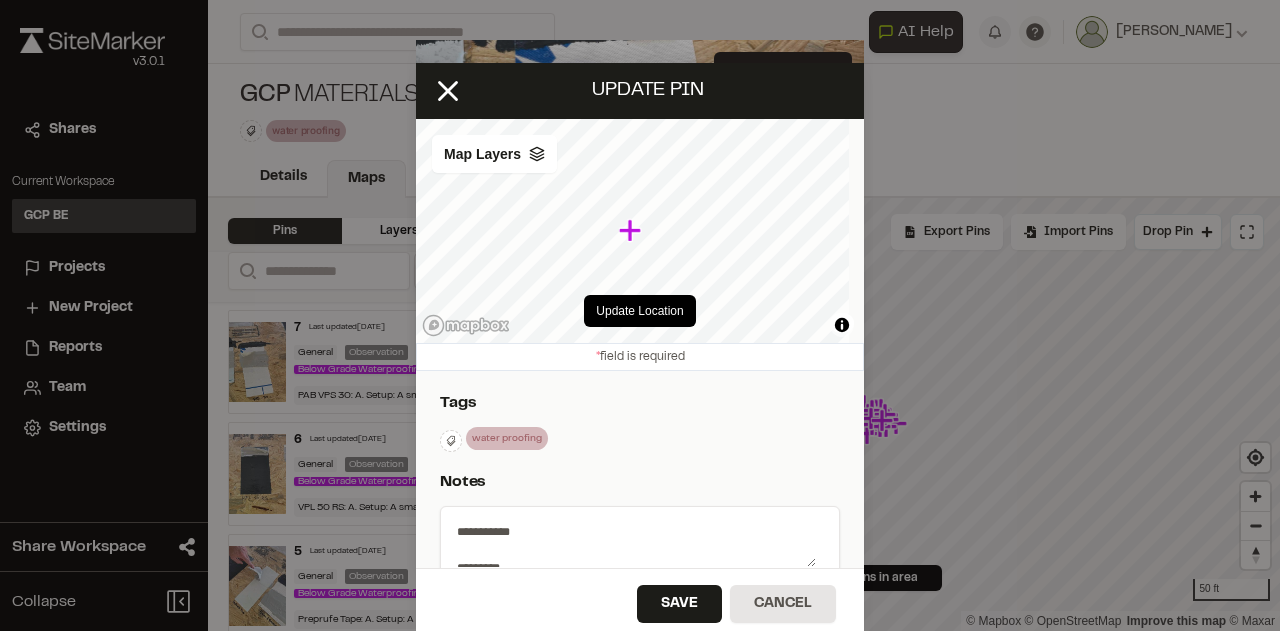 scroll, scrollTop: 300, scrollLeft: 0, axis: vertical 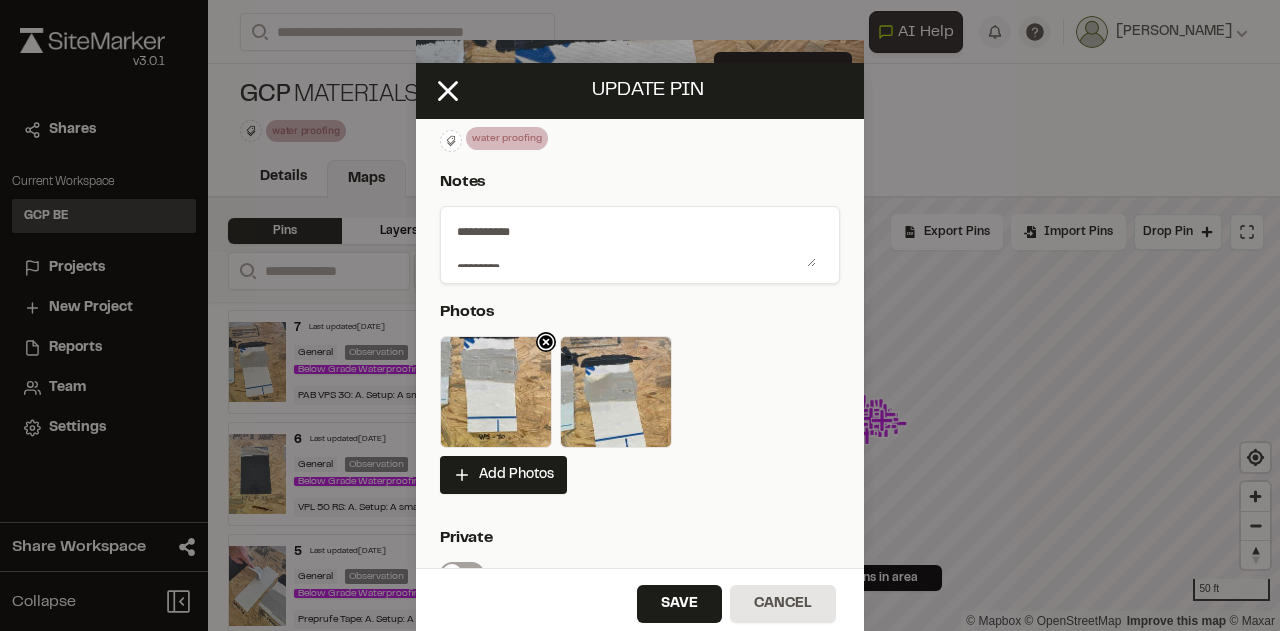 click at bounding box center [496, 392] 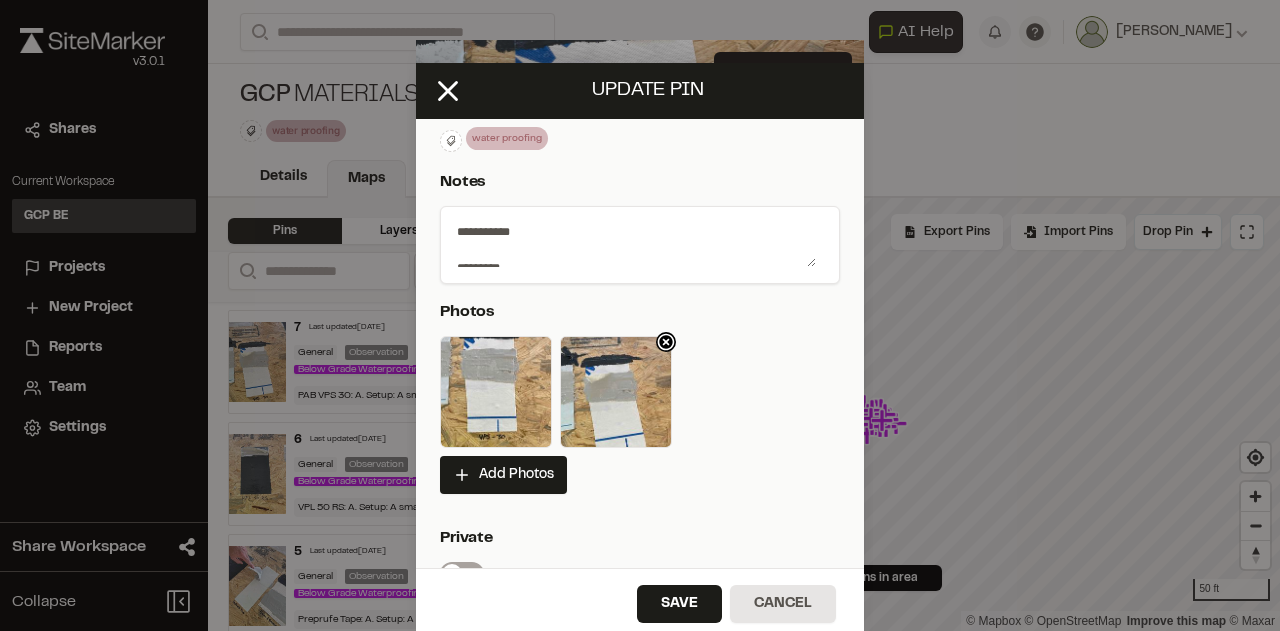 click at bounding box center [616, 392] 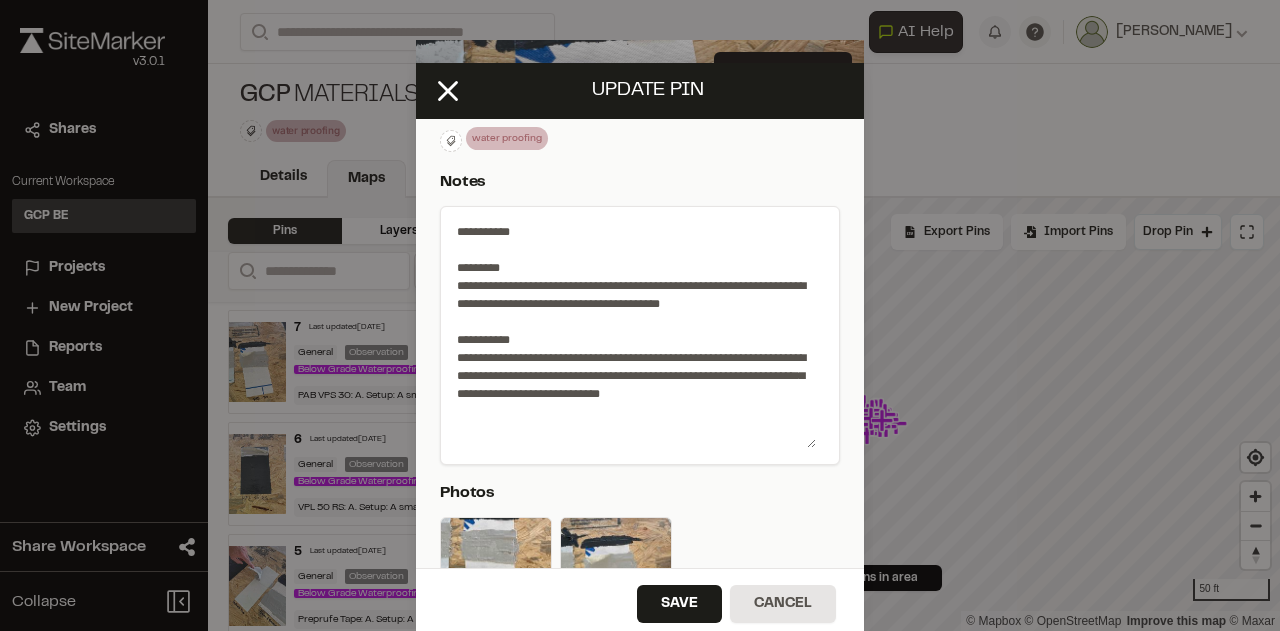 drag, startPoint x: 804, startPoint y: 265, endPoint x: 808, endPoint y: 446, distance: 181.04419 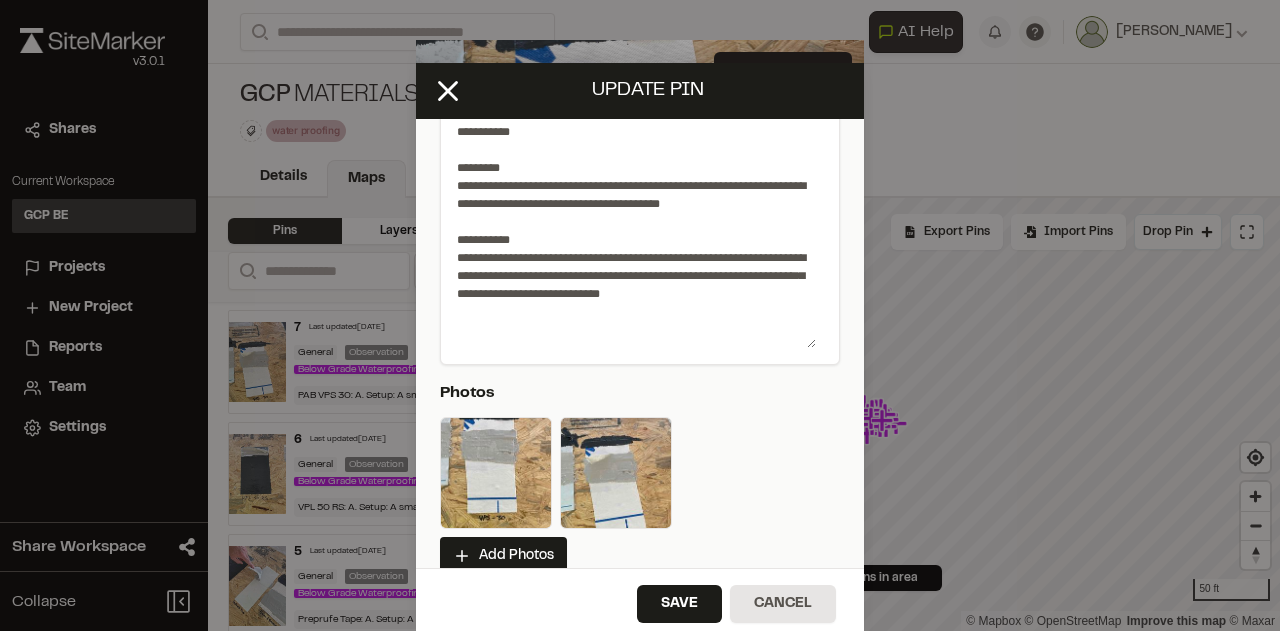 click on "**********" at bounding box center (632, 231) 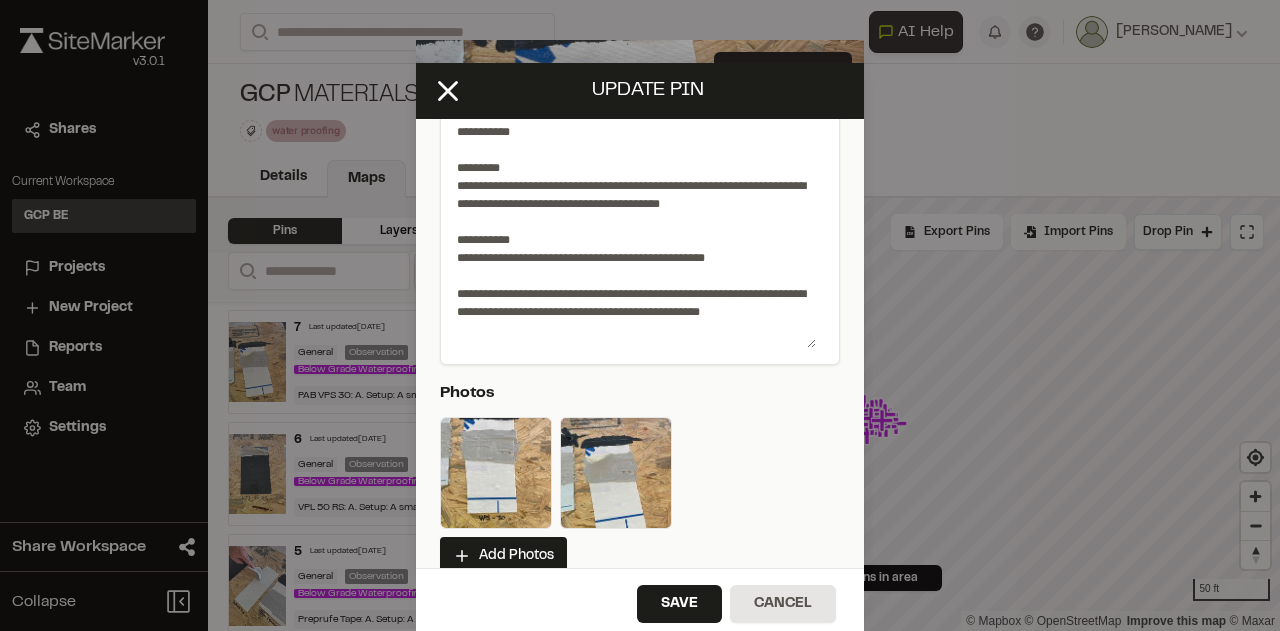 click on "**********" at bounding box center [632, 231] 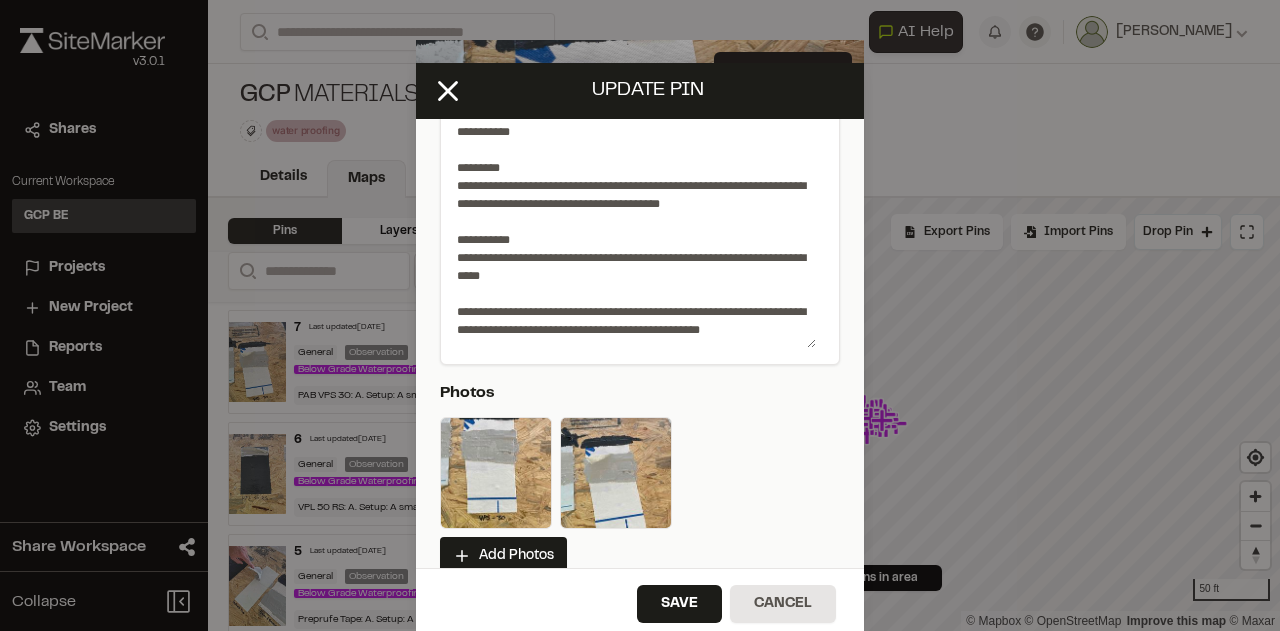 click on "**********" at bounding box center [632, 231] 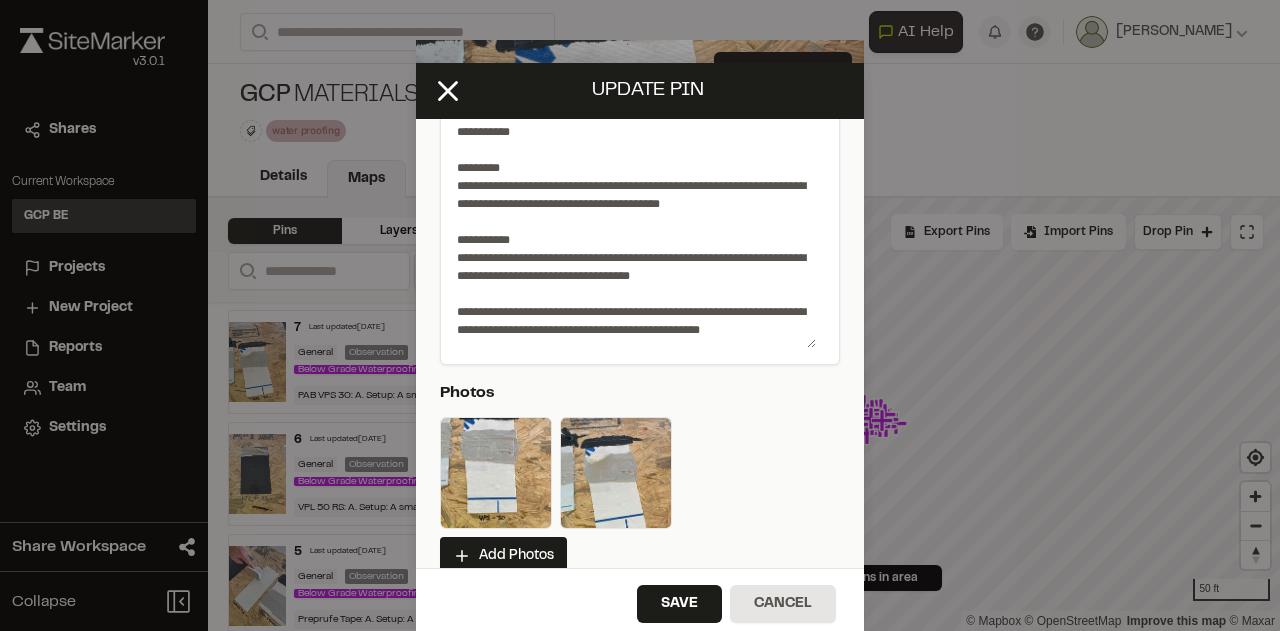 click on "**********" at bounding box center [632, 231] 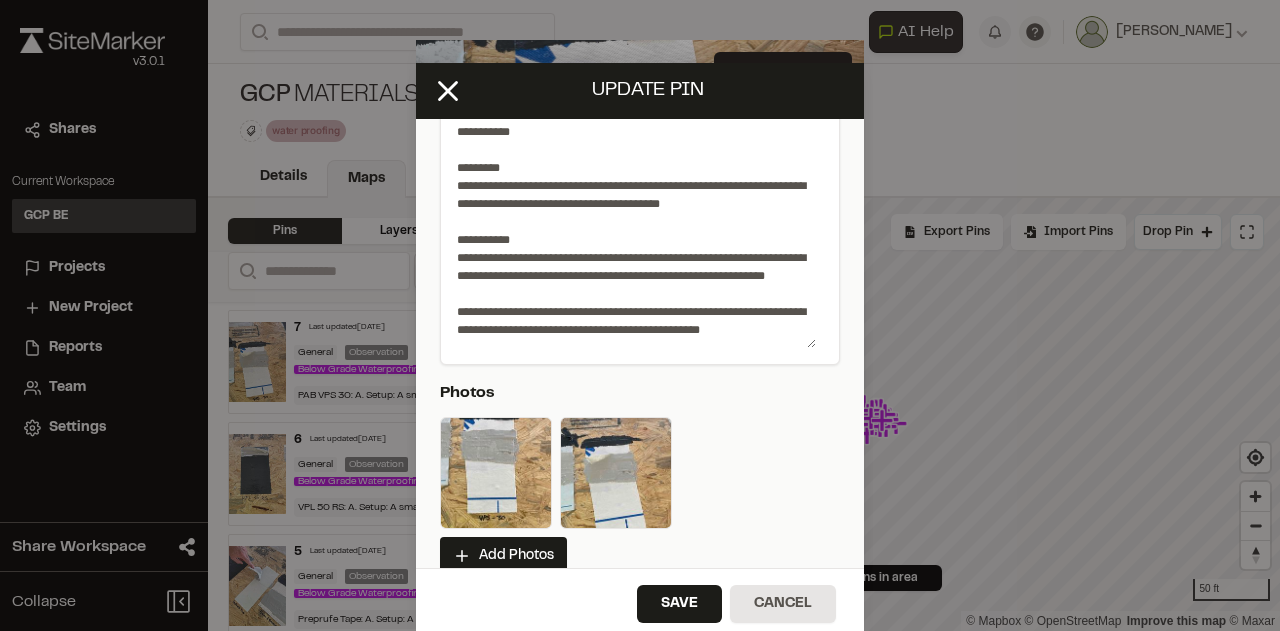 scroll, scrollTop: 34, scrollLeft: 0, axis: vertical 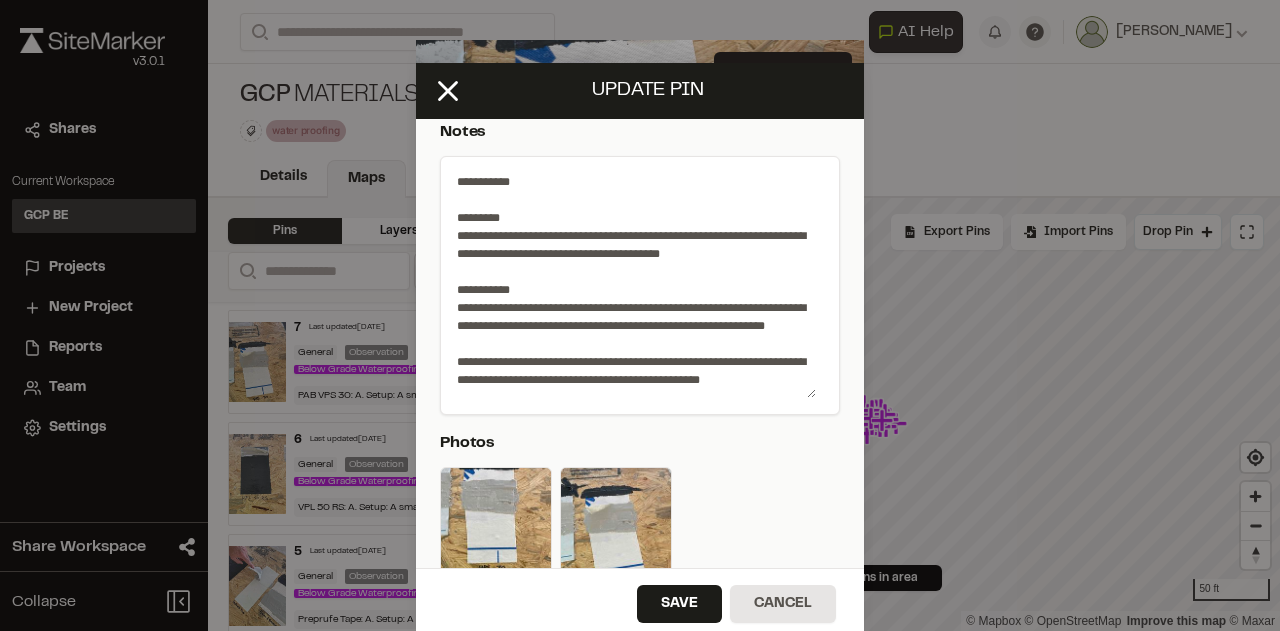 click on "**********" at bounding box center (632, 281) 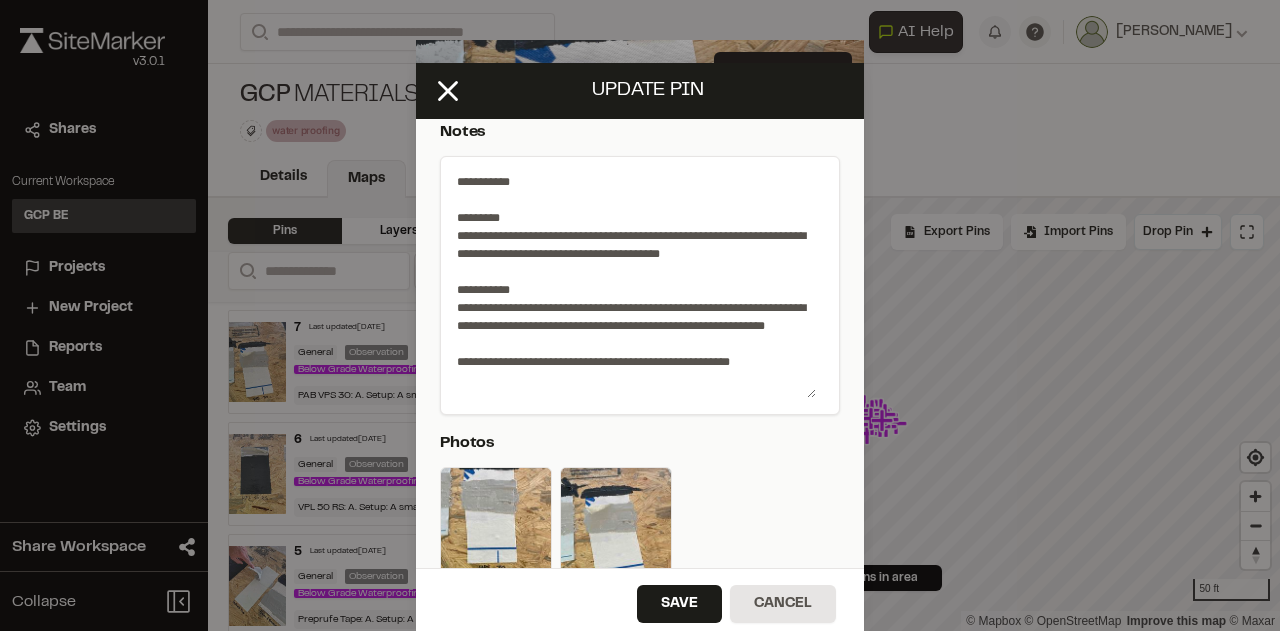 scroll, scrollTop: 0, scrollLeft: 0, axis: both 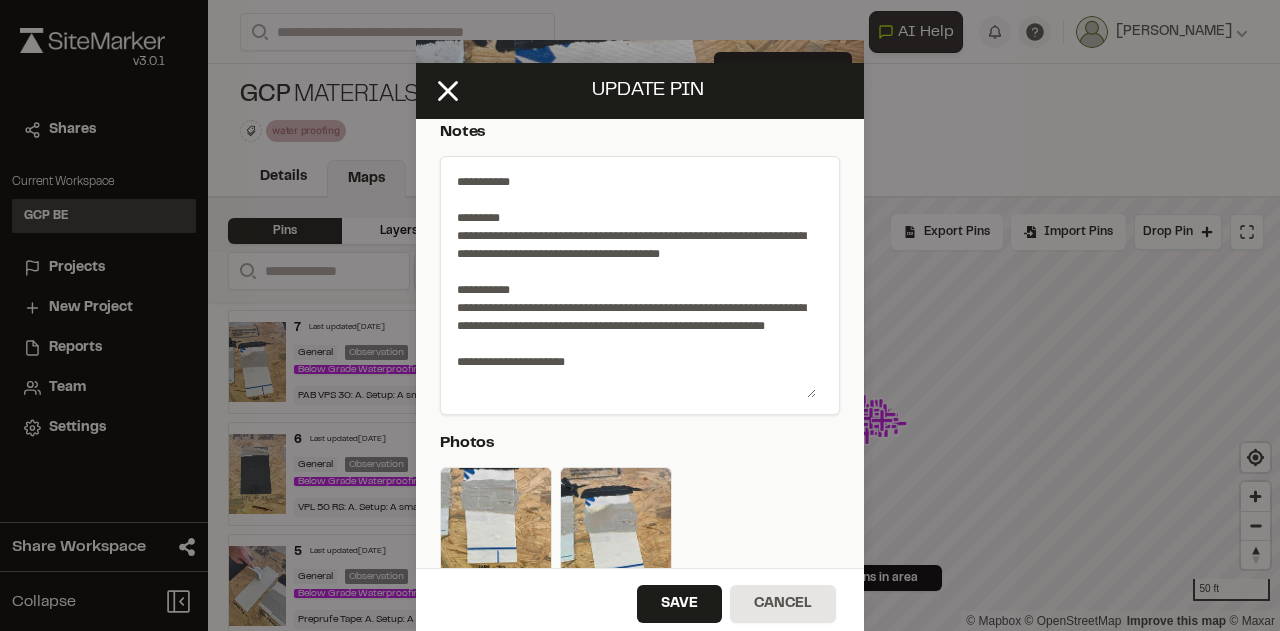 click on "**********" at bounding box center (632, 281) 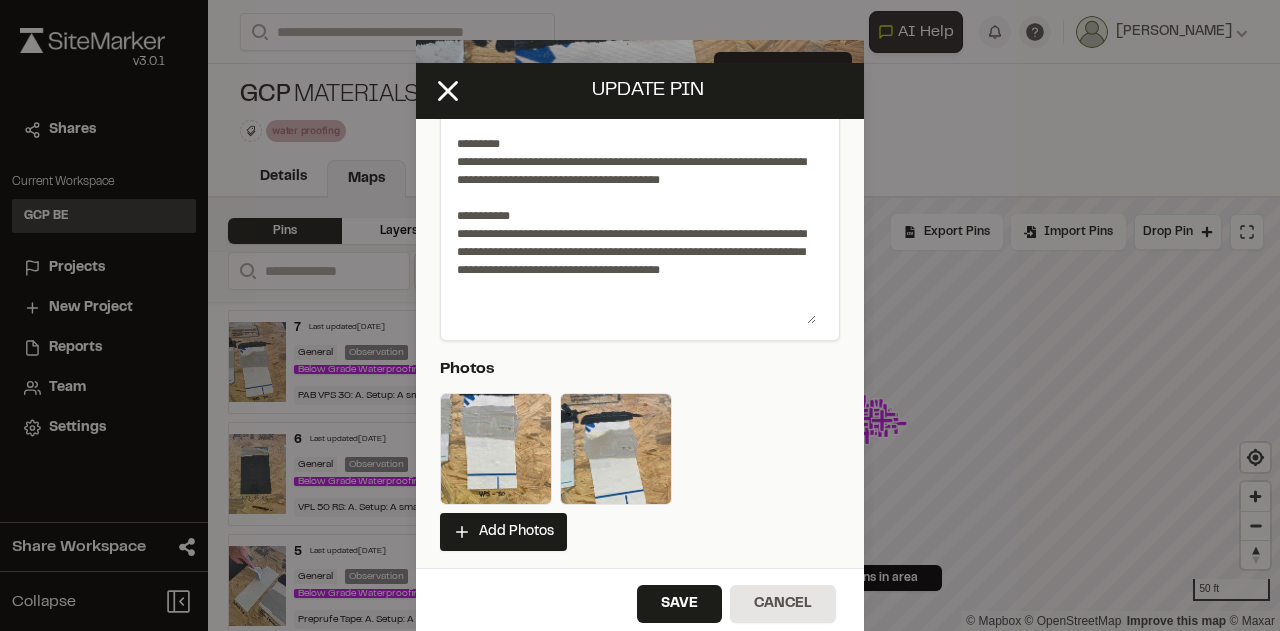 scroll, scrollTop: 450, scrollLeft: 0, axis: vertical 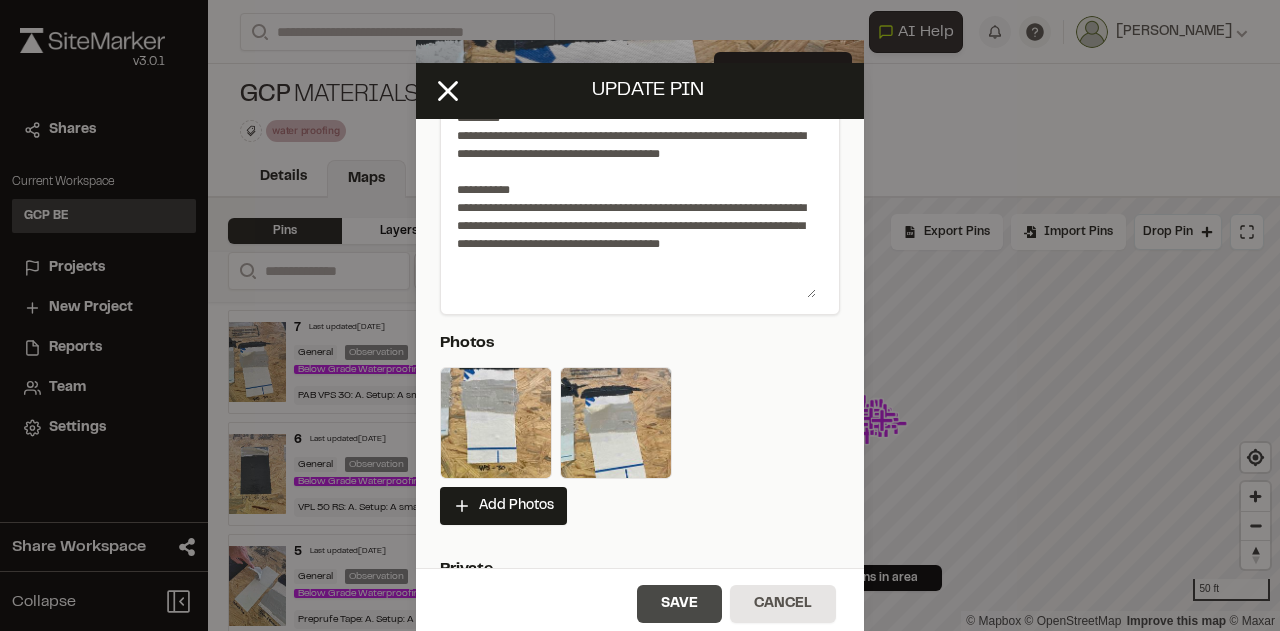 type on "**********" 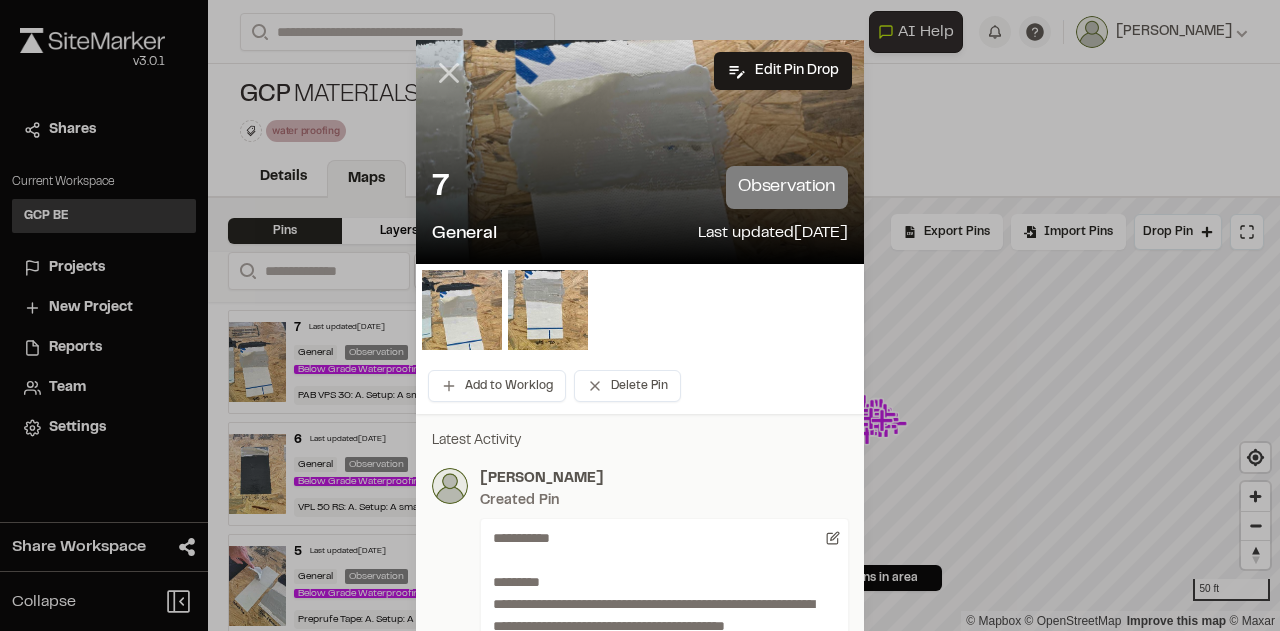 click 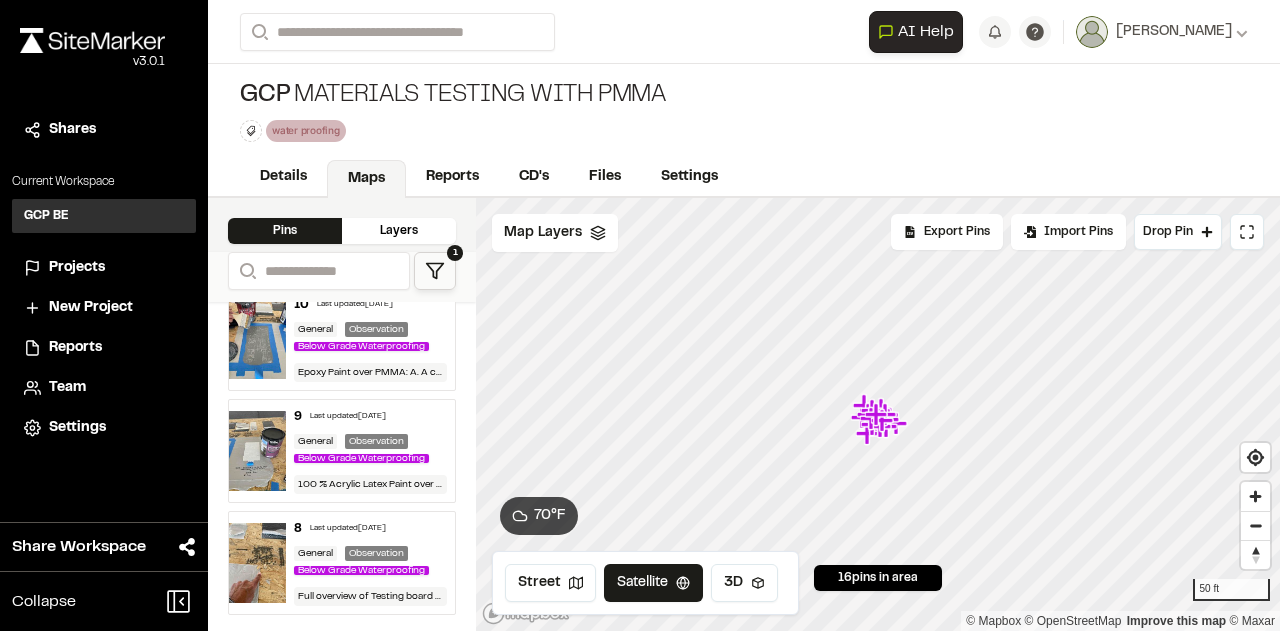 scroll, scrollTop: 1754, scrollLeft: 0, axis: vertical 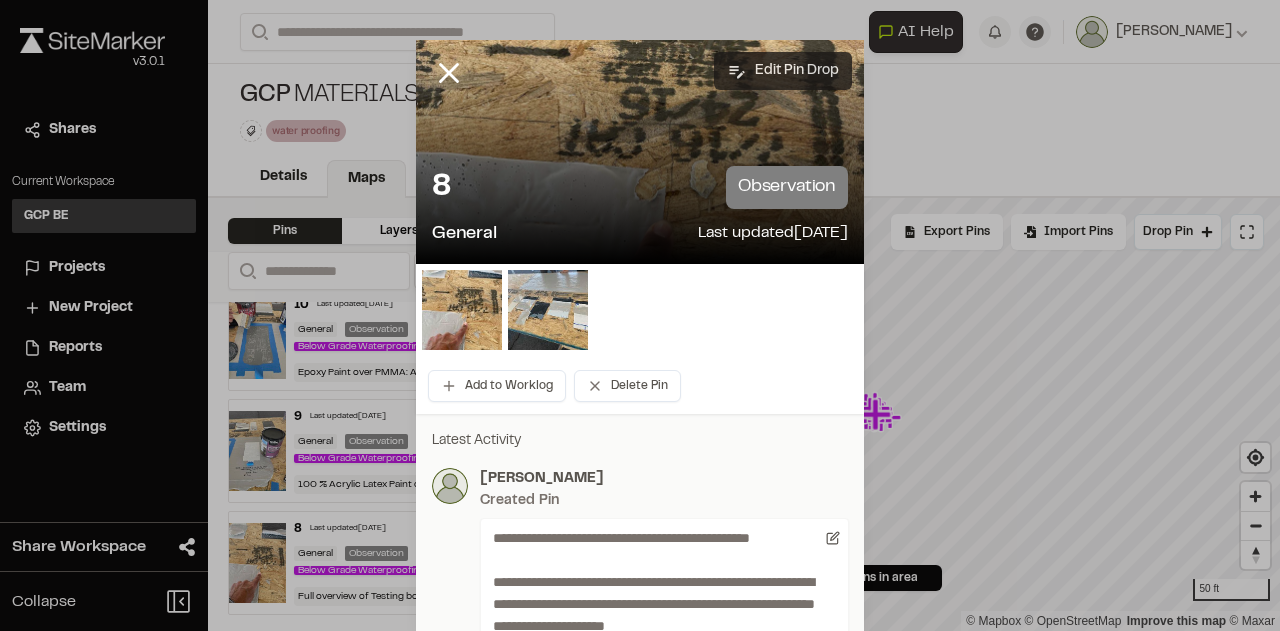click on "Edit Pin Drop" at bounding box center [783, 71] 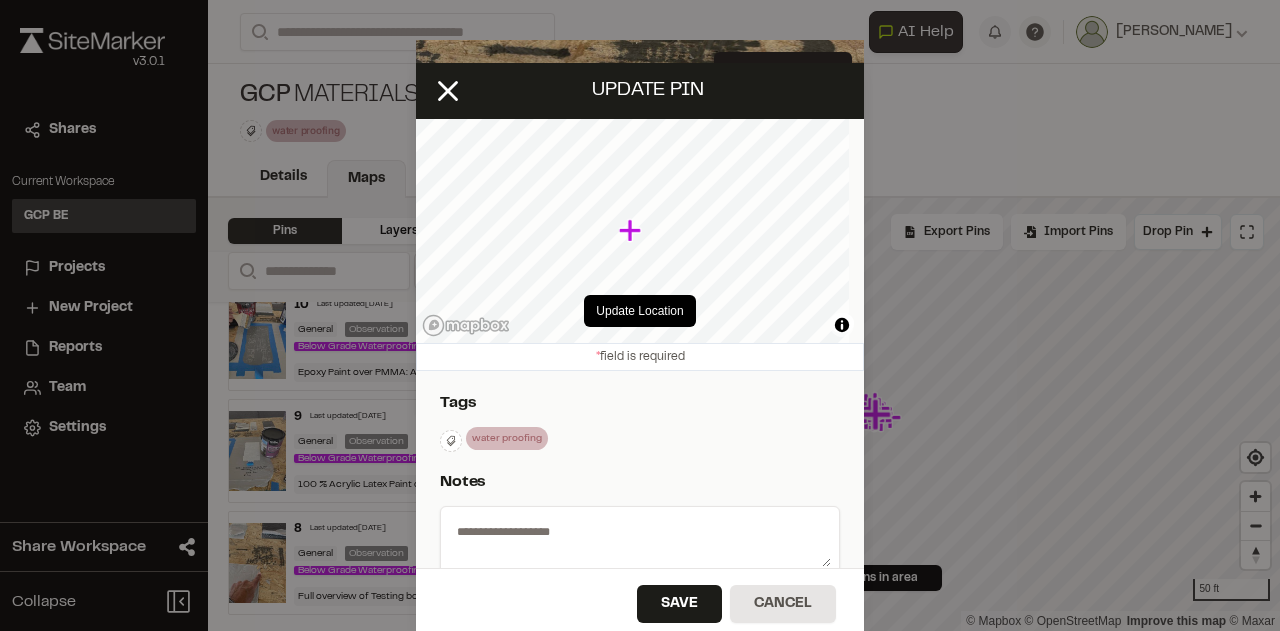 type on "**********" 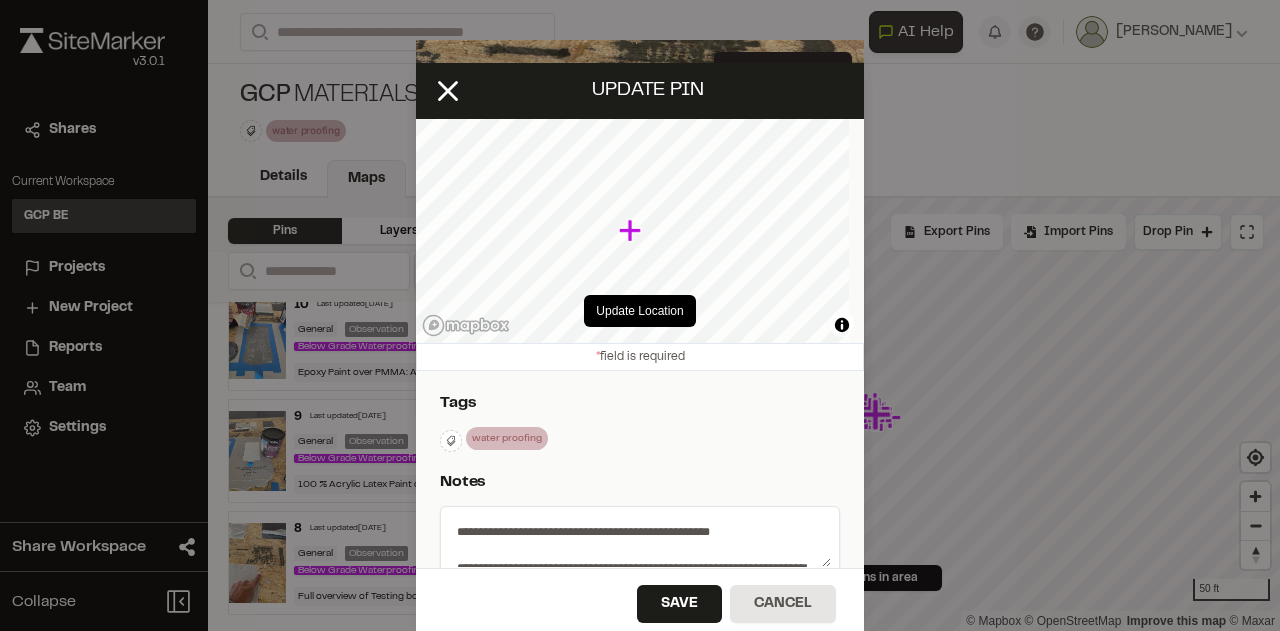 select on "****" 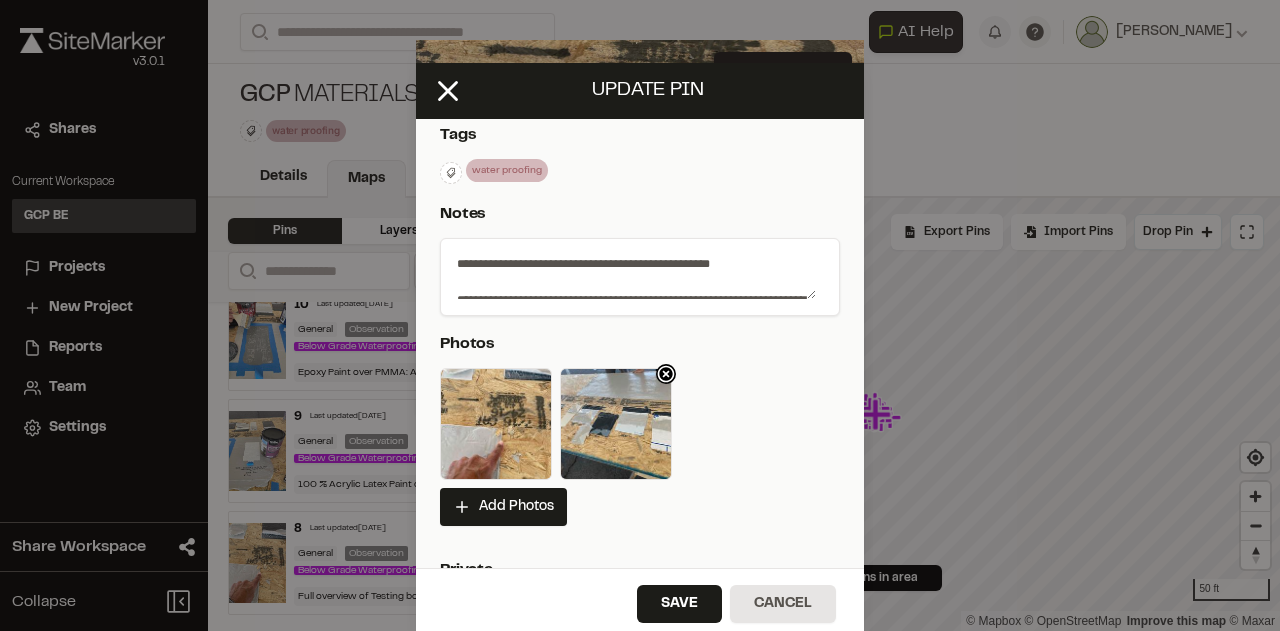 scroll, scrollTop: 300, scrollLeft: 0, axis: vertical 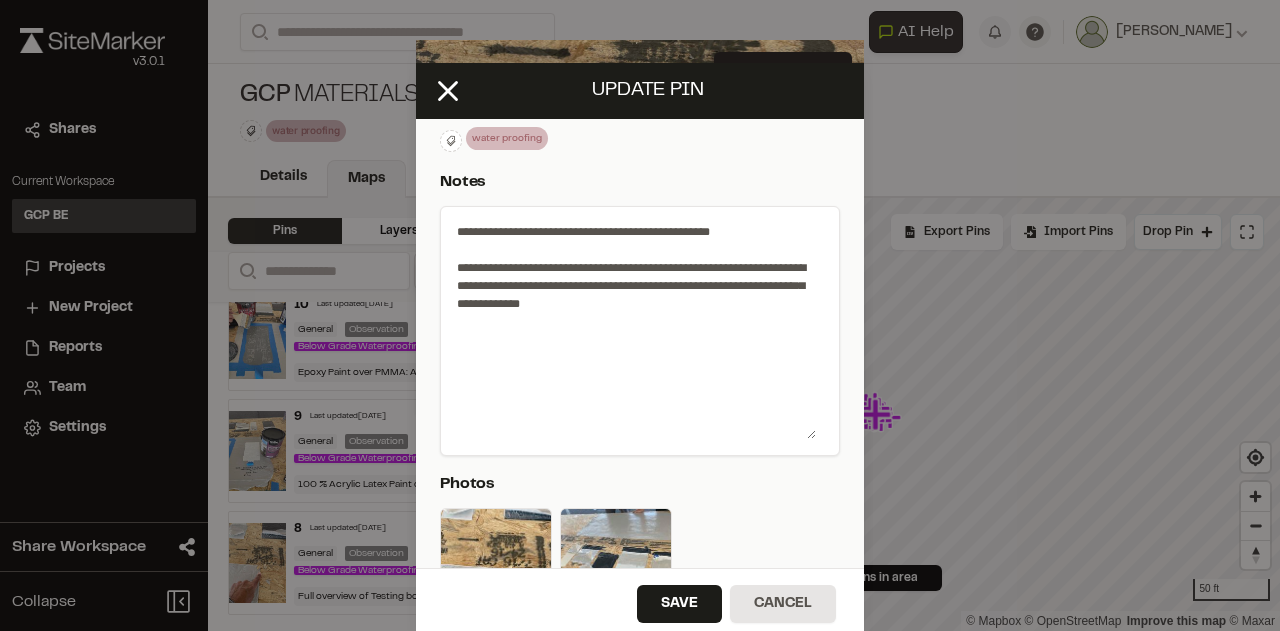 drag, startPoint x: 800, startPoint y: 259, endPoint x: 809, endPoint y: 432, distance: 173.23395 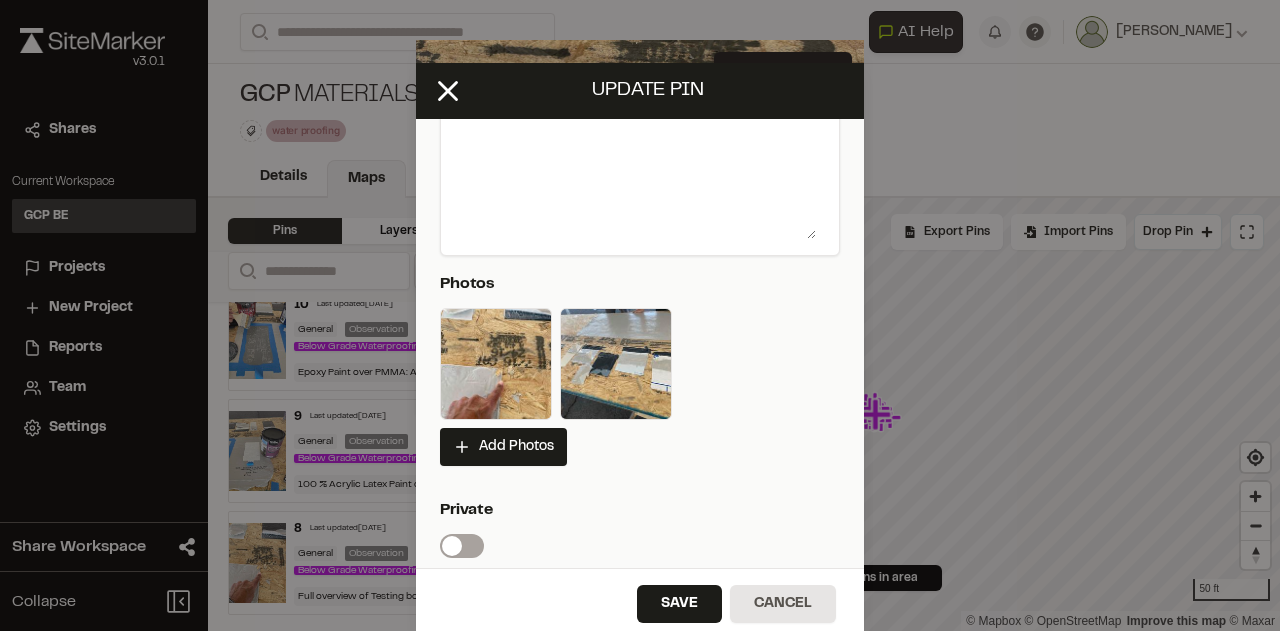 scroll, scrollTop: 300, scrollLeft: 0, axis: vertical 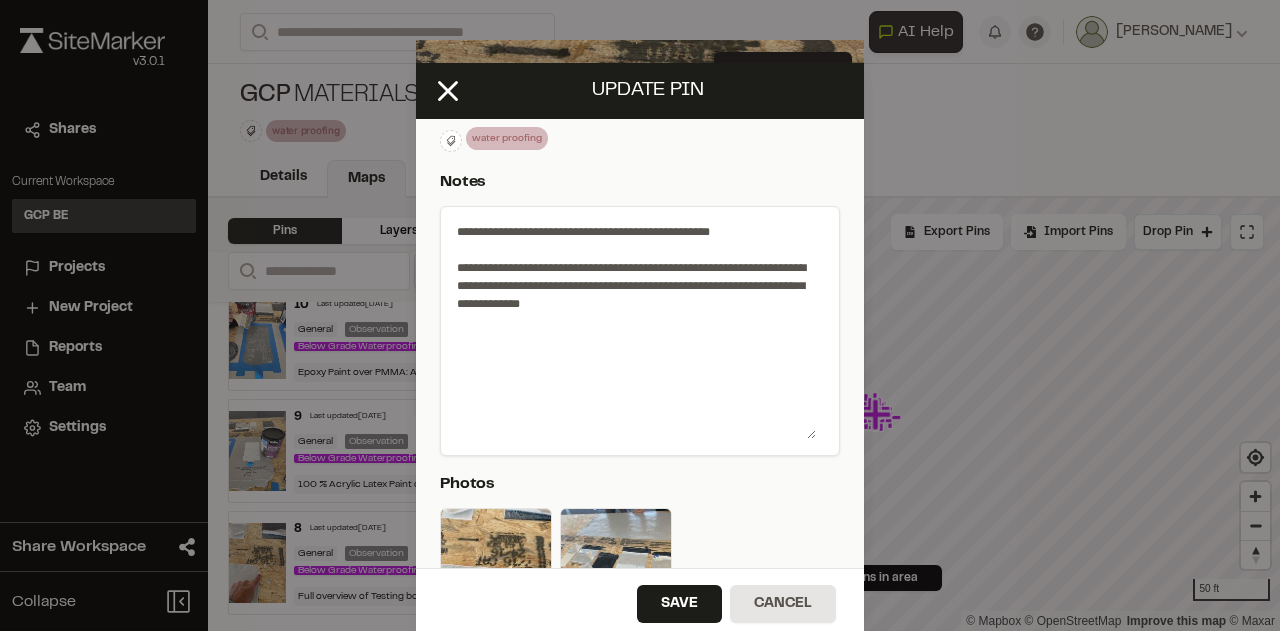 click on "**********" at bounding box center (632, 327) 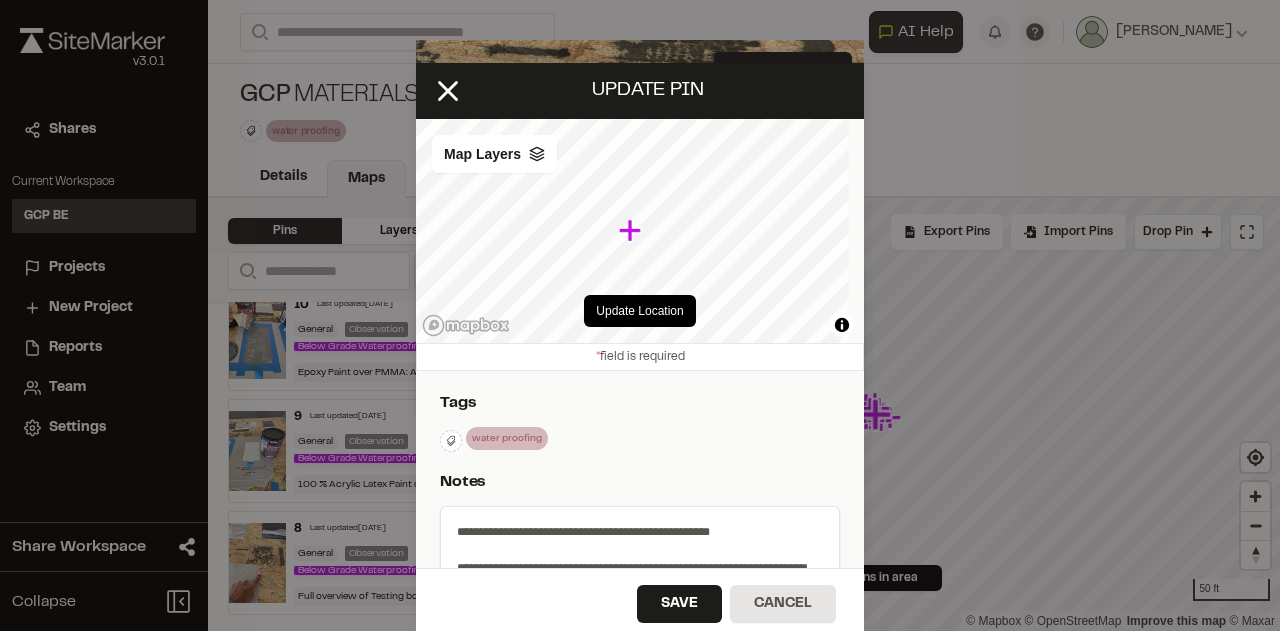 scroll, scrollTop: 300, scrollLeft: 0, axis: vertical 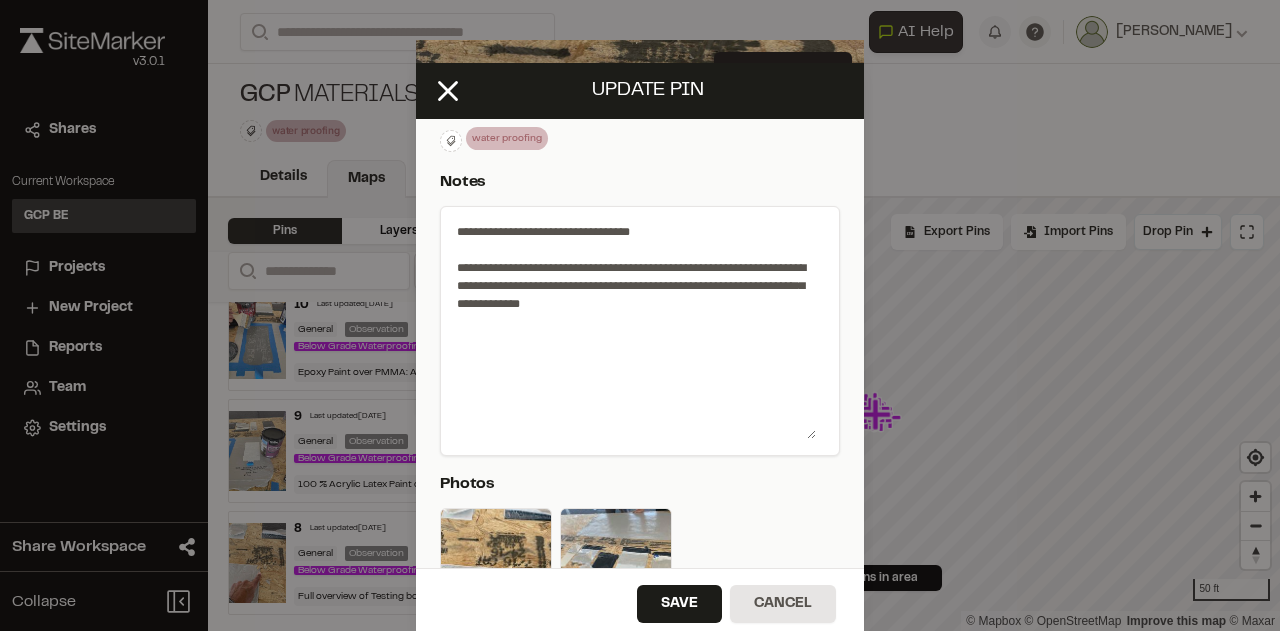 click on "**********" at bounding box center (632, 327) 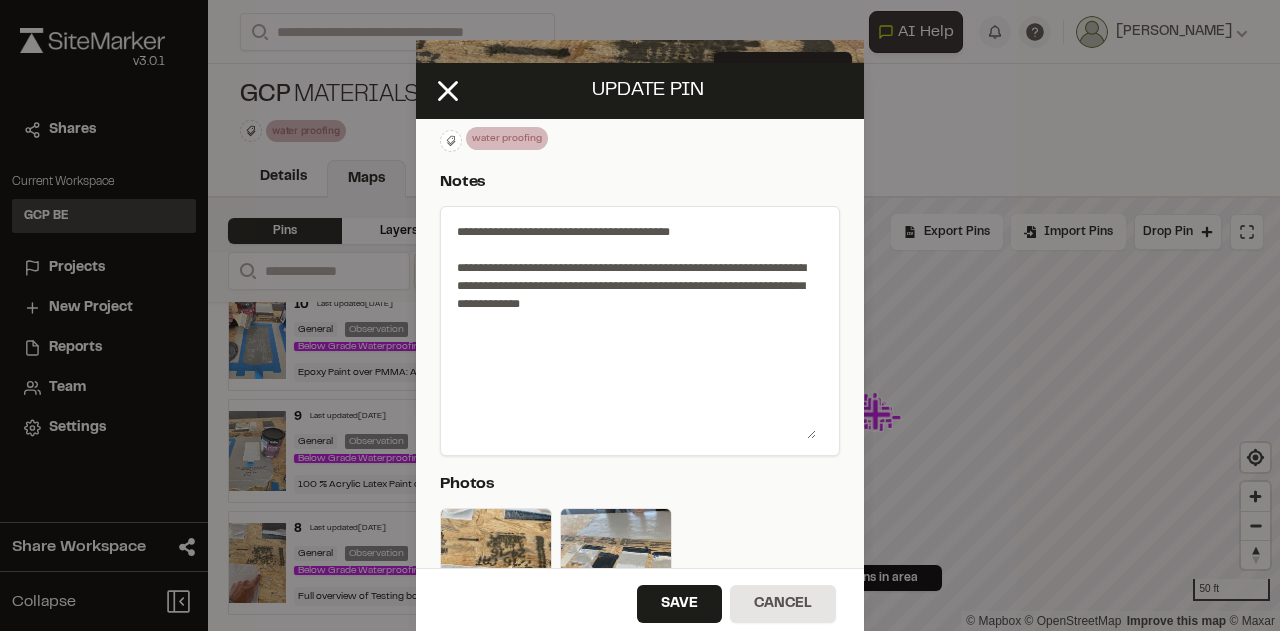 click on "**********" at bounding box center [632, 327] 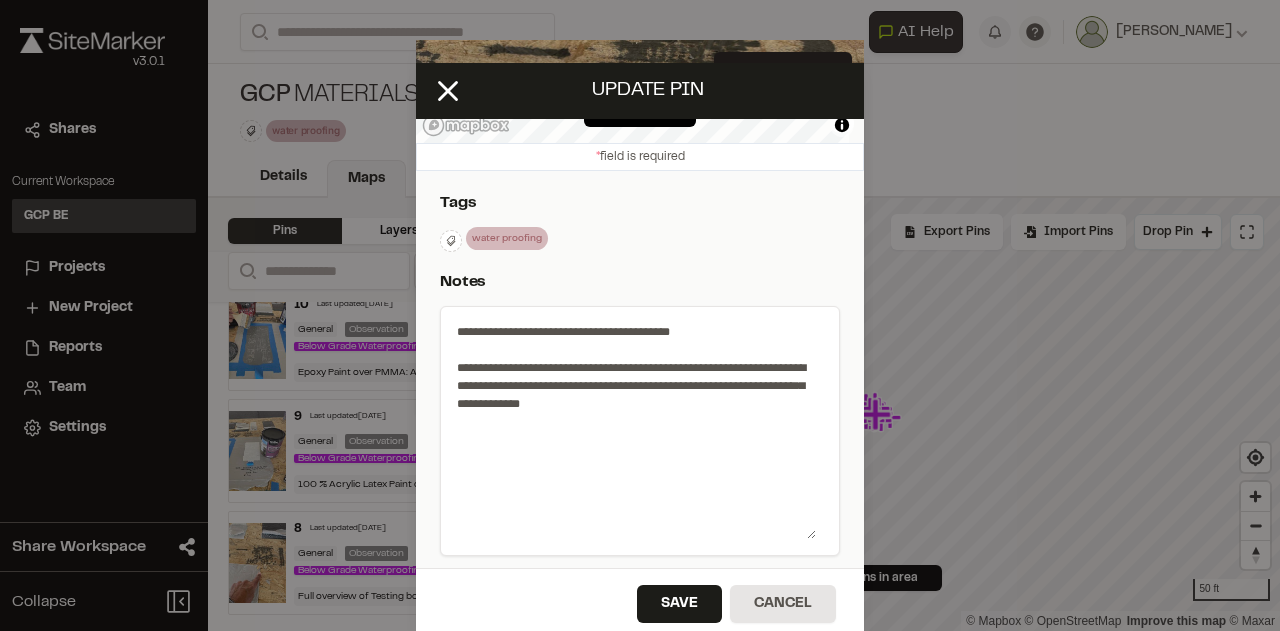 scroll, scrollTop: 400, scrollLeft: 0, axis: vertical 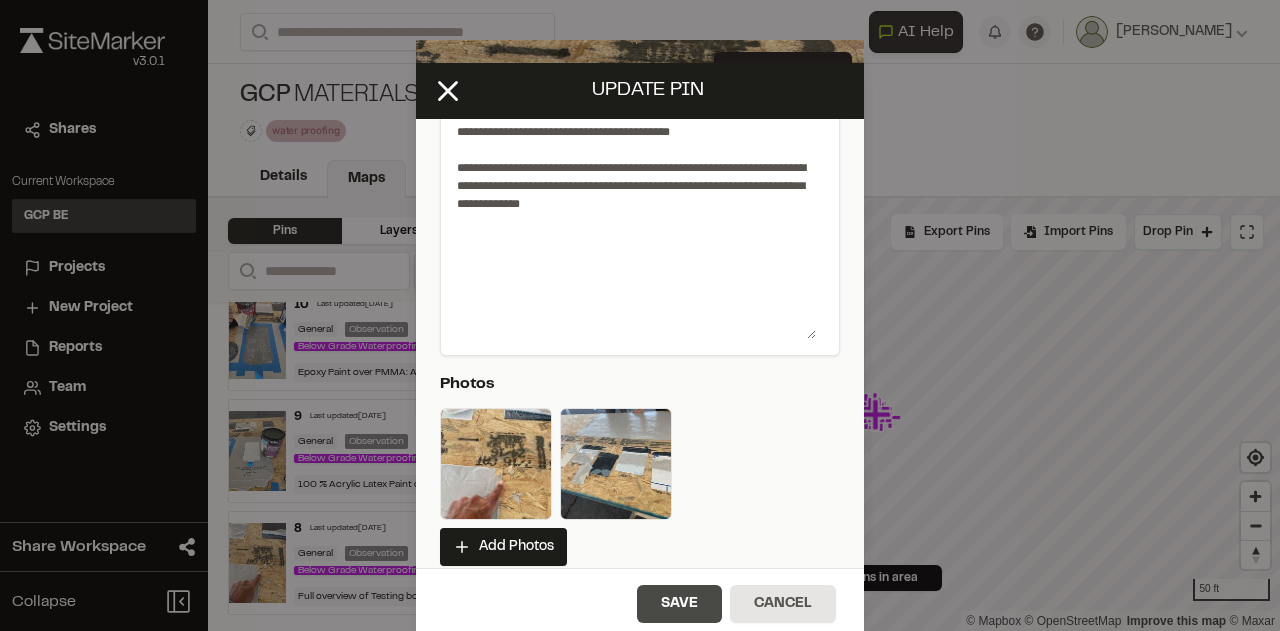 type on "**********" 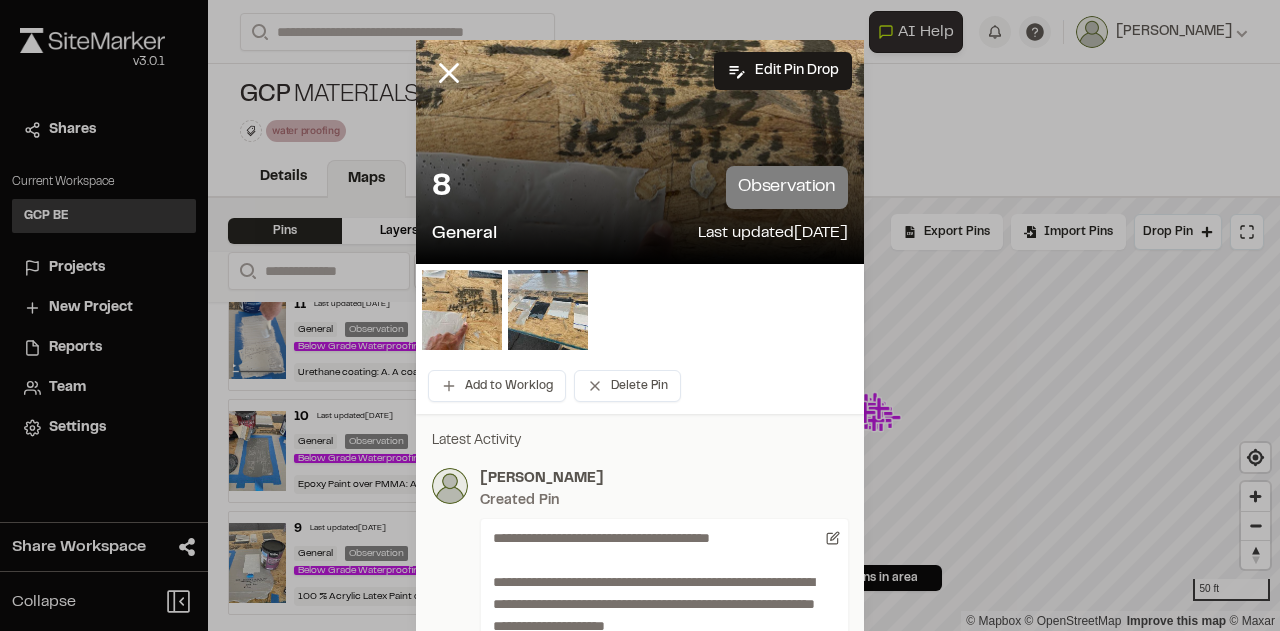 scroll, scrollTop: 0, scrollLeft: 0, axis: both 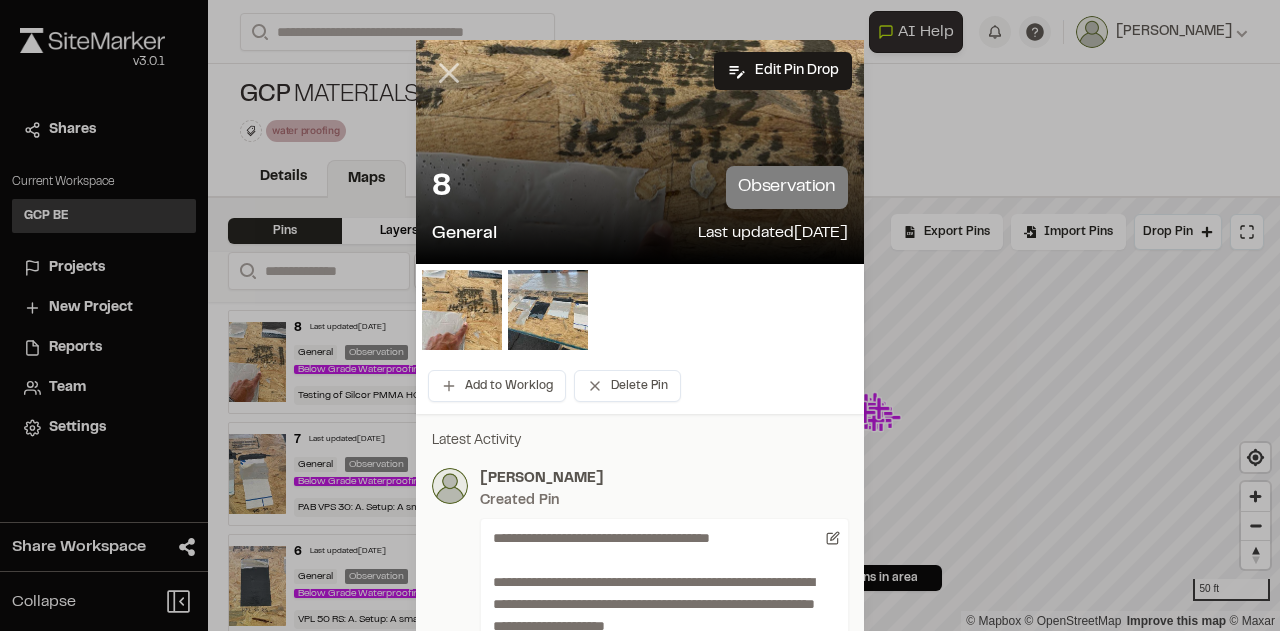 click 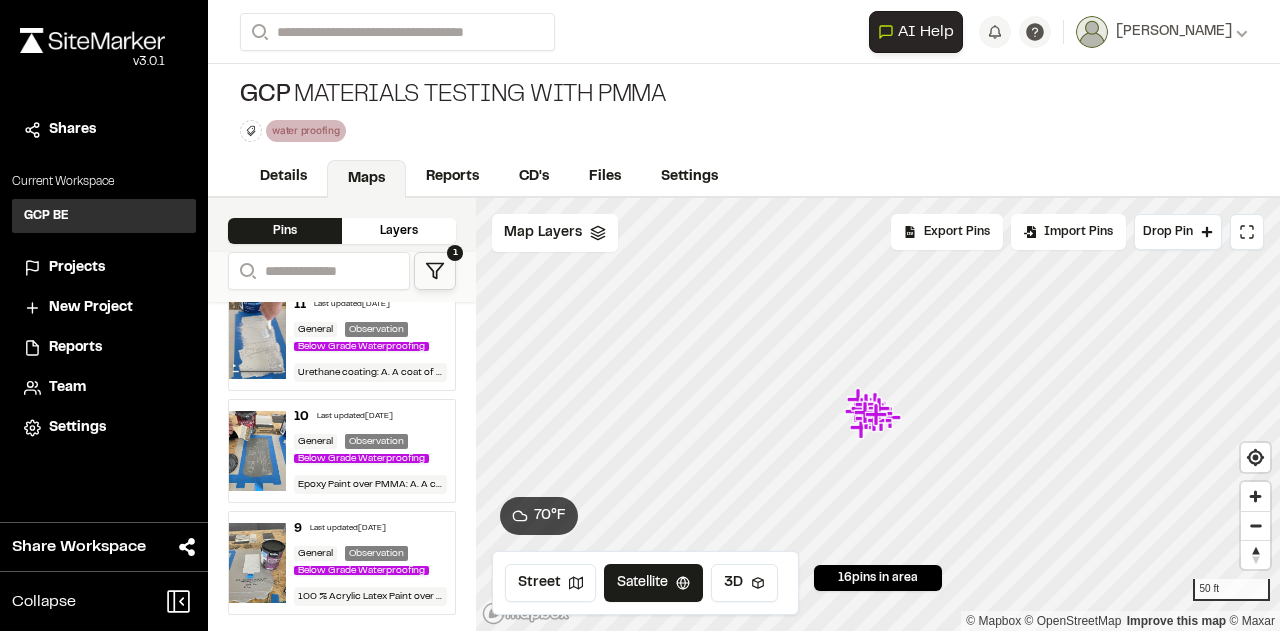 scroll, scrollTop: 1754, scrollLeft: 0, axis: vertical 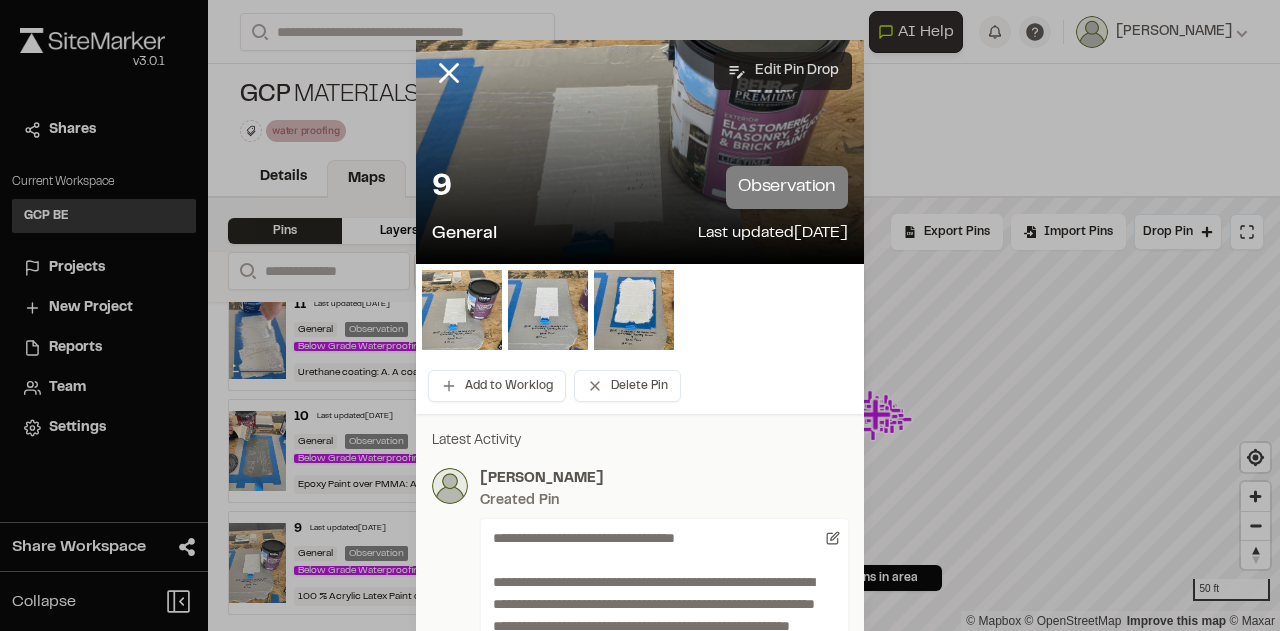 click on "Edit Pin Drop" at bounding box center [783, 71] 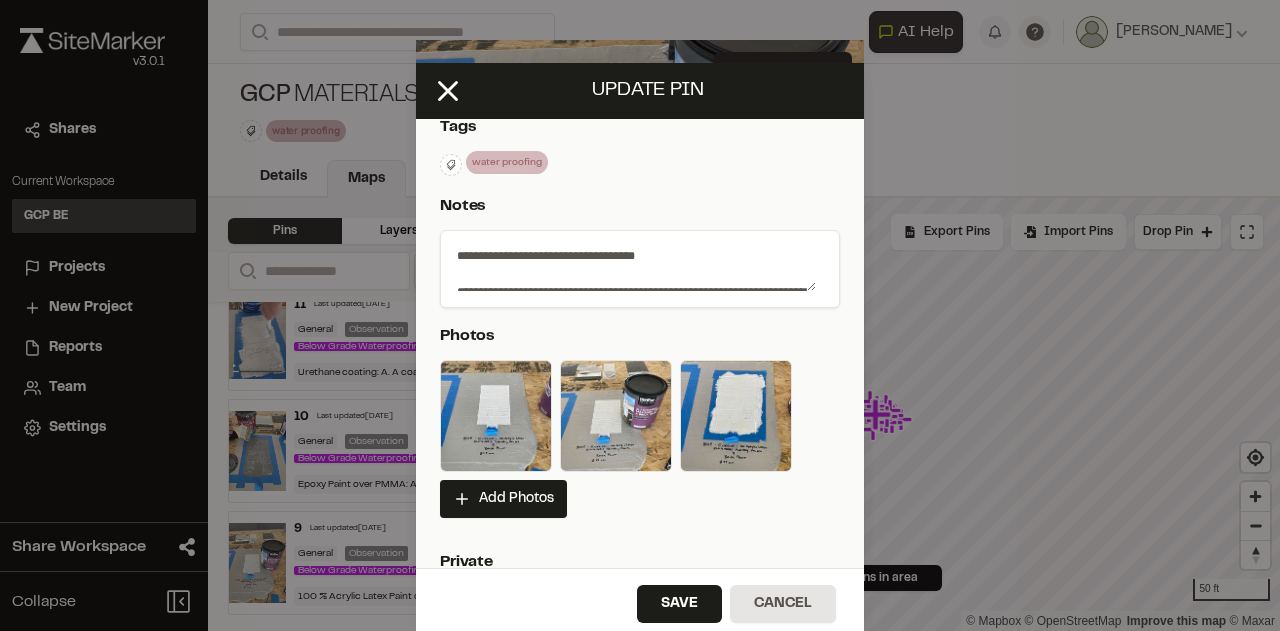 scroll, scrollTop: 300, scrollLeft: 0, axis: vertical 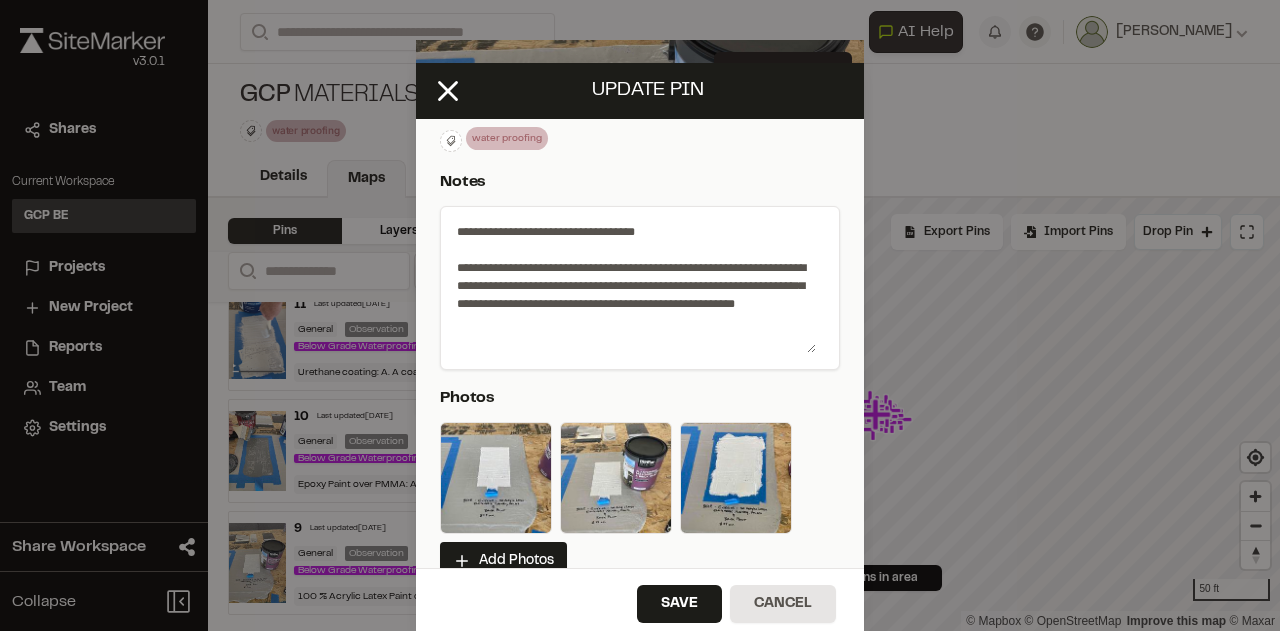 drag, startPoint x: 802, startPoint y: 259, endPoint x: 807, endPoint y: 346, distance: 87.14356 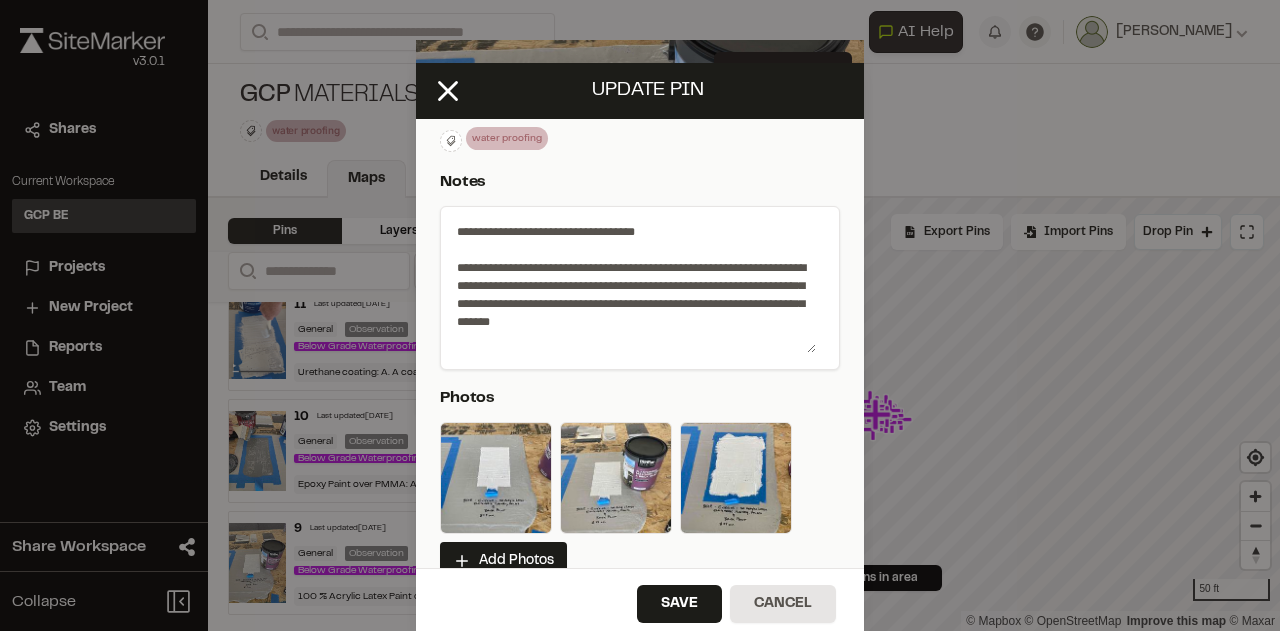 scroll, scrollTop: 600, scrollLeft: 0, axis: vertical 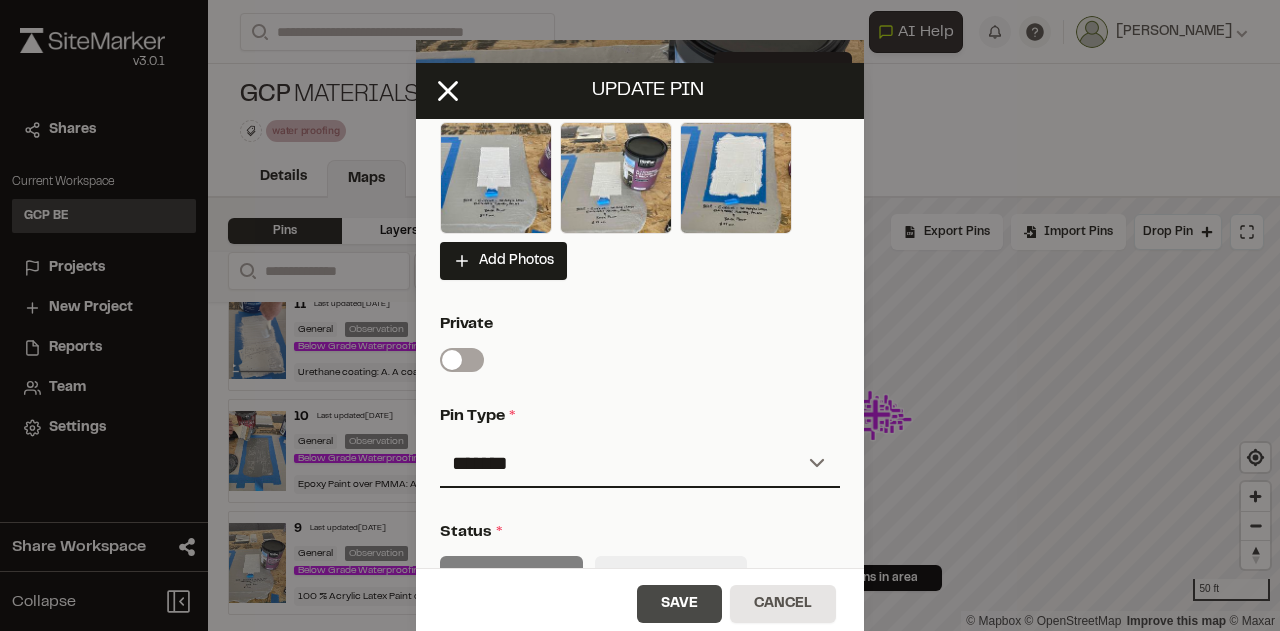 type on "**********" 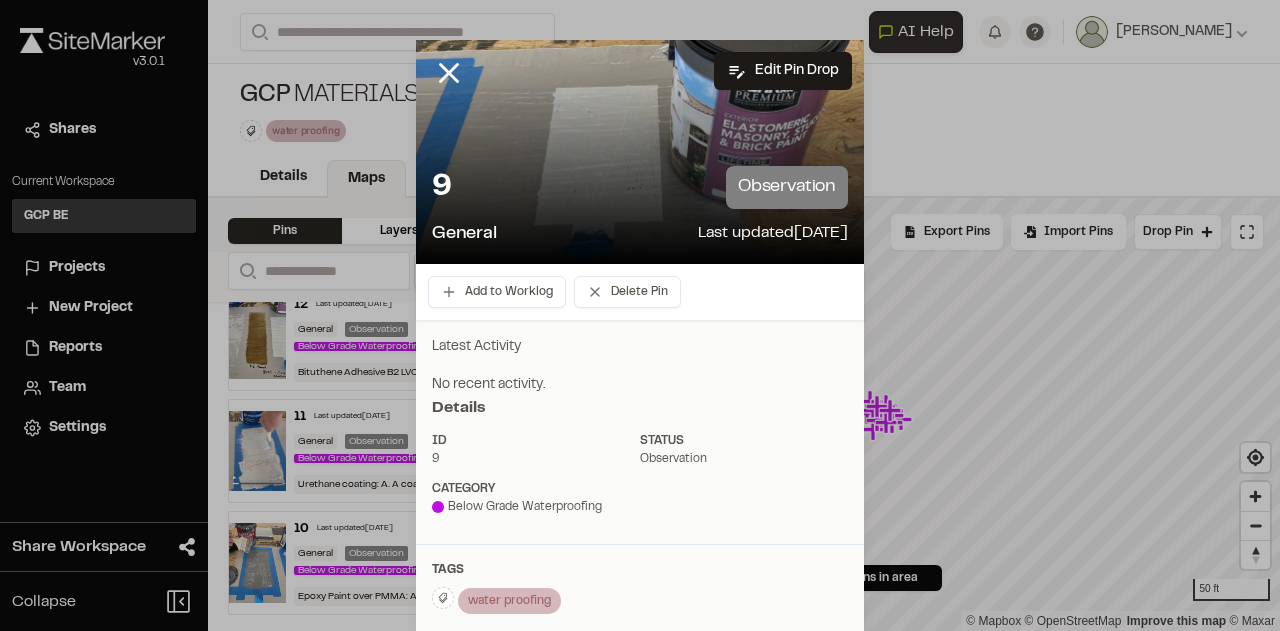 scroll, scrollTop: 0, scrollLeft: 0, axis: both 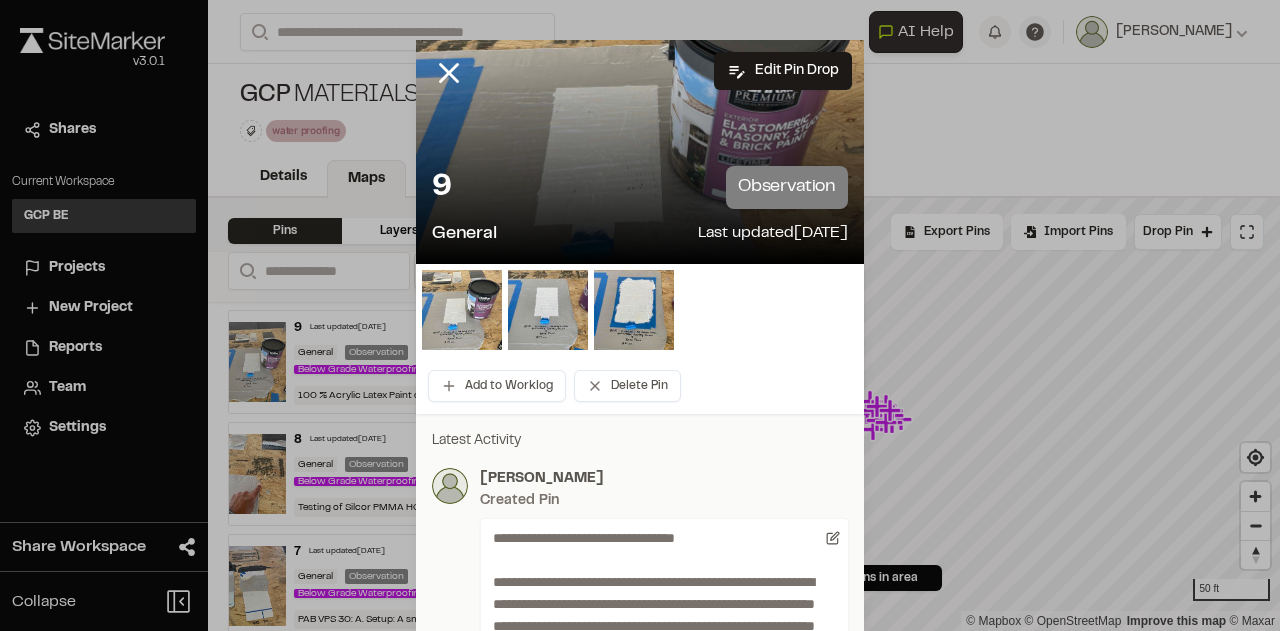 drag, startPoint x: 434, startPoint y: 63, endPoint x: 435, endPoint y: 149, distance: 86.00581 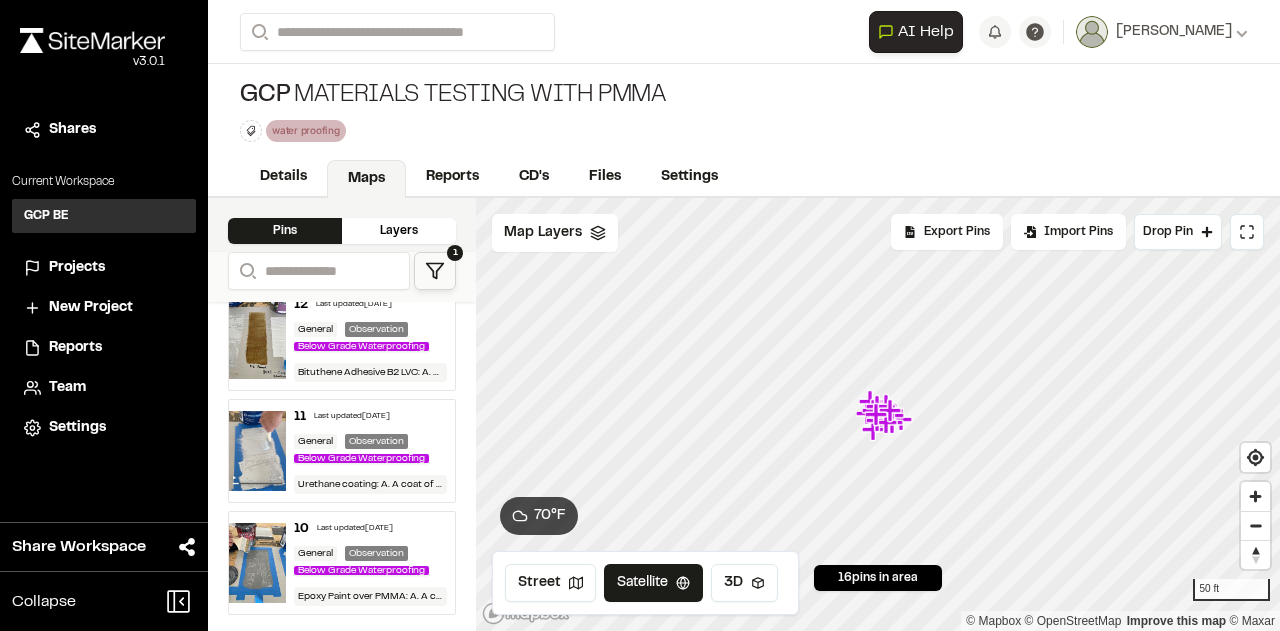 scroll, scrollTop: 1754, scrollLeft: 0, axis: vertical 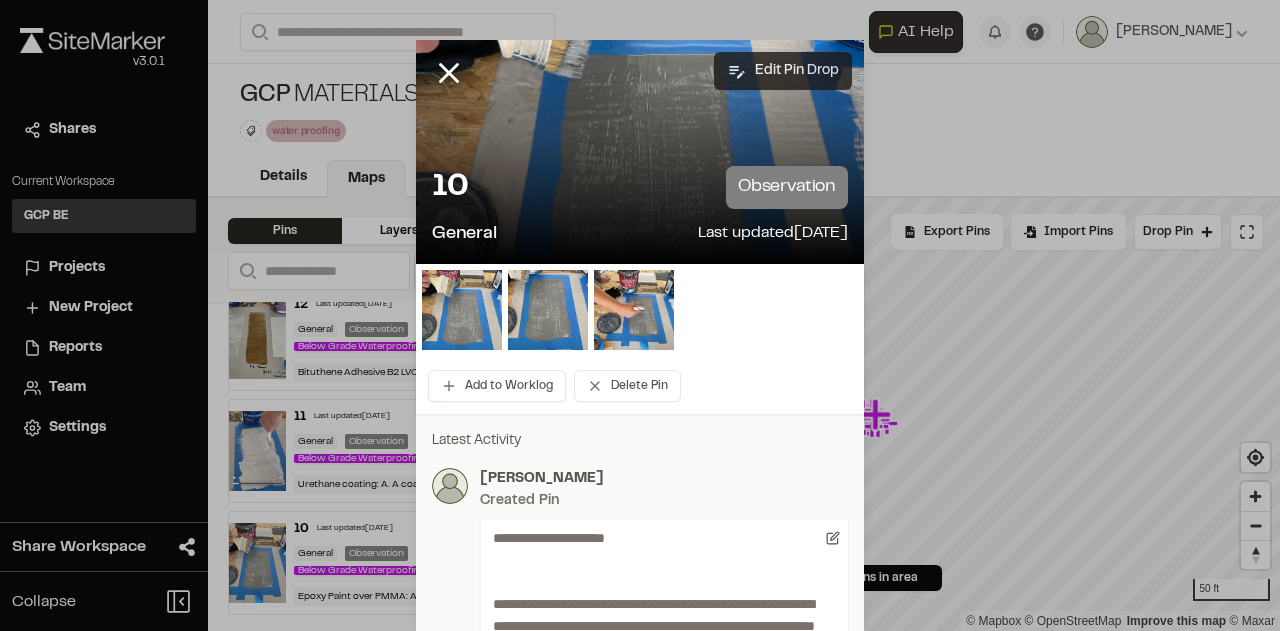 click on "Edit Pin Drop" at bounding box center [783, 71] 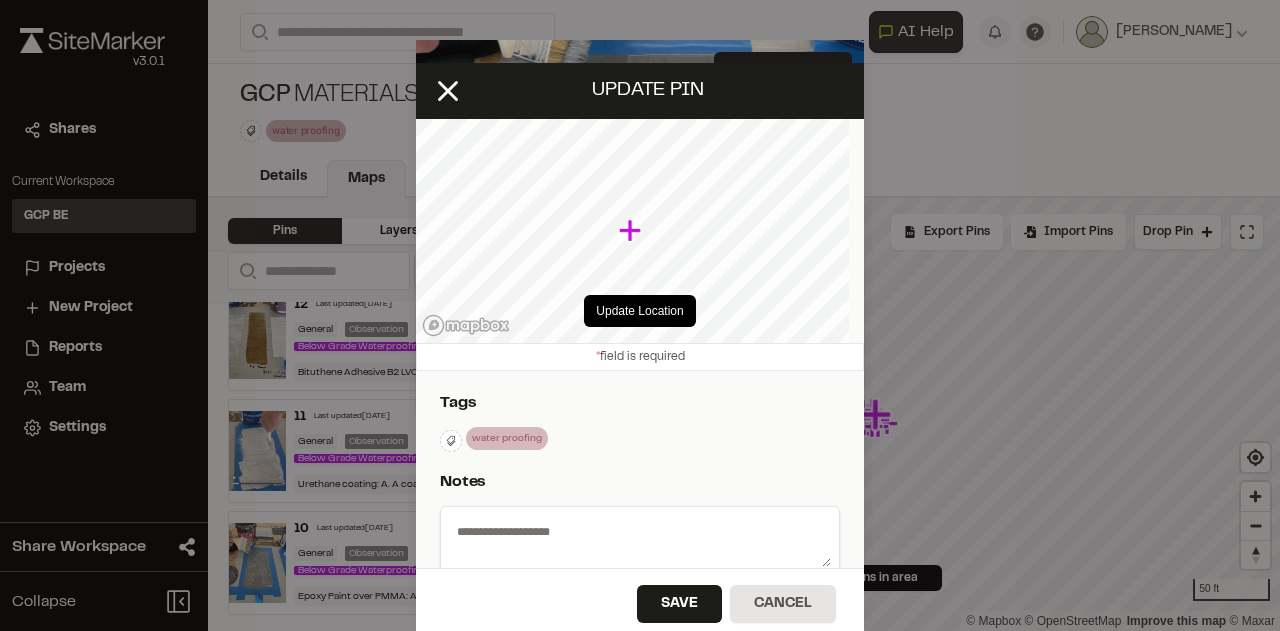 type on "**********" 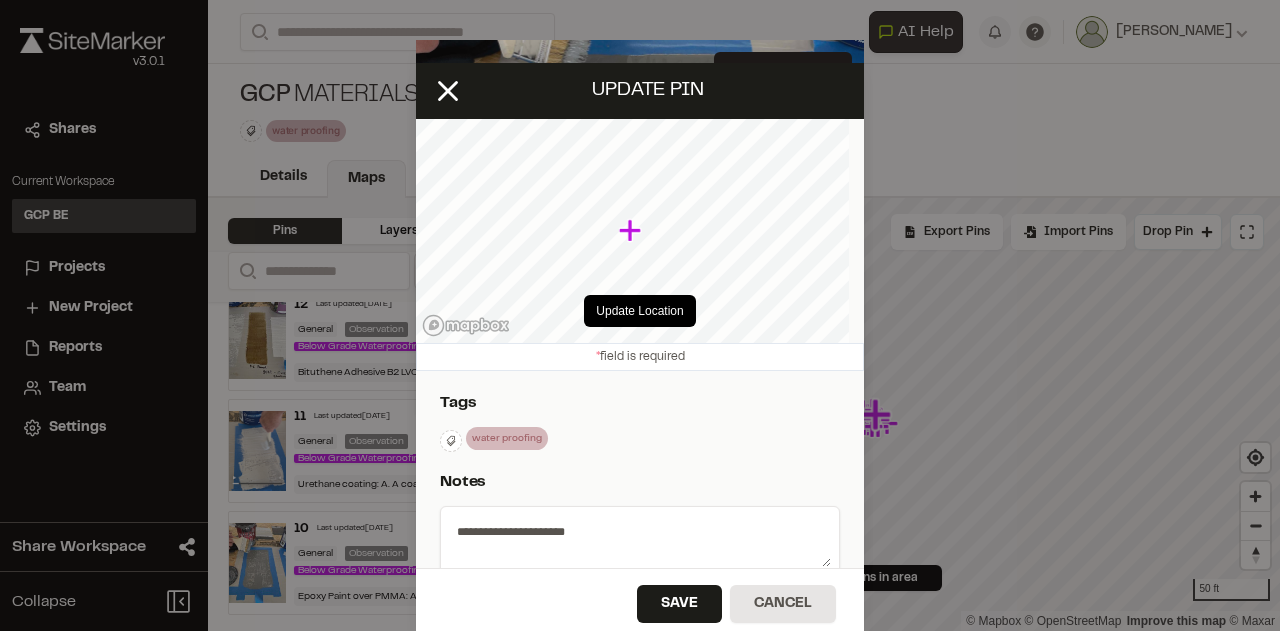 select on "****" 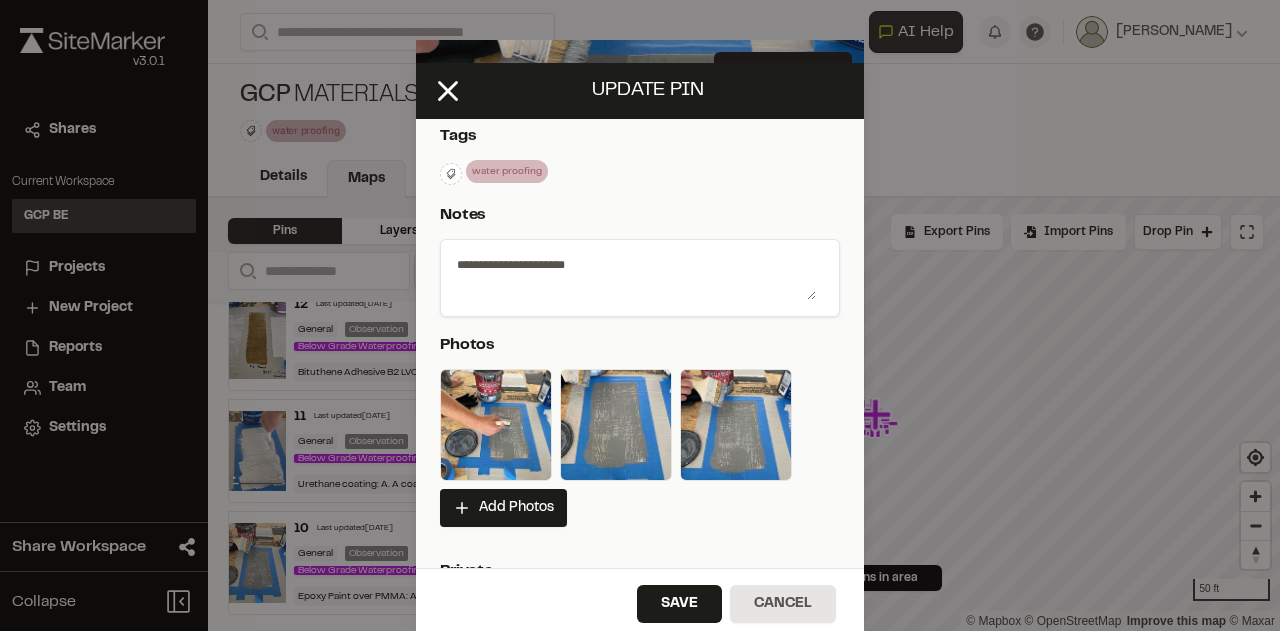 scroll, scrollTop: 300, scrollLeft: 0, axis: vertical 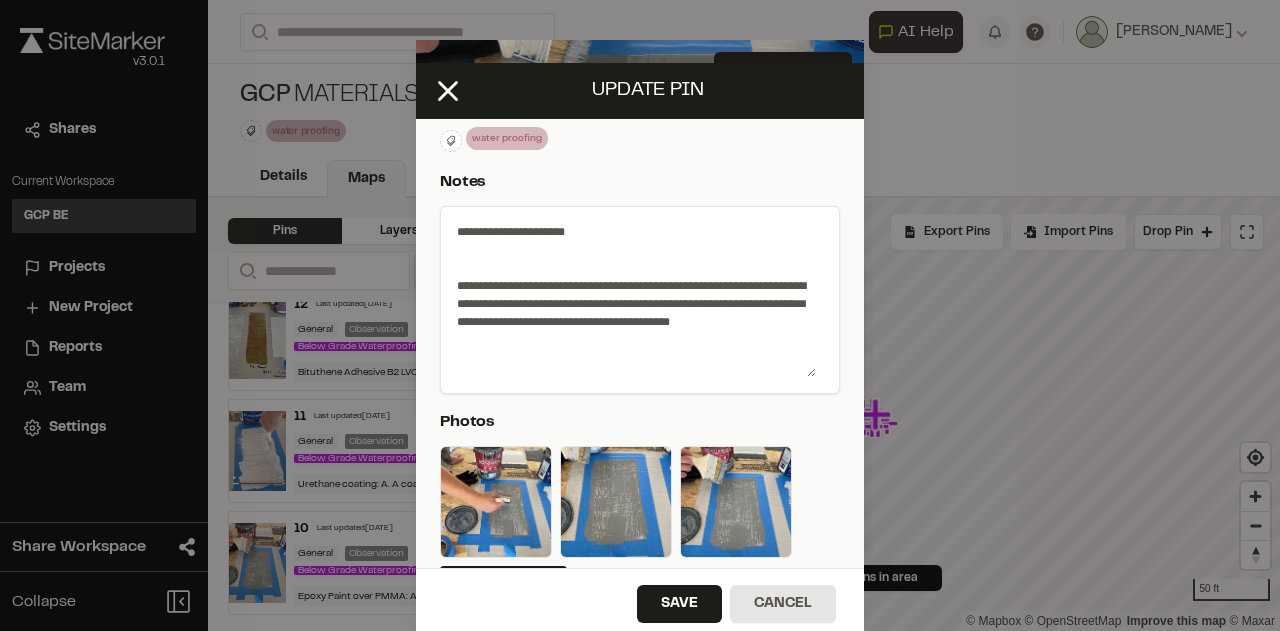drag, startPoint x: 801, startPoint y: 263, endPoint x: 795, endPoint y: 373, distance: 110.16351 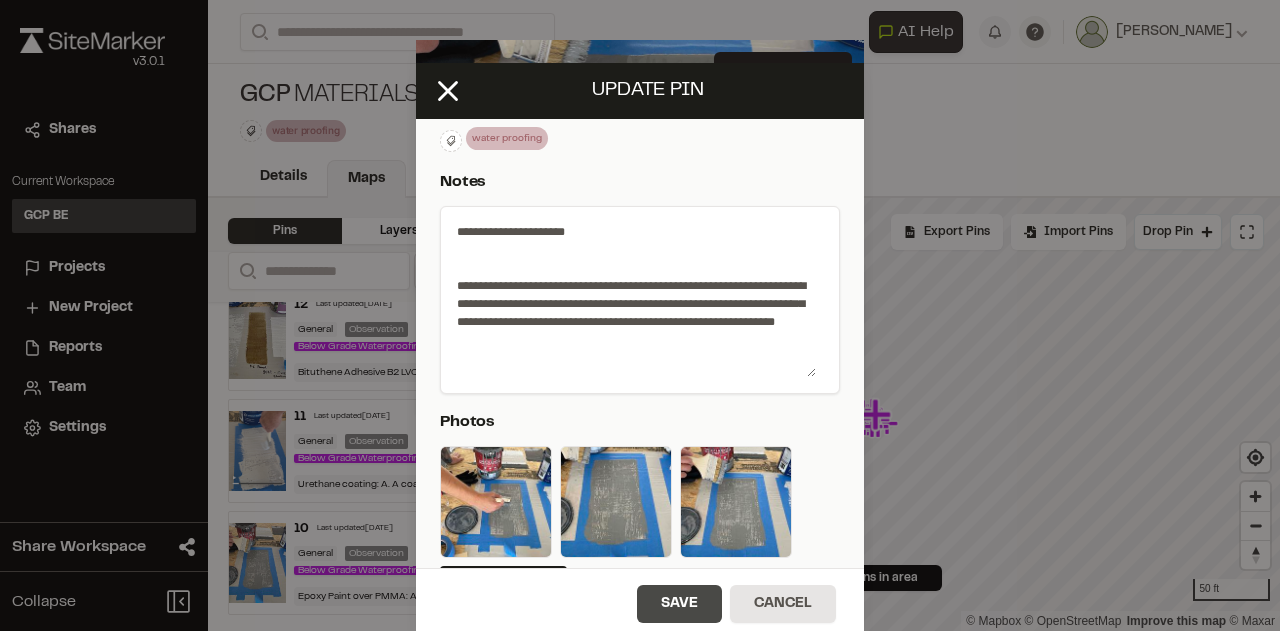 type on "**********" 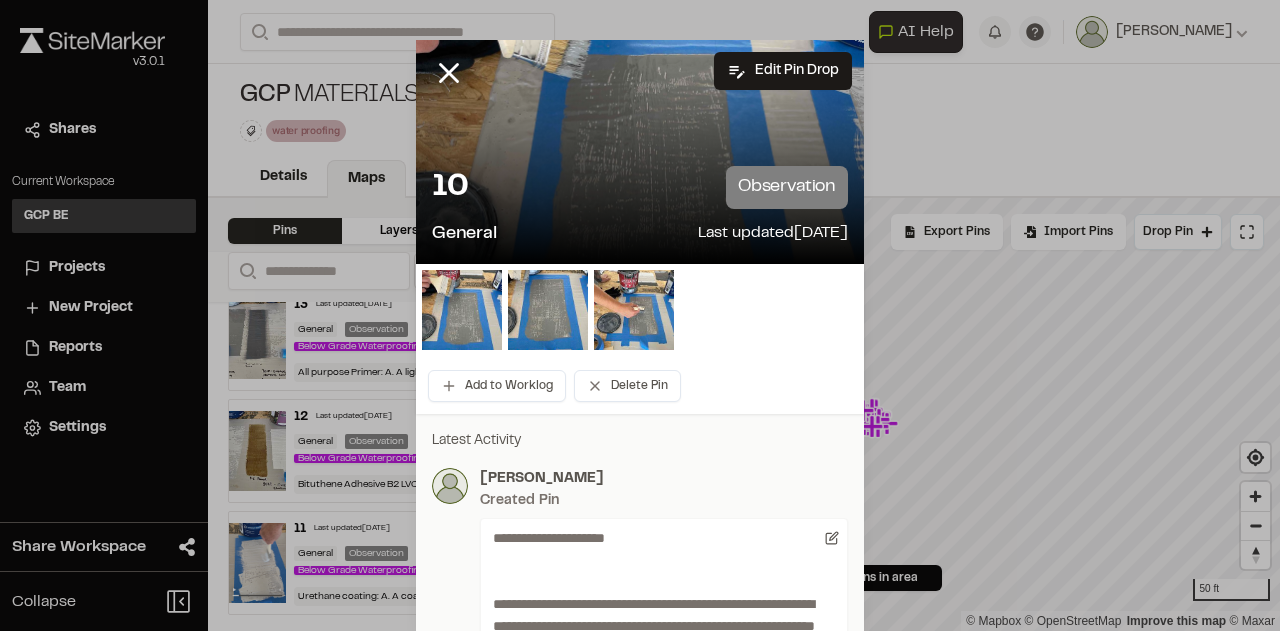 scroll, scrollTop: 0, scrollLeft: 0, axis: both 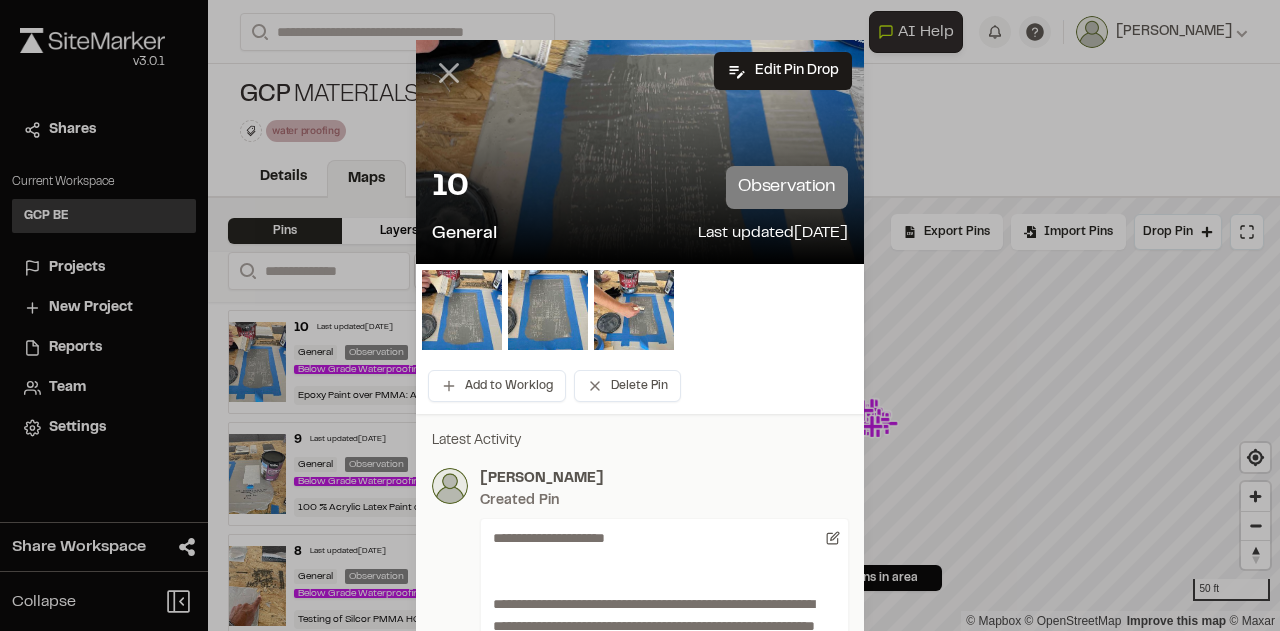 click 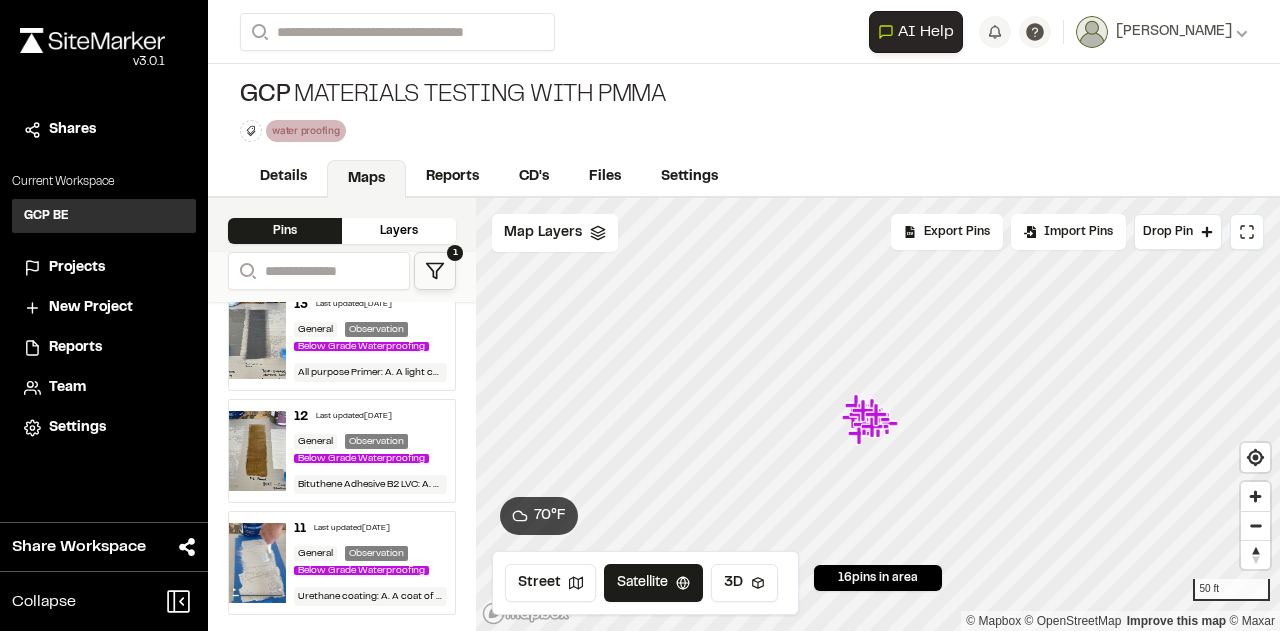 scroll, scrollTop: 1754, scrollLeft: 0, axis: vertical 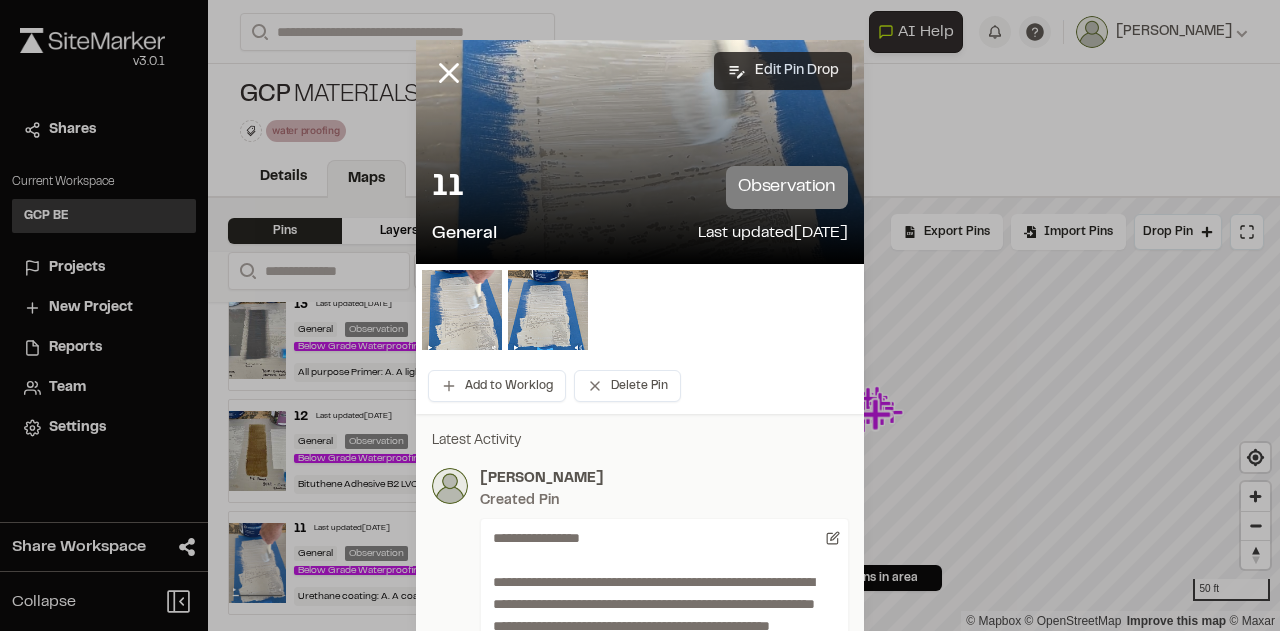 click on "Edit Pin Drop" at bounding box center [783, 71] 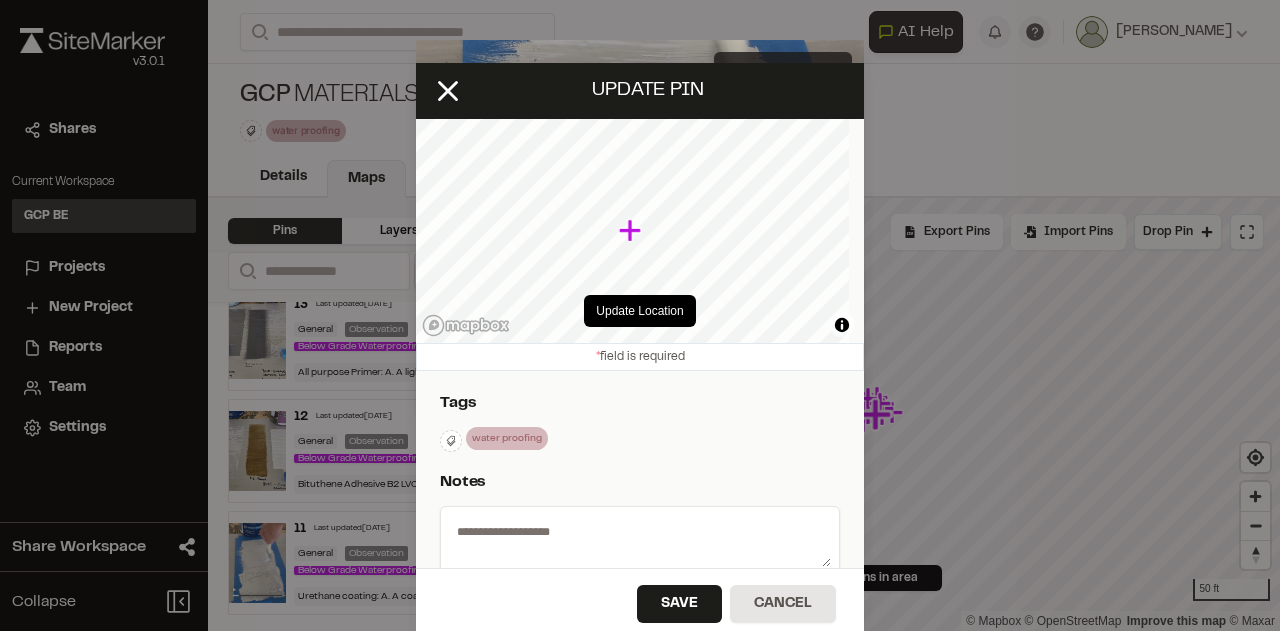 type on "**********" 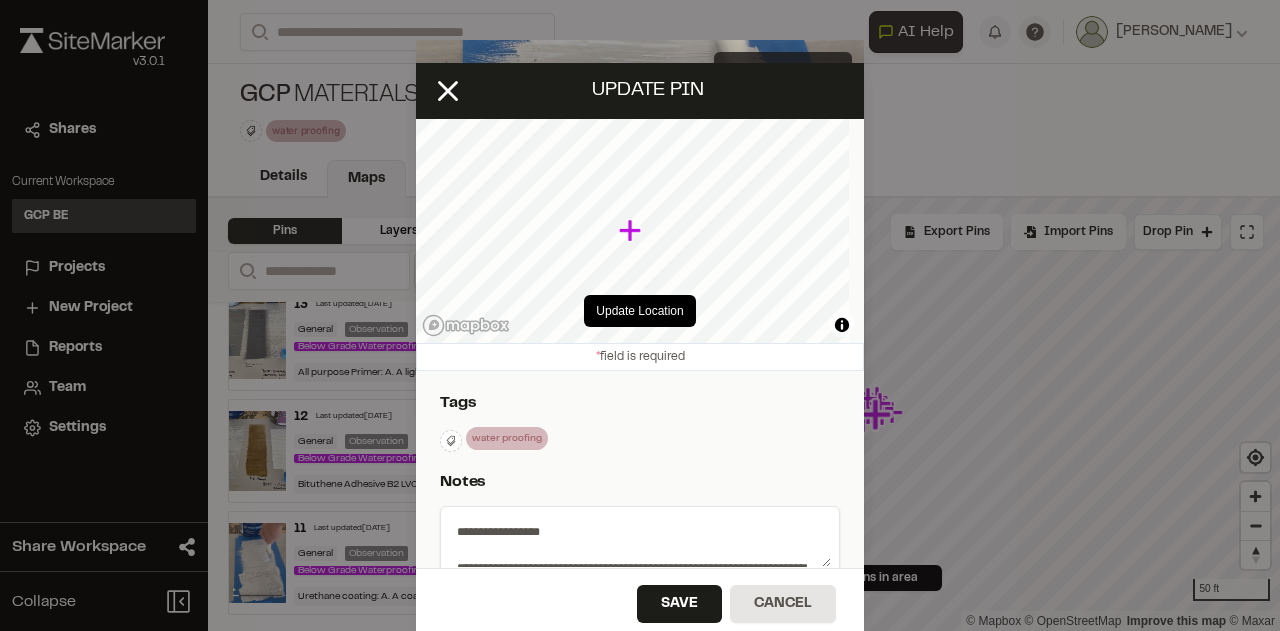 select on "****" 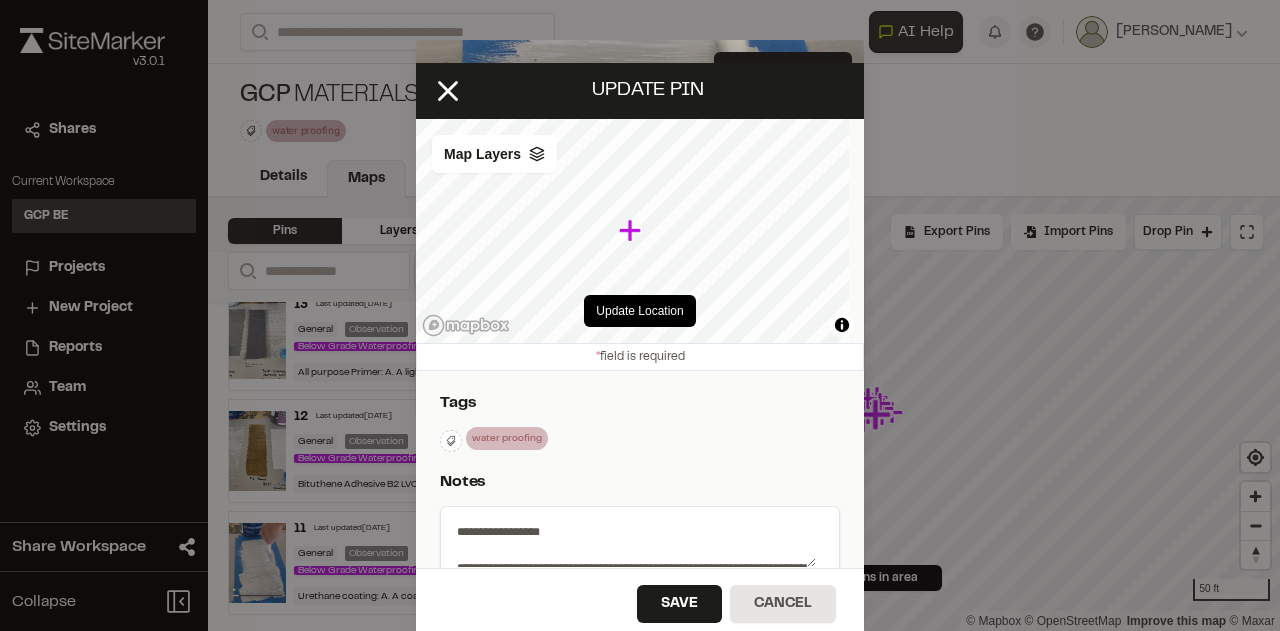scroll, scrollTop: 300, scrollLeft: 0, axis: vertical 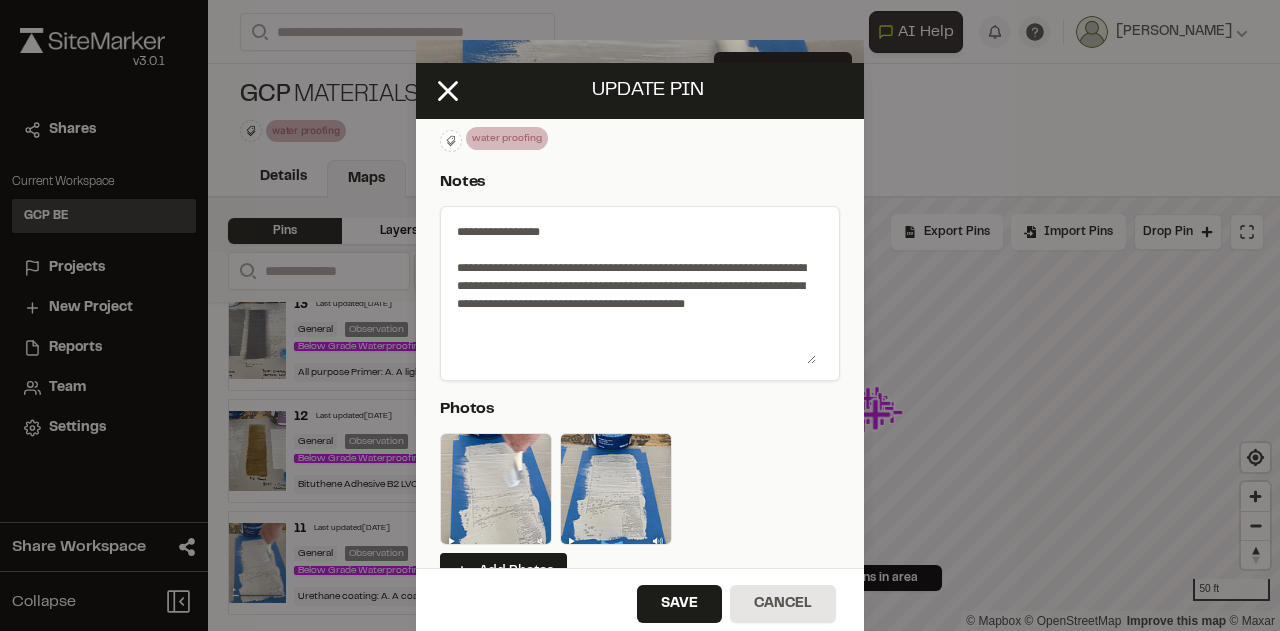 drag, startPoint x: 800, startPoint y: 263, endPoint x: 796, endPoint y: 361, distance: 98.0816 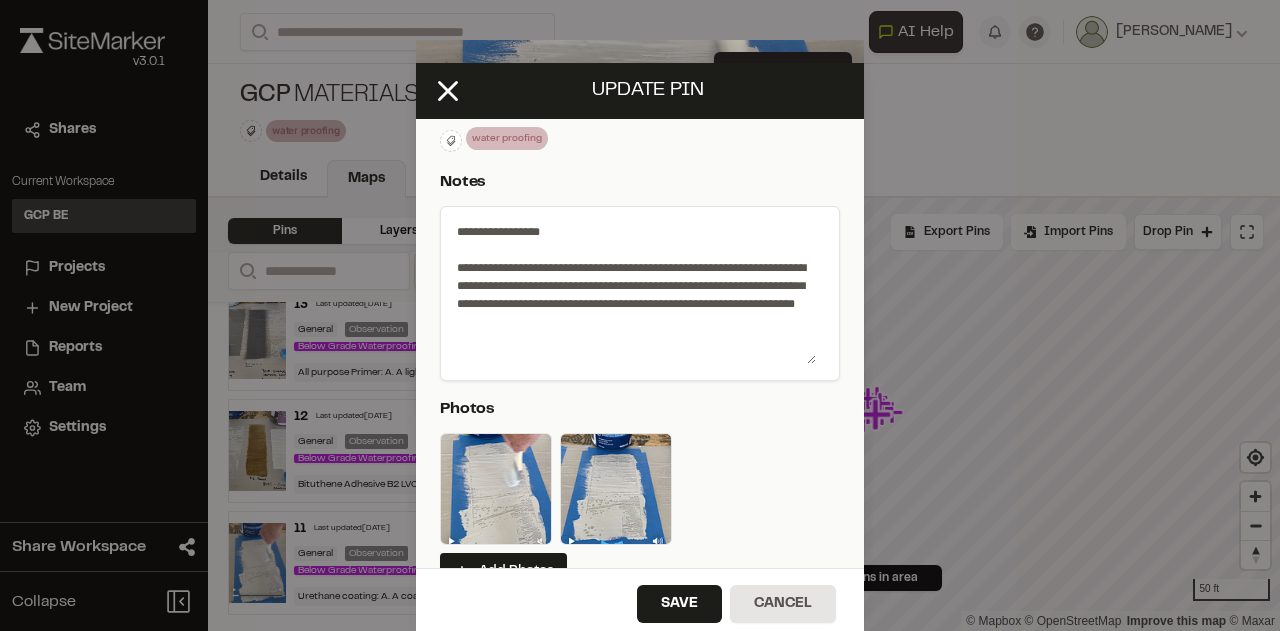 click on "**********" at bounding box center (632, 289) 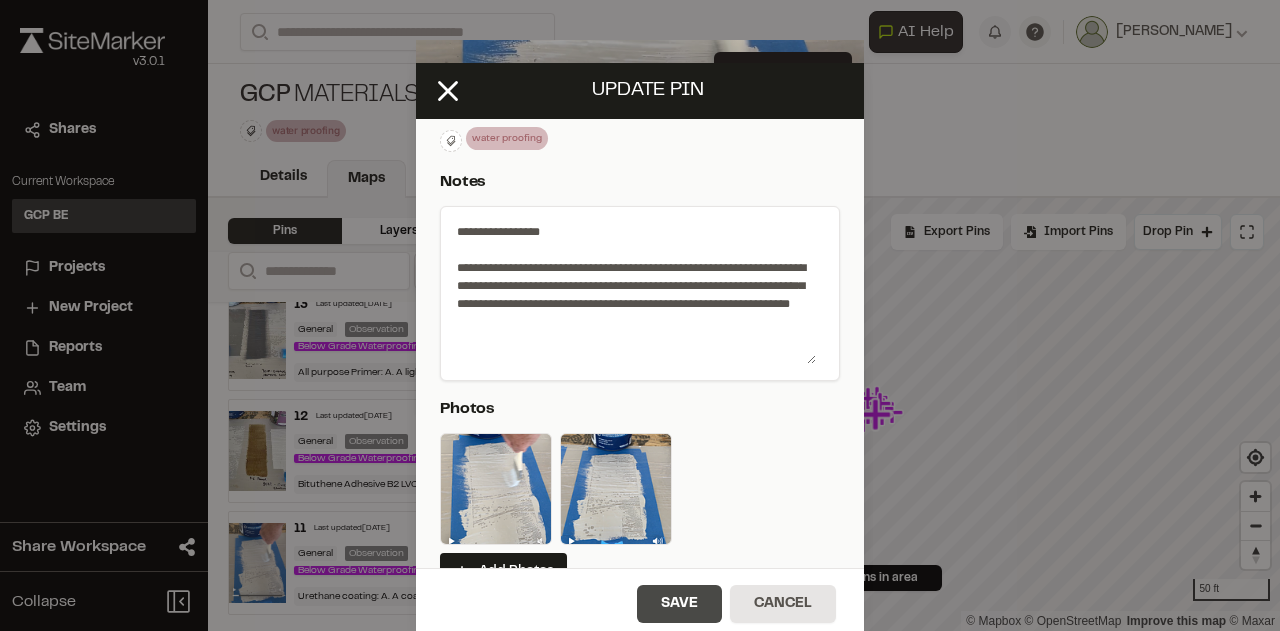 type on "**********" 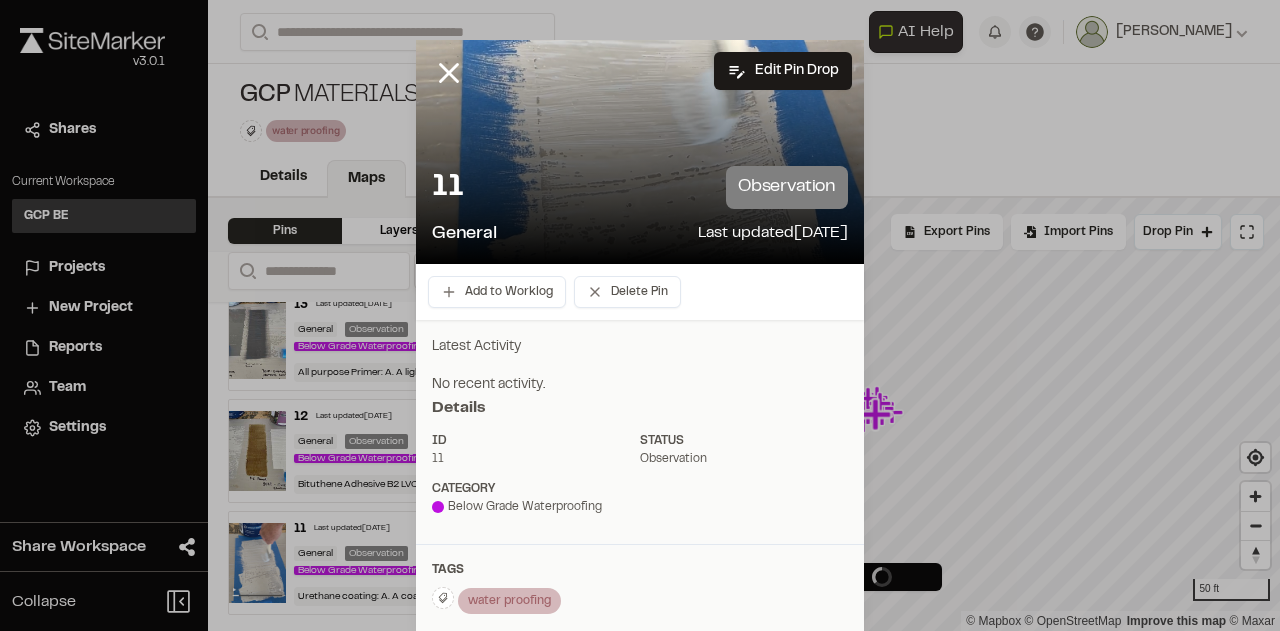 scroll, scrollTop: 0, scrollLeft: 0, axis: both 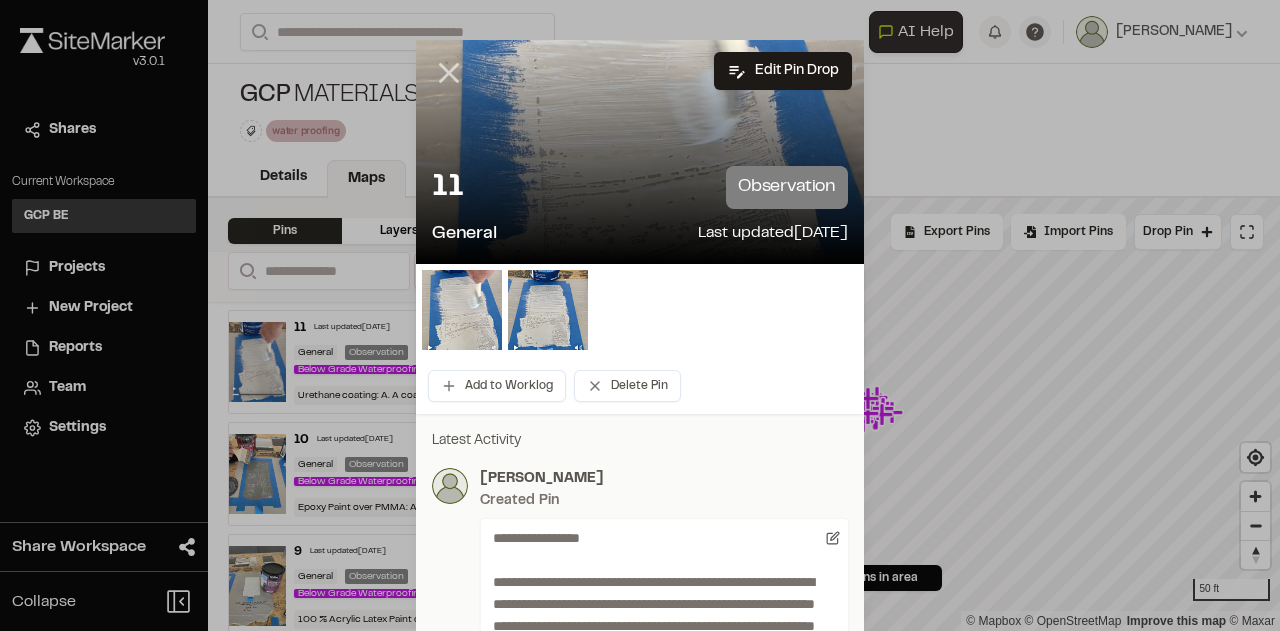 click 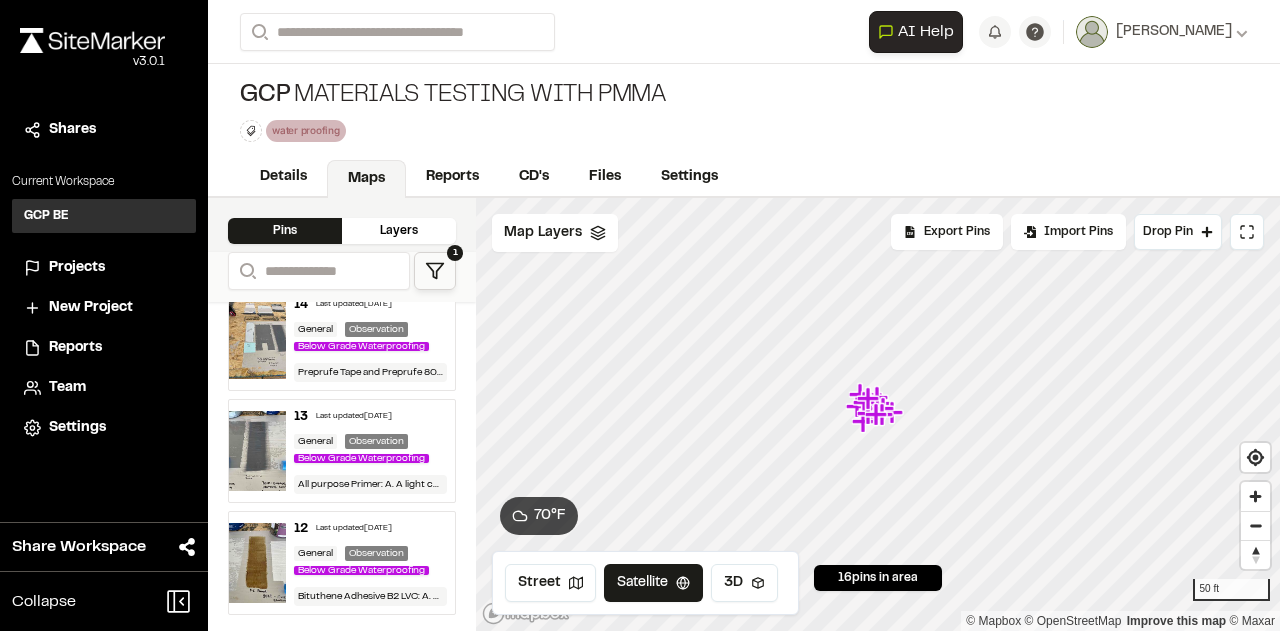 scroll, scrollTop: 1754, scrollLeft: 0, axis: vertical 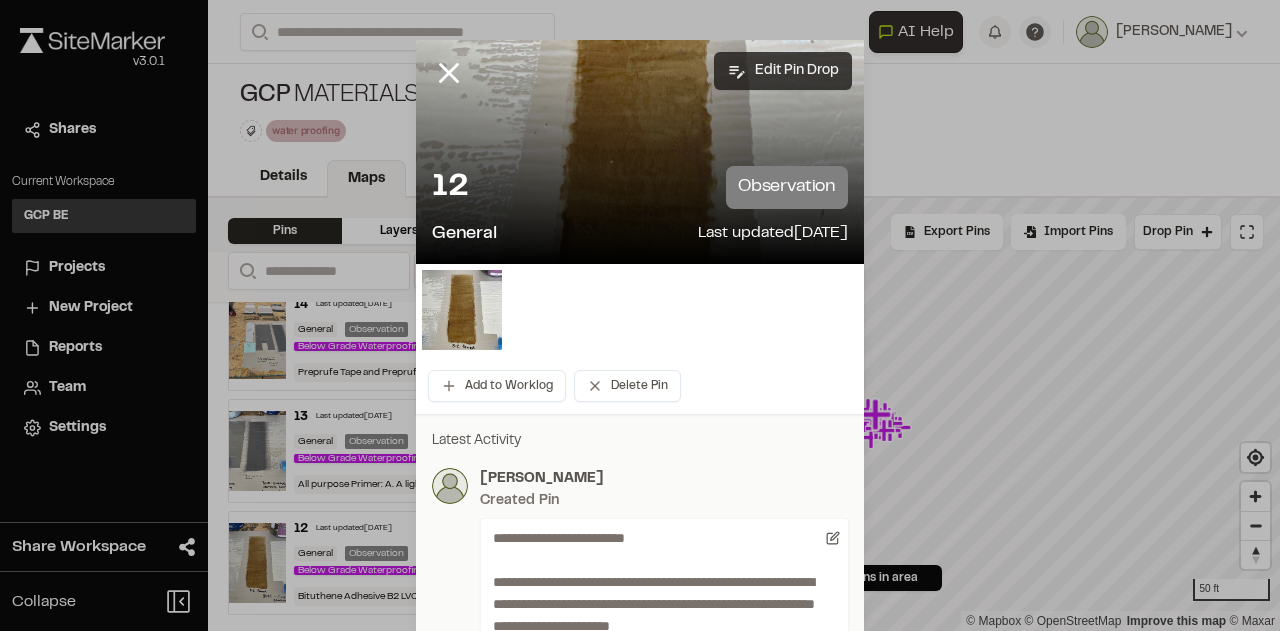click on "Edit Pin Drop" at bounding box center (783, 71) 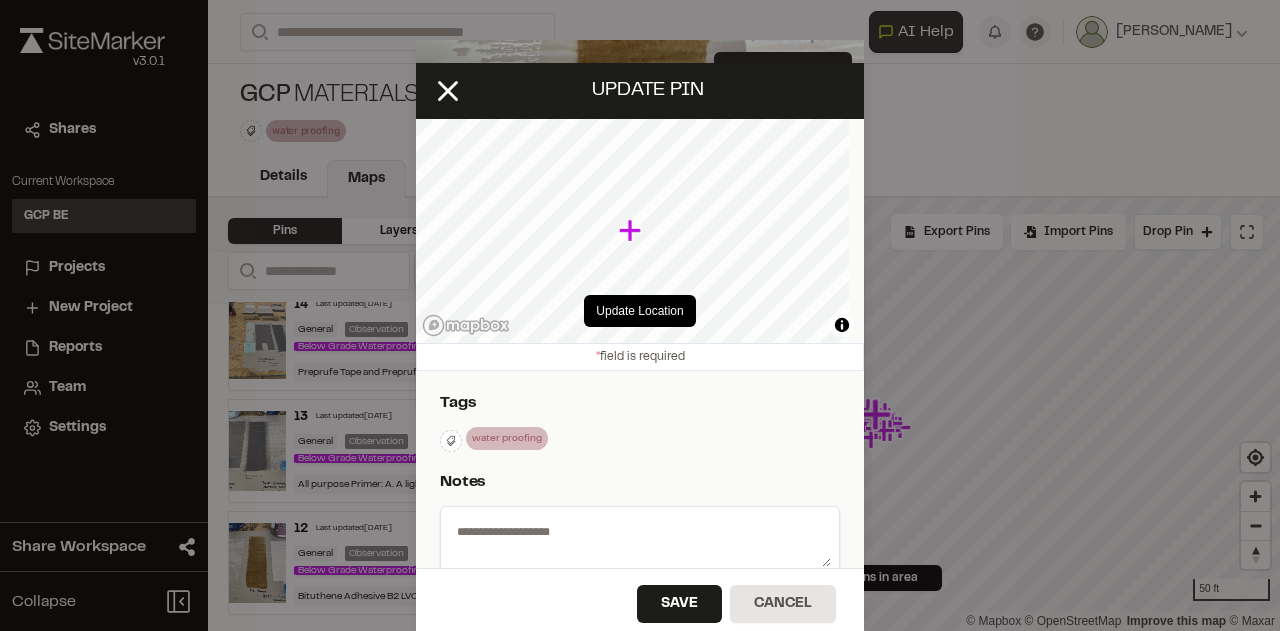 type on "**********" 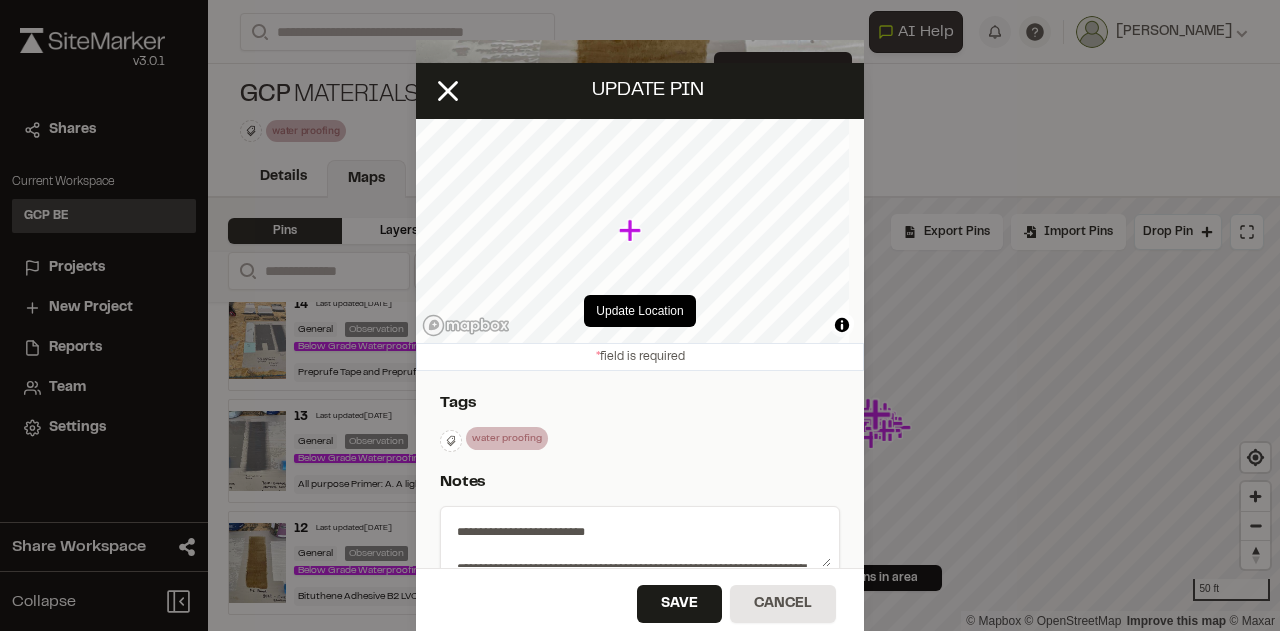 select on "****" 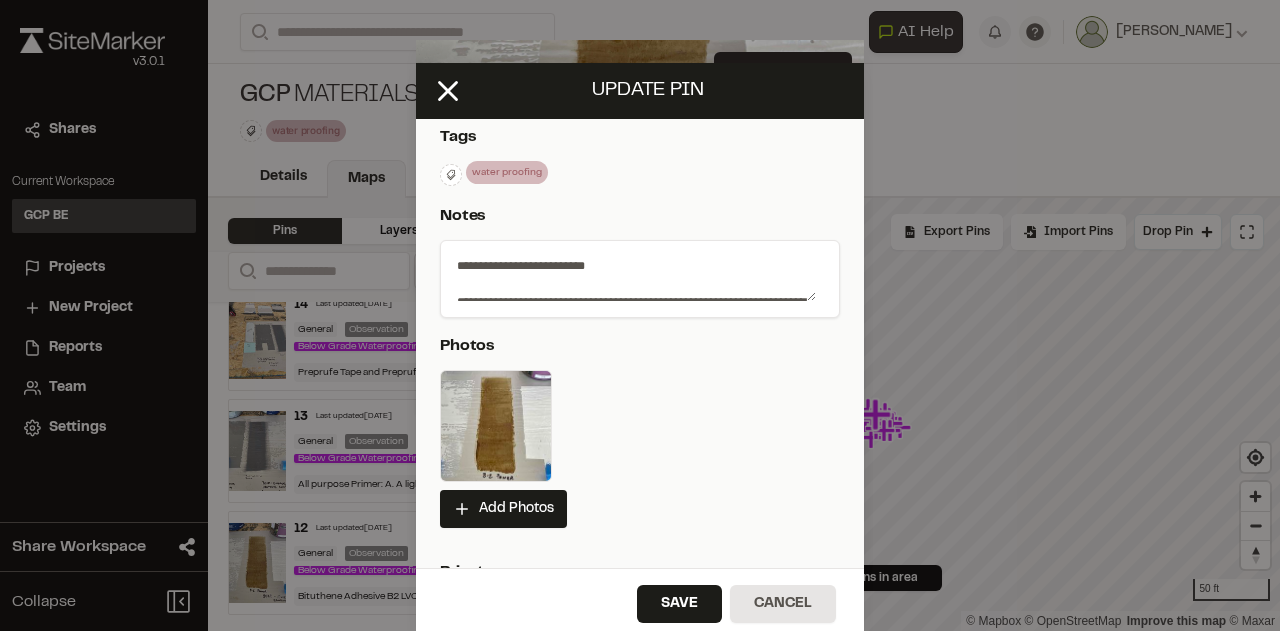 scroll, scrollTop: 300, scrollLeft: 0, axis: vertical 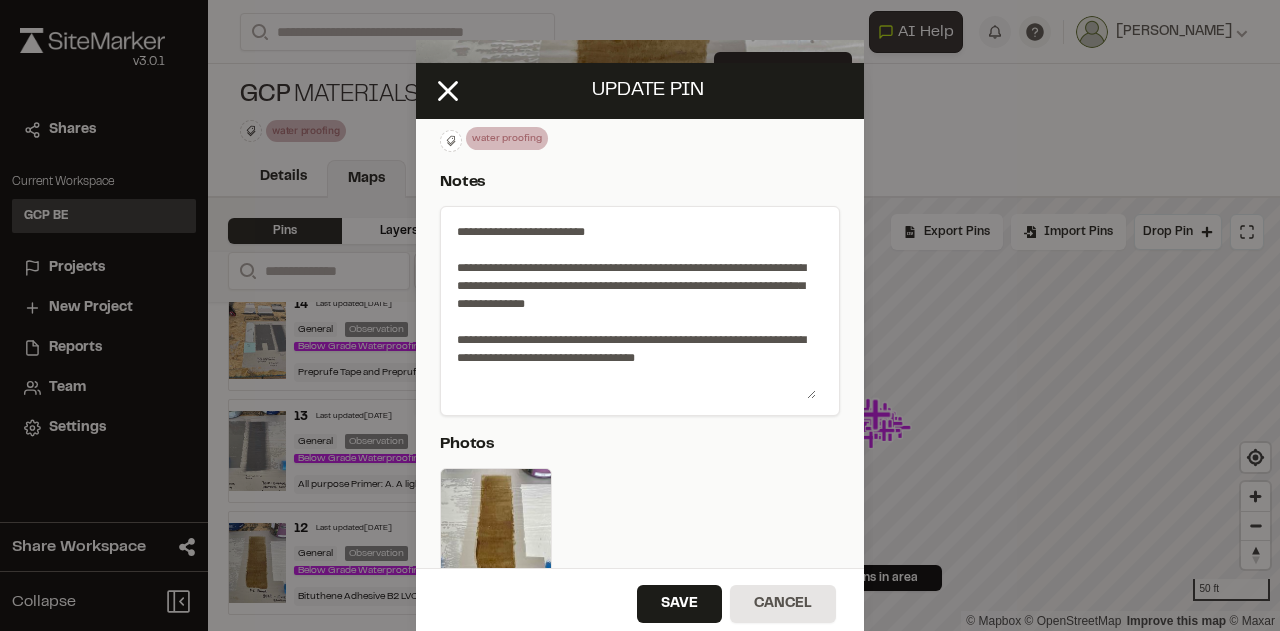 drag, startPoint x: 801, startPoint y: 260, endPoint x: 807, endPoint y: 393, distance: 133.13527 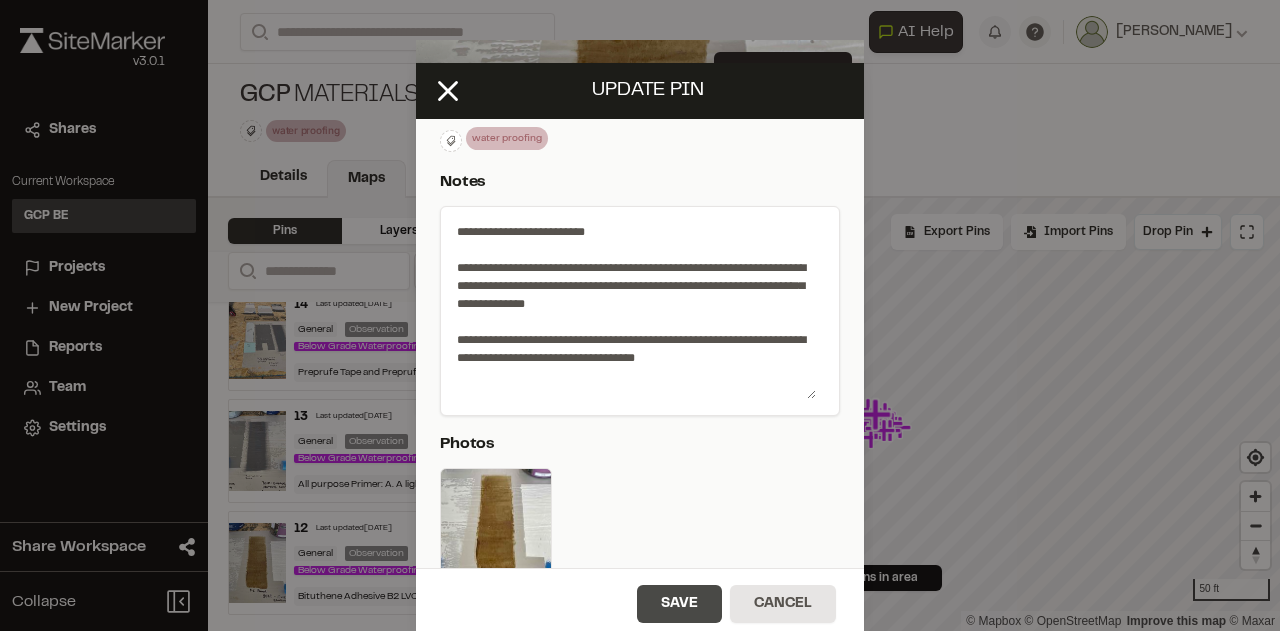 click on "Save" at bounding box center (679, 604) 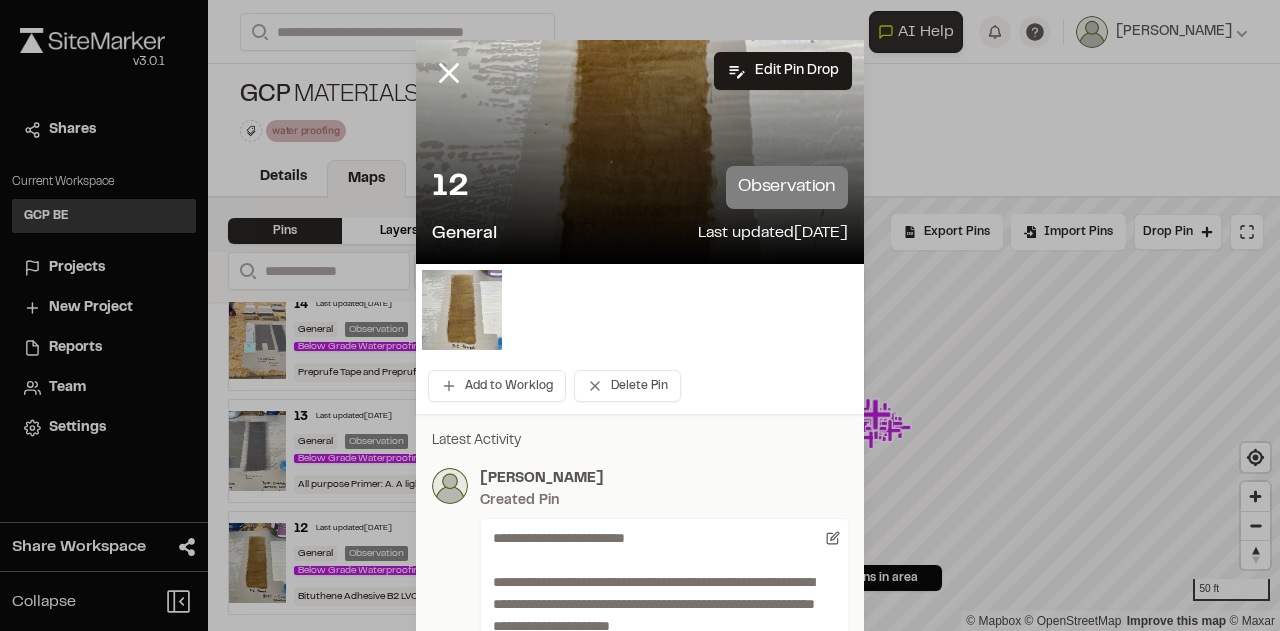 scroll, scrollTop: 1754, scrollLeft: 0, axis: vertical 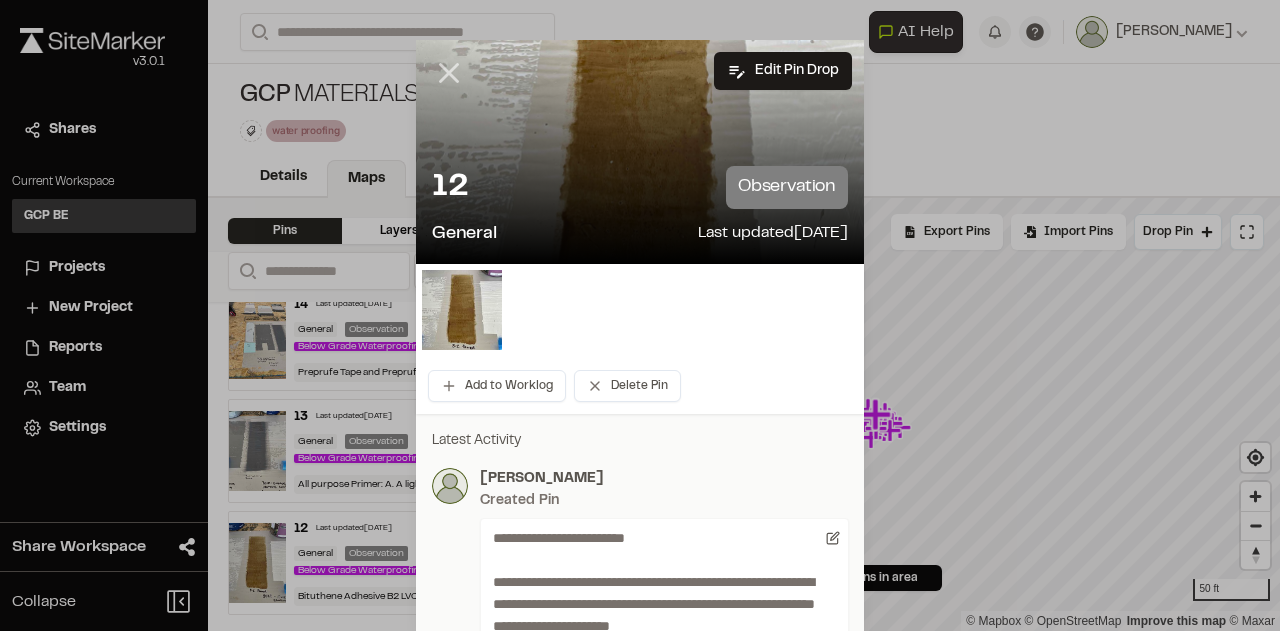 click 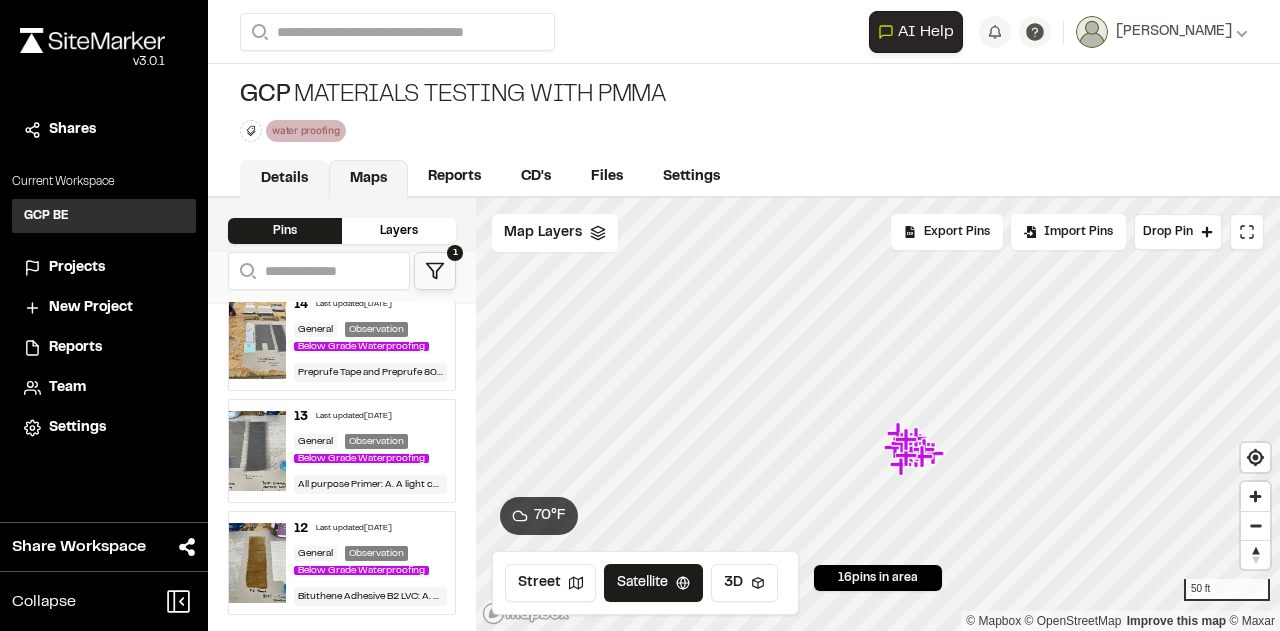 click on "Details" at bounding box center [284, 179] 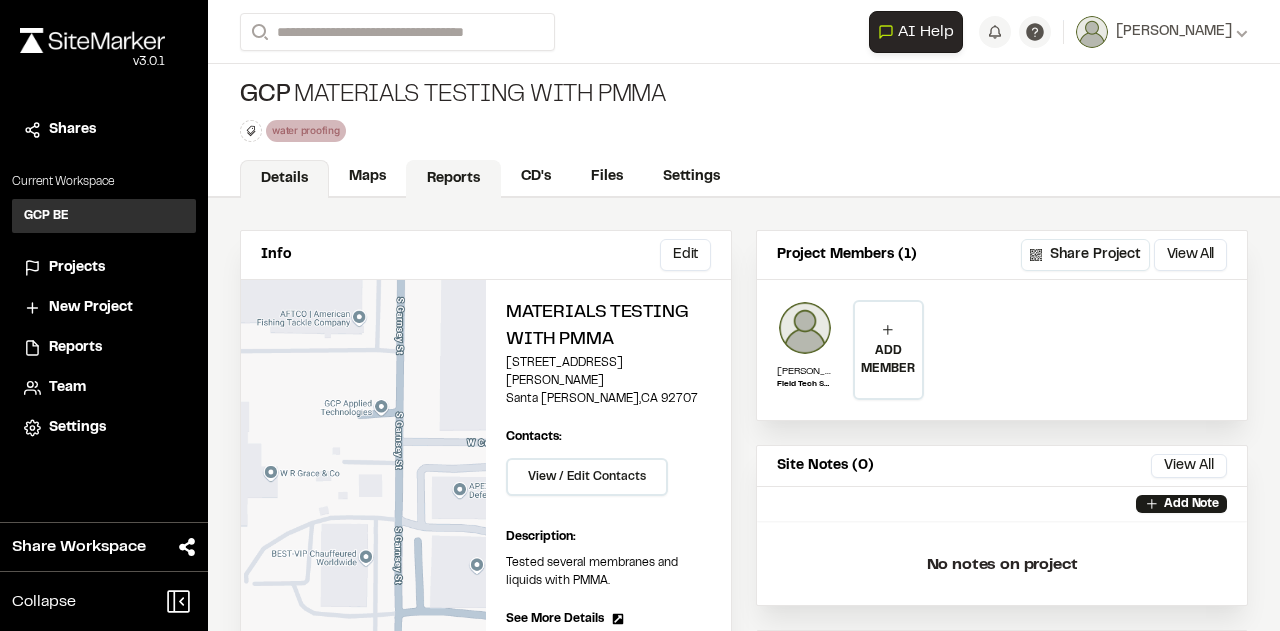click on "Reports" at bounding box center (453, 179) 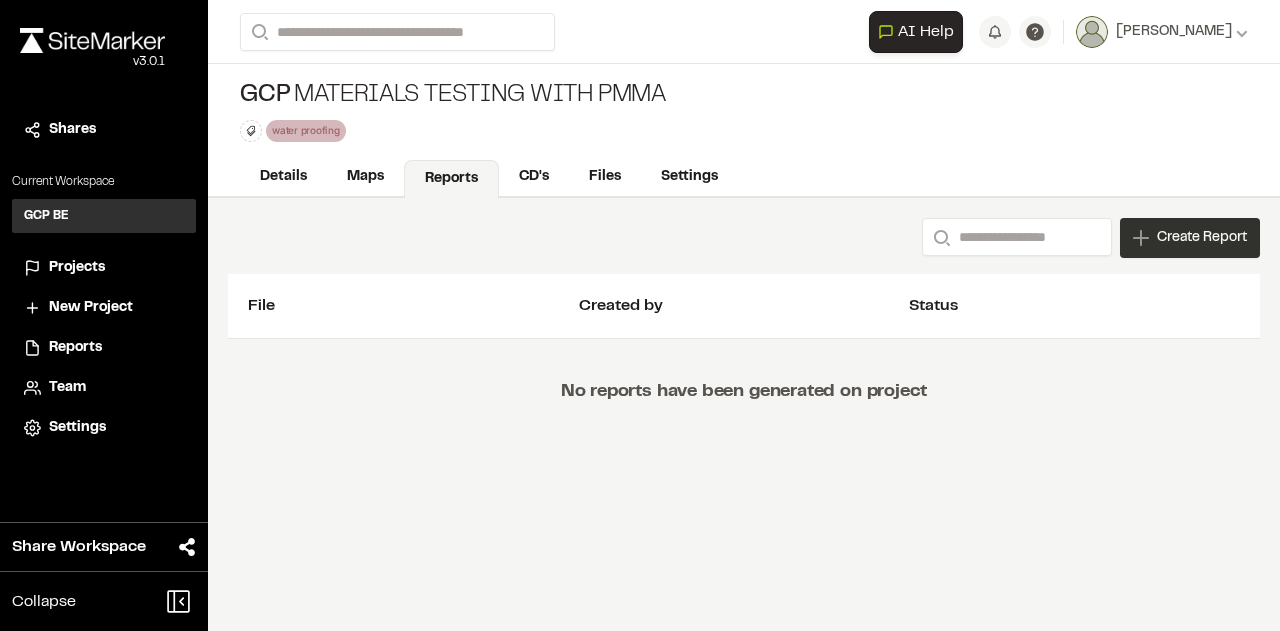 click on "Create Report" at bounding box center (1202, 238) 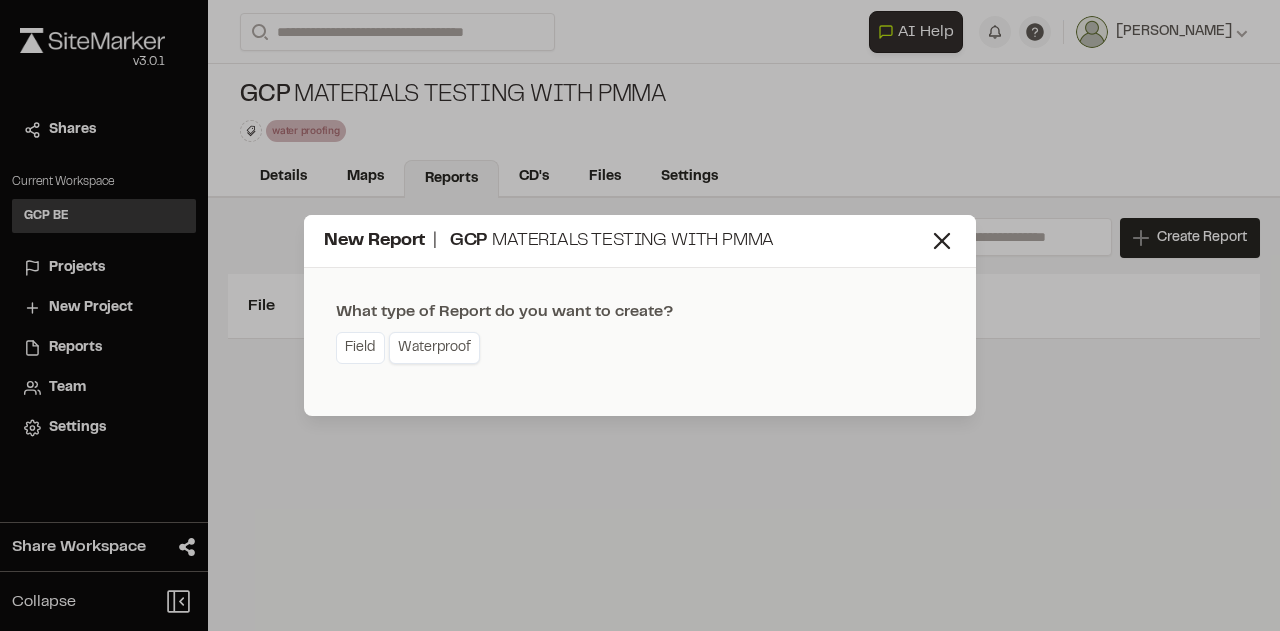 click on "Waterproof" at bounding box center [434, 348] 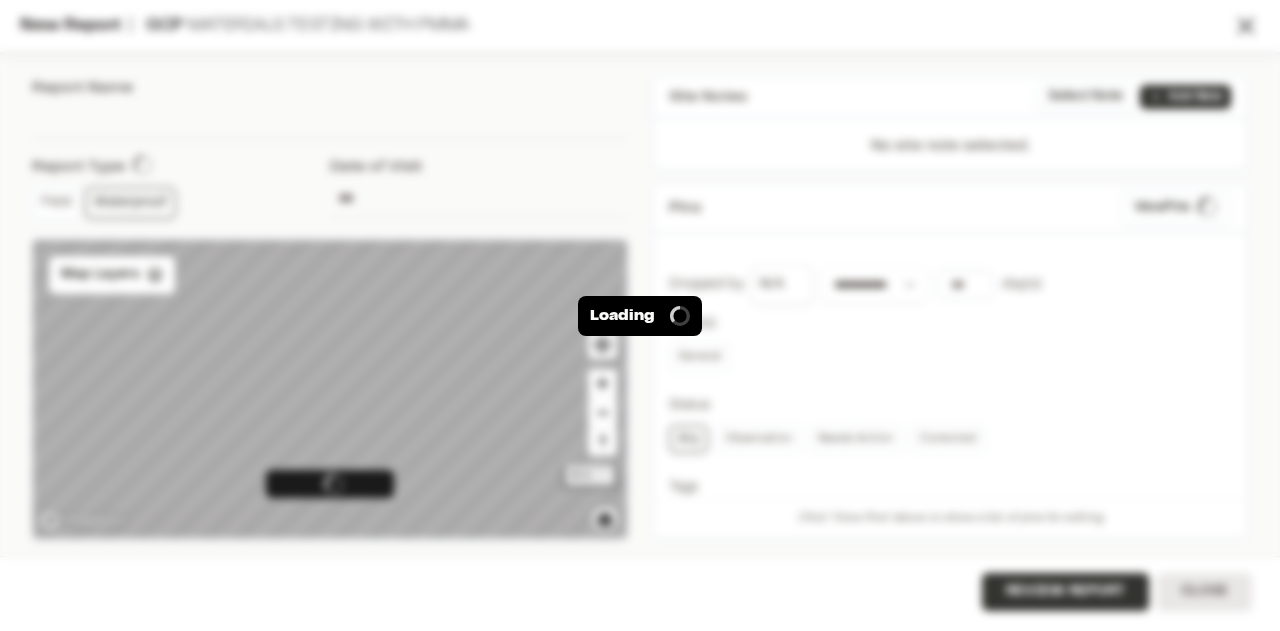 type on "**********" 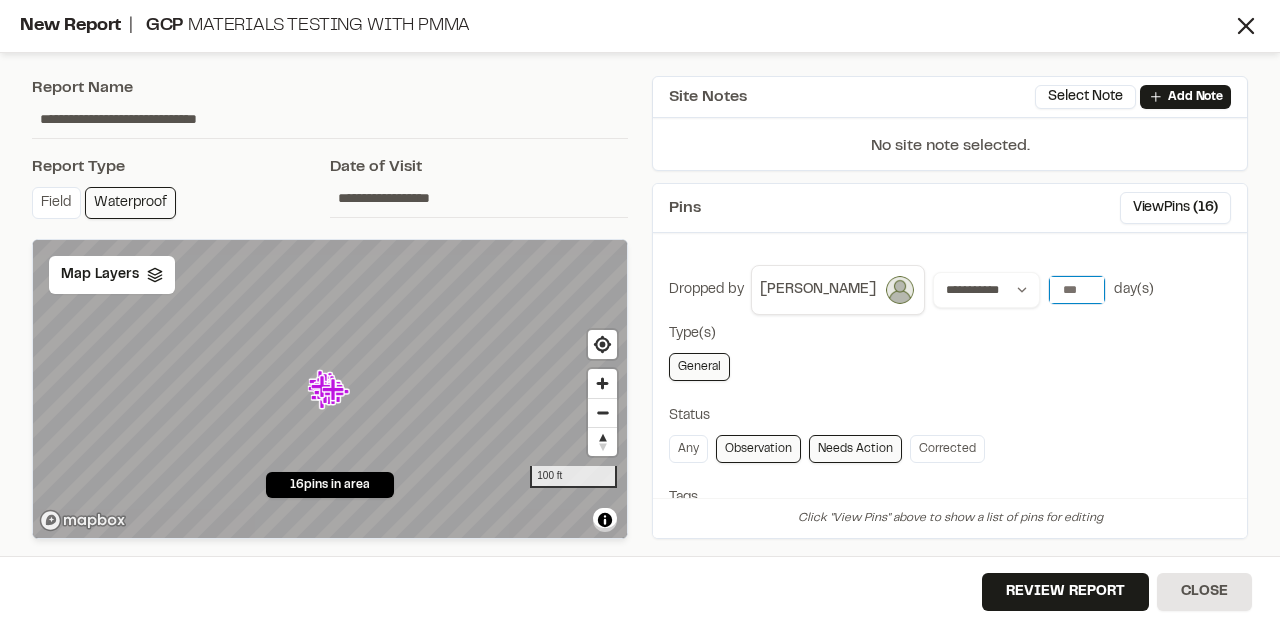drag, startPoint x: 1045, startPoint y: 287, endPoint x: 1021, endPoint y: 338, distance: 56.364883 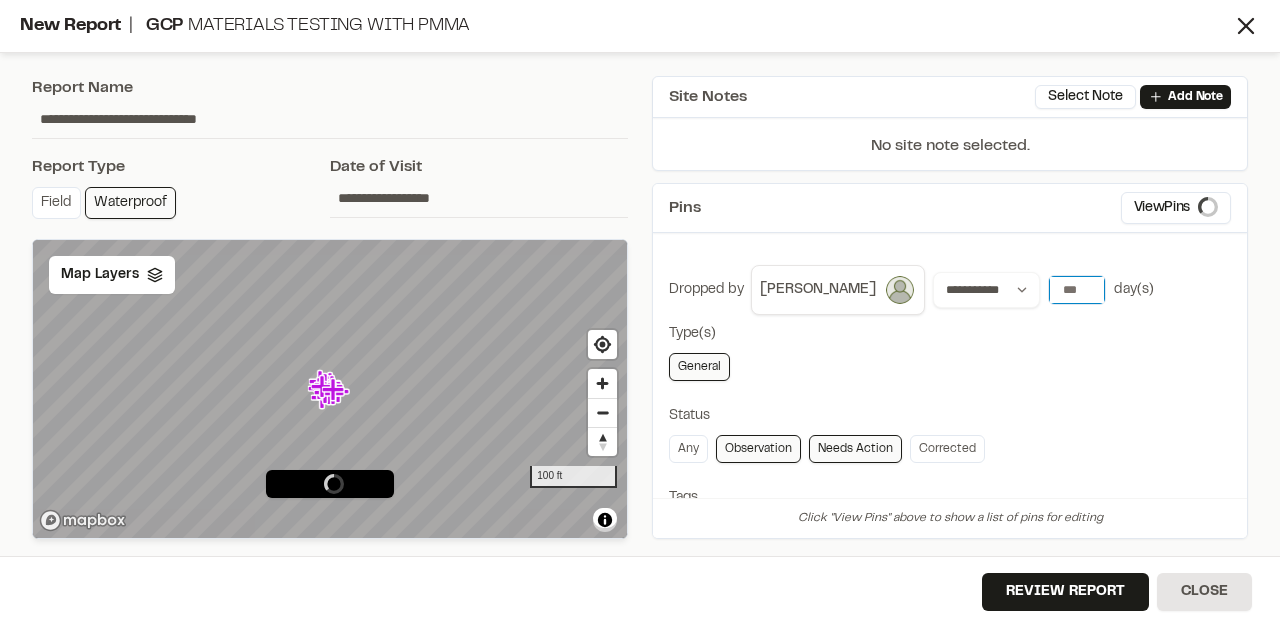 type on "*" 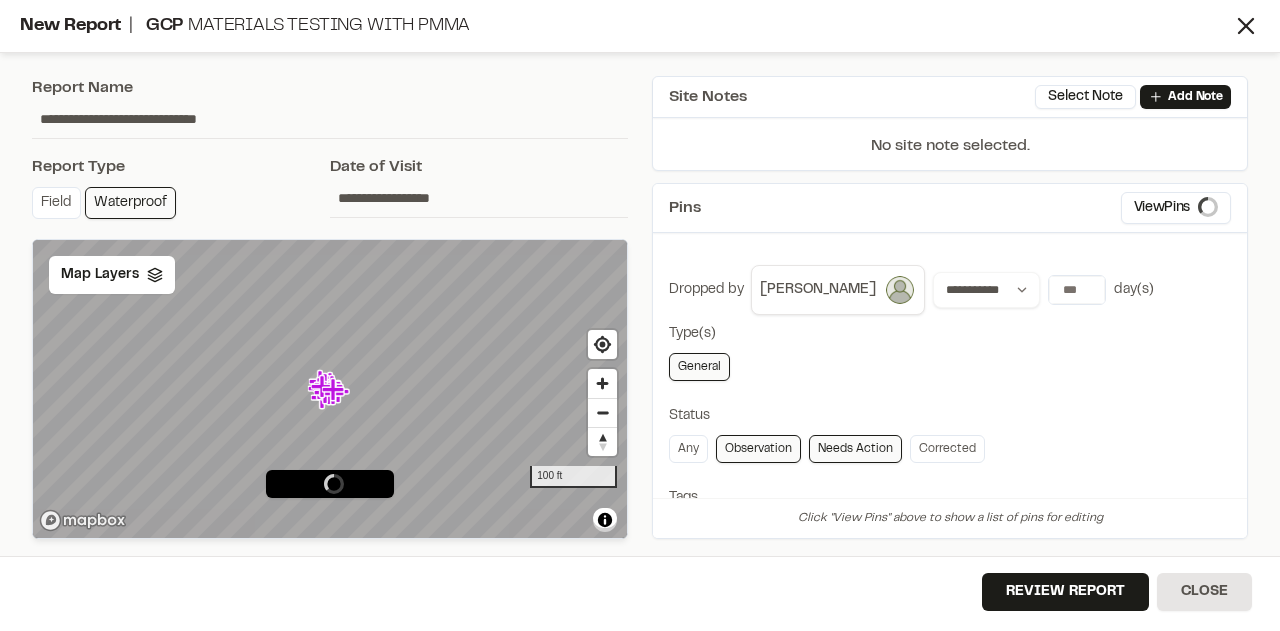 click on "**********" at bounding box center [950, 658] 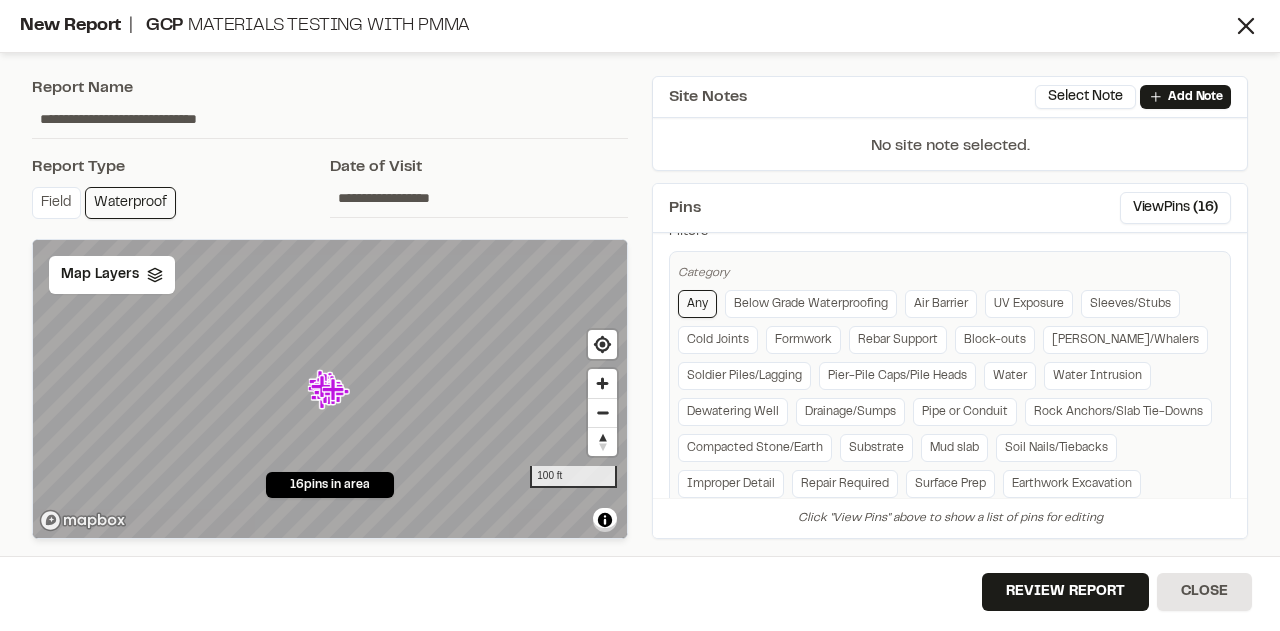 scroll, scrollTop: 604, scrollLeft: 0, axis: vertical 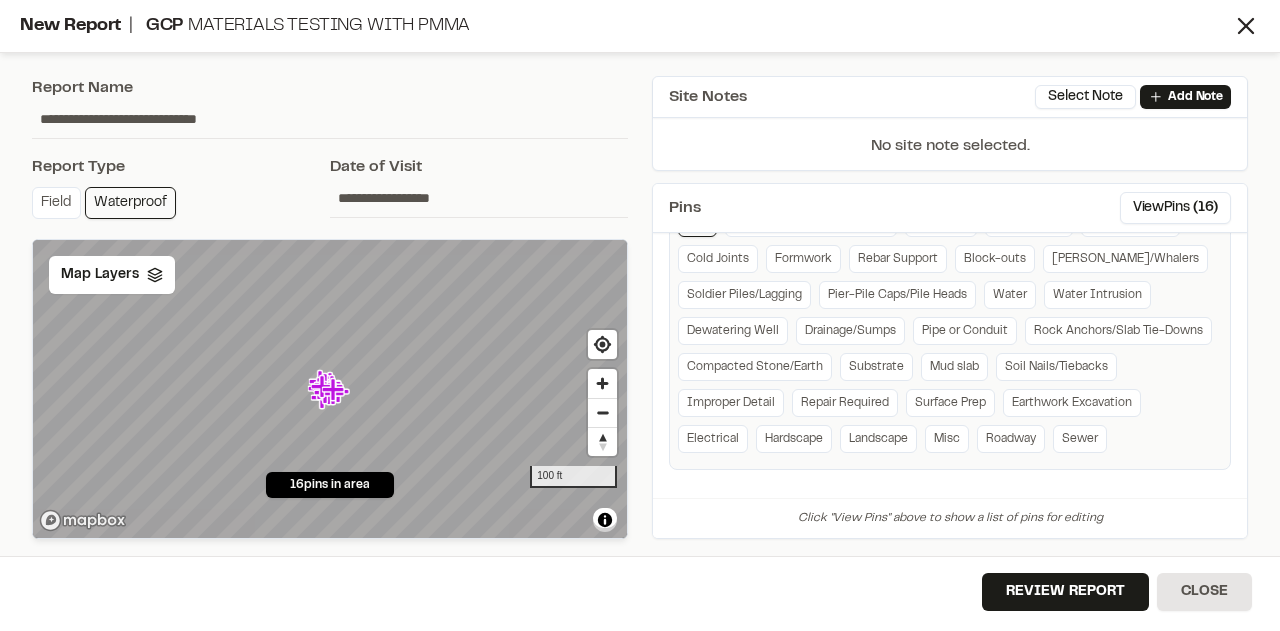 click on "**********" at bounding box center [479, 198] 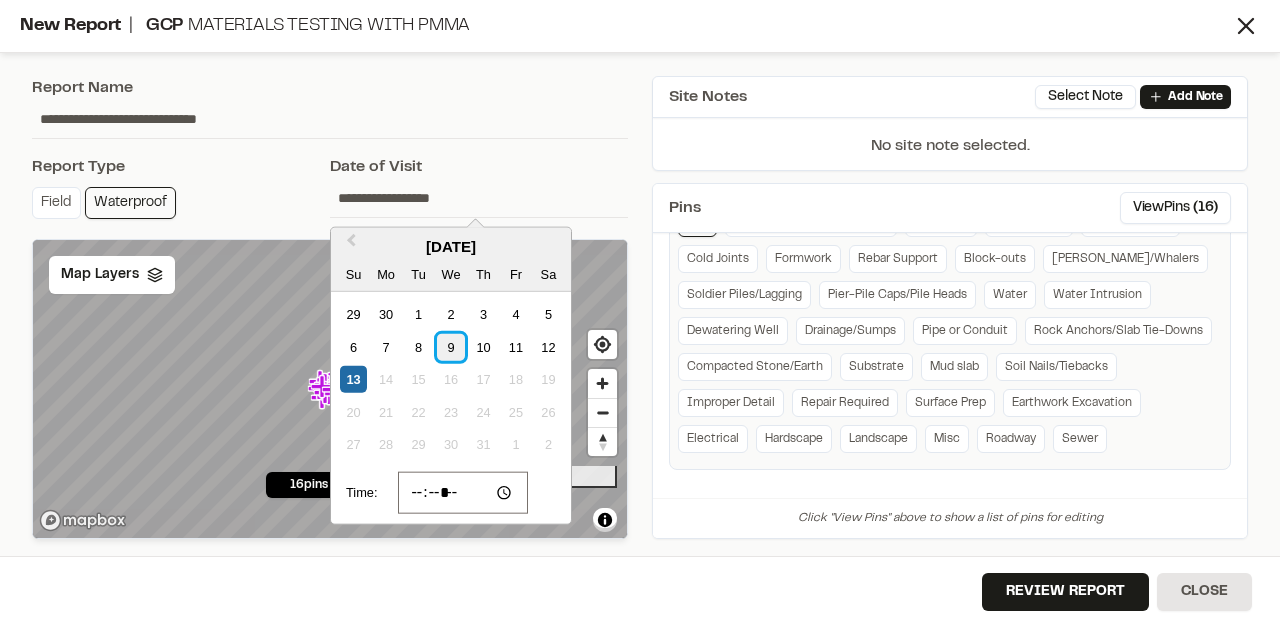 click on "9" at bounding box center [450, 346] 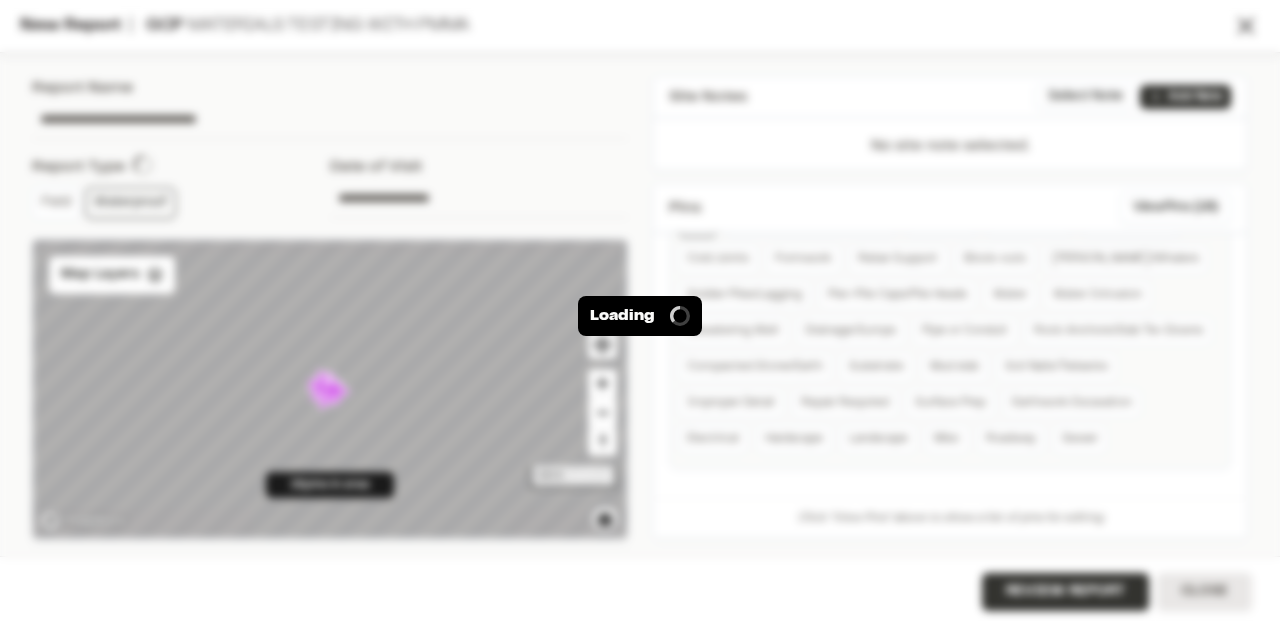 type on "**********" 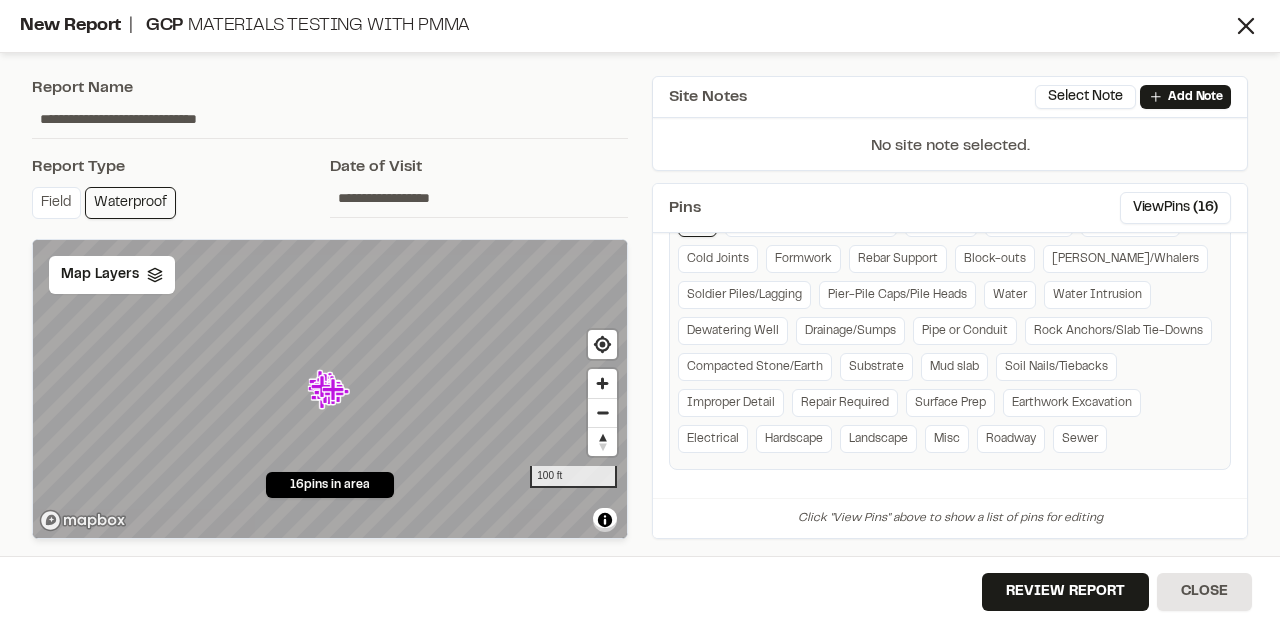click on "**********" at bounding box center (479, 198) 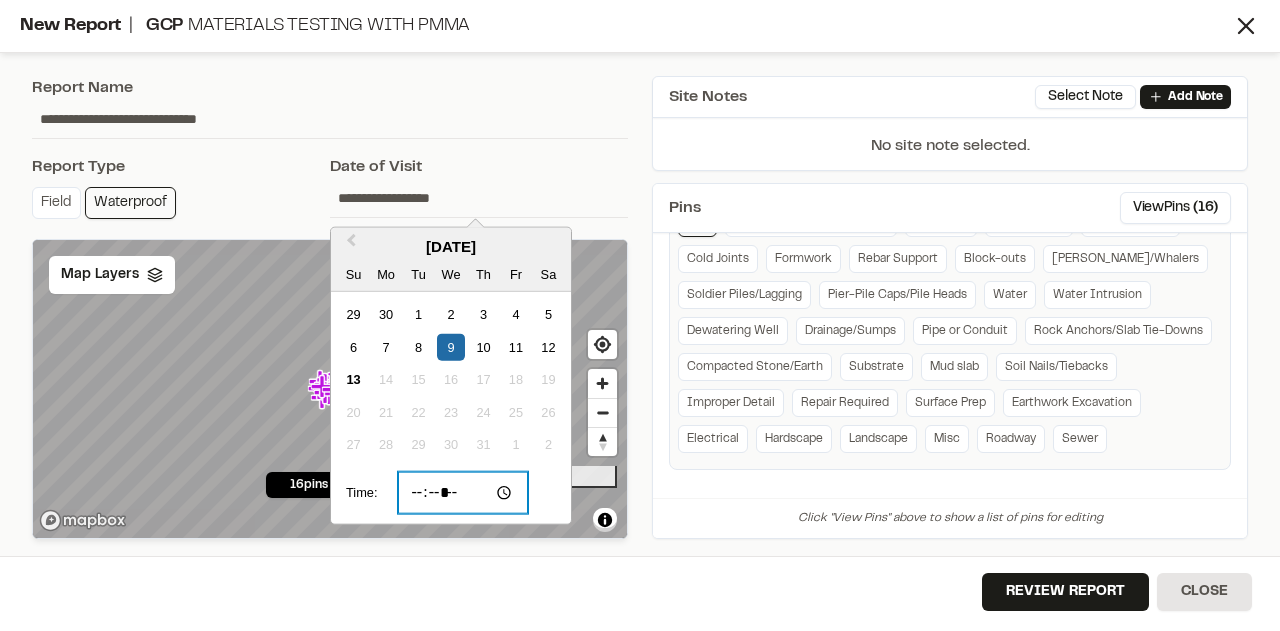 click on "*****" at bounding box center (463, 493) 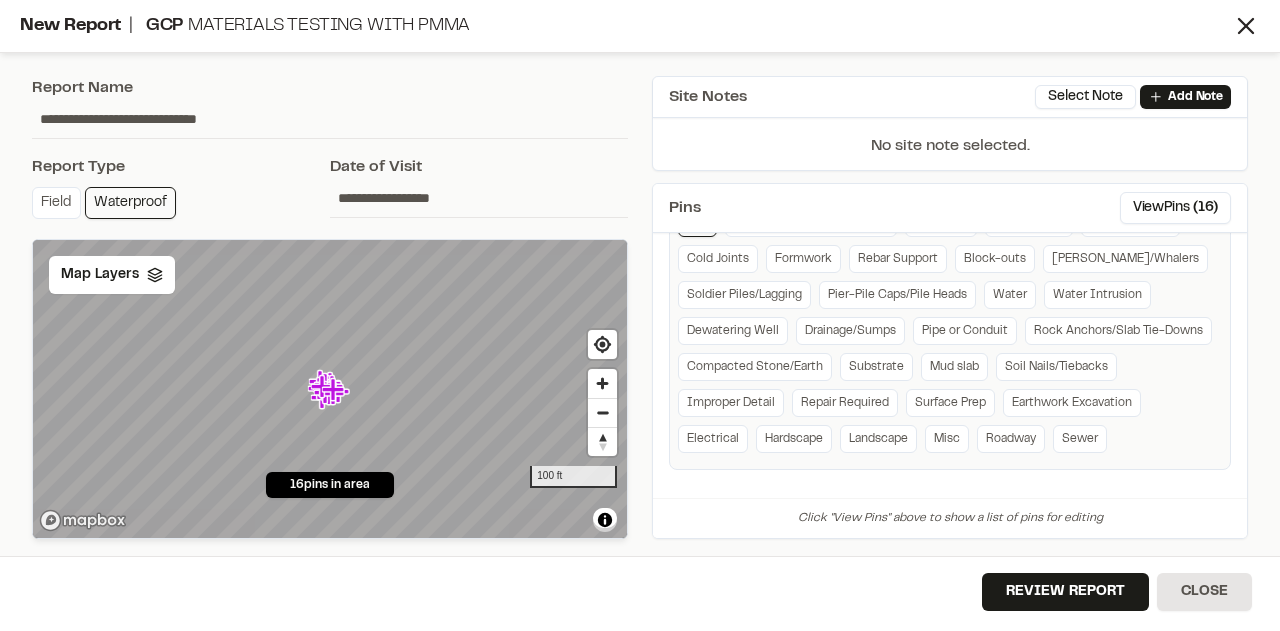 click on "**********" at bounding box center [479, 198] 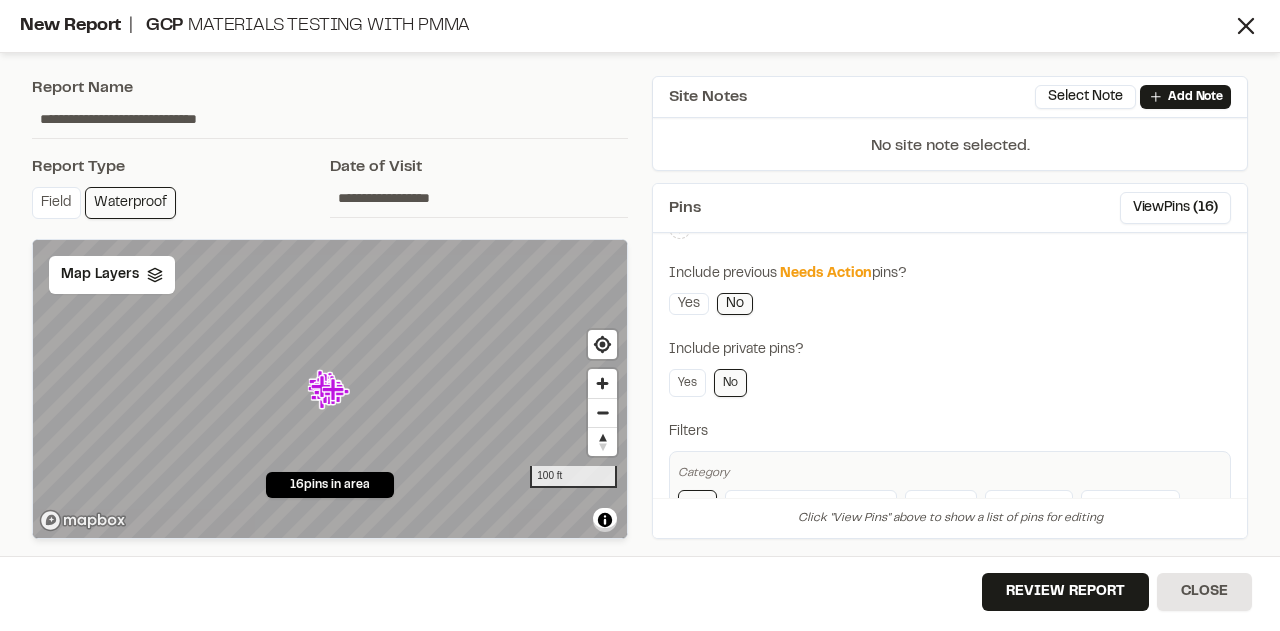 scroll, scrollTop: 604, scrollLeft: 0, axis: vertical 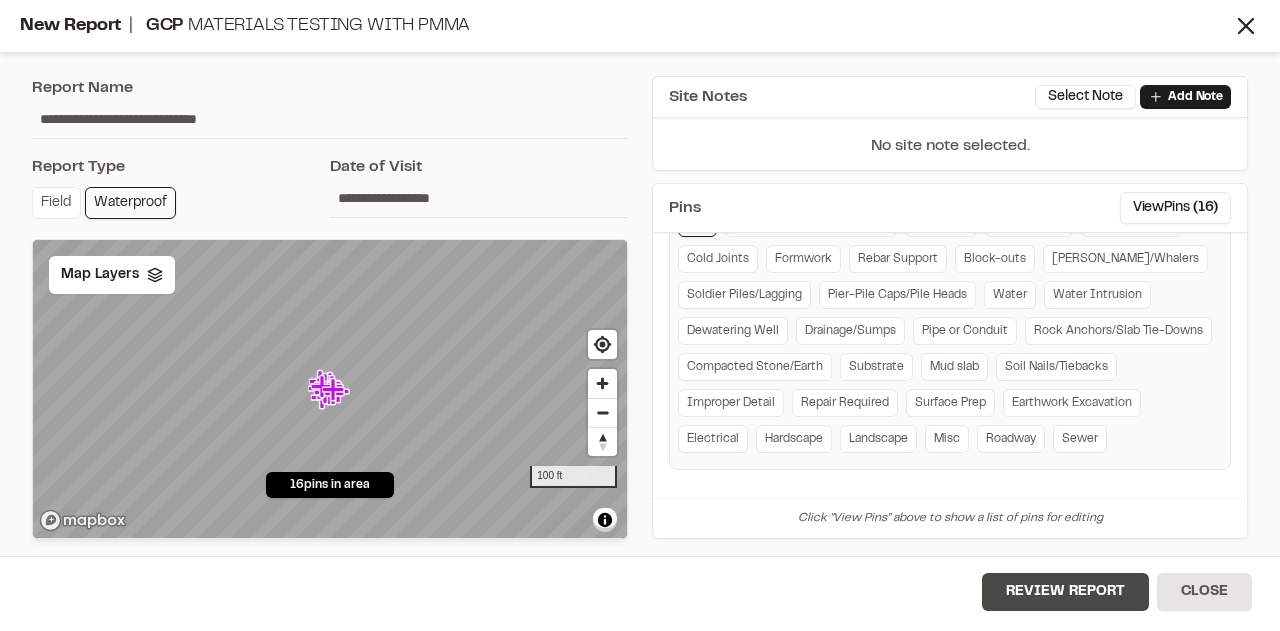 click on "Review Report" at bounding box center [1065, 592] 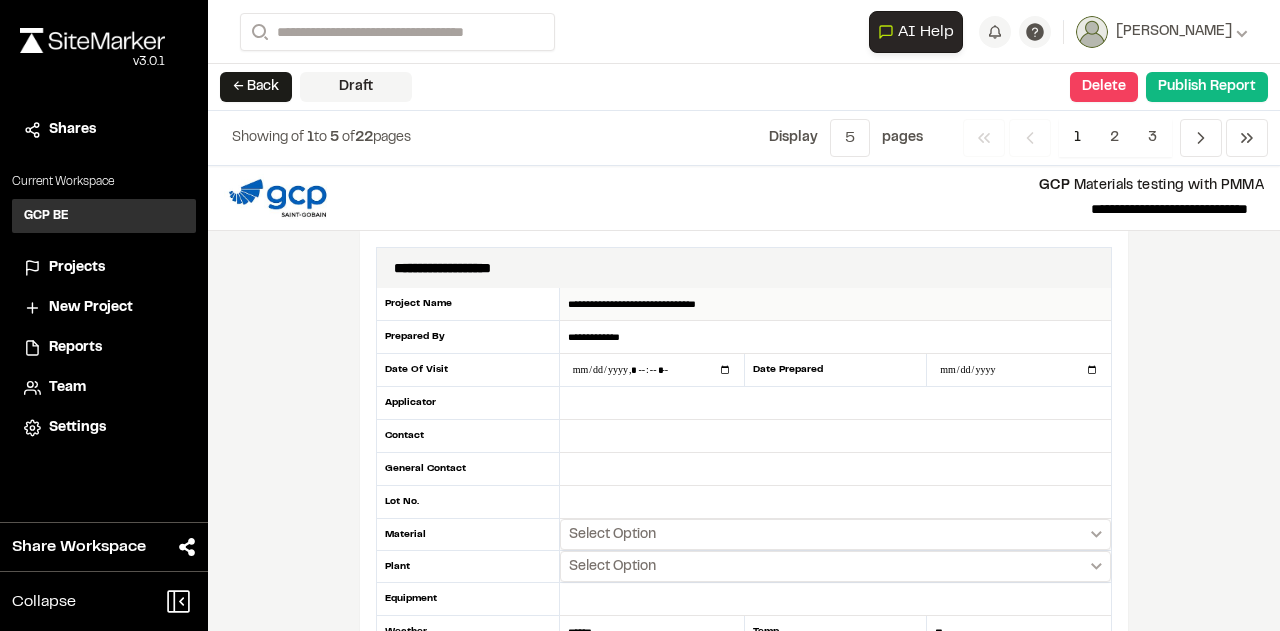 click on "**********" at bounding box center [835, 304] 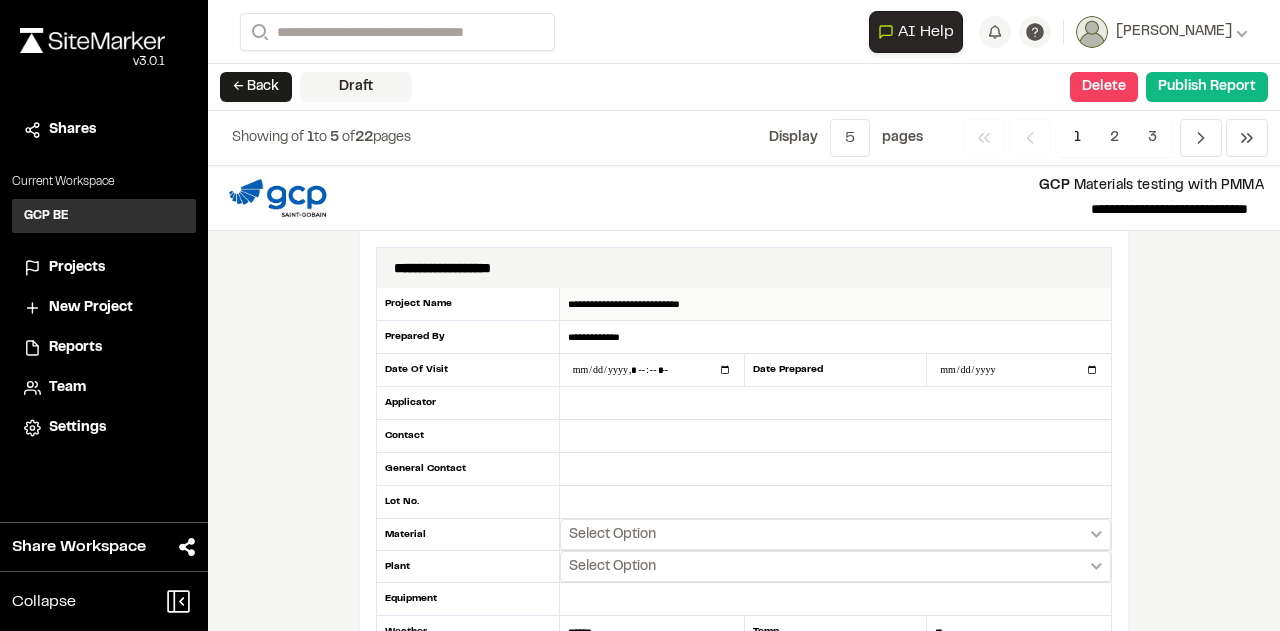 click on "**********" at bounding box center (835, 304) 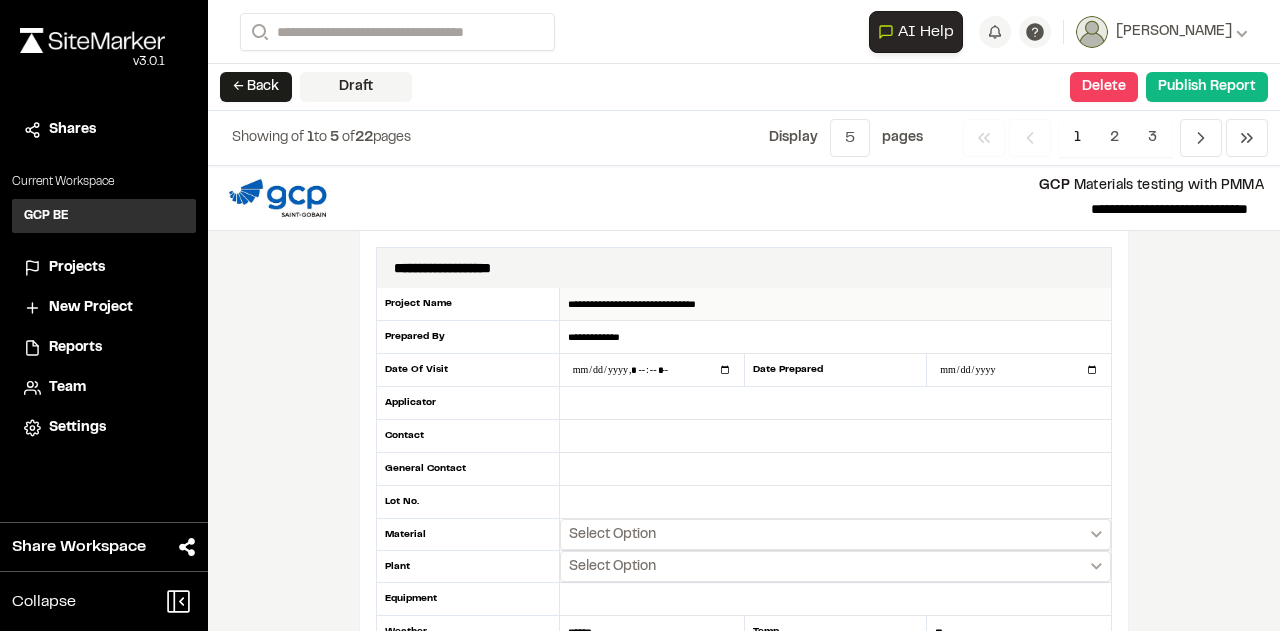 click on "**********" at bounding box center [835, 304] 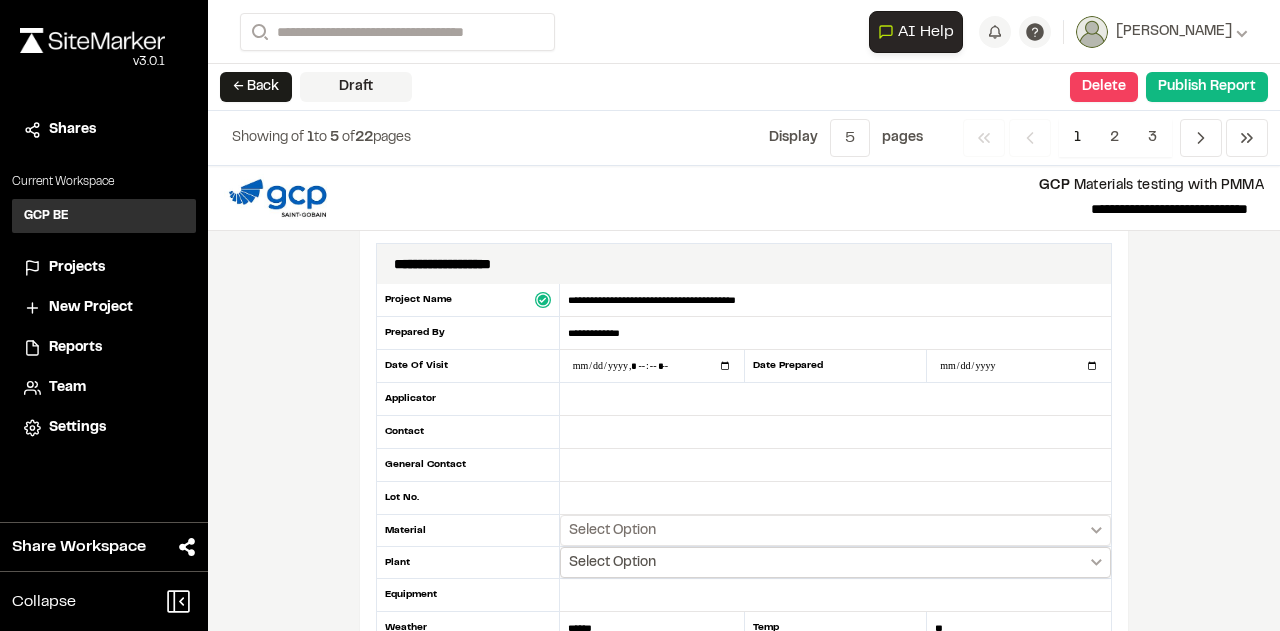 scroll, scrollTop: 0, scrollLeft: 0, axis: both 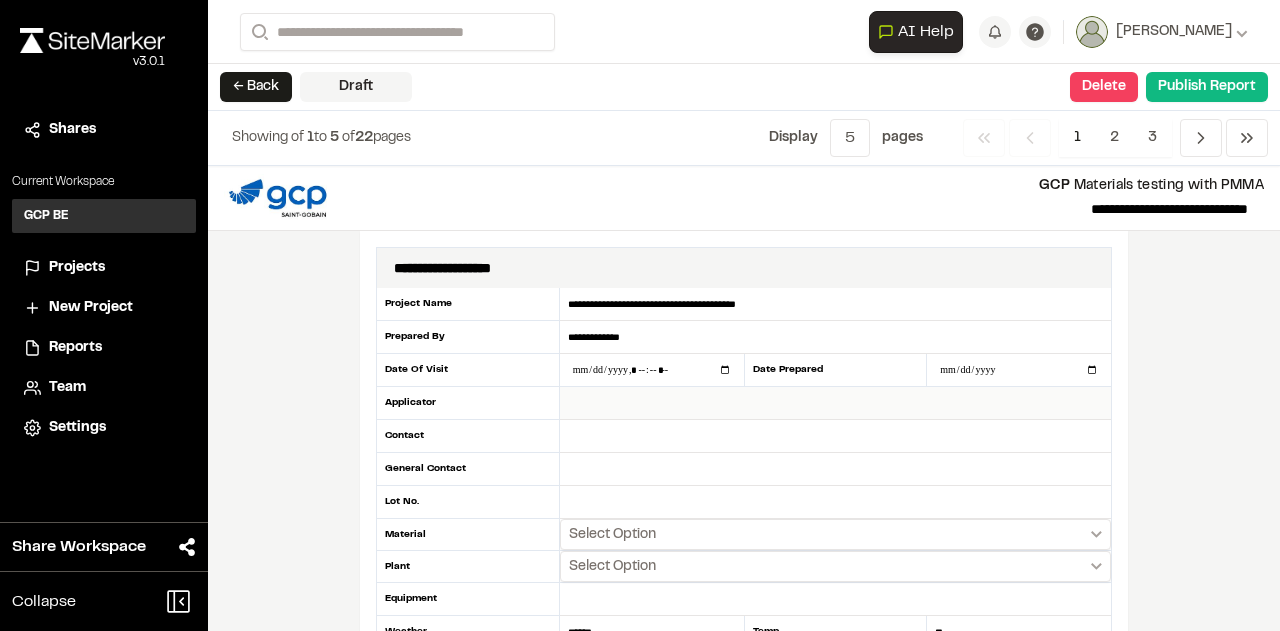 type on "**********" 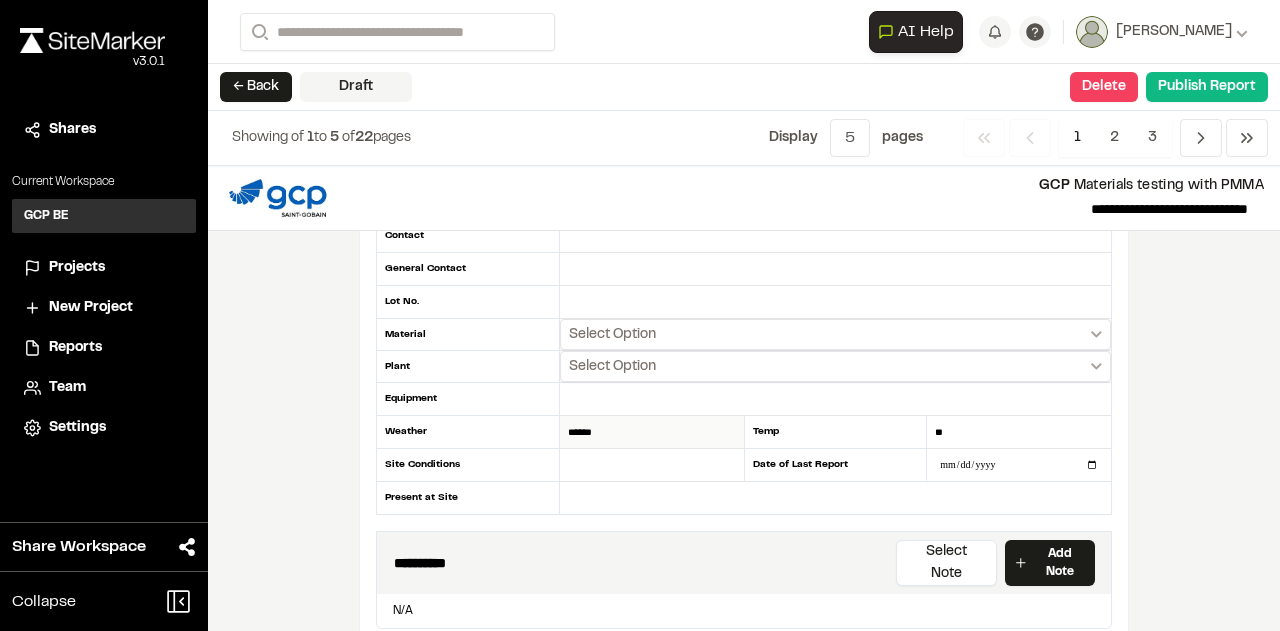 scroll, scrollTop: 0, scrollLeft: 0, axis: both 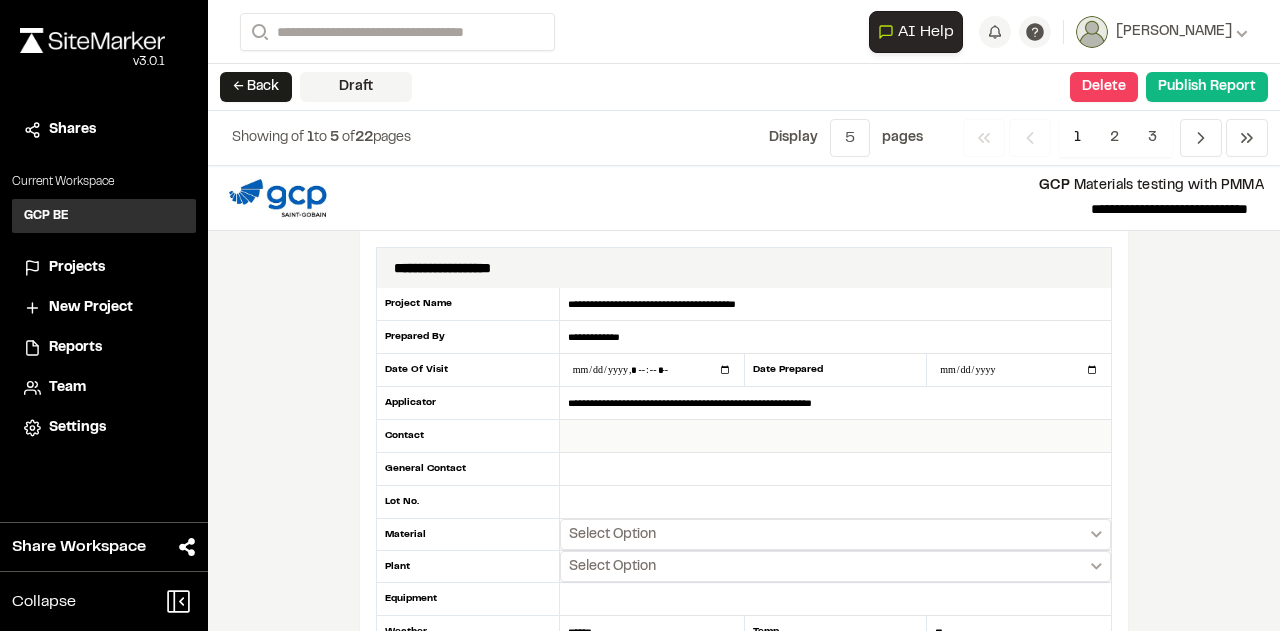 type on "**********" 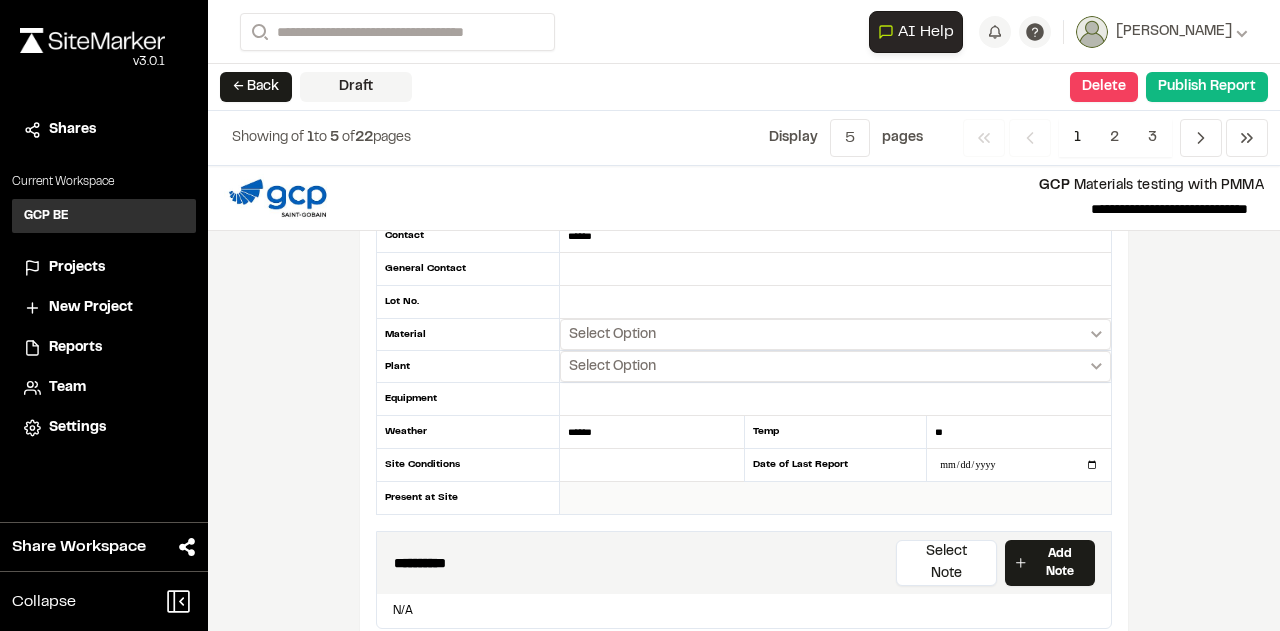 scroll, scrollTop: 300, scrollLeft: 0, axis: vertical 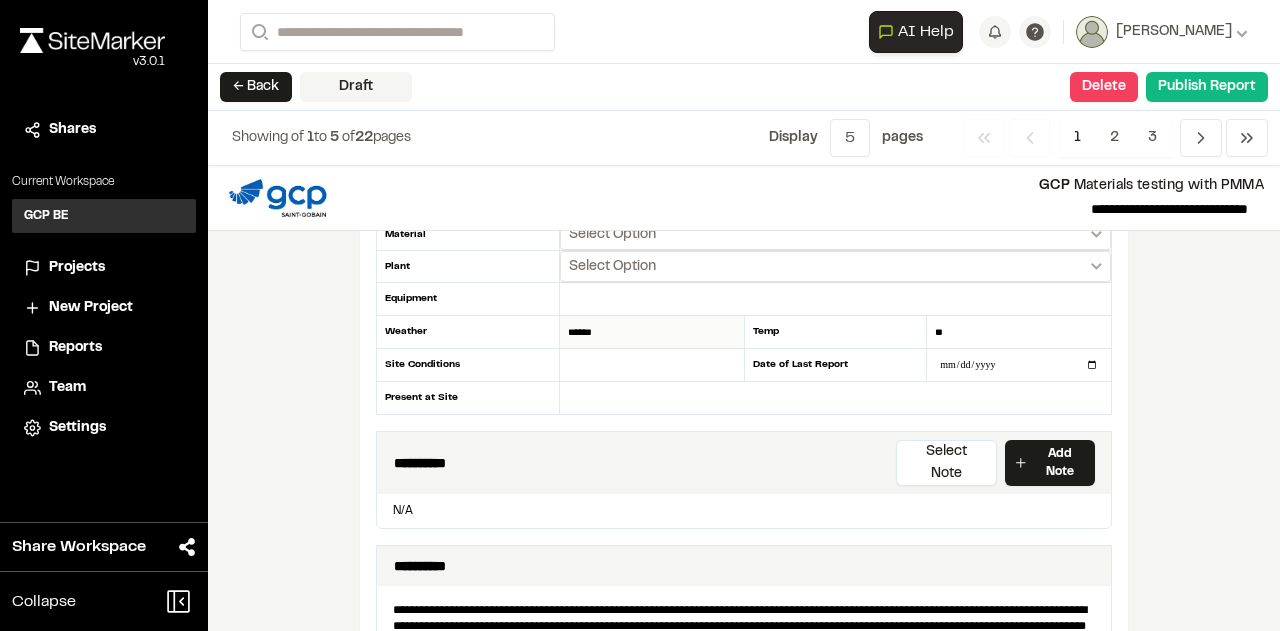 type on "******" 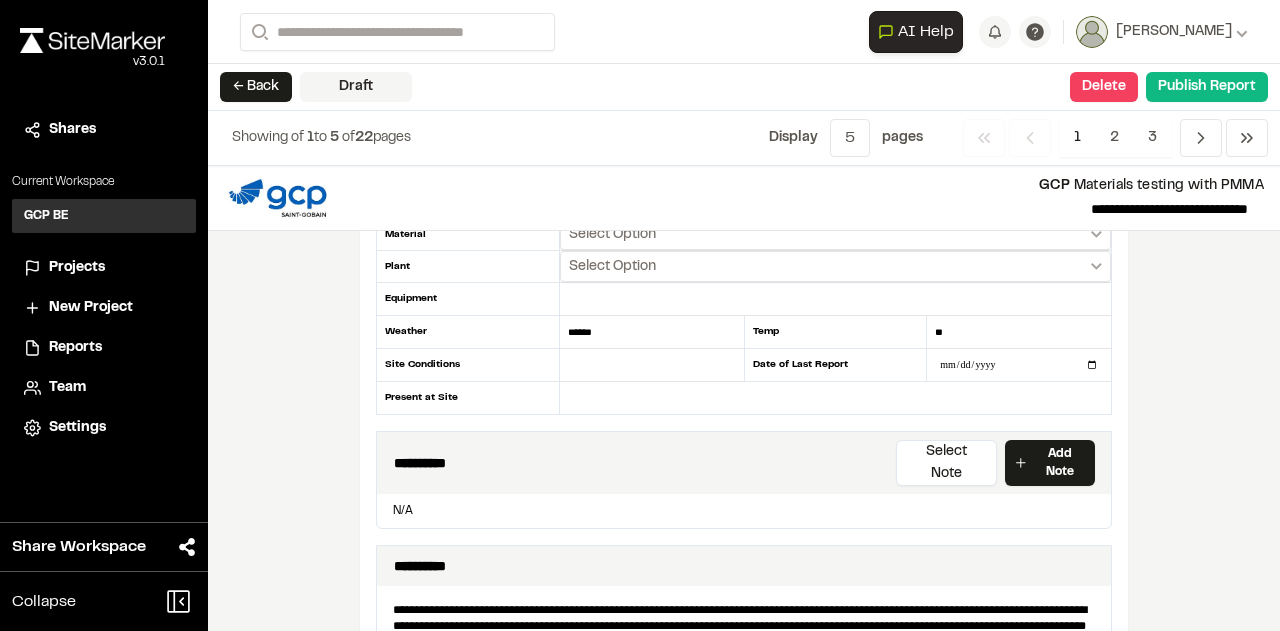 drag, startPoint x: 612, startPoint y: 328, endPoint x: 550, endPoint y: 344, distance: 64.03124 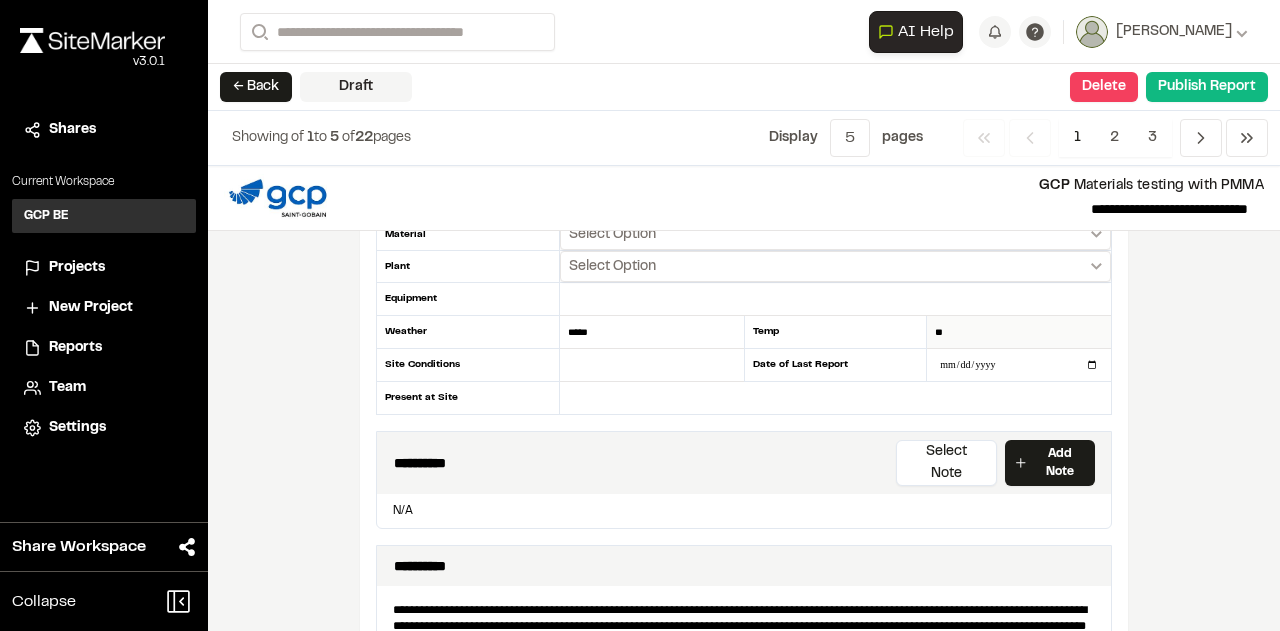 type on "*****" 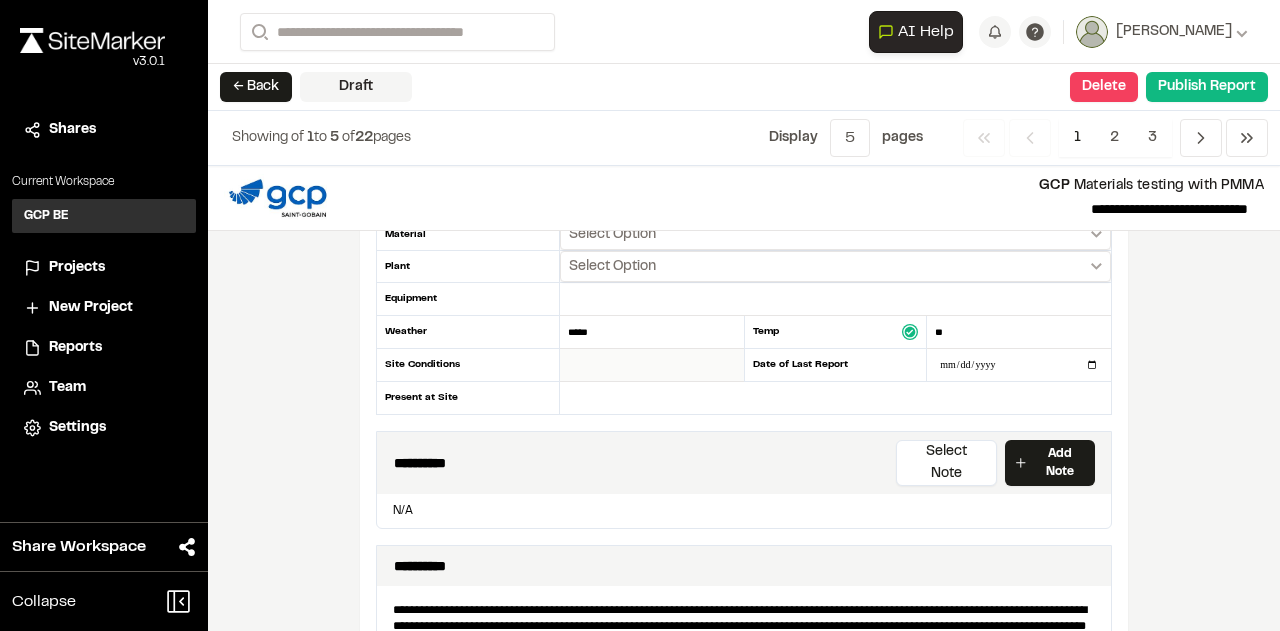 type on "**" 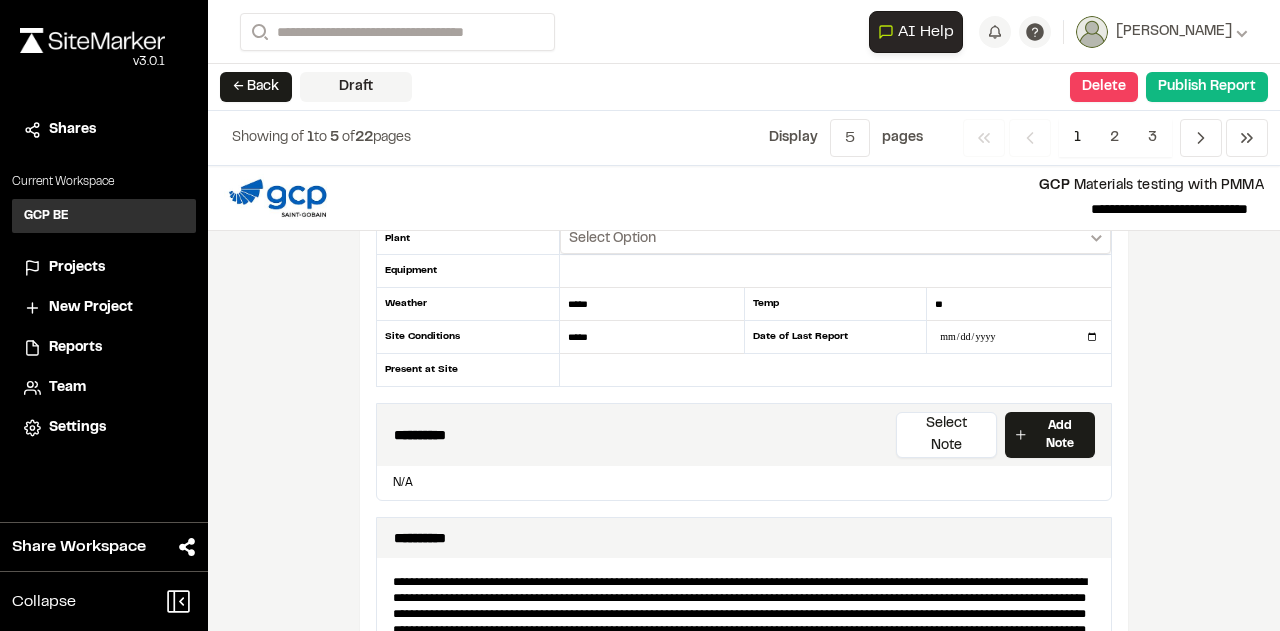 scroll, scrollTop: 400, scrollLeft: 0, axis: vertical 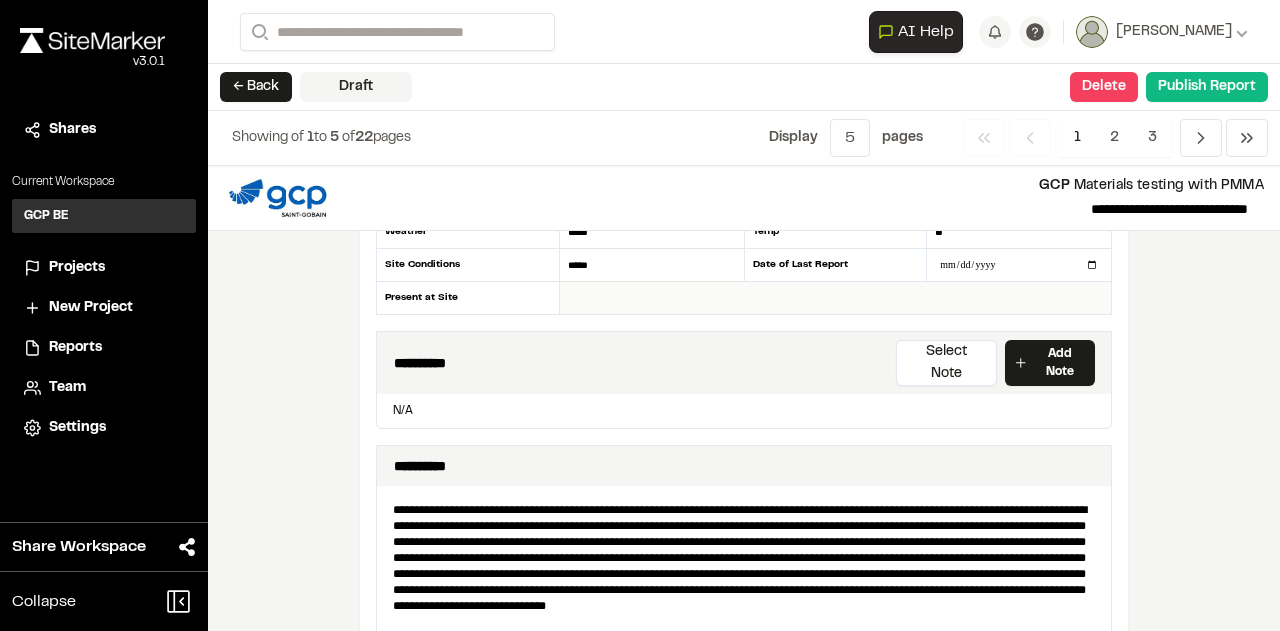 type on "*****" 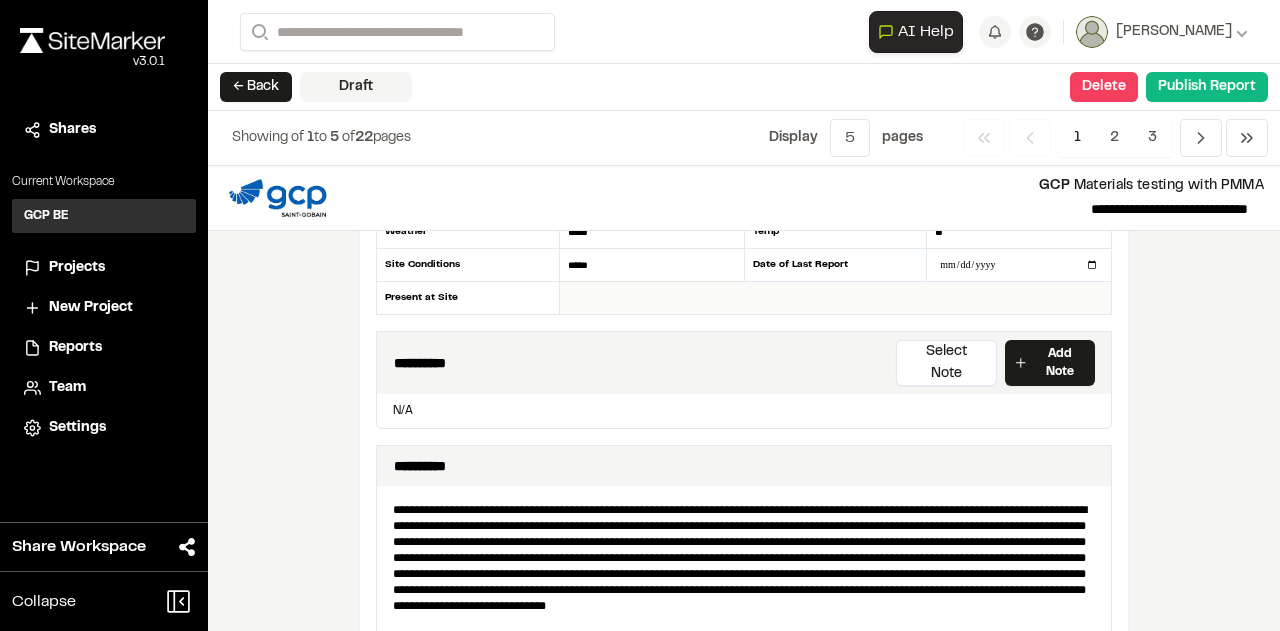 click at bounding box center [835, 298] 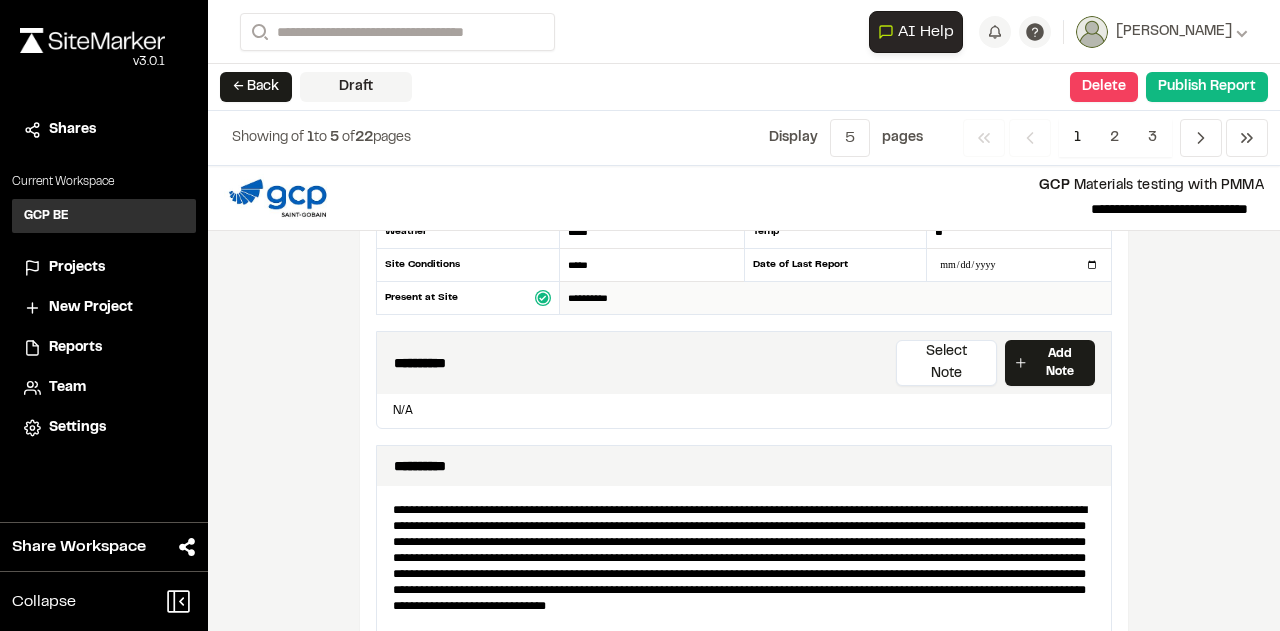 click on "**********" at bounding box center [835, 298] 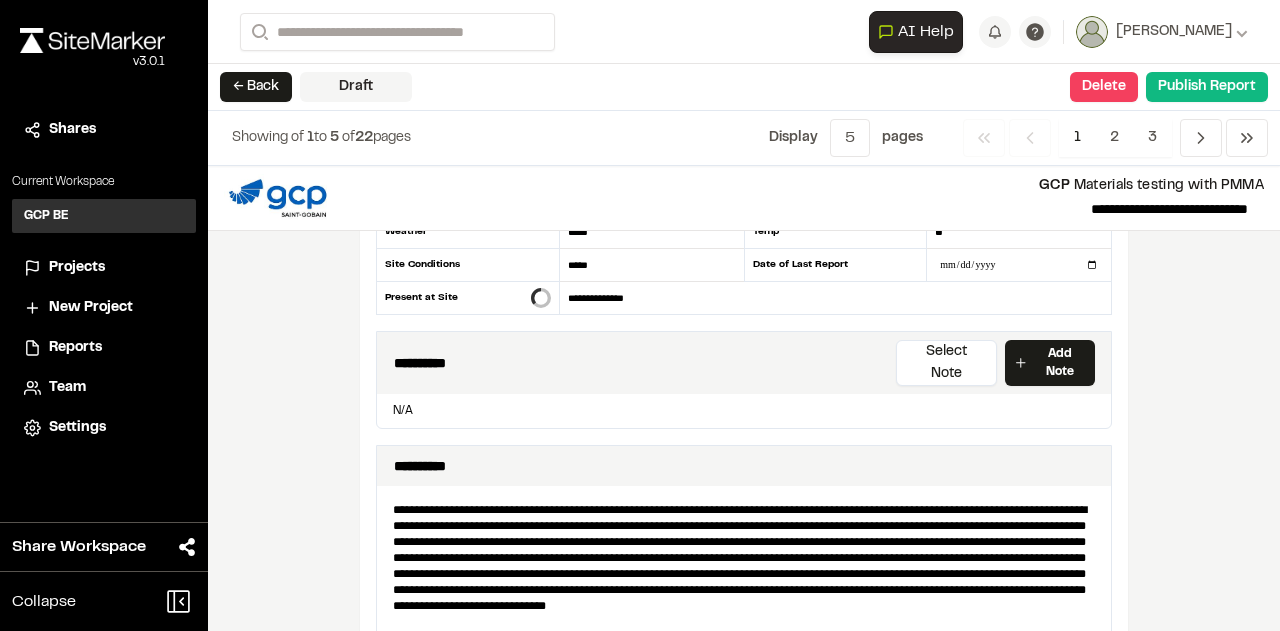 type on "**********" 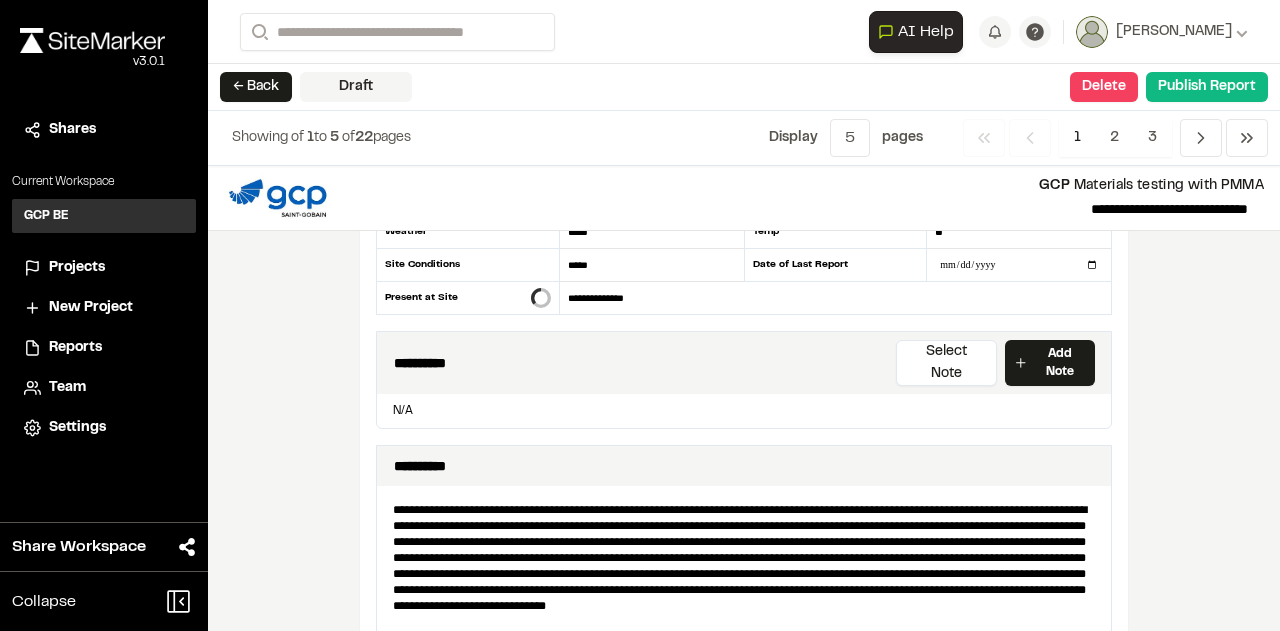 click on "**********" at bounding box center (744, 363) 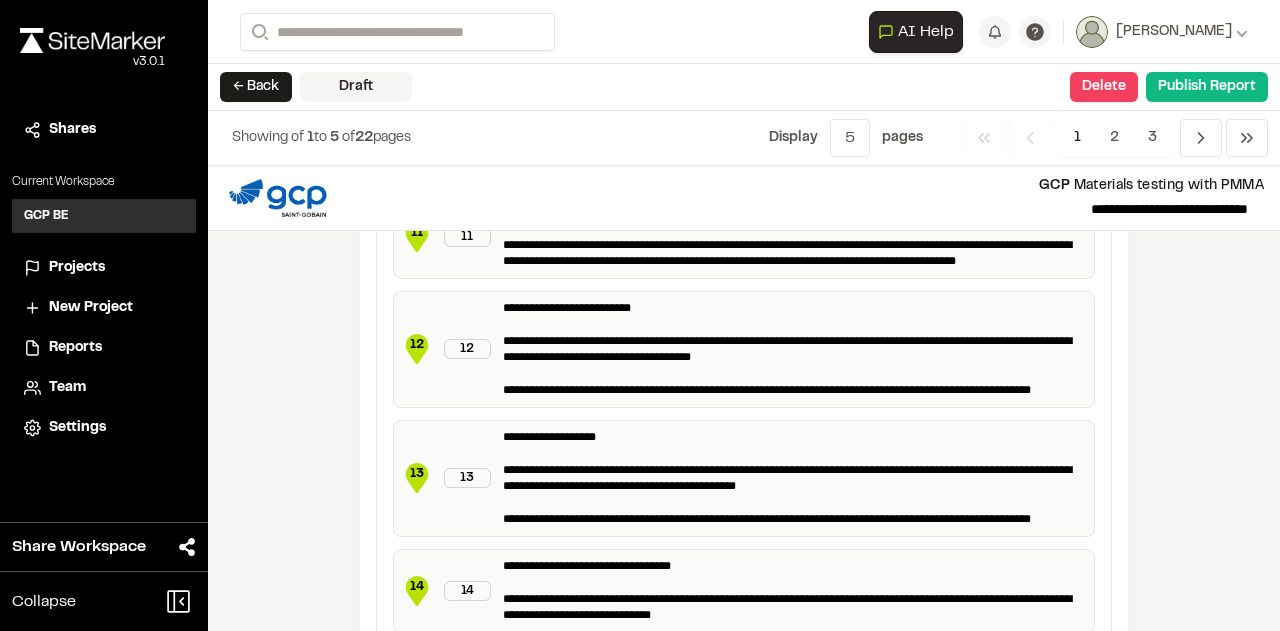 scroll, scrollTop: 3254, scrollLeft: 0, axis: vertical 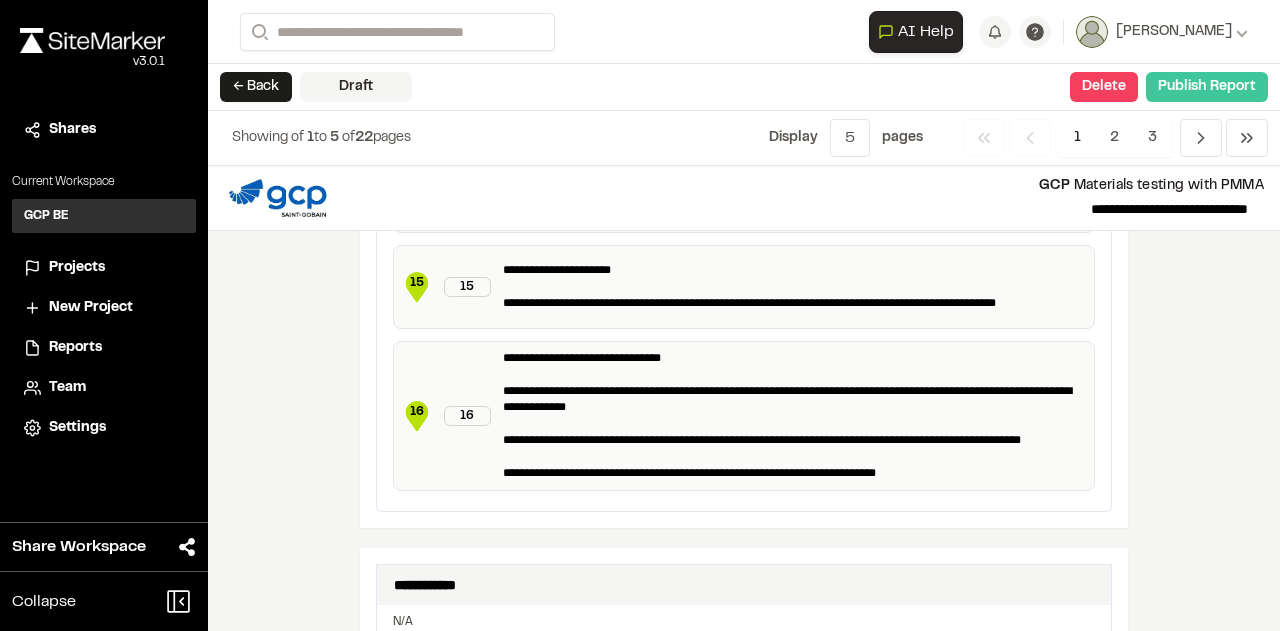 click on "Publish Report" at bounding box center [1207, 87] 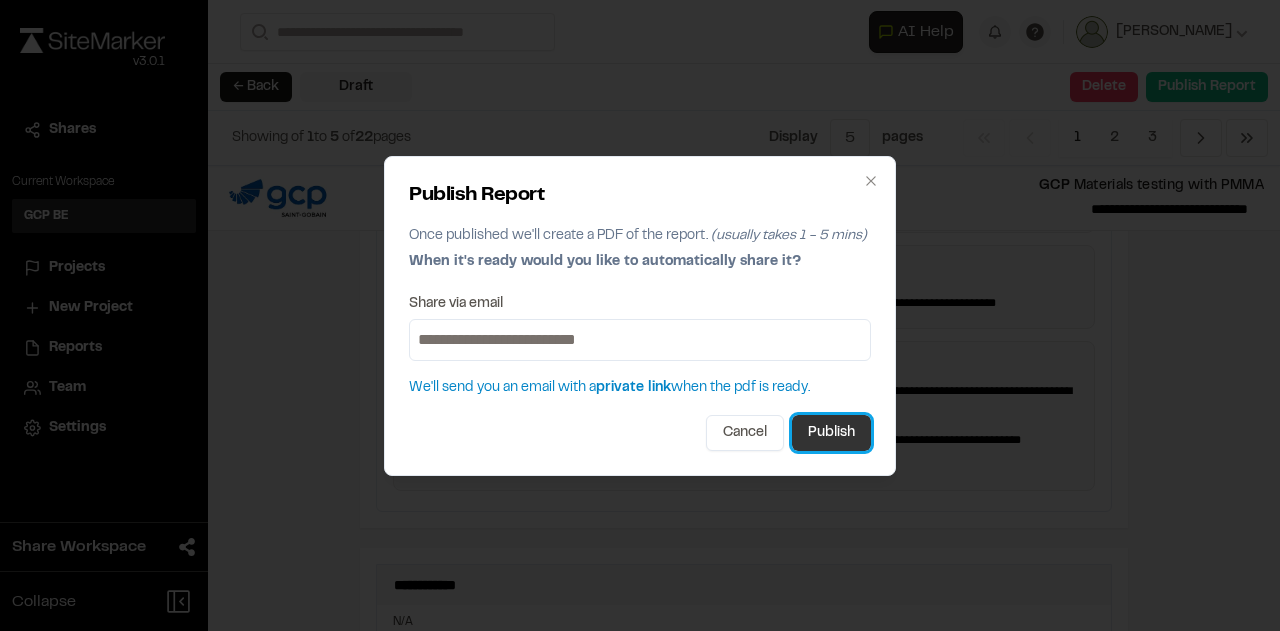 click on "Publish" at bounding box center [831, 433] 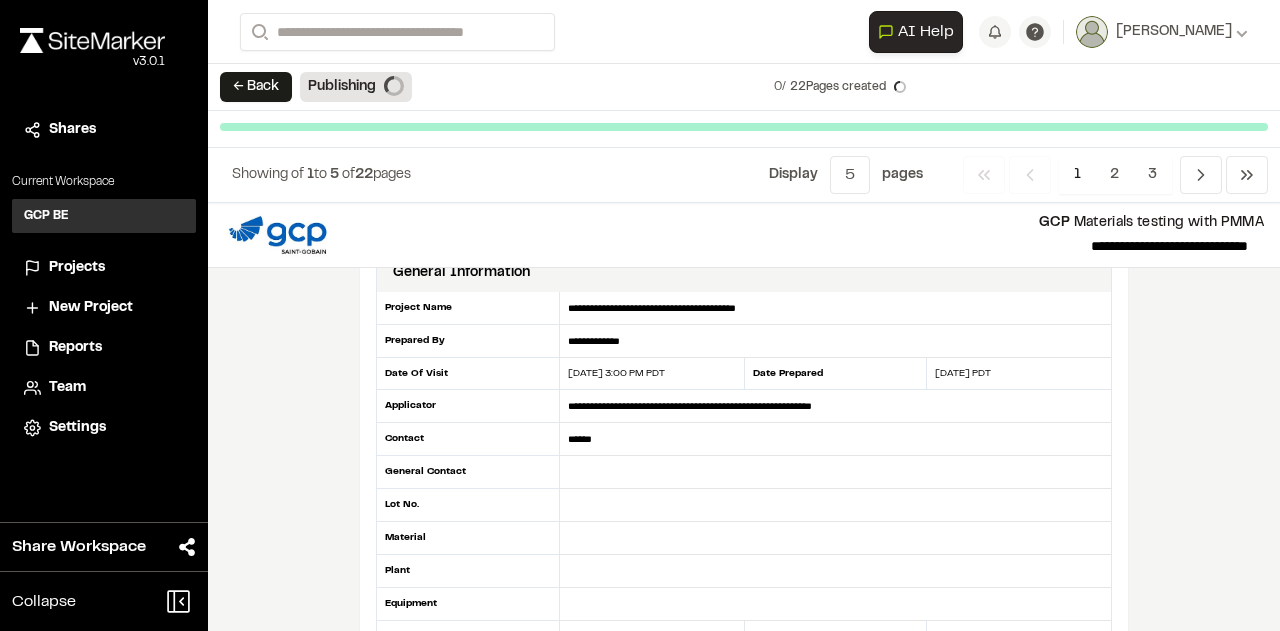 scroll, scrollTop: 0, scrollLeft: 0, axis: both 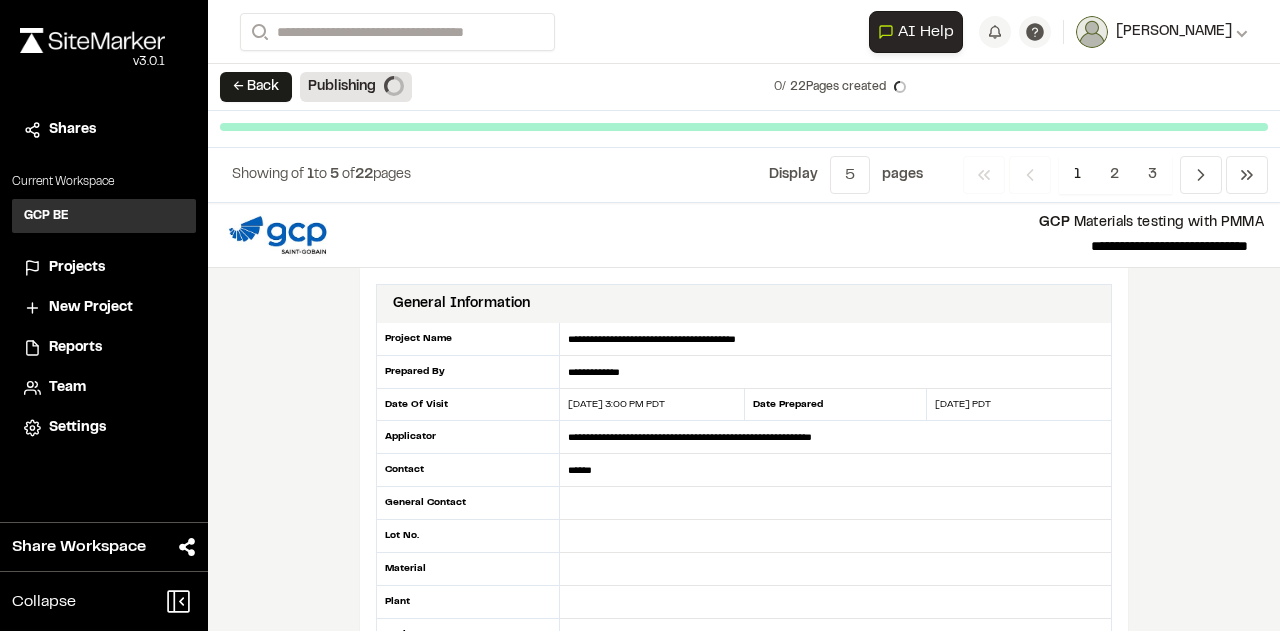 click 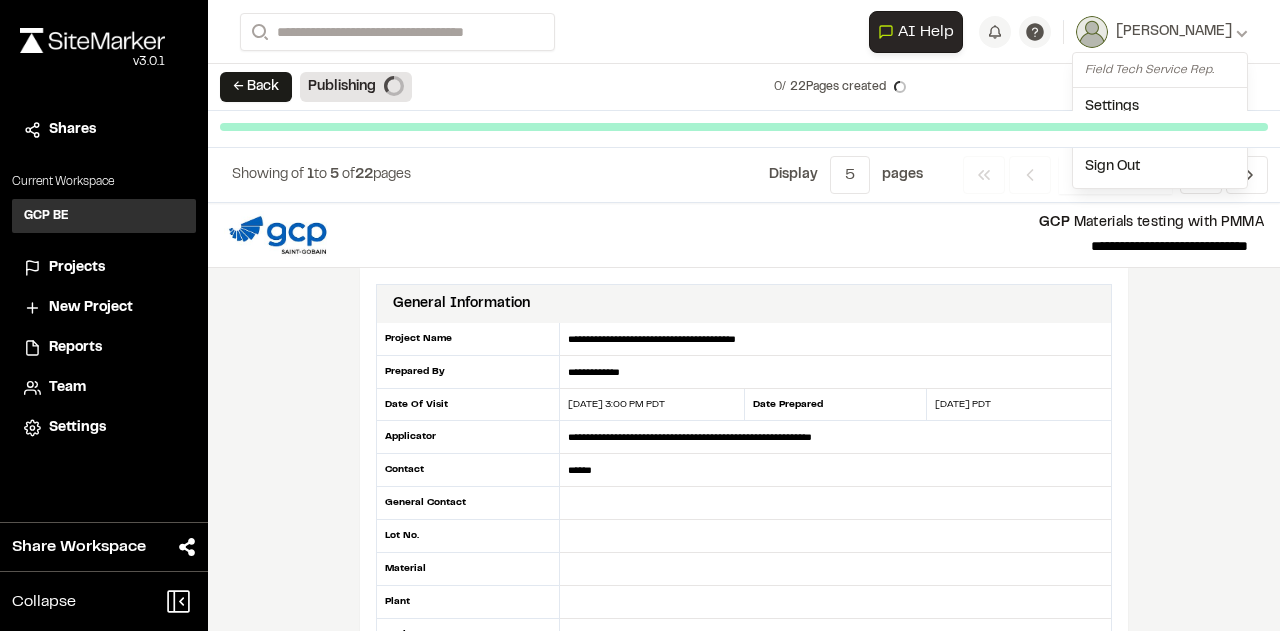 click on "Sign Out" at bounding box center [1160, 167] 